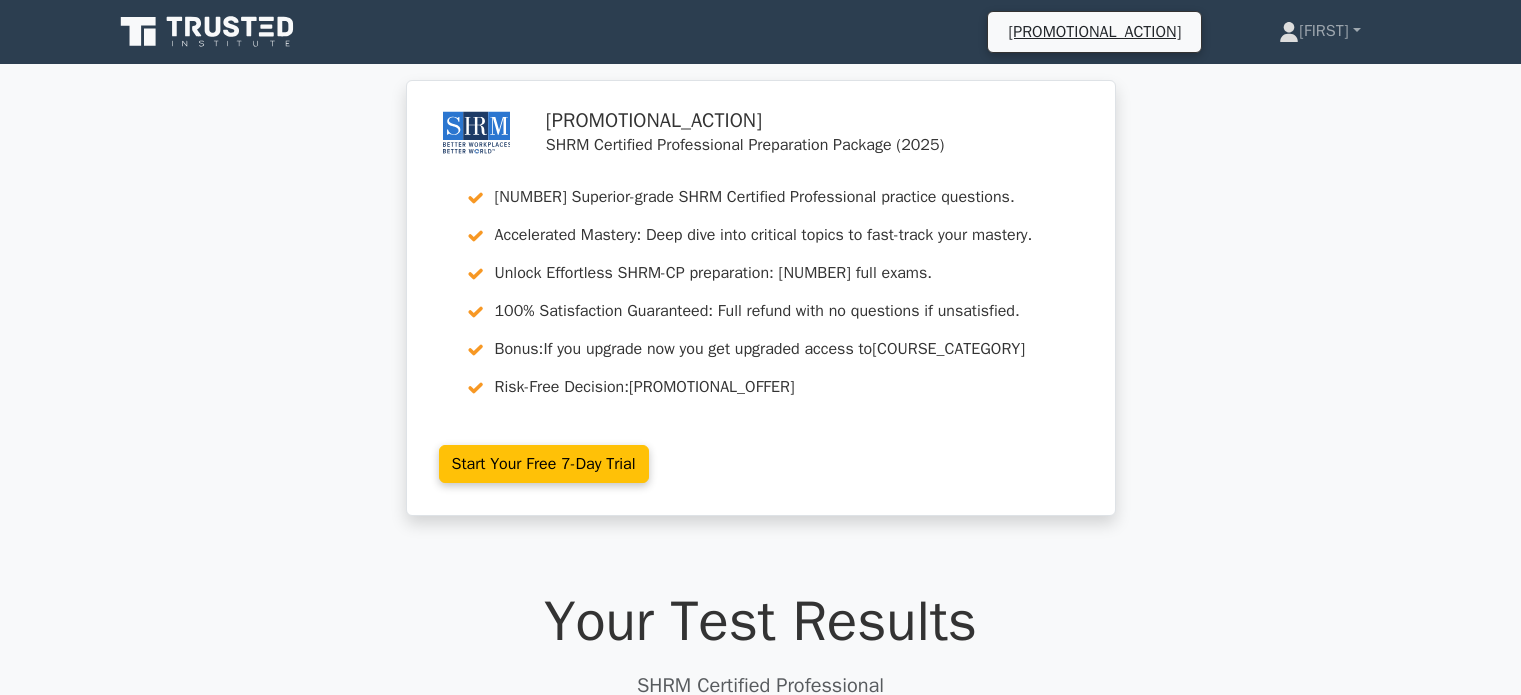 scroll, scrollTop: 0, scrollLeft: 0, axis: both 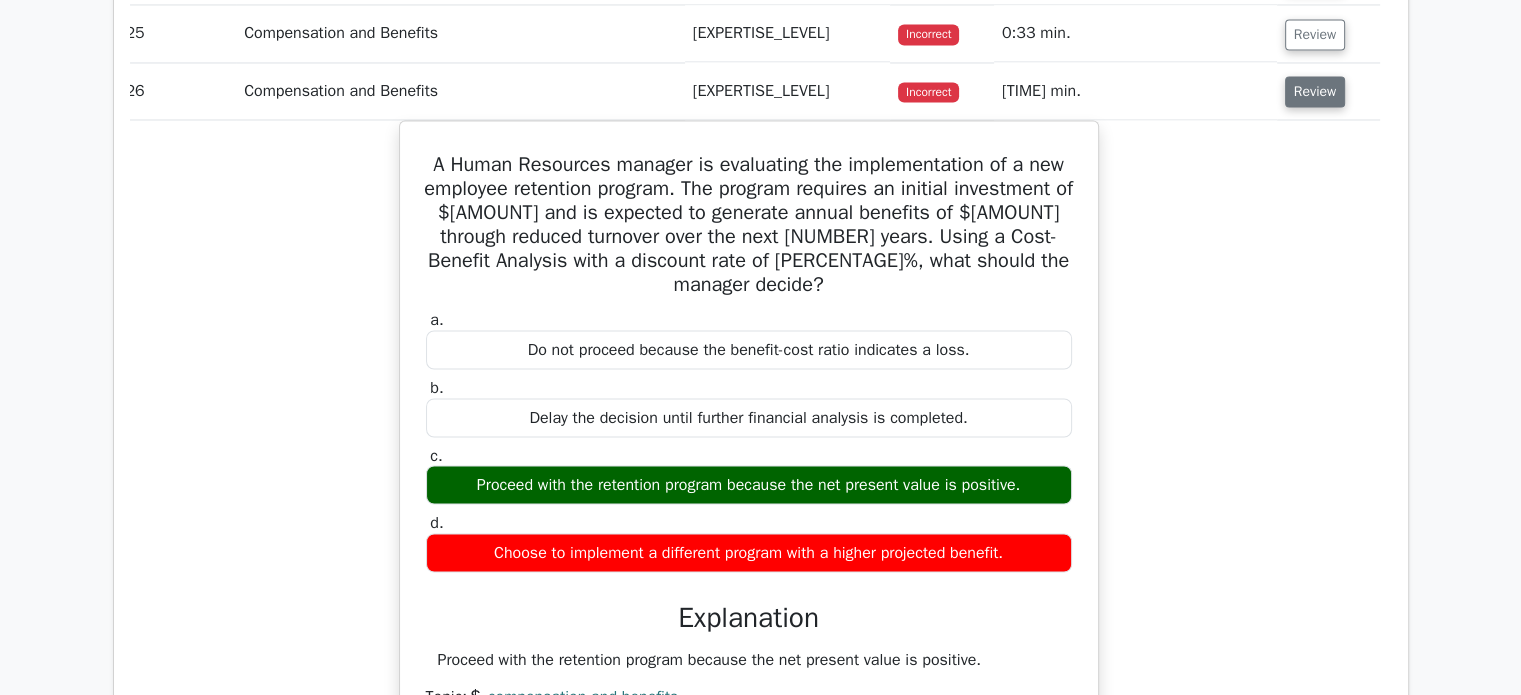 click on "Review" at bounding box center [1315, 91] 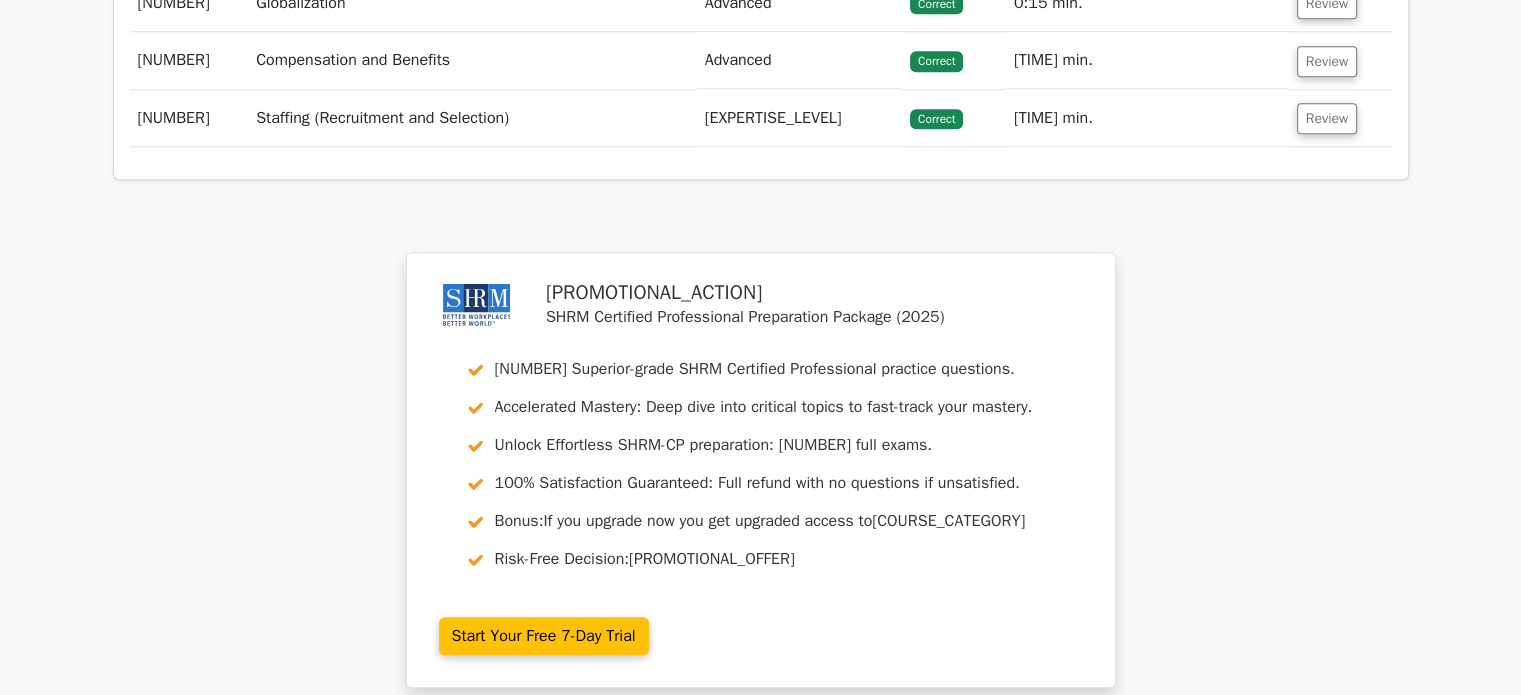 scroll, scrollTop: 10027, scrollLeft: 0, axis: vertical 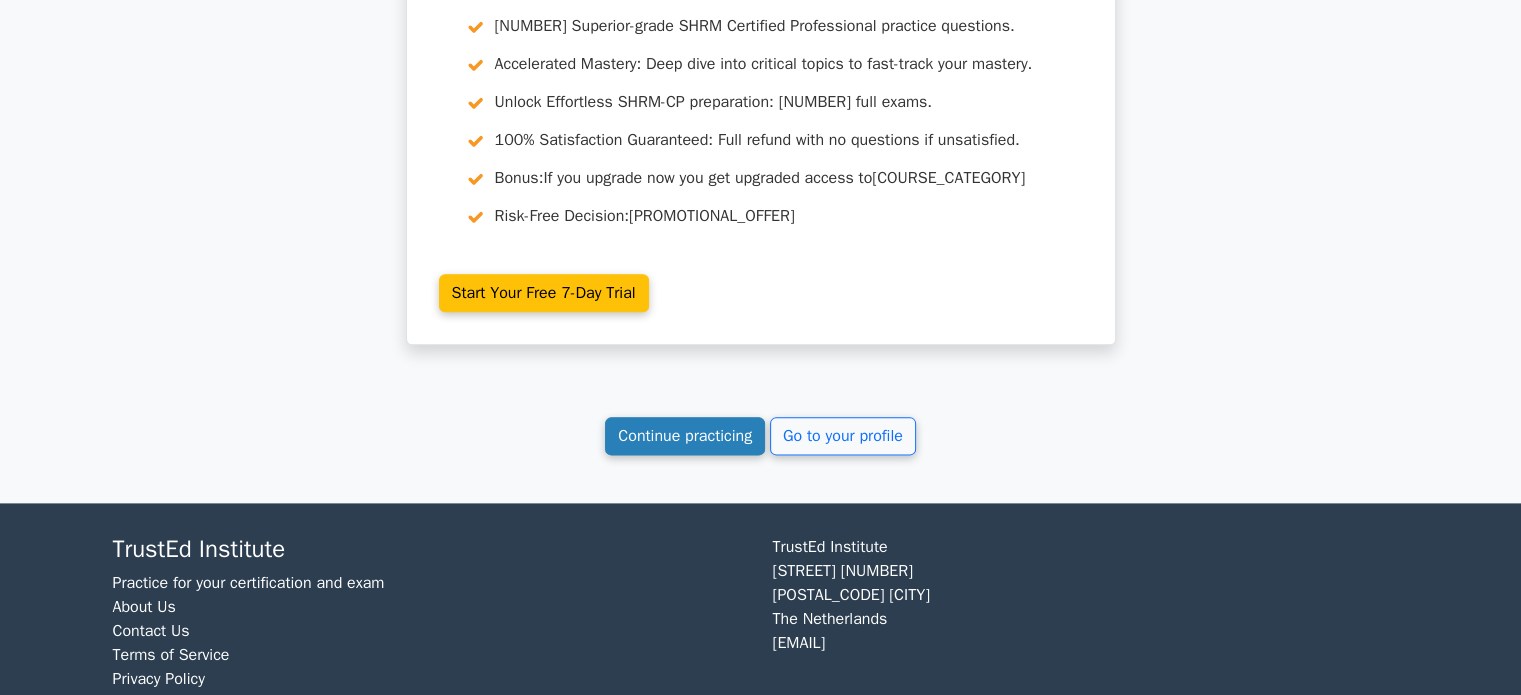 click on "Continue practicing" at bounding box center (685, 436) 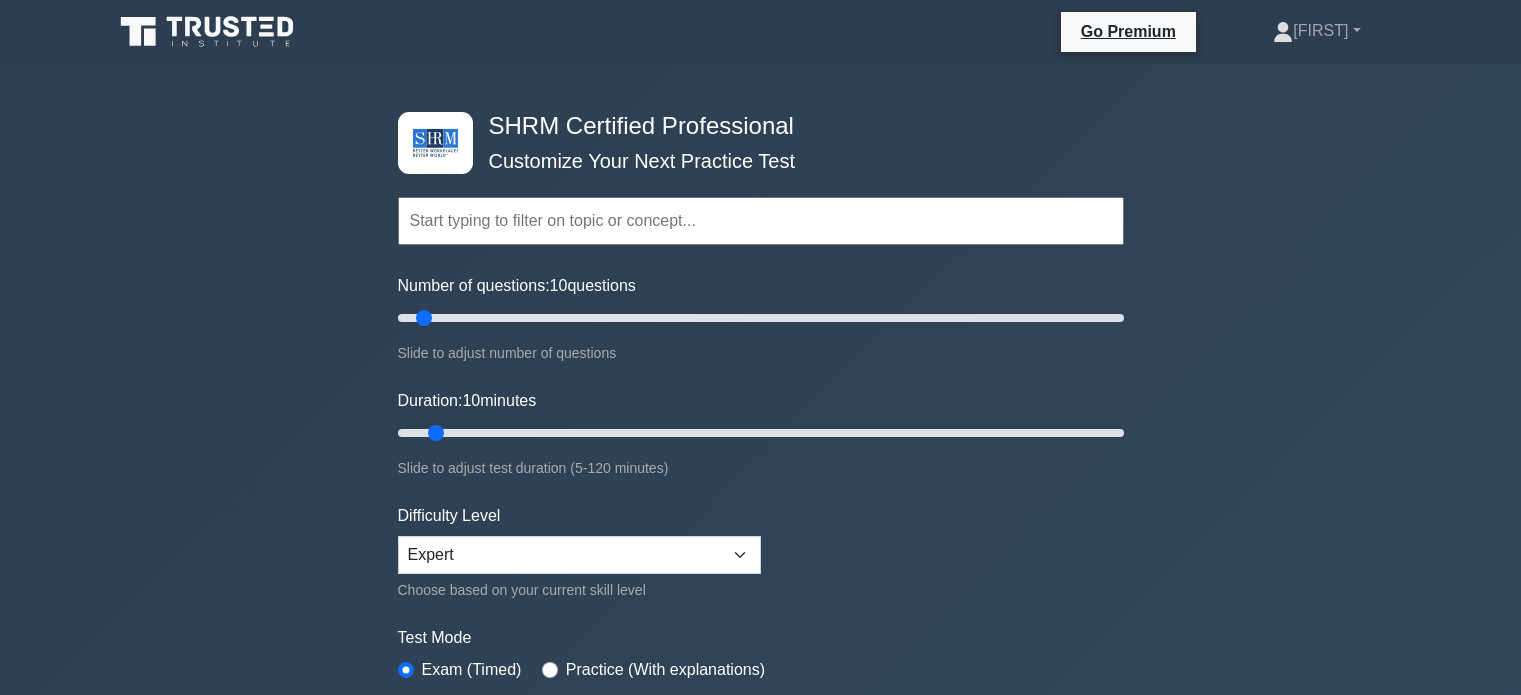 scroll, scrollTop: 0, scrollLeft: 0, axis: both 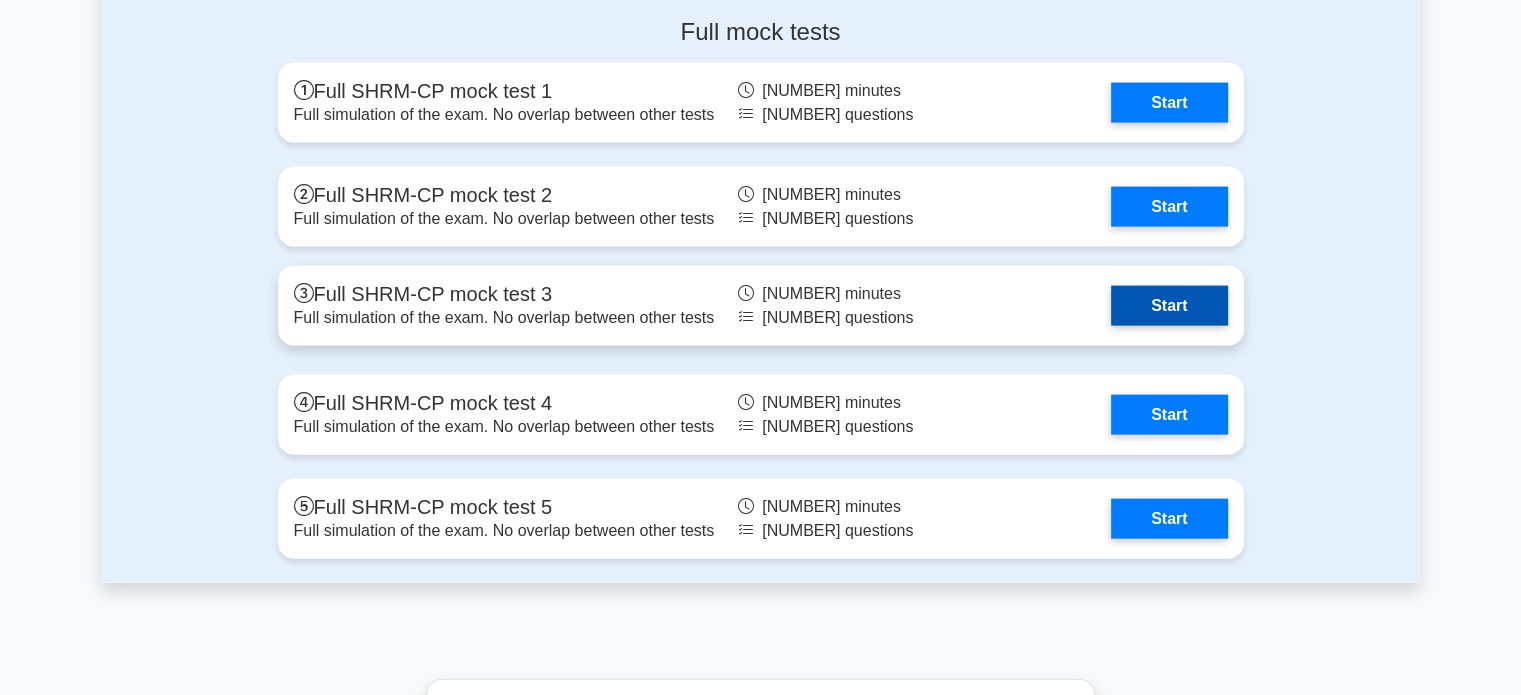 click on "Start" at bounding box center [1169, 306] 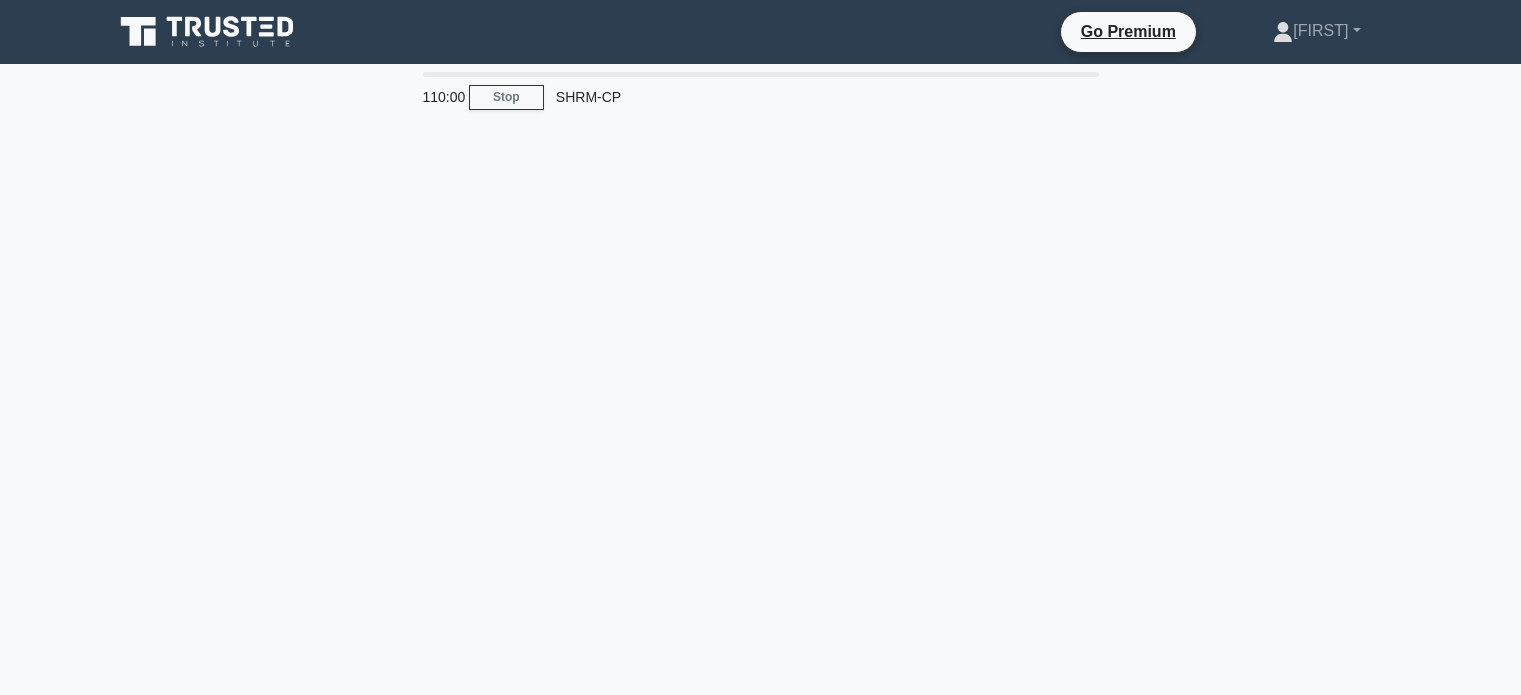 scroll, scrollTop: 0, scrollLeft: 0, axis: both 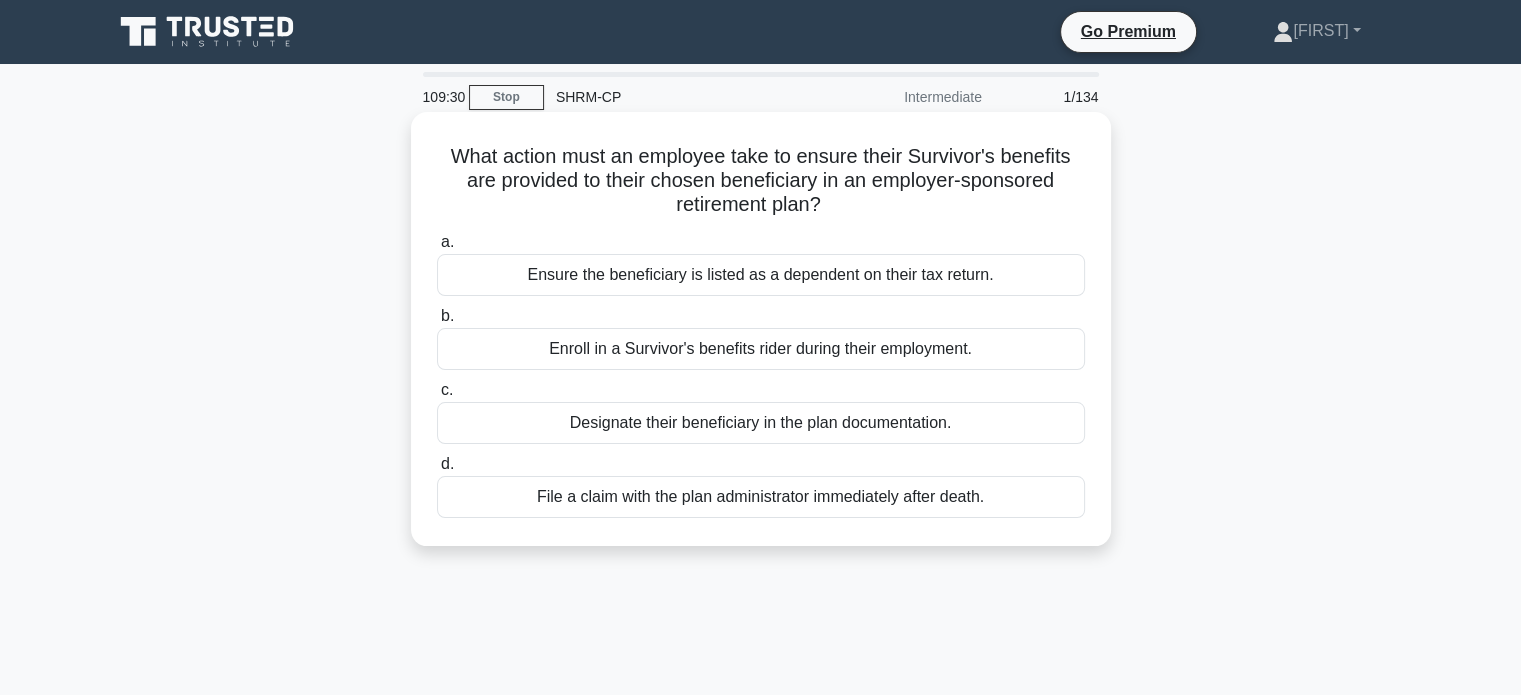 click on "Designate their beneficiary in the plan documentation." at bounding box center (761, 423) 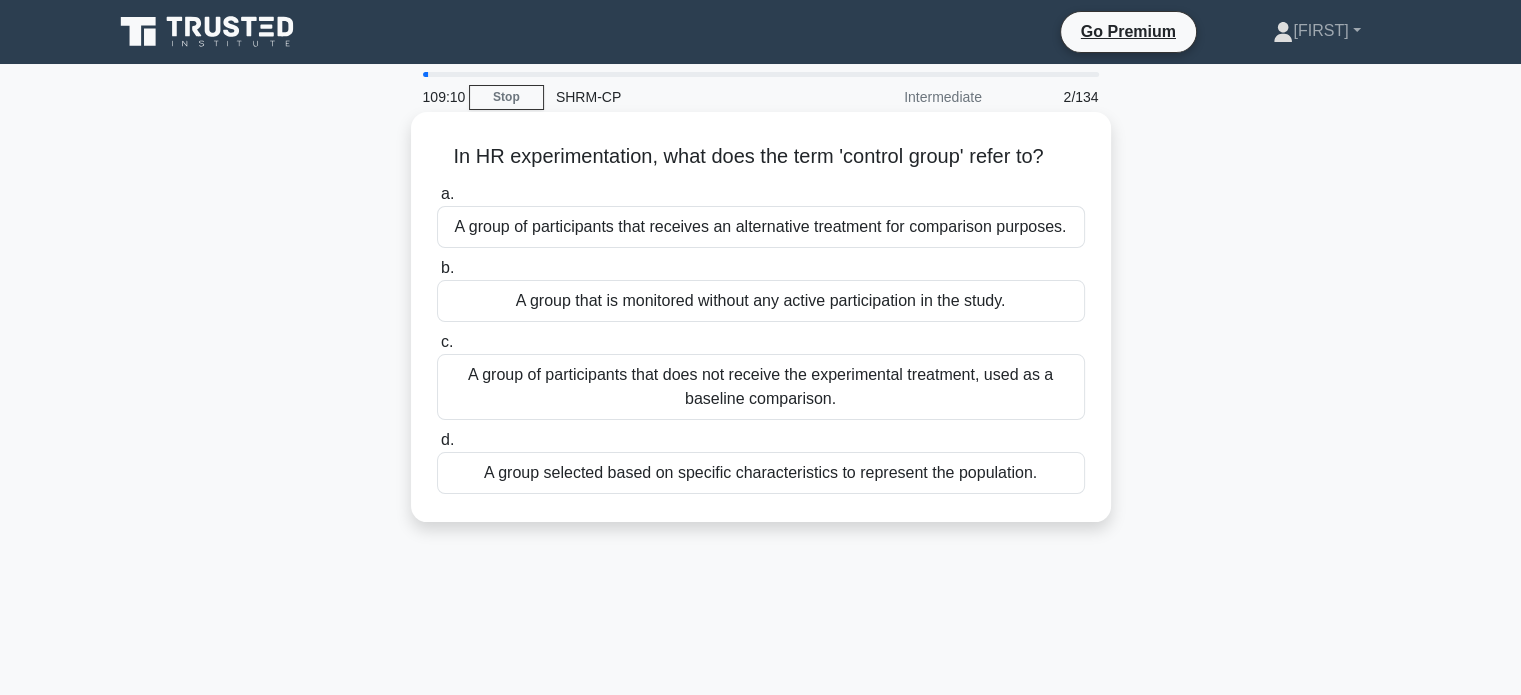 click on "A group of participants that does not receive the experimental treatment, used as a baseline comparison." at bounding box center [761, 387] 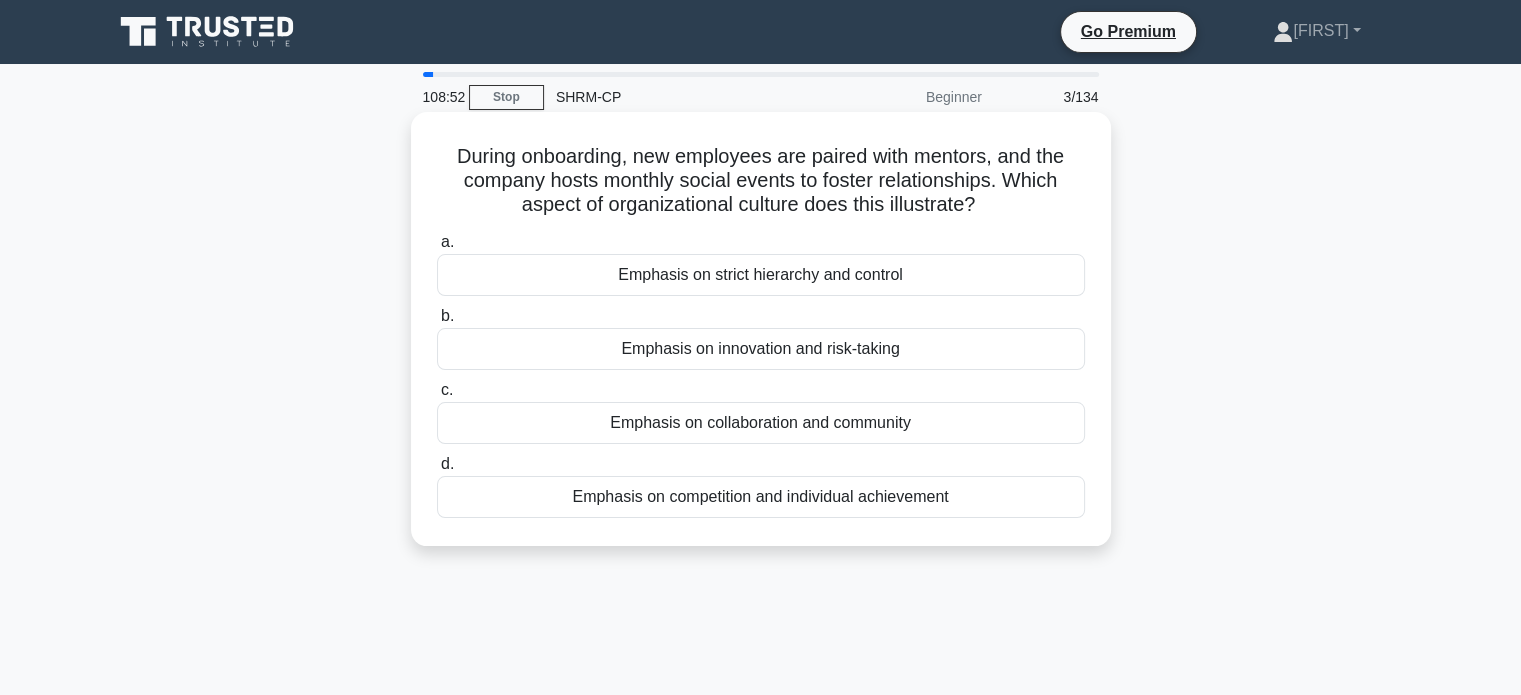 click on "Emphasis on collaboration and community" at bounding box center [761, 423] 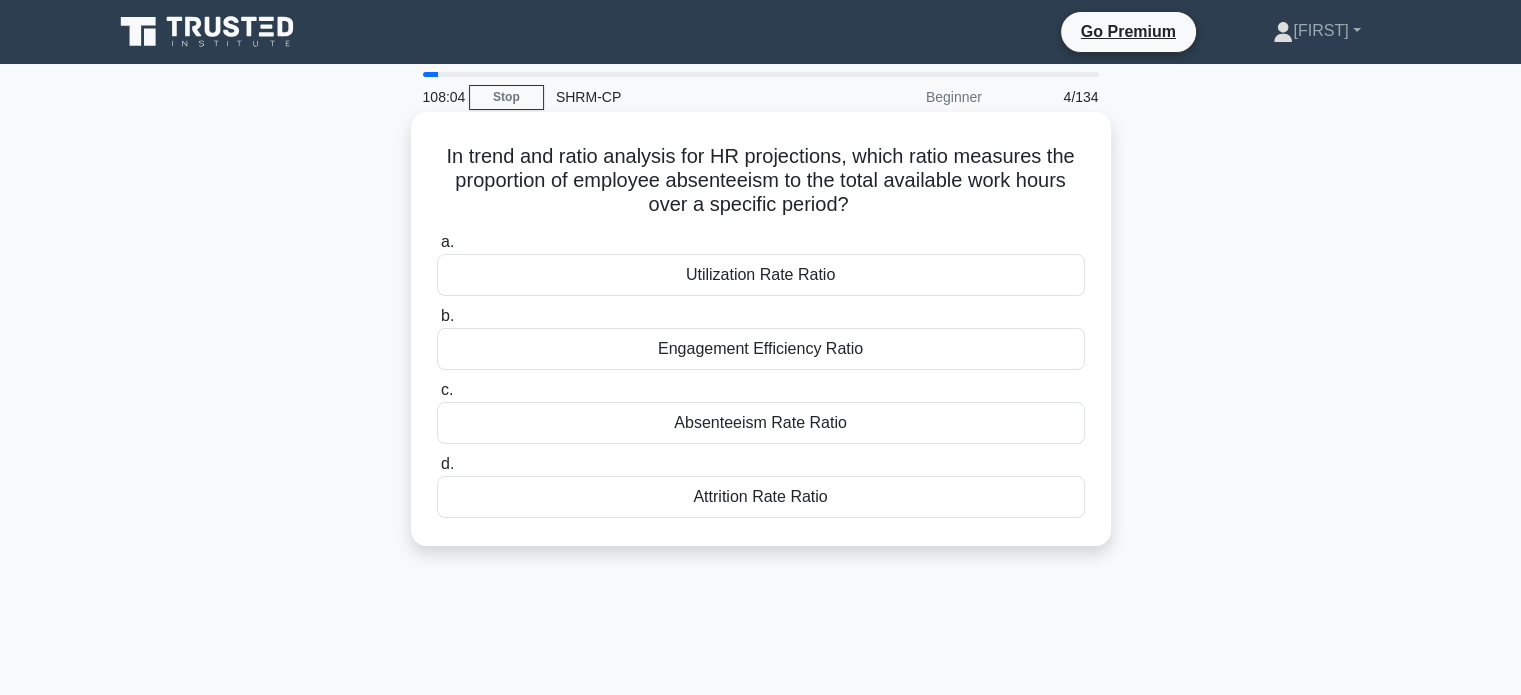 click on "Absenteeism Rate Ratio" at bounding box center (761, 423) 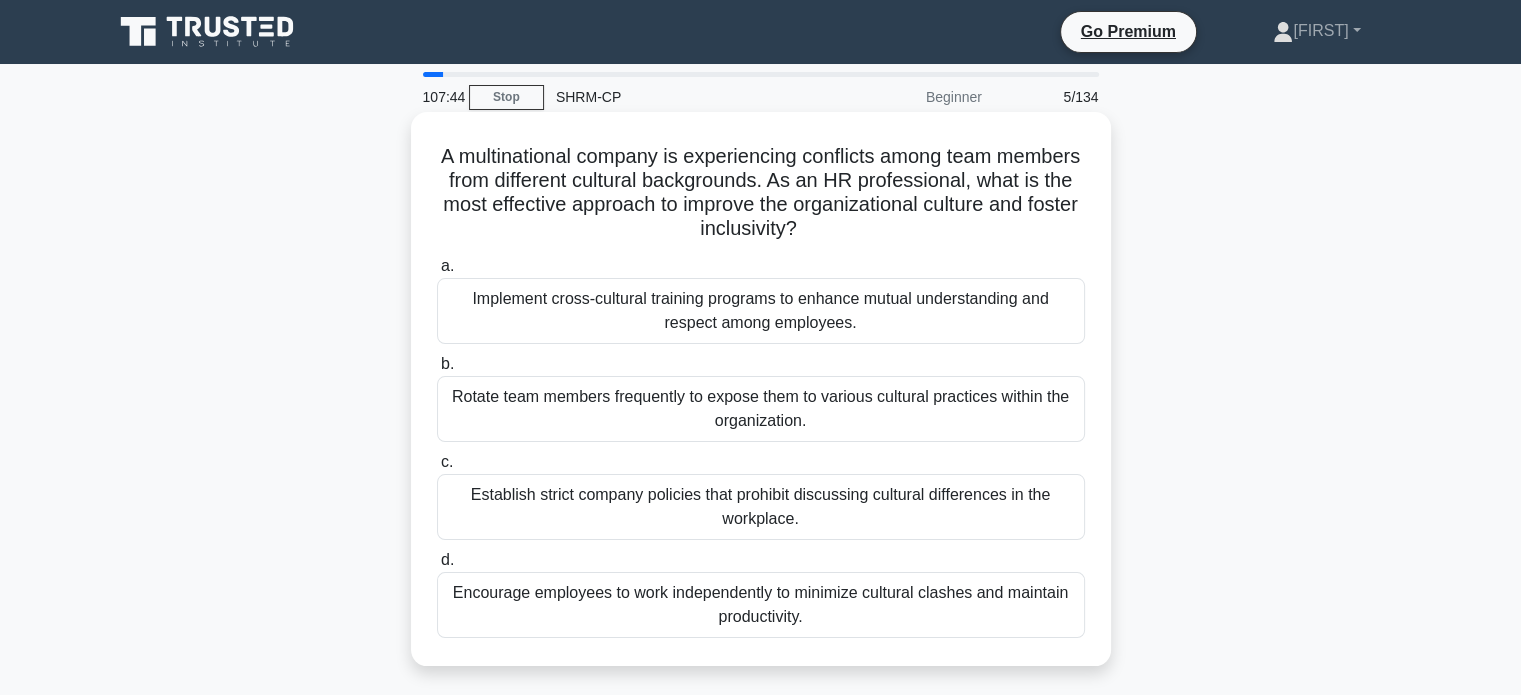 click on "Implement cross-cultural training programs to enhance mutual understanding and respect among employees." at bounding box center [761, 311] 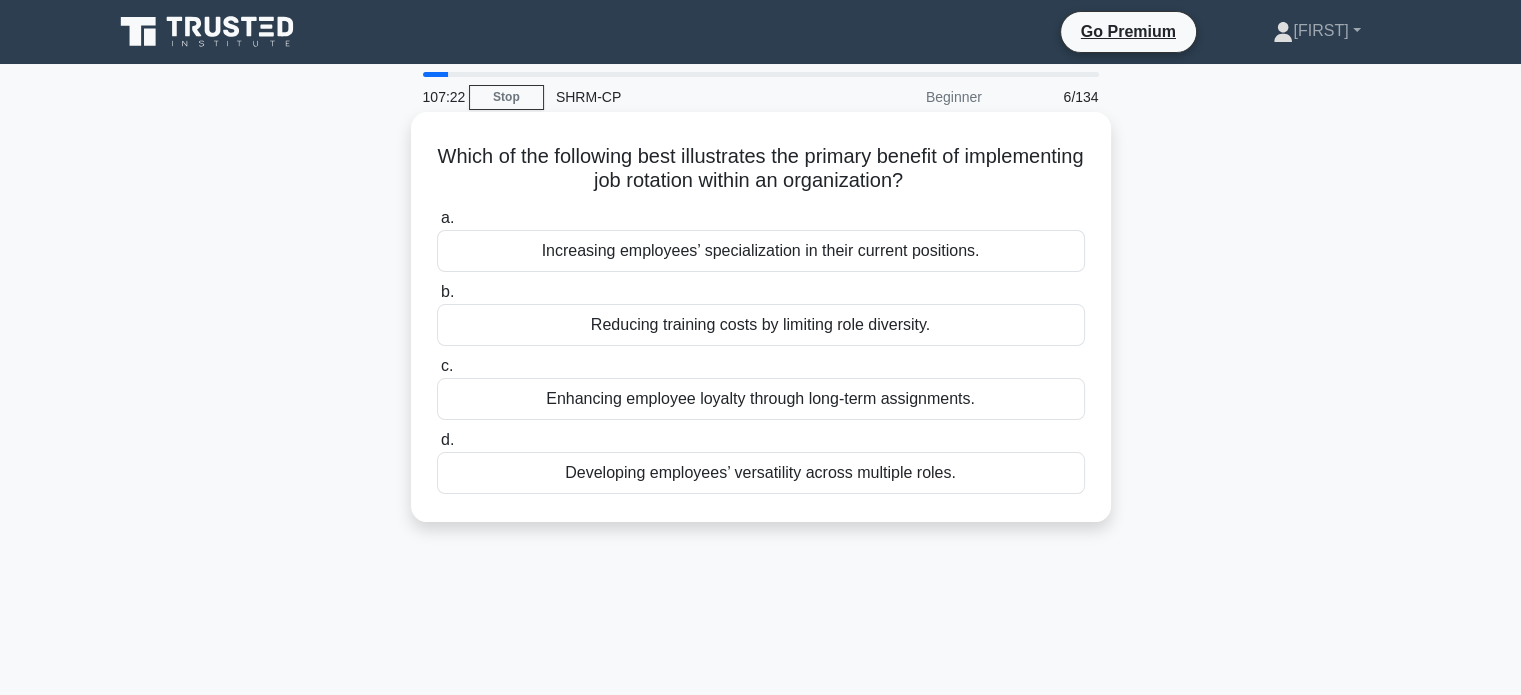click on "Developing employees’ versatility across multiple roles." at bounding box center (761, 473) 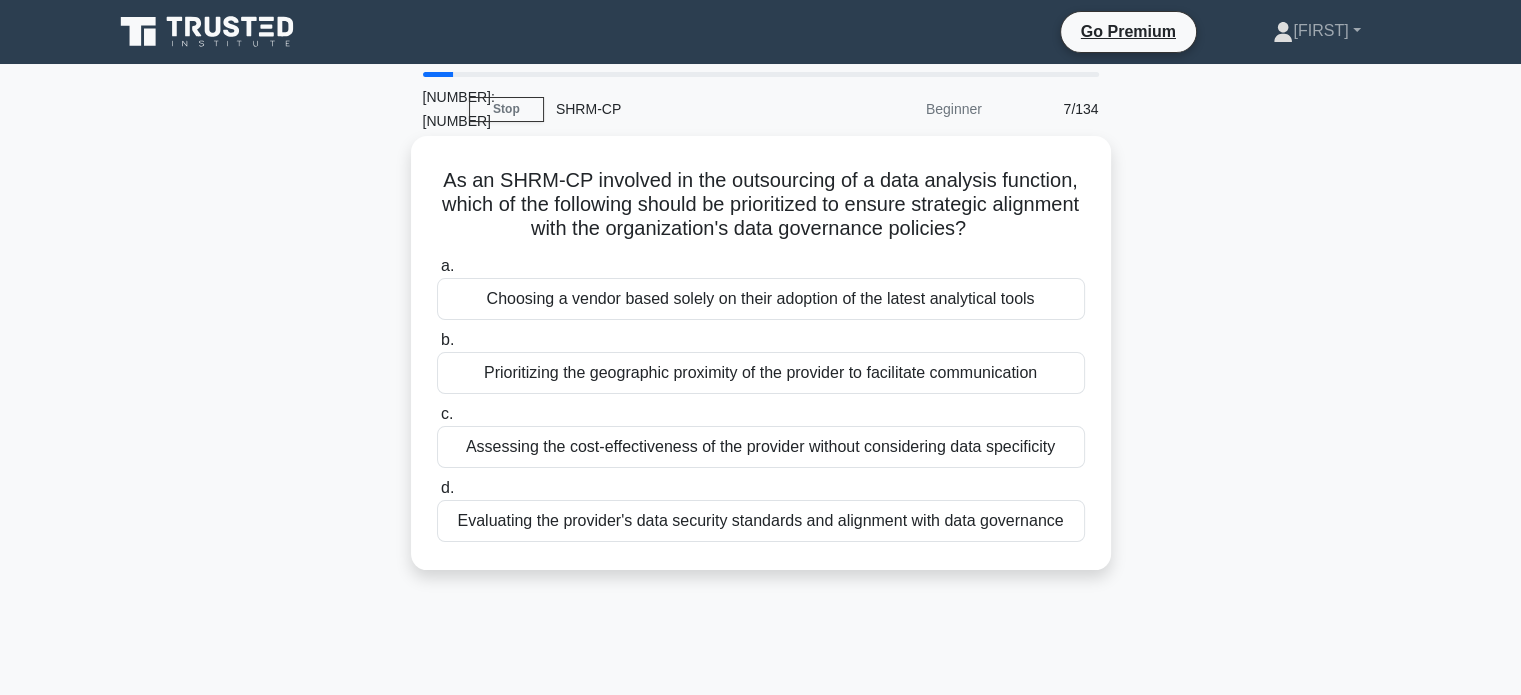 click on "Evaluating the provider's data security standards and alignment with data governance" at bounding box center [761, 521] 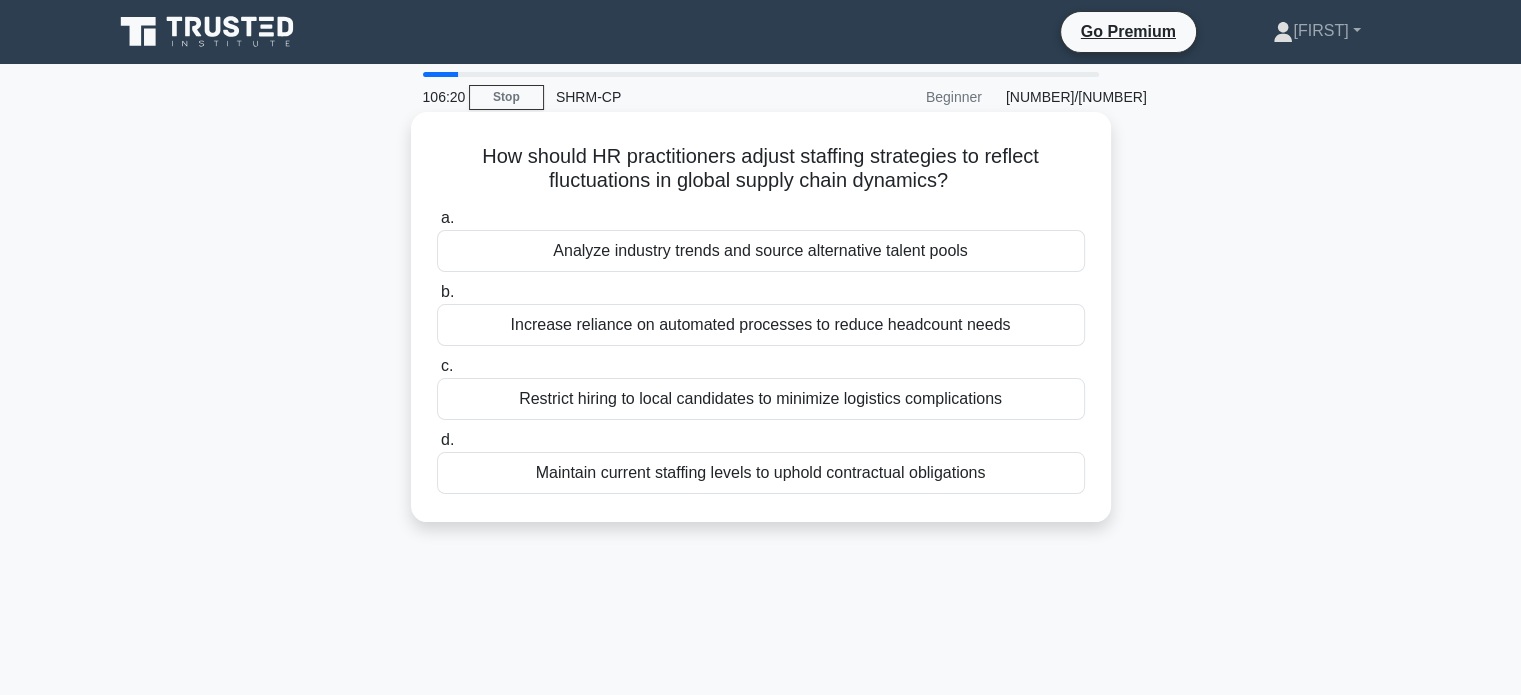 click on "Analyze industry trends and source alternative talent pools" at bounding box center (761, 251) 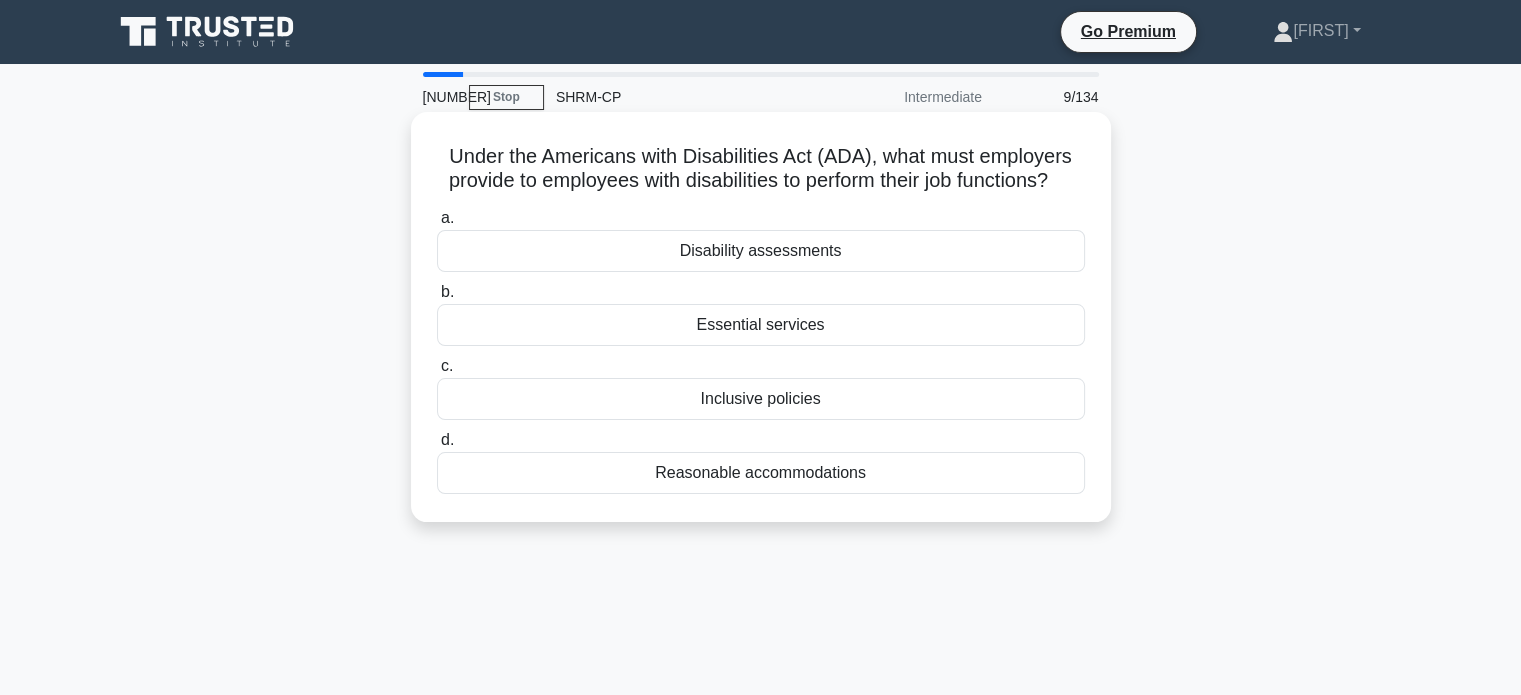click on "Reasonable accommodations" at bounding box center [761, 473] 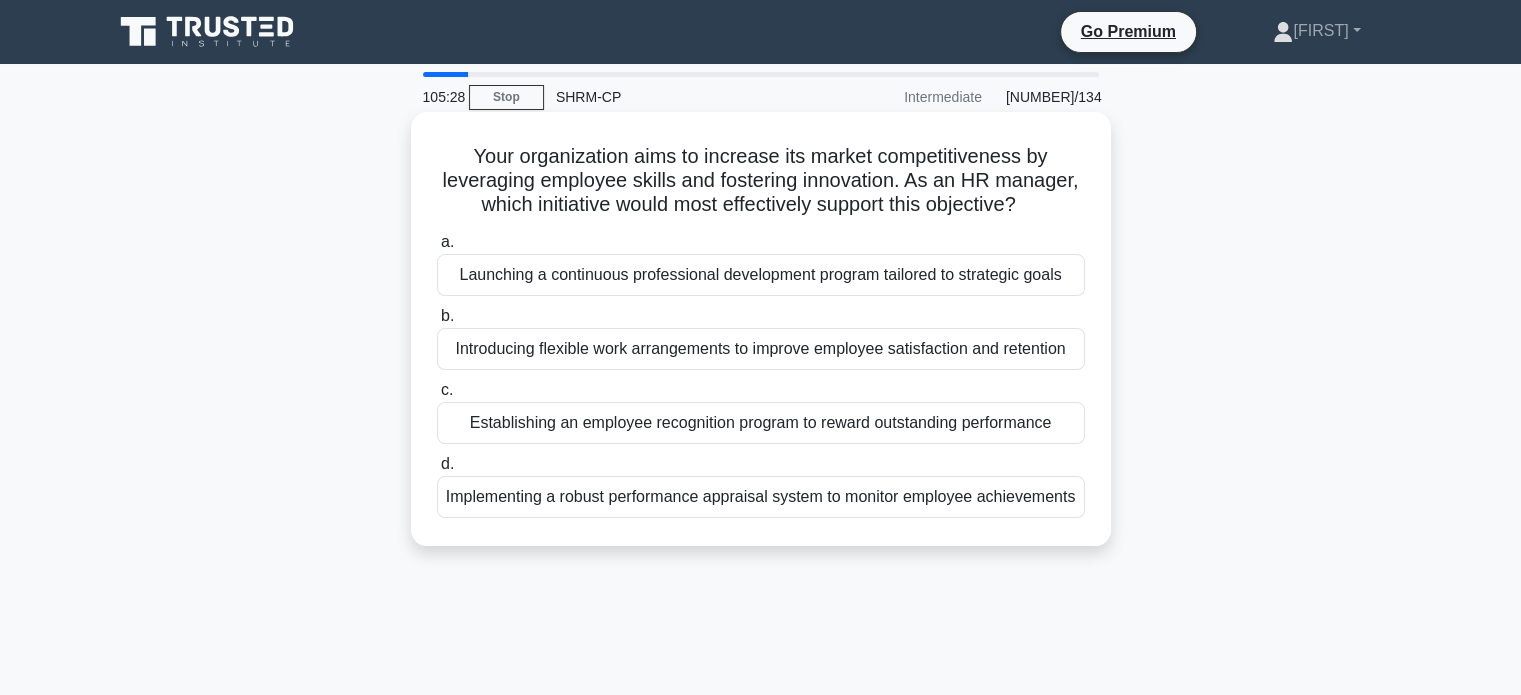 click on "Launching a continuous professional development program tailored to strategic goals" at bounding box center [761, 275] 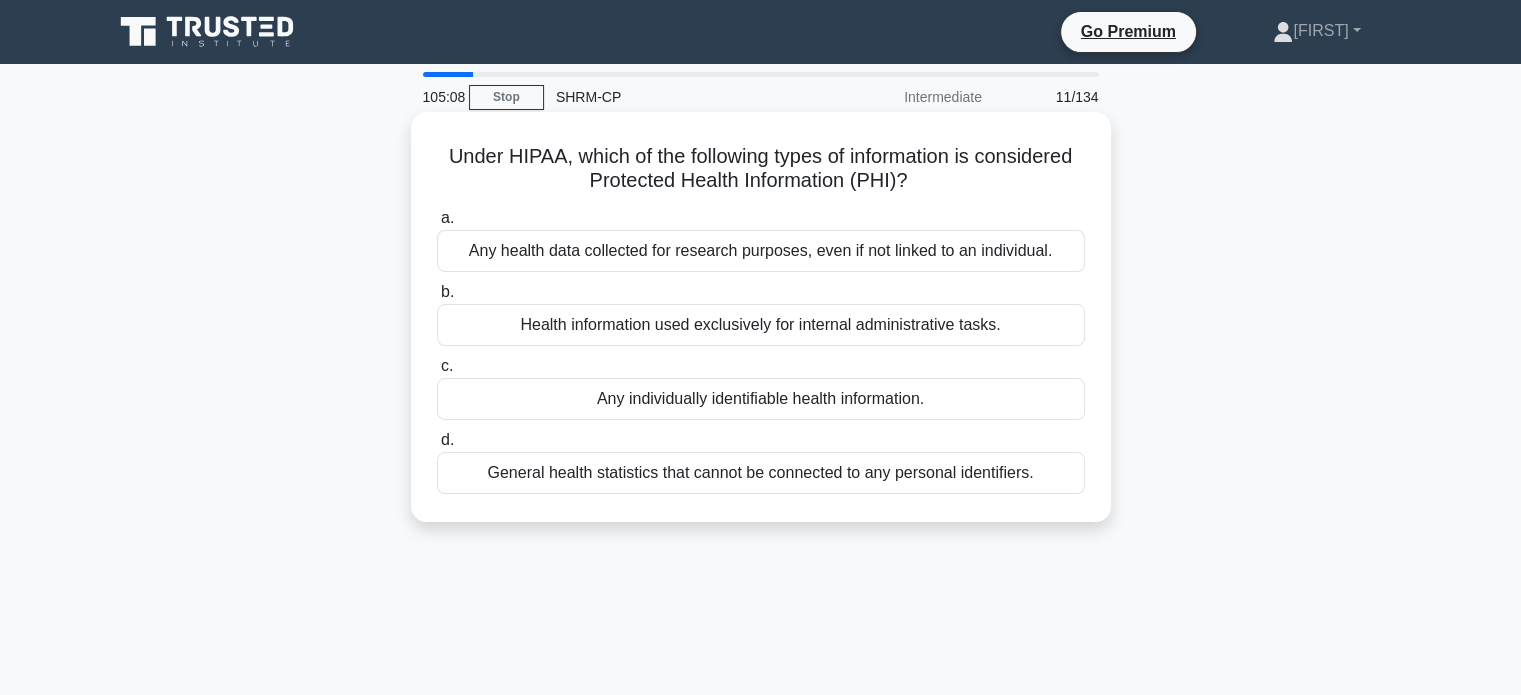 click on "Any individually identifiable health information." at bounding box center (761, 399) 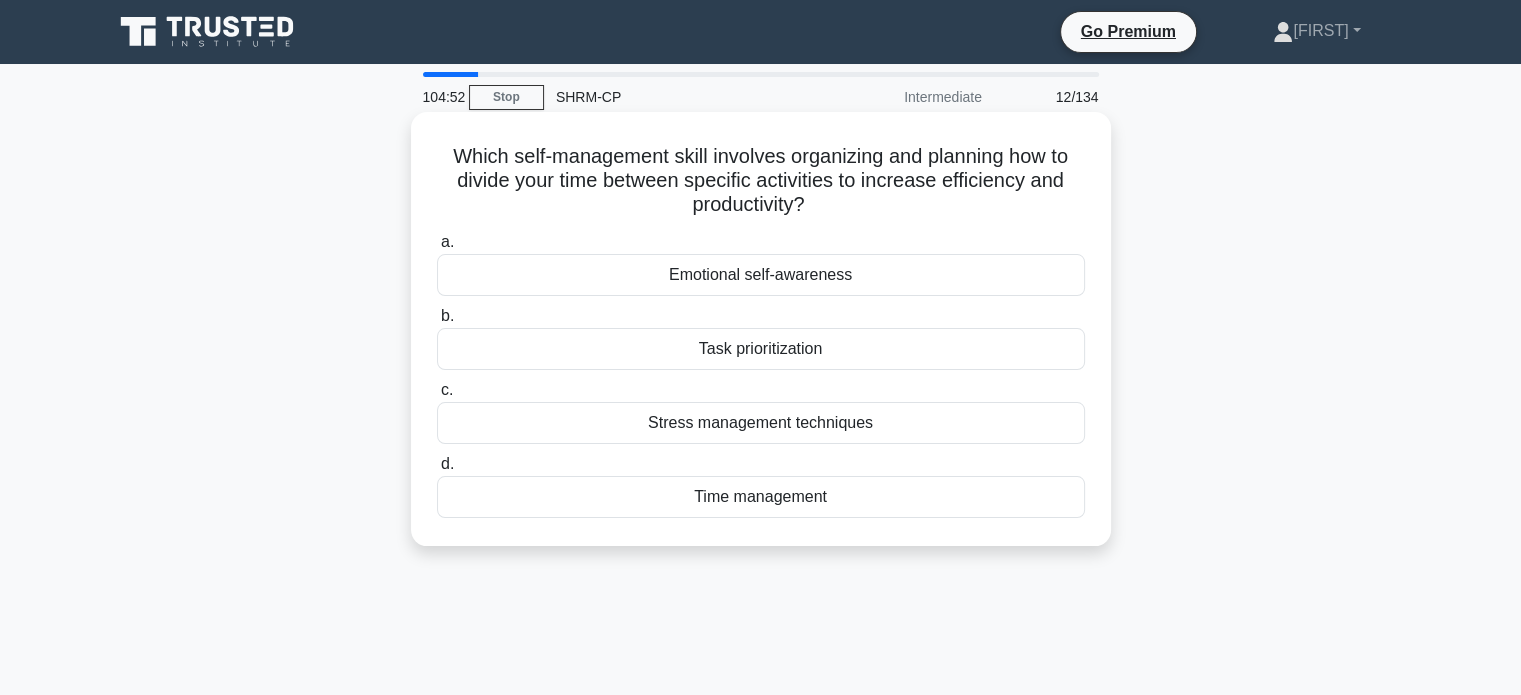 click on "Time management" at bounding box center [761, 497] 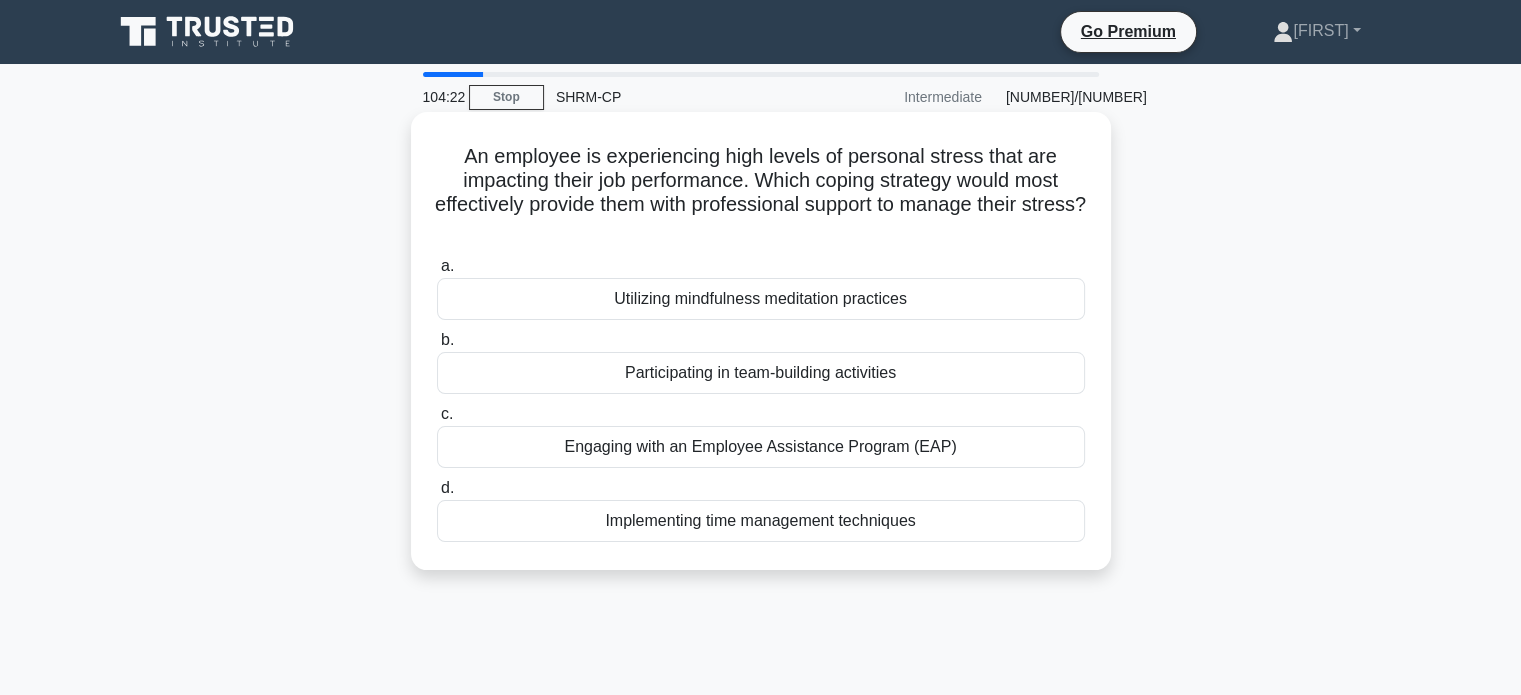click on "Engaging with an Employee Assistance Program (EAP)" at bounding box center [761, 447] 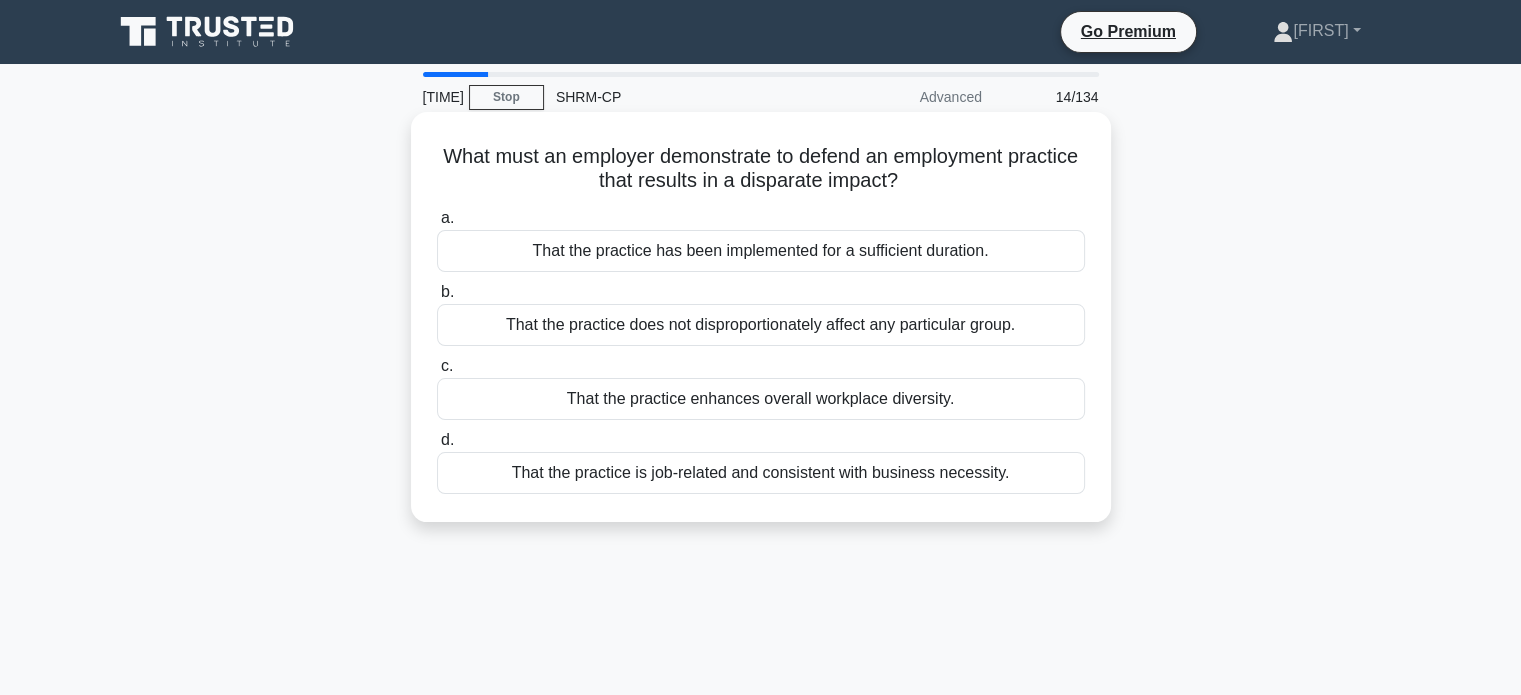 click on "That the practice is job-related and consistent with business necessity." at bounding box center (761, 473) 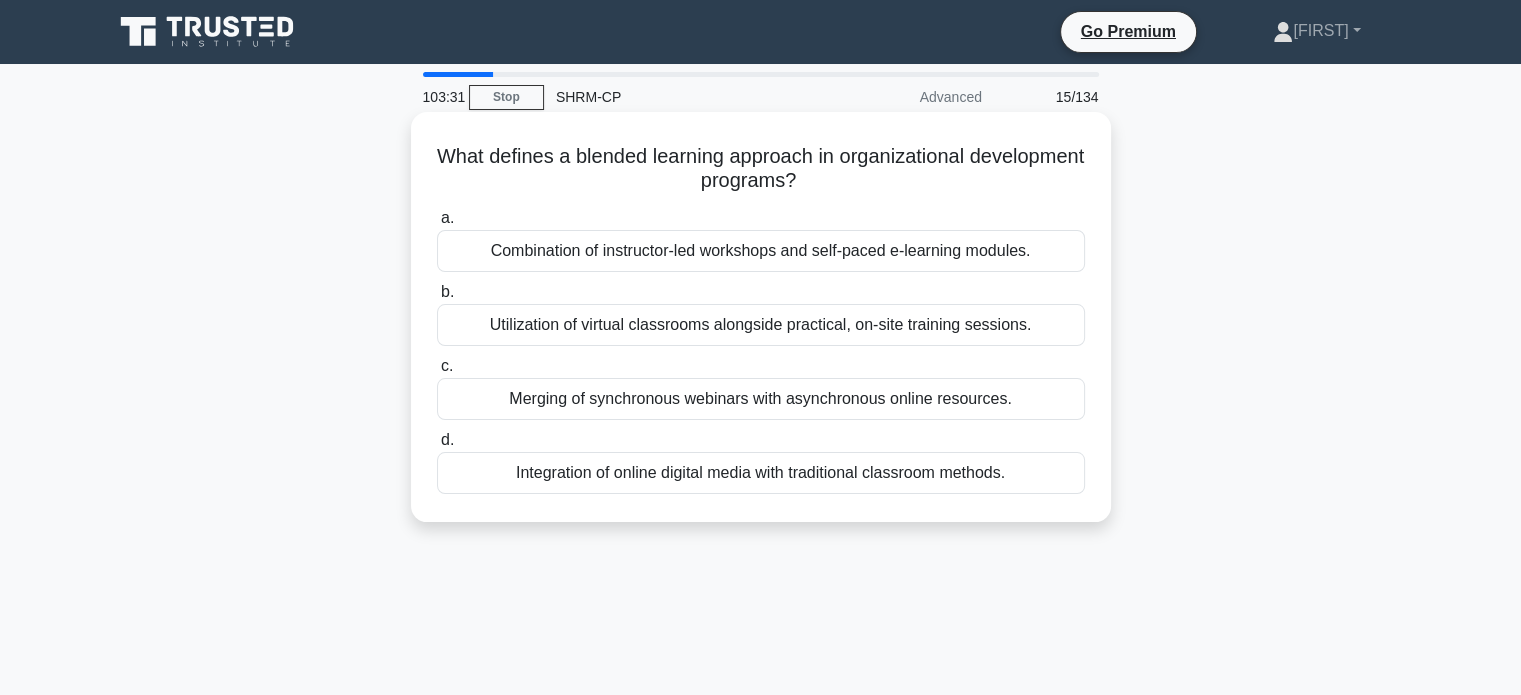 click on "Integration of online digital media with traditional classroom methods." at bounding box center [761, 473] 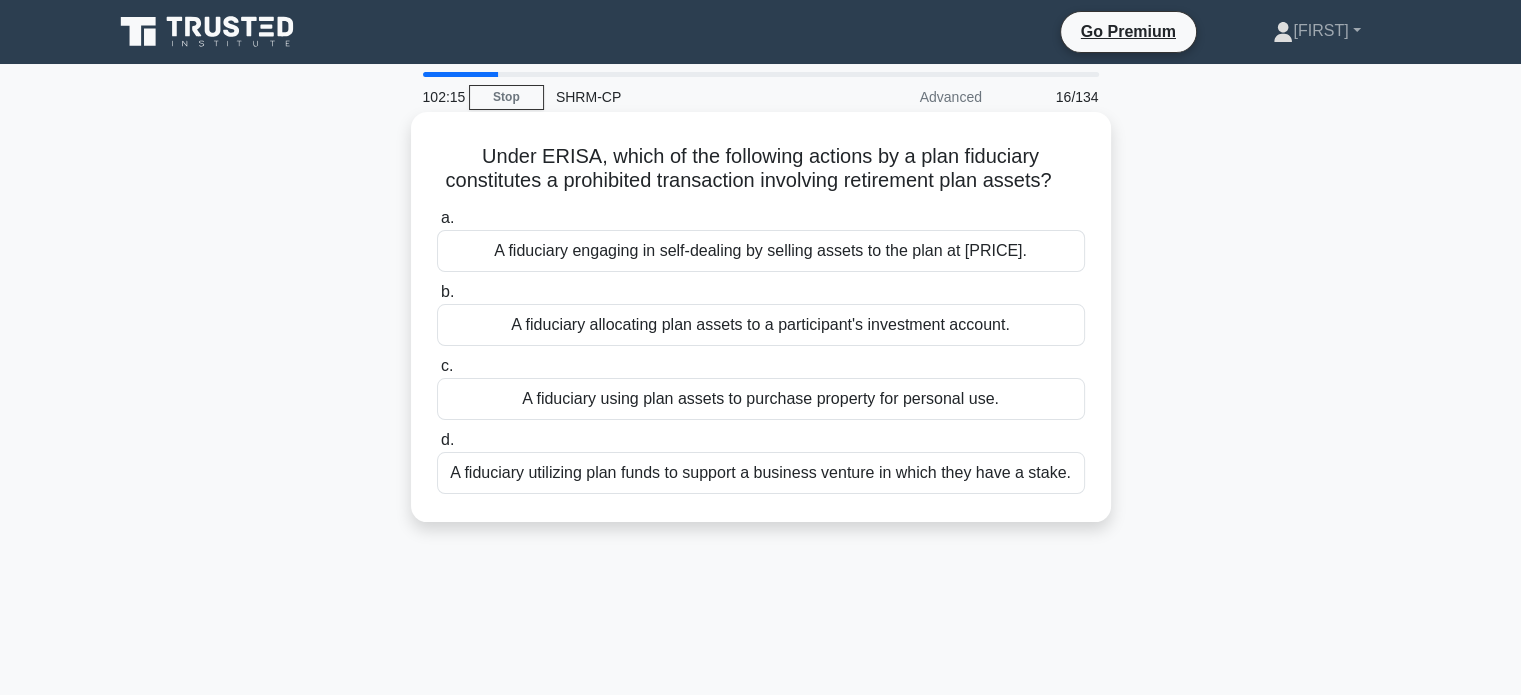 click on "A fiduciary utilizing plan funds to support a business venture in which they have a stake." at bounding box center (761, 473) 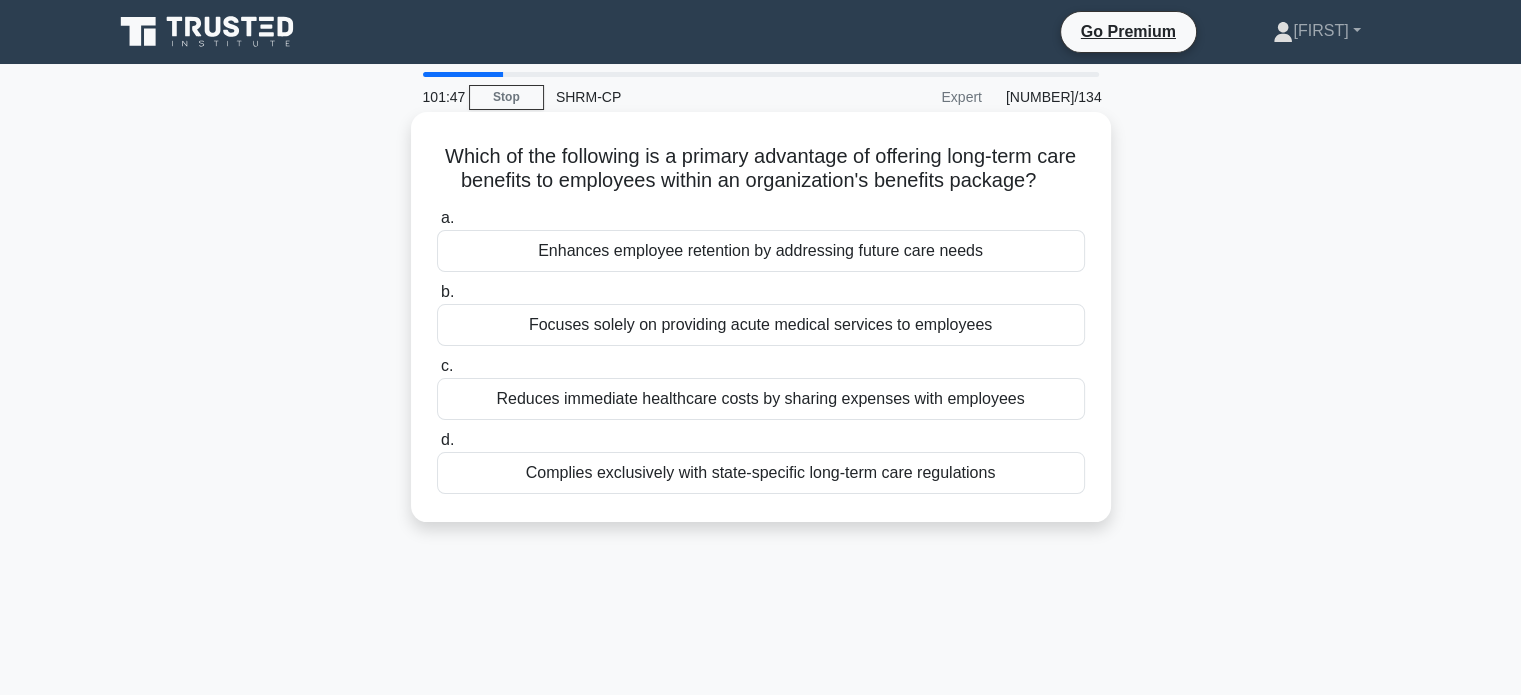 click on "Enhances employee retention by addressing future care needs" at bounding box center [761, 251] 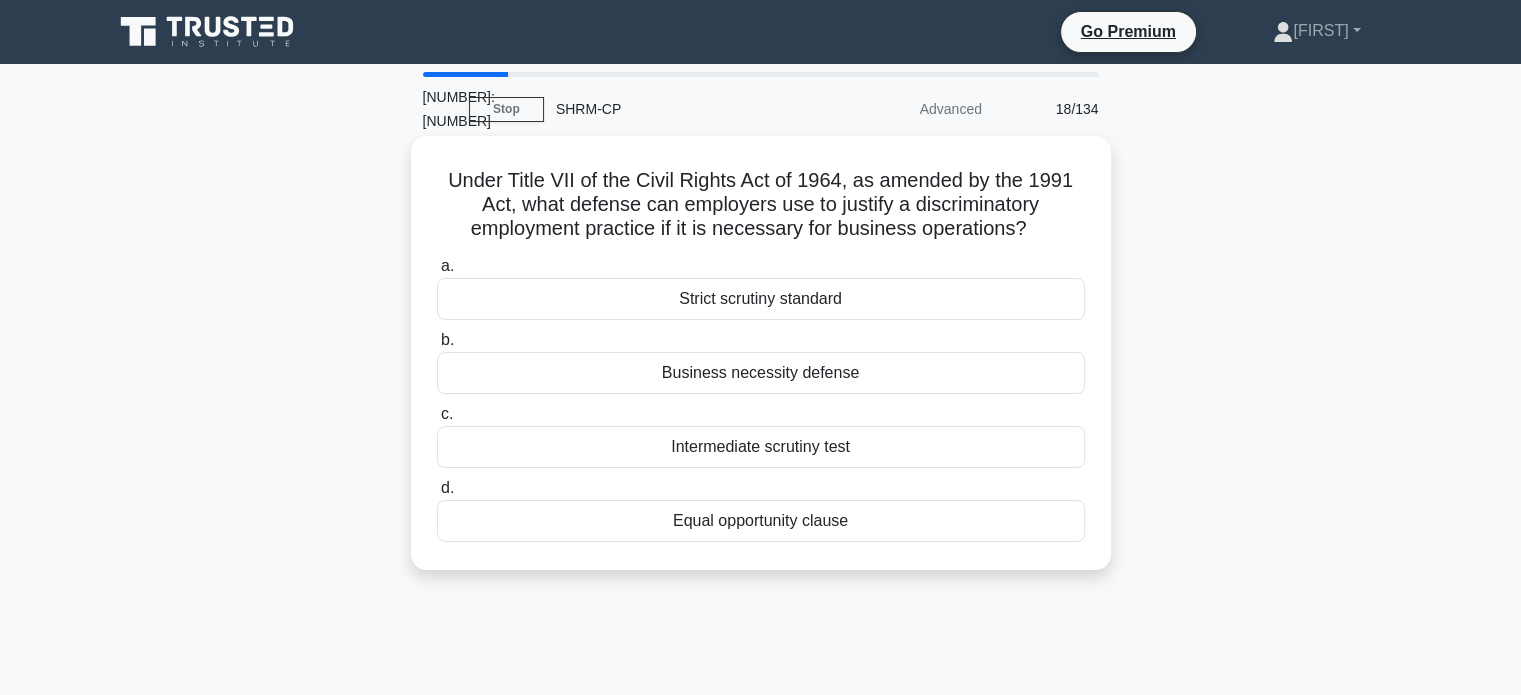 click on "Business necessity defense" at bounding box center [761, 373] 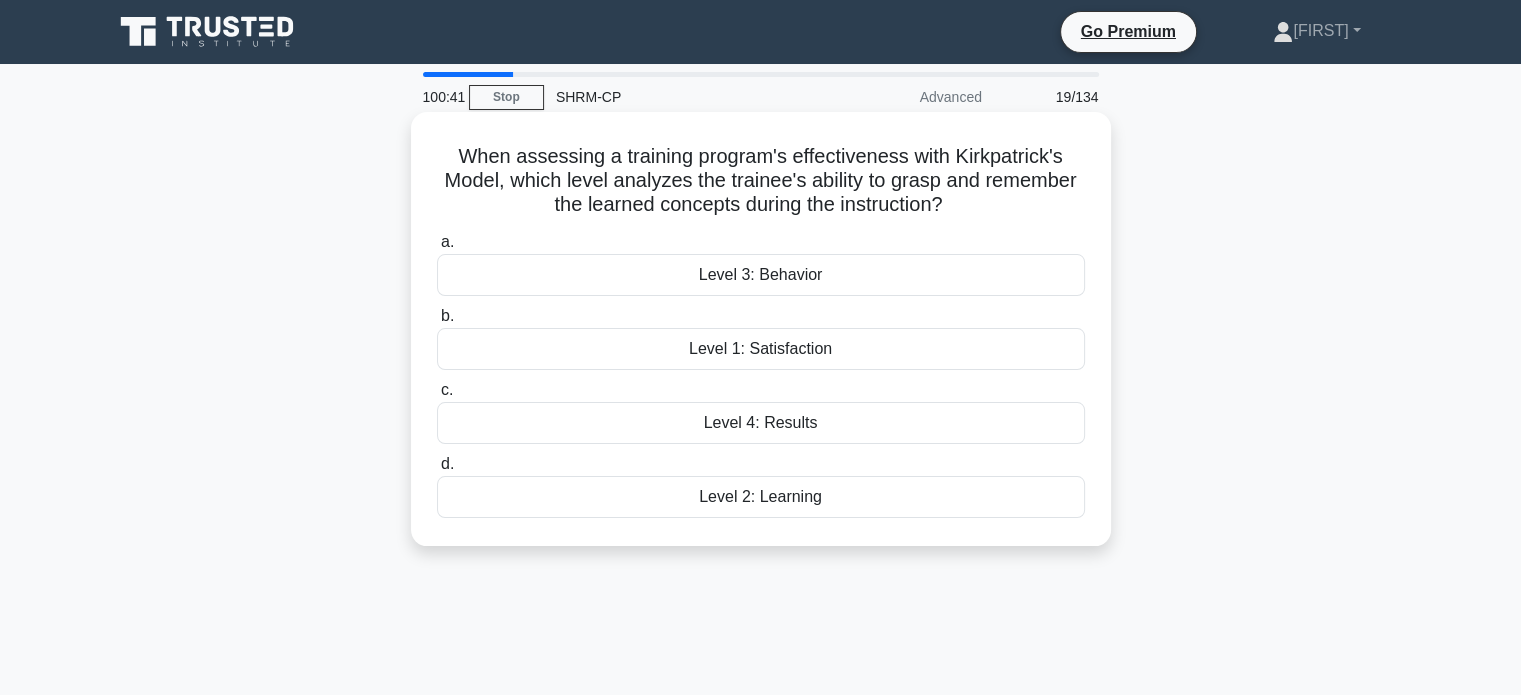 click on "Level 2: Learning" at bounding box center (761, 497) 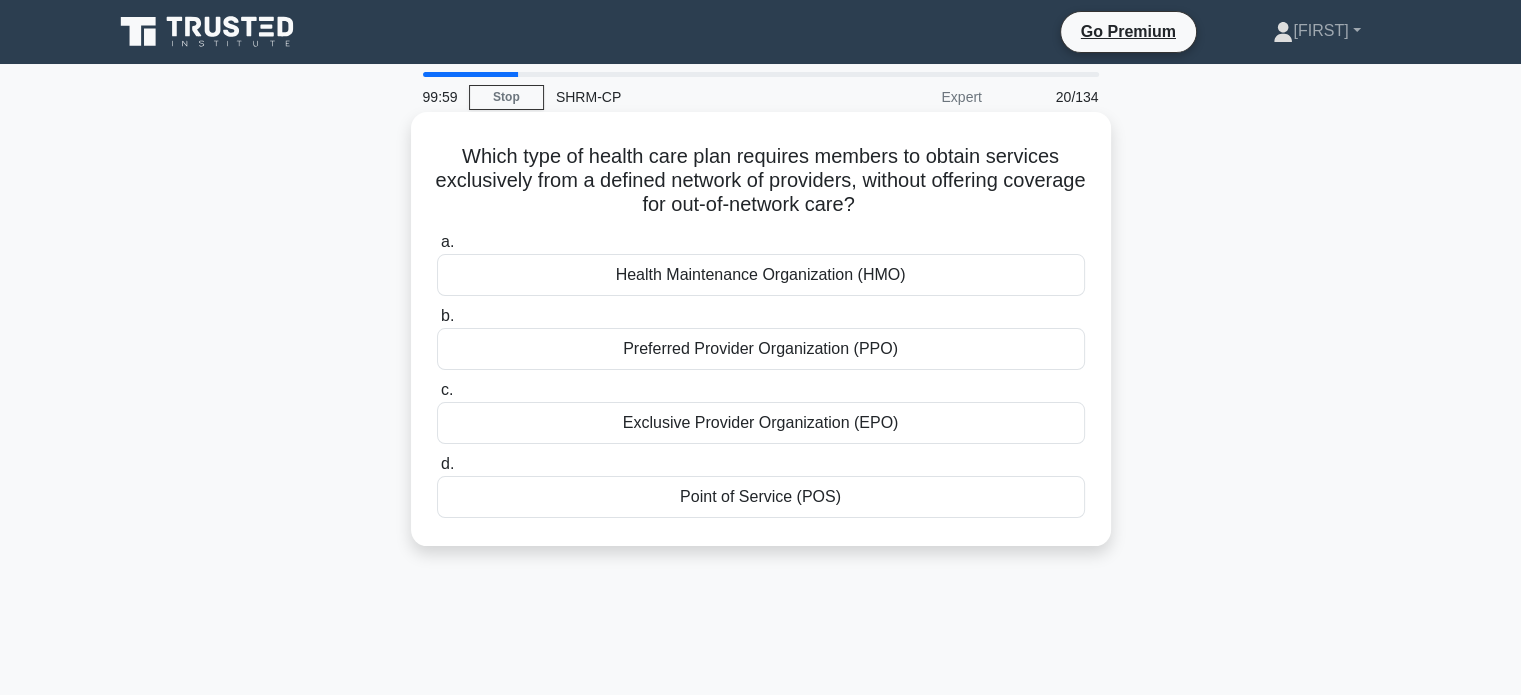 click on "Exclusive Provider Organization (EPO)" at bounding box center [761, 423] 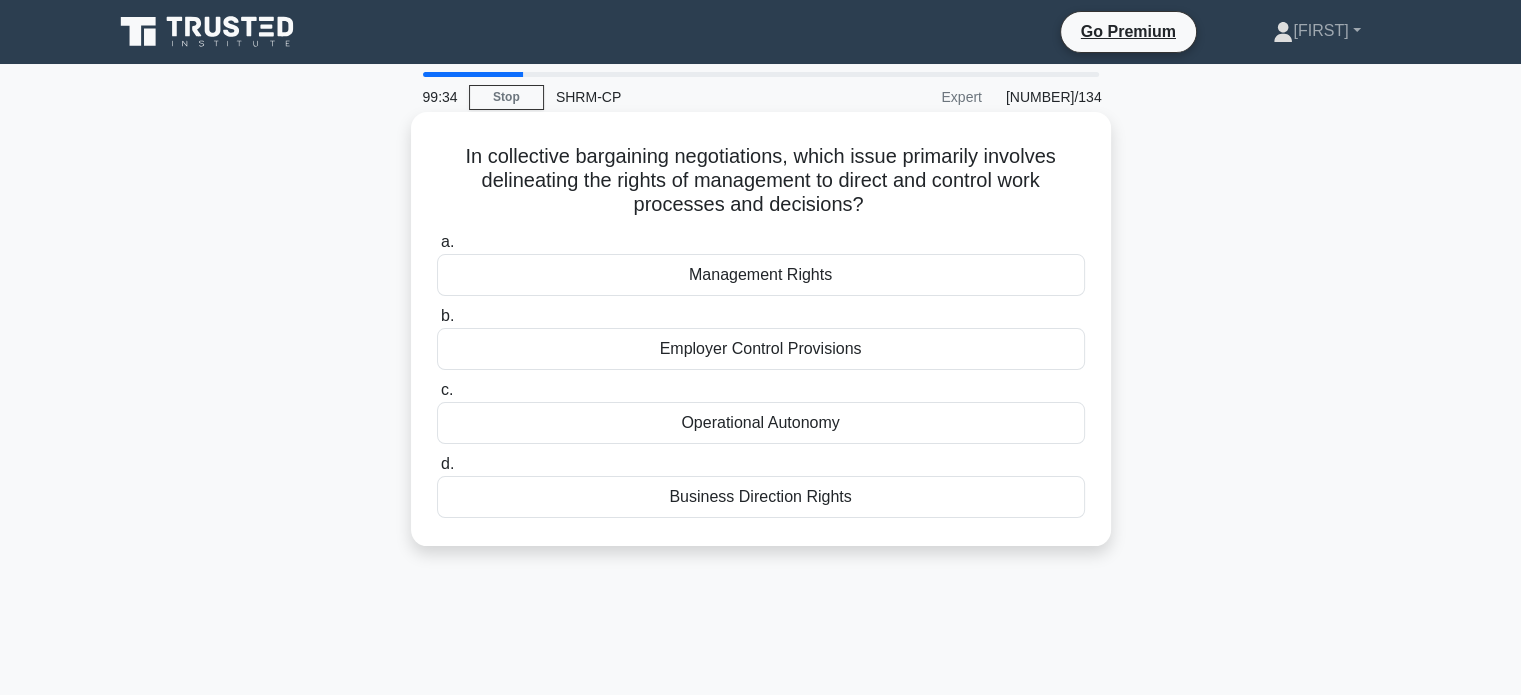 click on "Business Direction Rights" at bounding box center [761, 497] 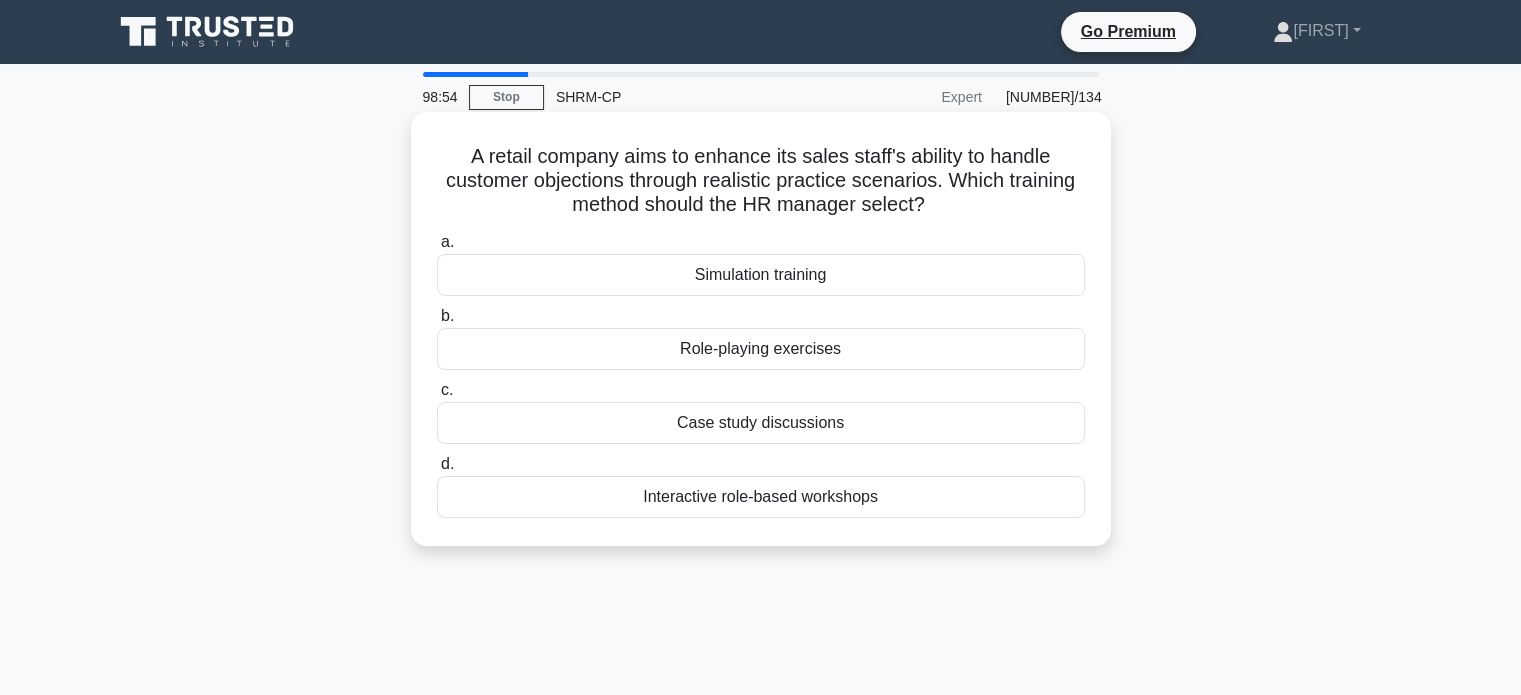 click on "Interactive role-based workshops" at bounding box center (761, 497) 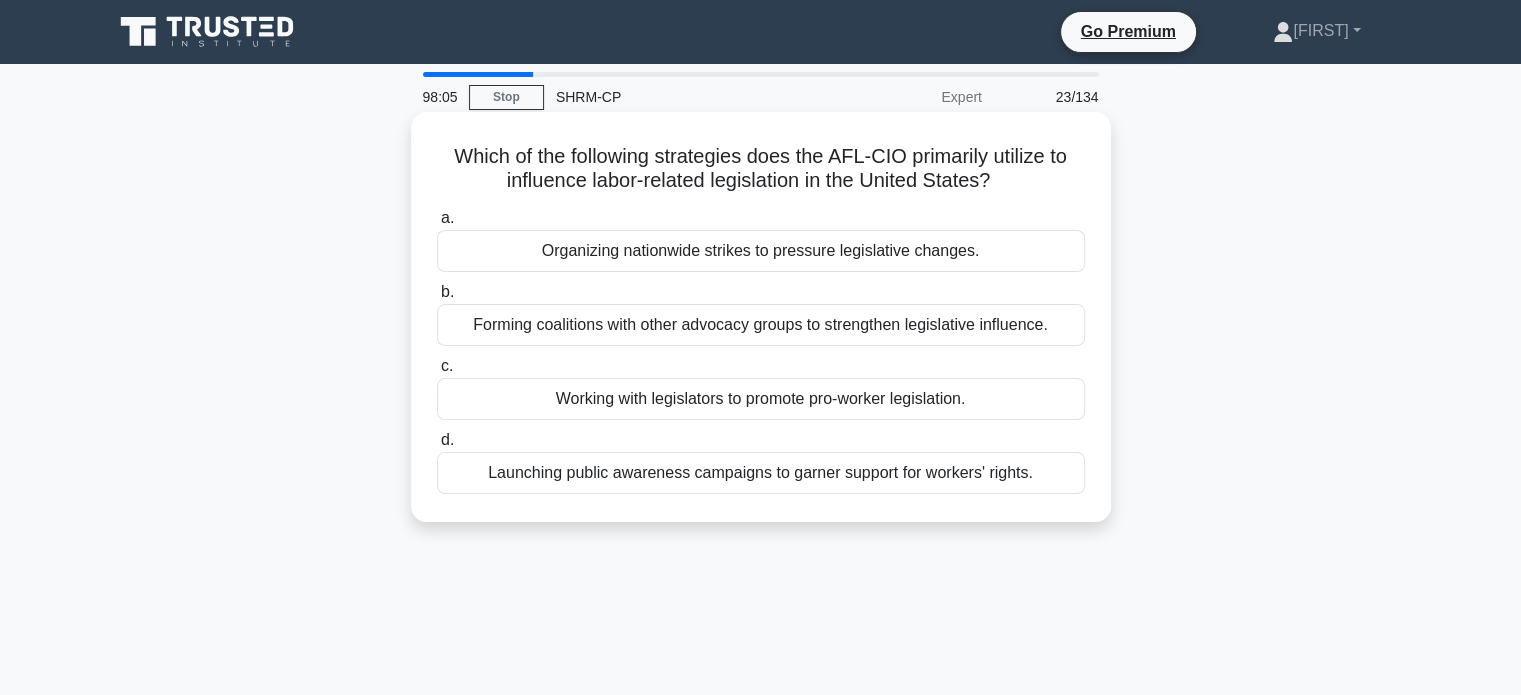 click on "Forming coalitions with other advocacy groups to strengthen legislative influence." at bounding box center [761, 325] 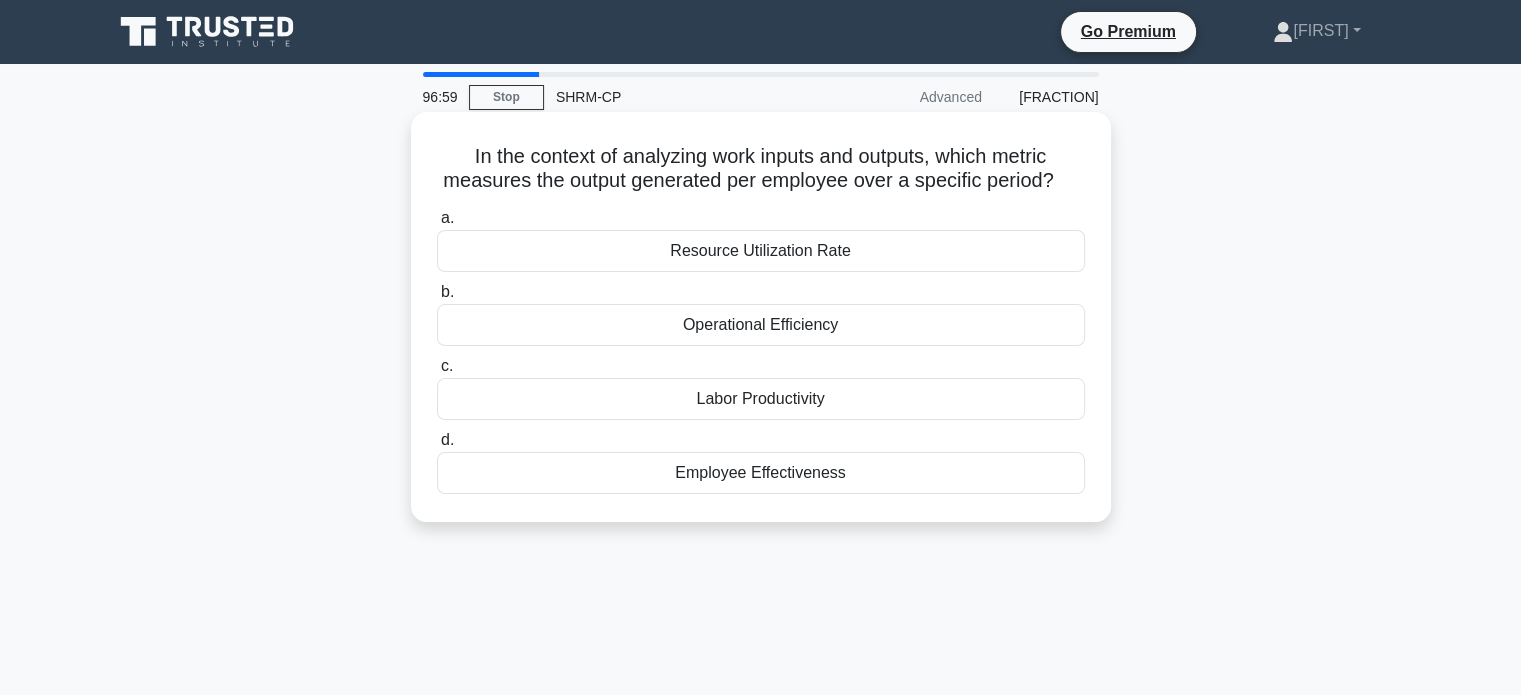 click on "Resource Utilization Rate" at bounding box center (761, 251) 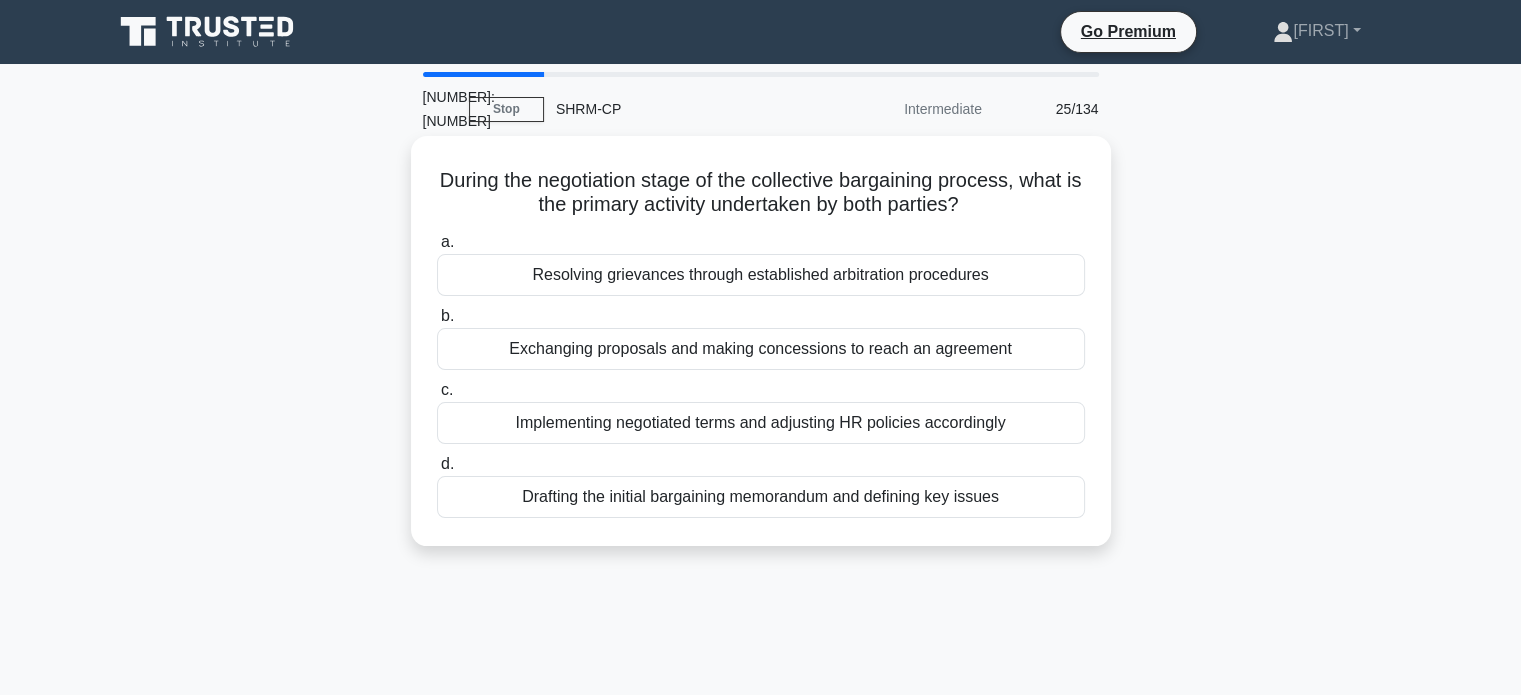 click on "Exchanging proposals and making concessions to reach an agreement" at bounding box center [761, 349] 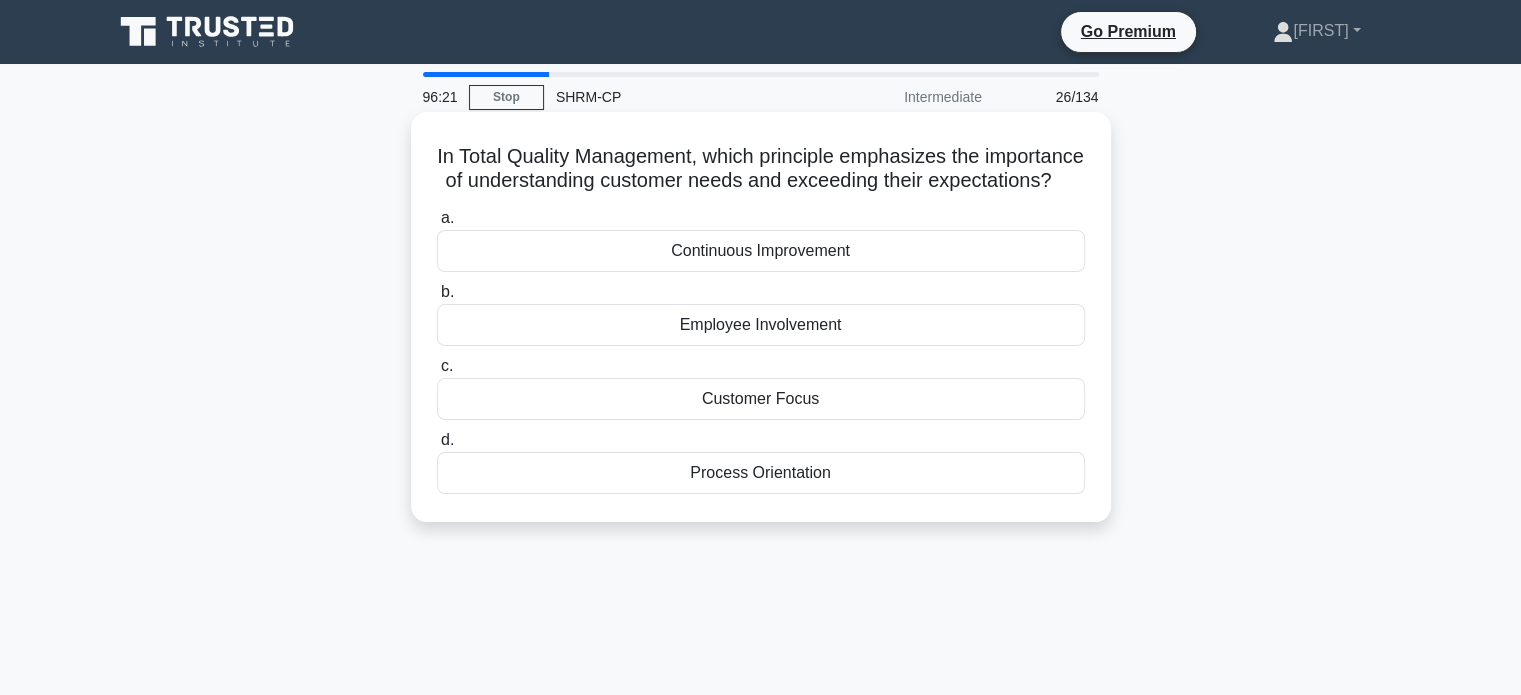 click on "Customer Focus" at bounding box center [761, 399] 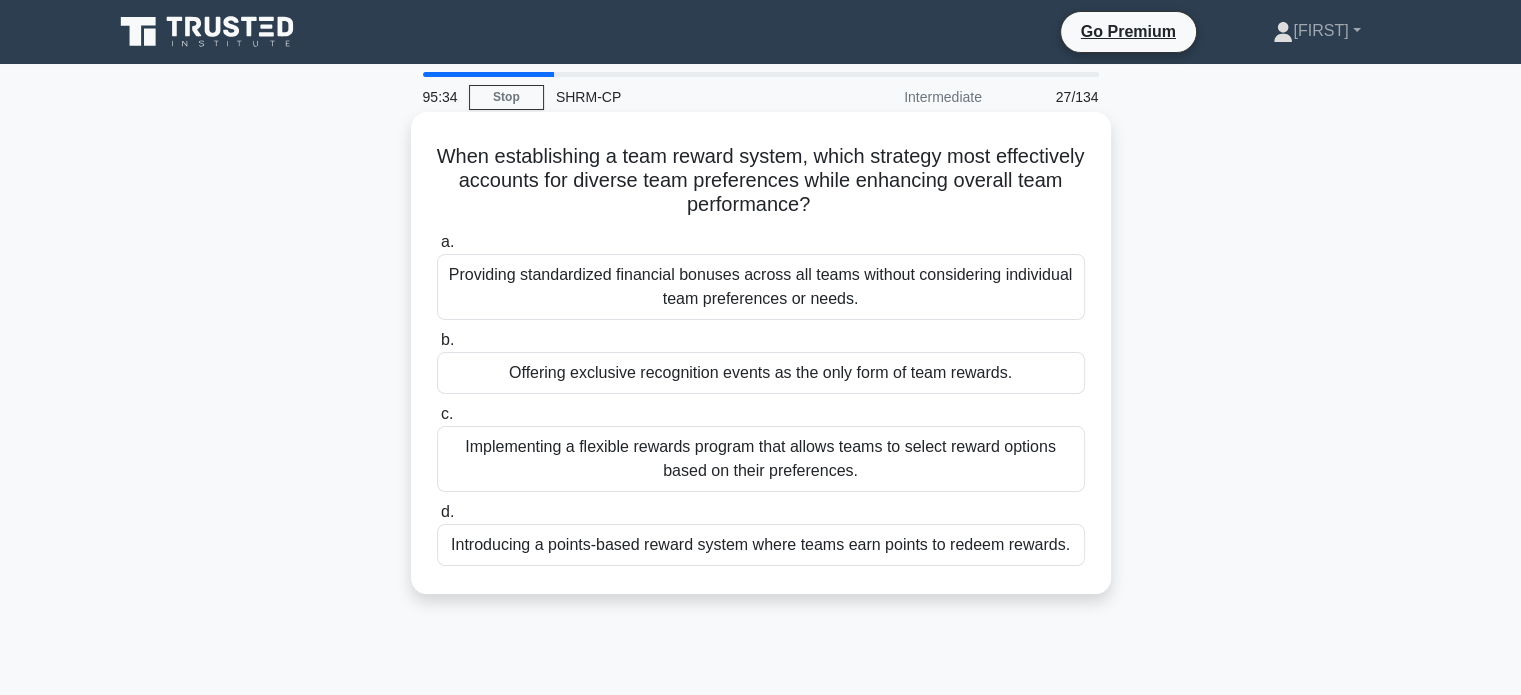 click on "Implementing a flexible rewards program that allows teams to select reward options based on their preferences." at bounding box center [761, 459] 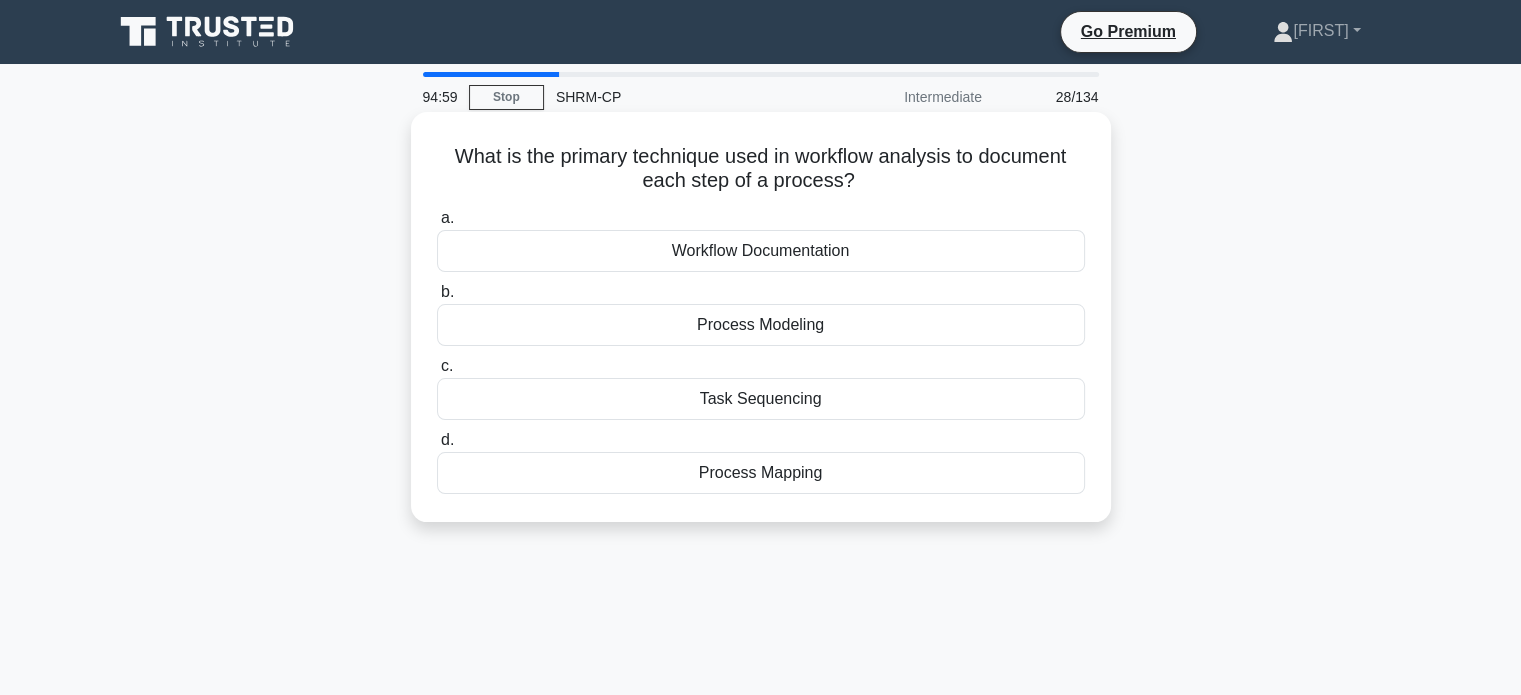 click on "Workflow Documentation" at bounding box center (761, 251) 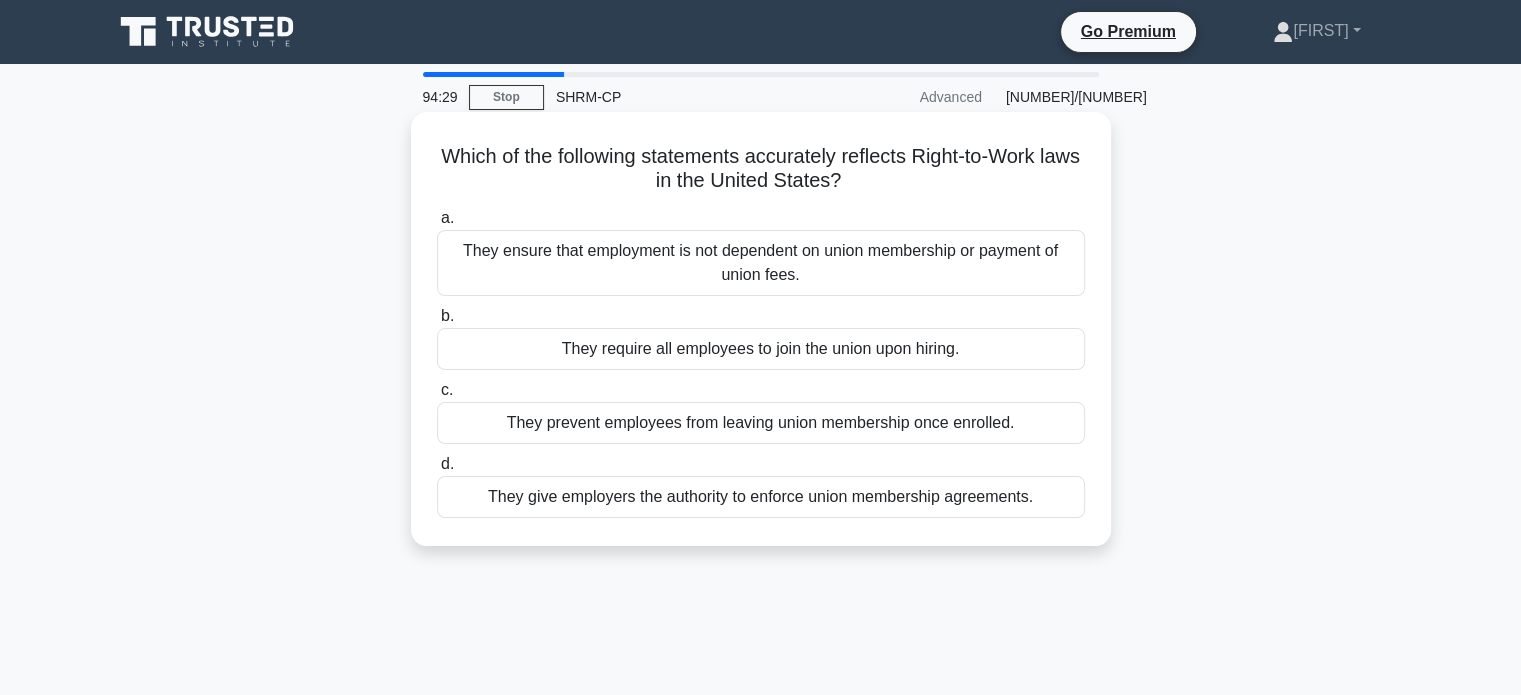 click on "They ensure that employment is not dependent on union membership or payment of union fees." at bounding box center (761, 263) 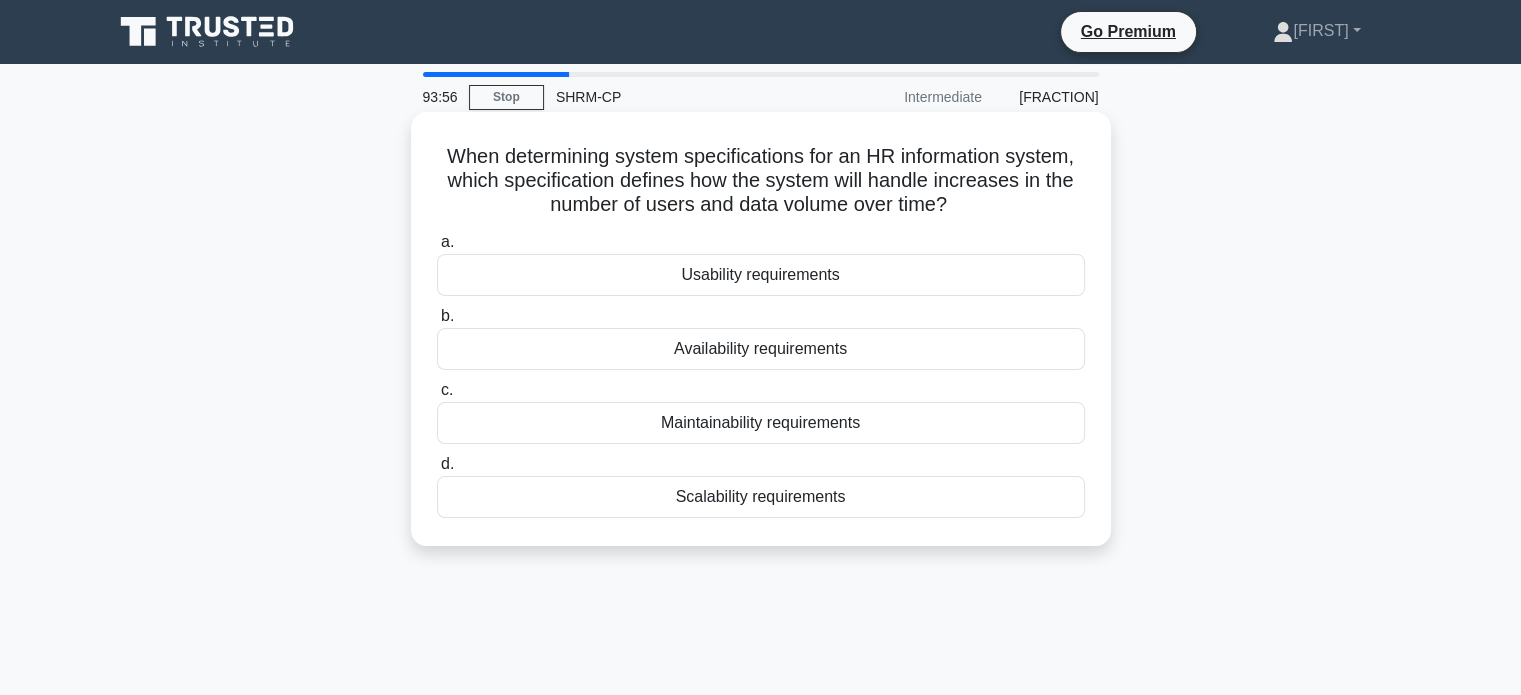 click on "Scalability requirements" at bounding box center [761, 497] 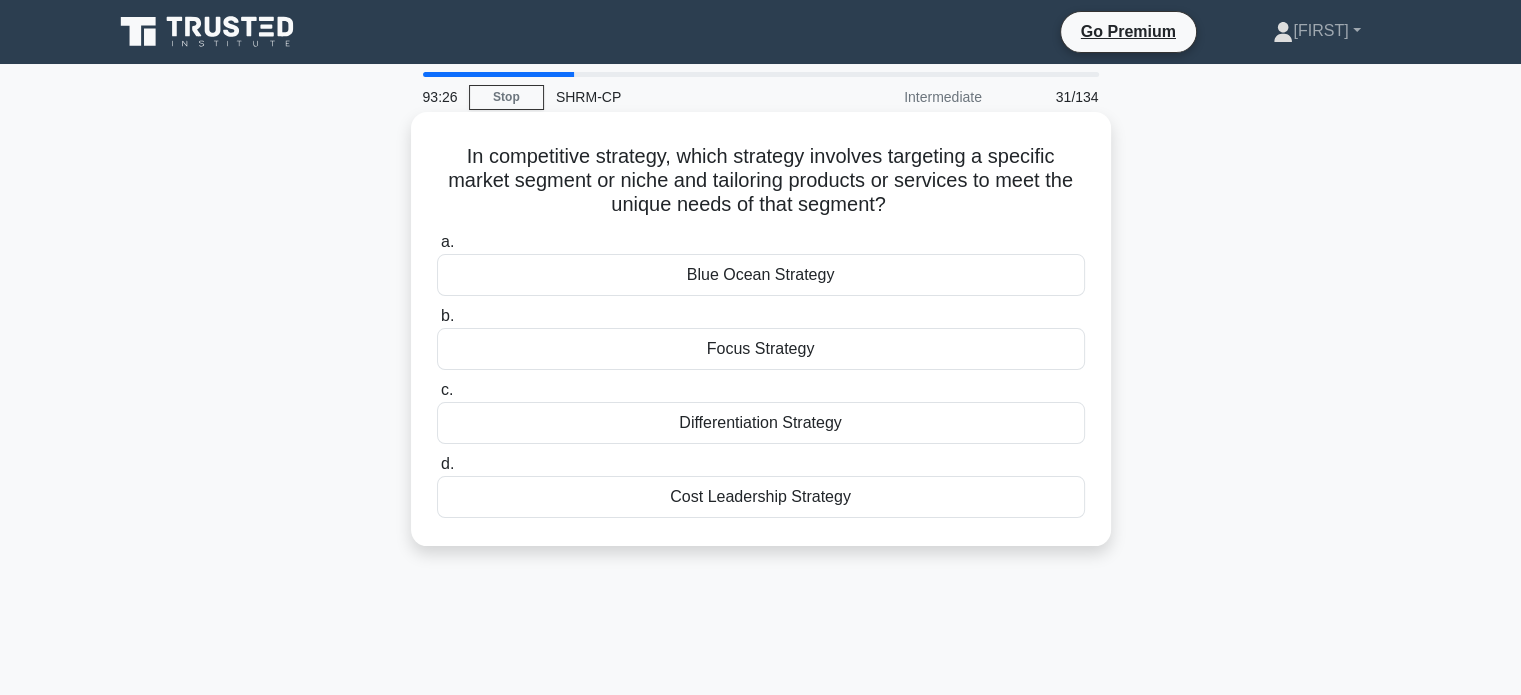 click on "Focus Strategy" at bounding box center (761, 349) 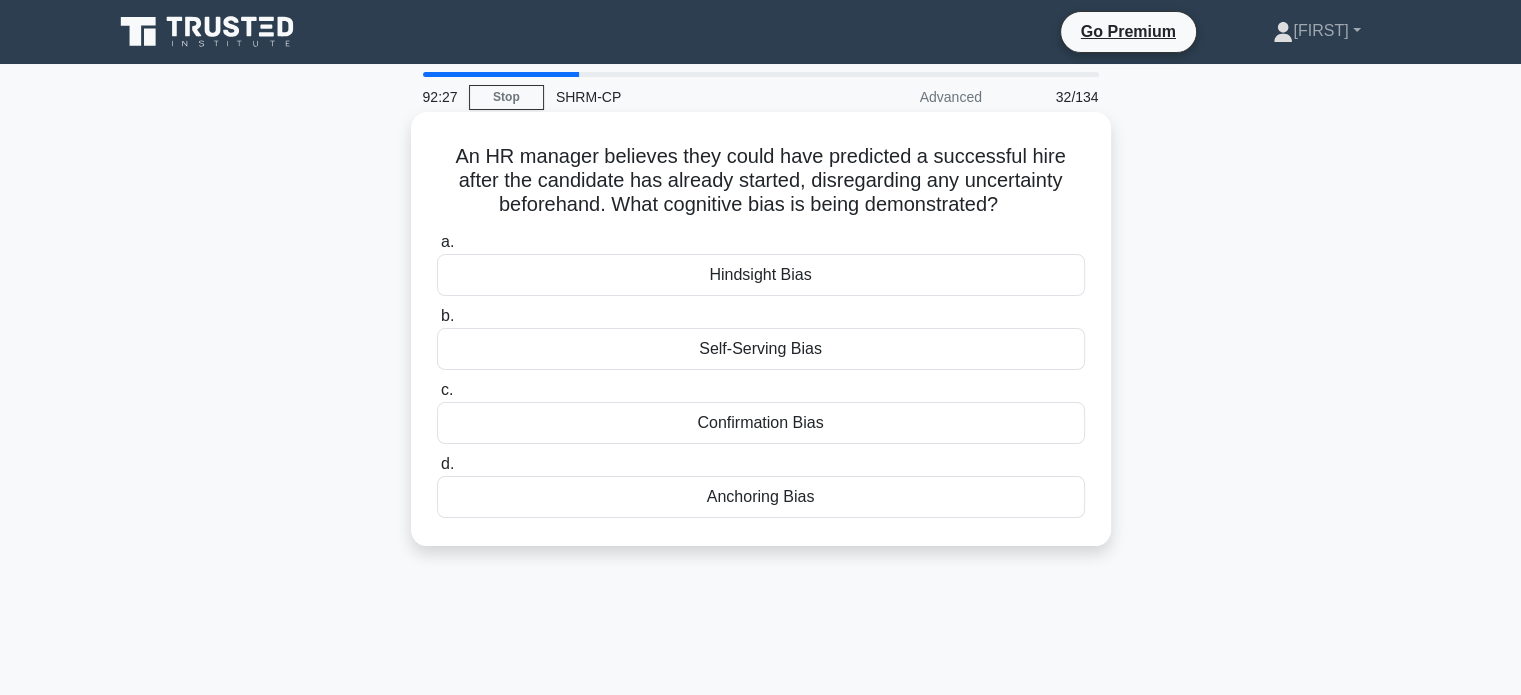 click on "Confirmation Bias" at bounding box center (761, 423) 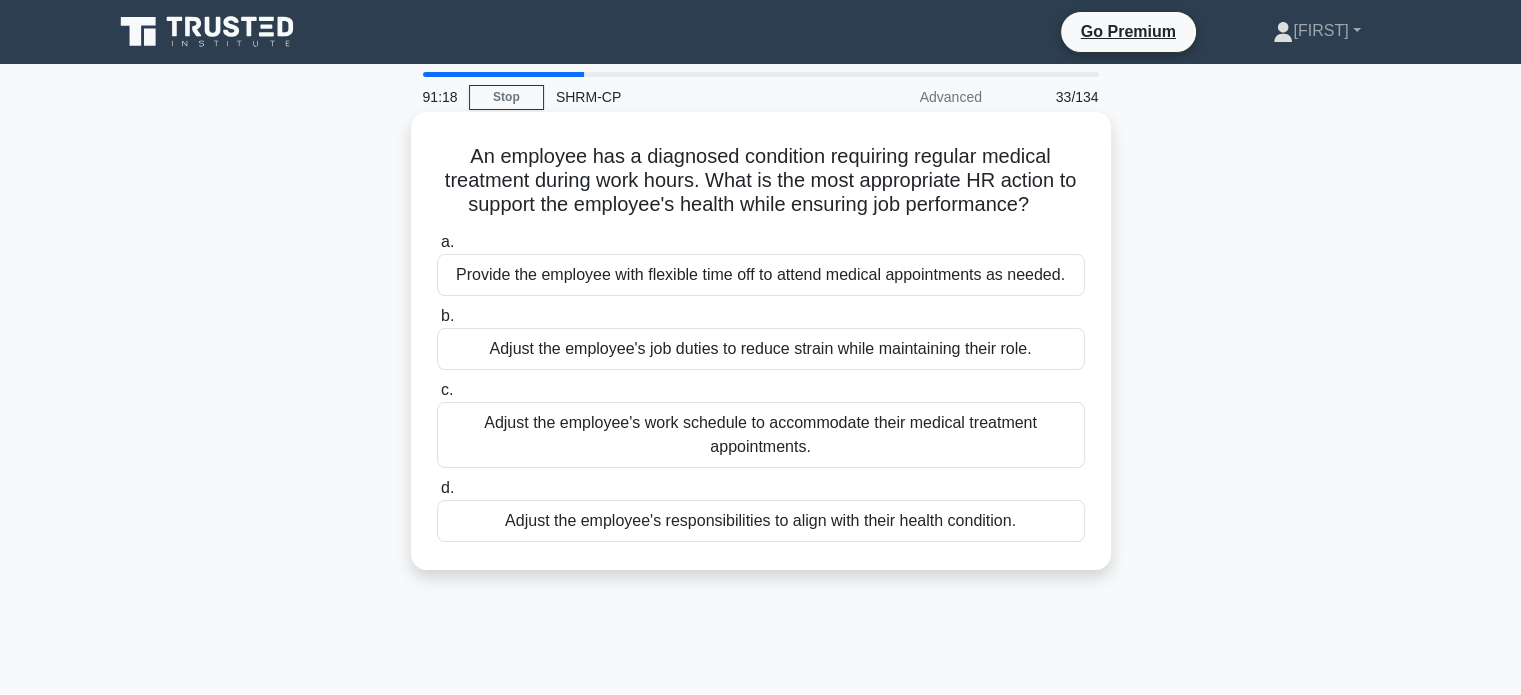 click on "Adjust the employee's work schedule to accommodate their medical treatment appointments." at bounding box center [761, 435] 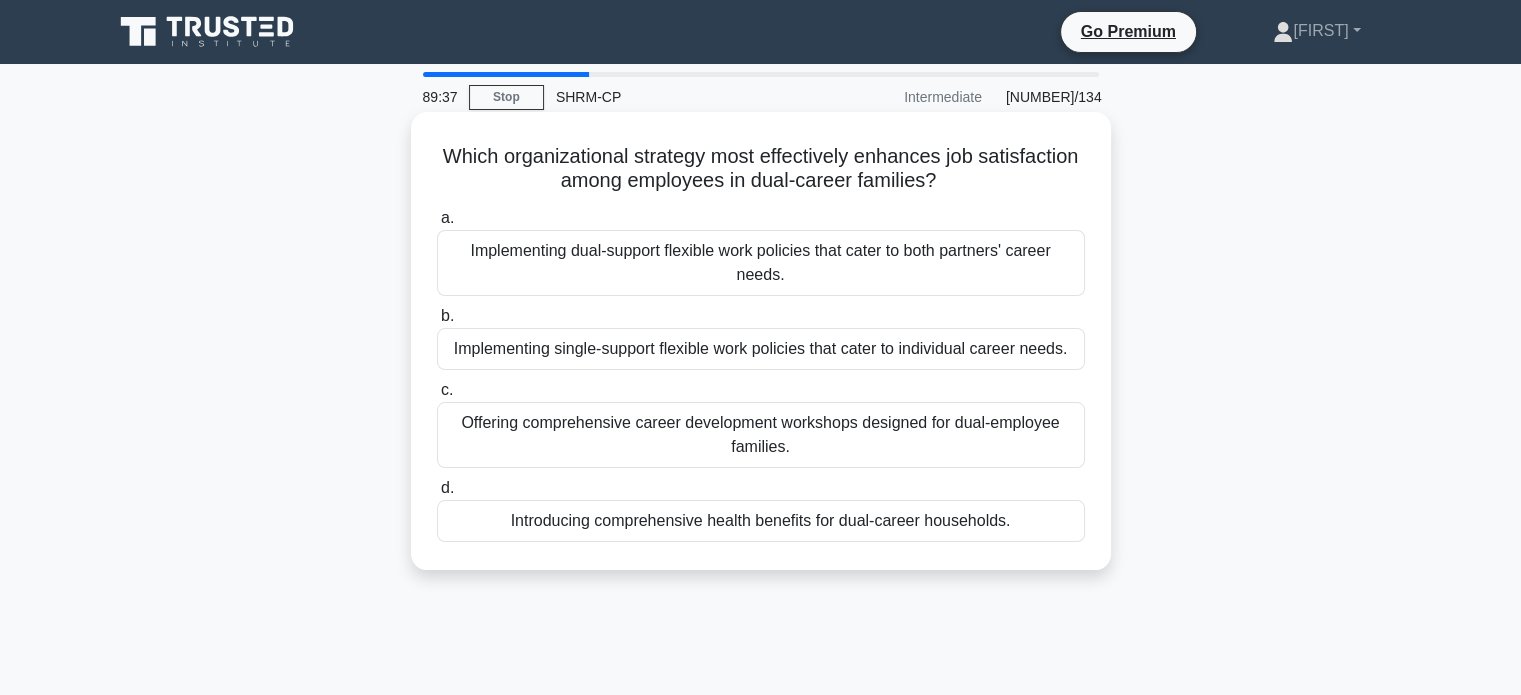 click on "Offering comprehensive career development workshops designed for dual-employee families." at bounding box center [761, 435] 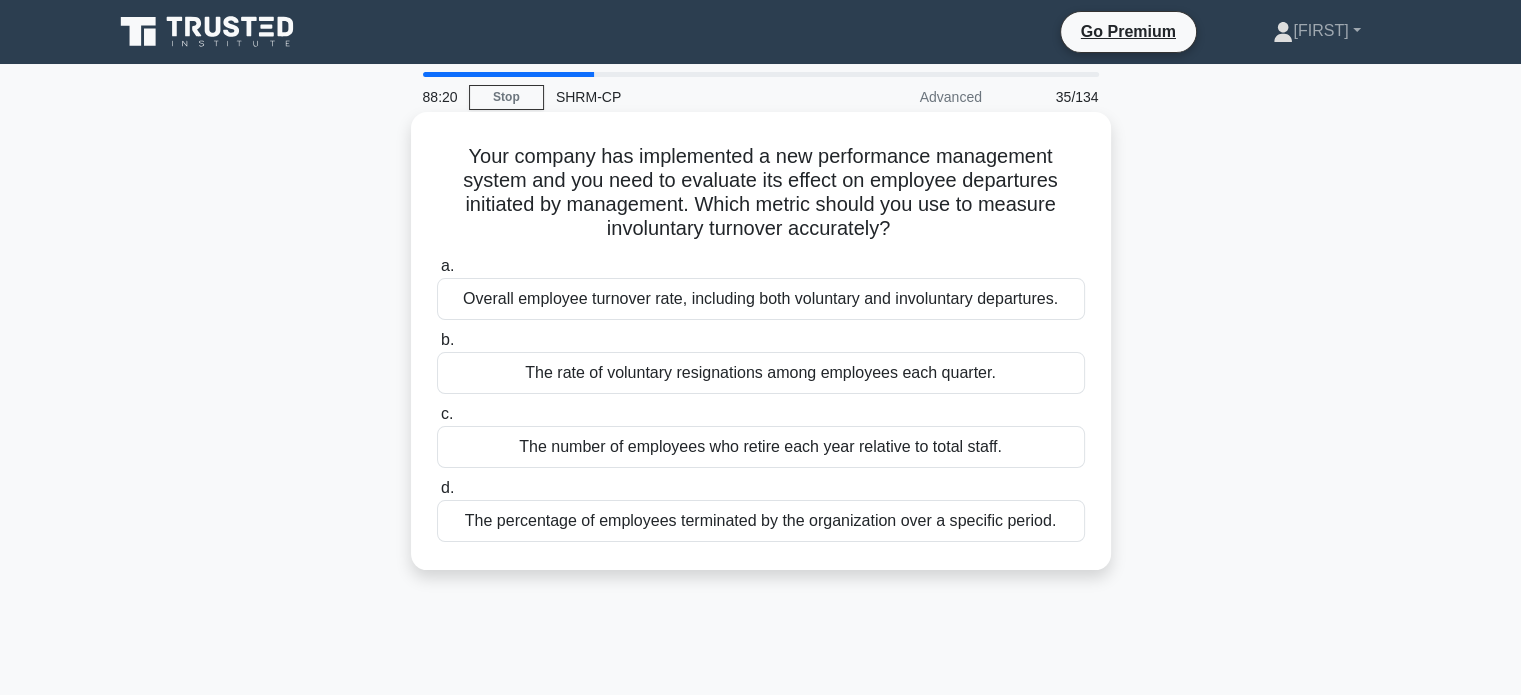 click on "The percentage of employees terminated by the organization over a specific period." at bounding box center (761, 521) 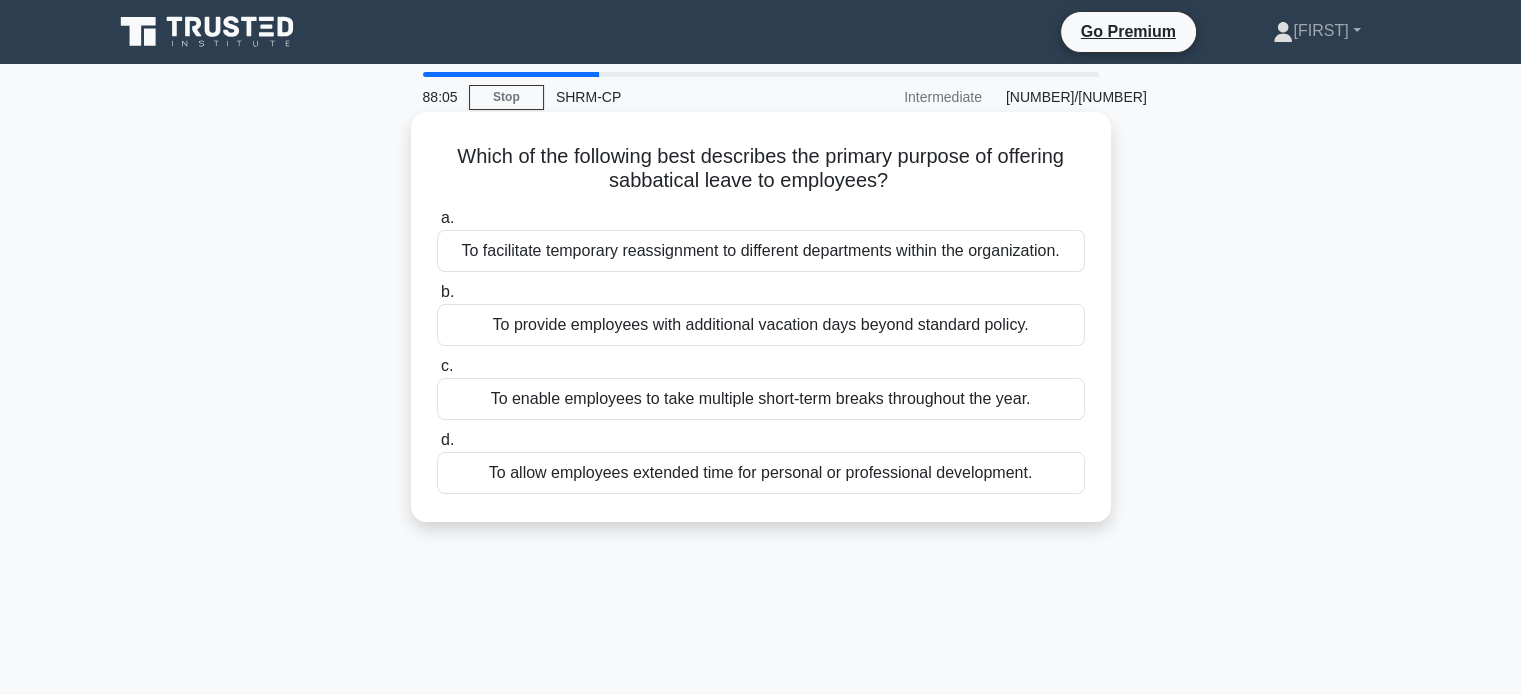 click on "To allow employees extended time for personal or professional development." at bounding box center [761, 473] 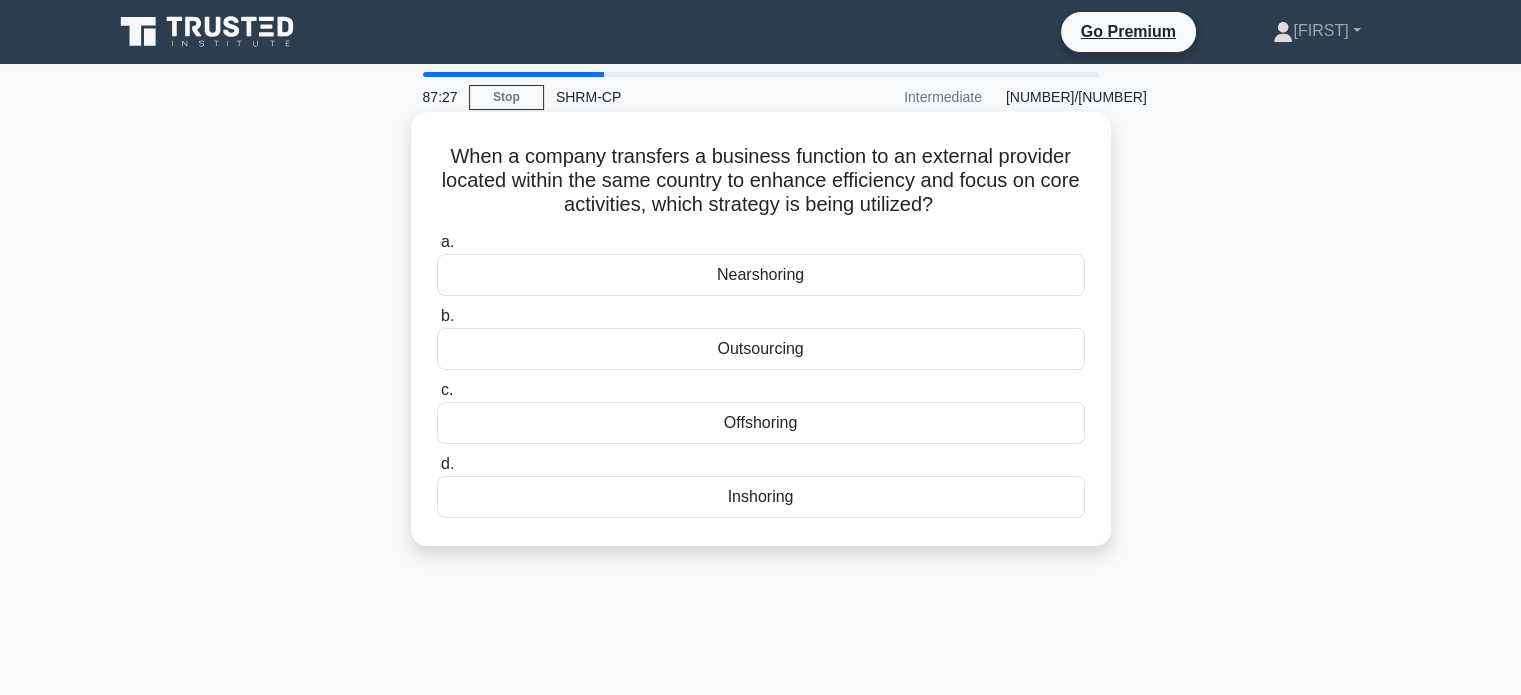 click on "Outsourcing" at bounding box center [761, 349] 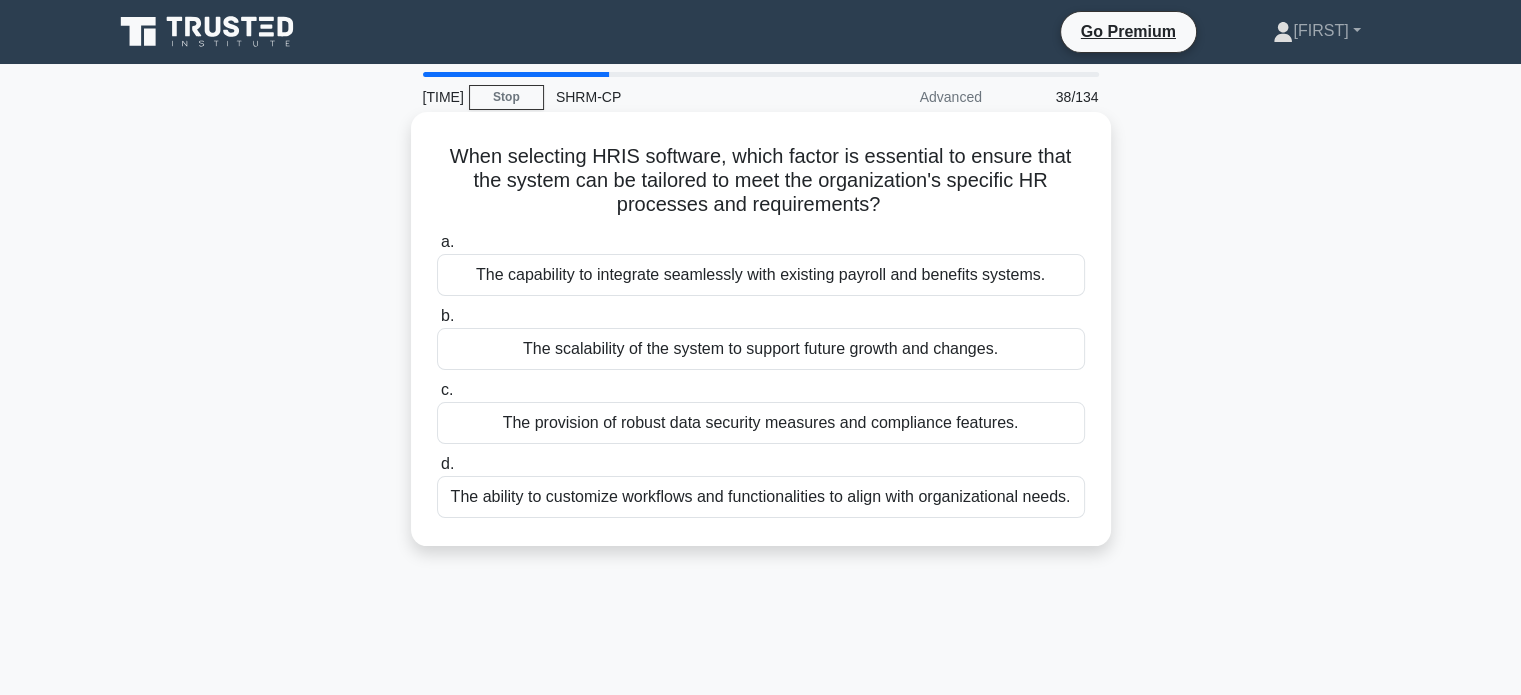 click on "The scalability of the system to support future growth and changes." at bounding box center [761, 349] 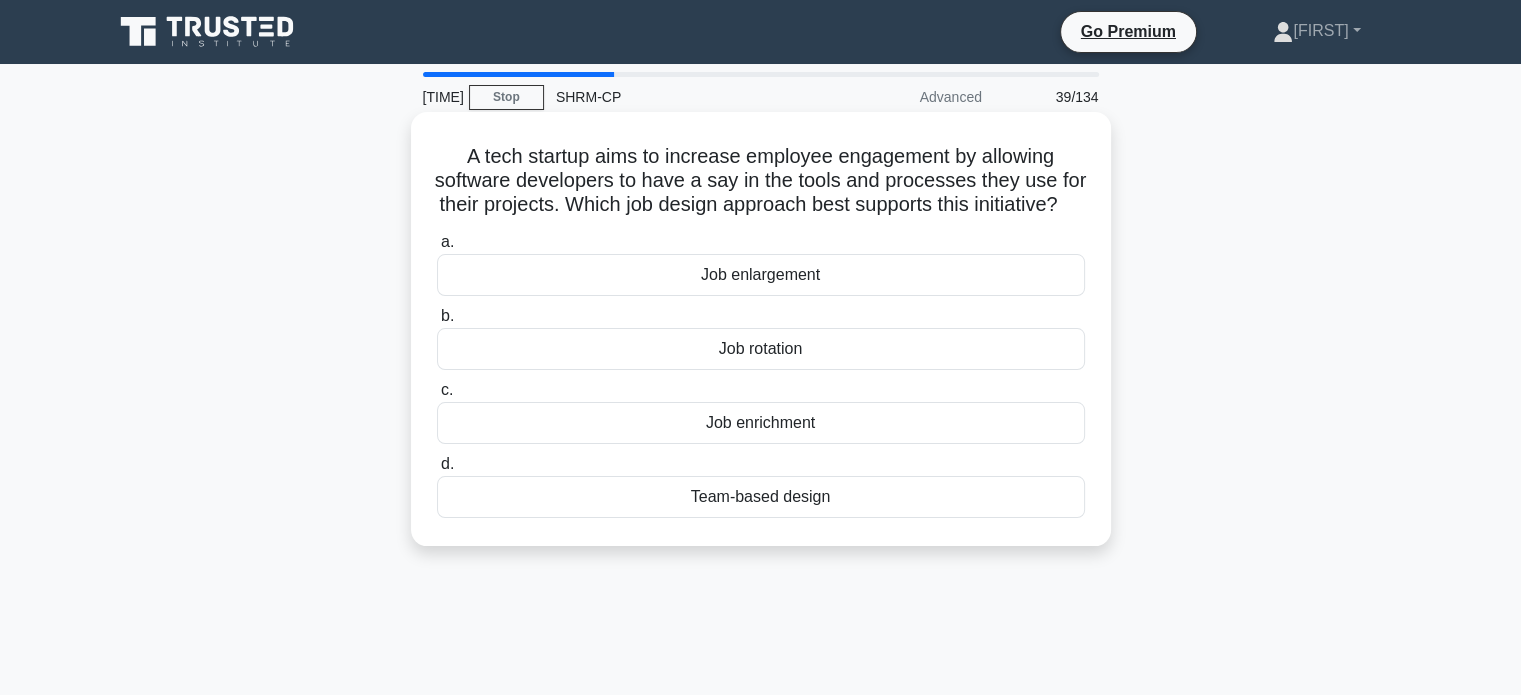click on "Team-based design" at bounding box center (761, 497) 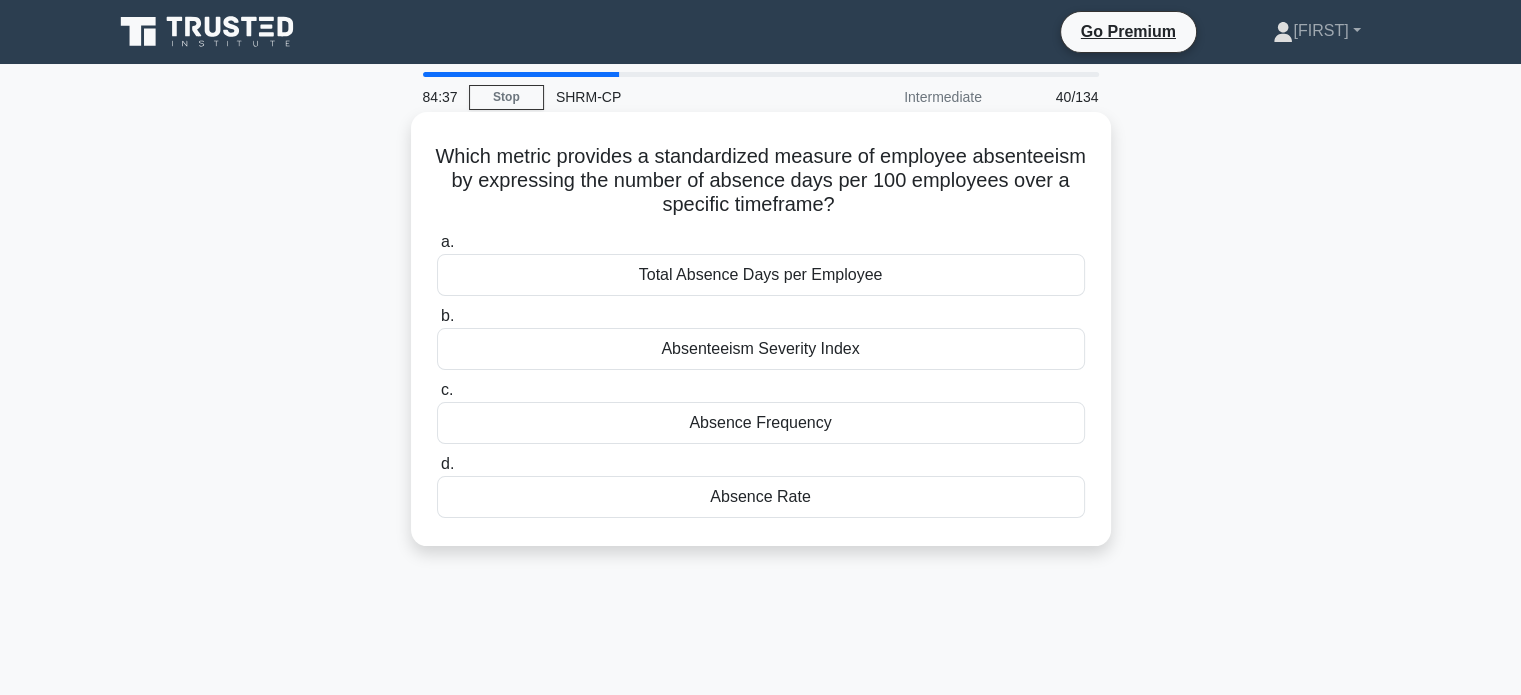 click on "Absence Rate" at bounding box center (761, 497) 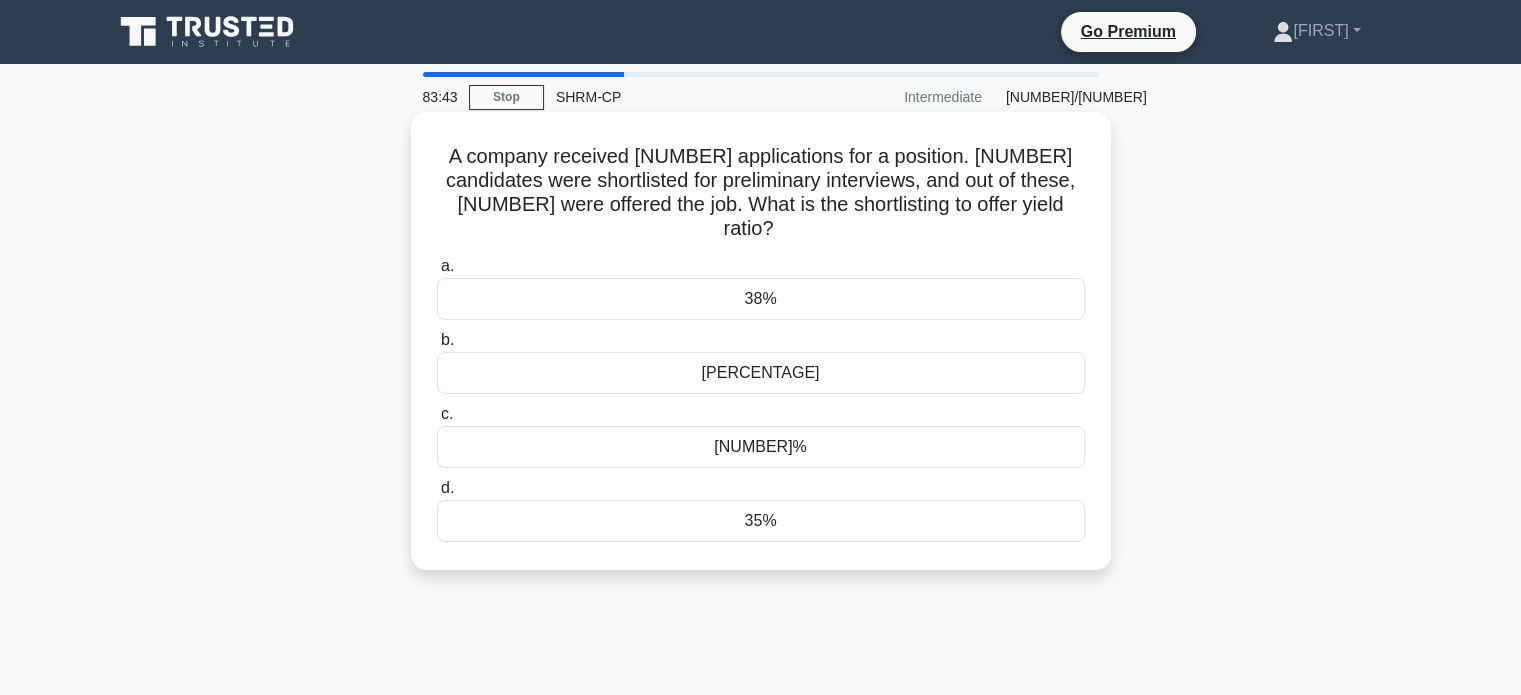 click on "[NUMBER]%" at bounding box center [761, 447] 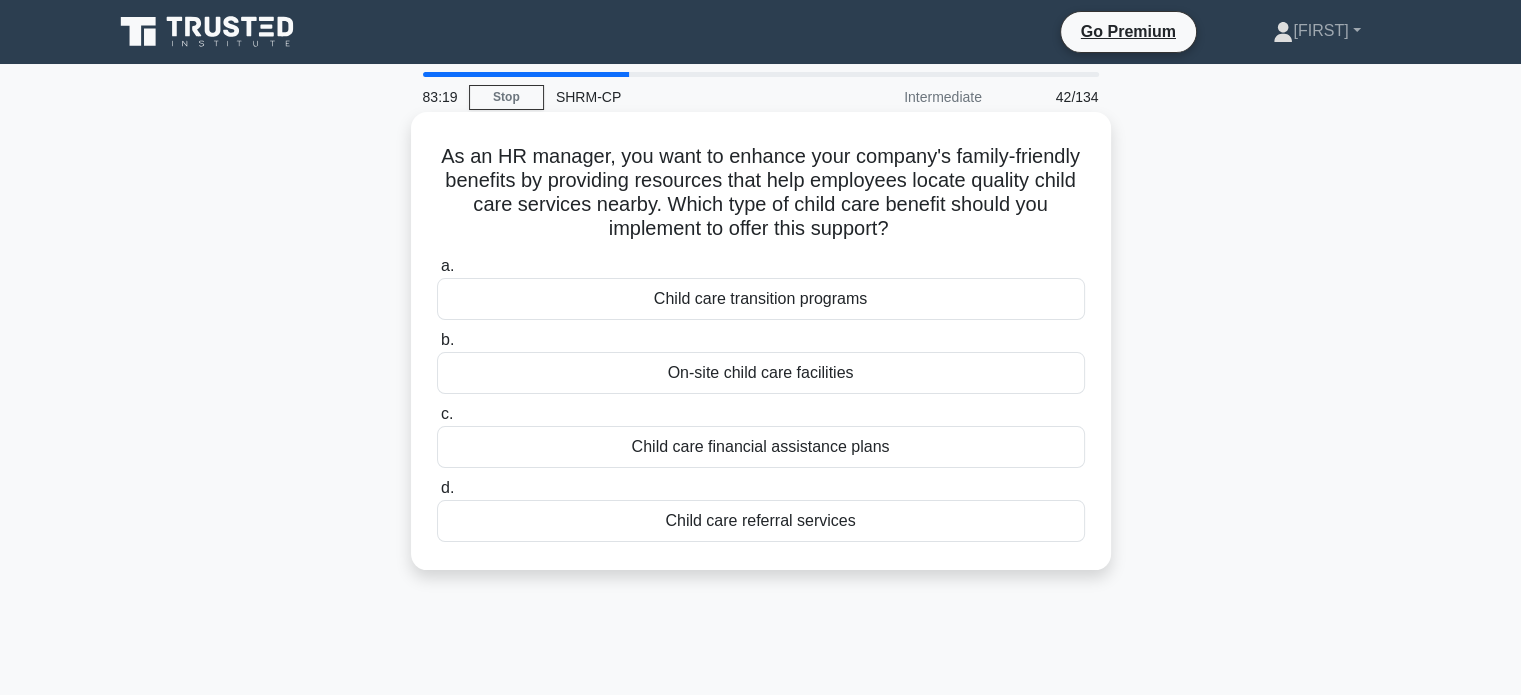 click on "Child care financial assistance plans" at bounding box center (761, 447) 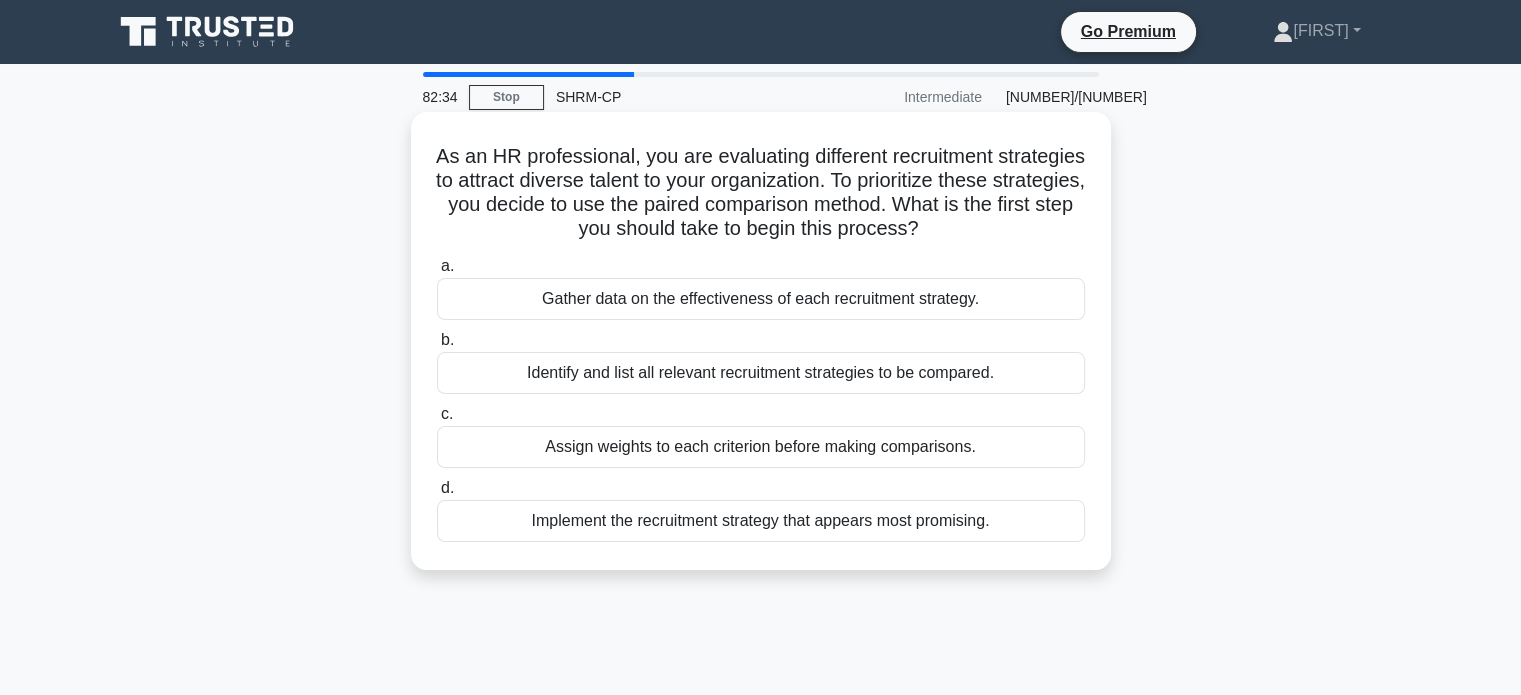 click on "Identify and list all relevant recruitment strategies to be compared." at bounding box center (761, 373) 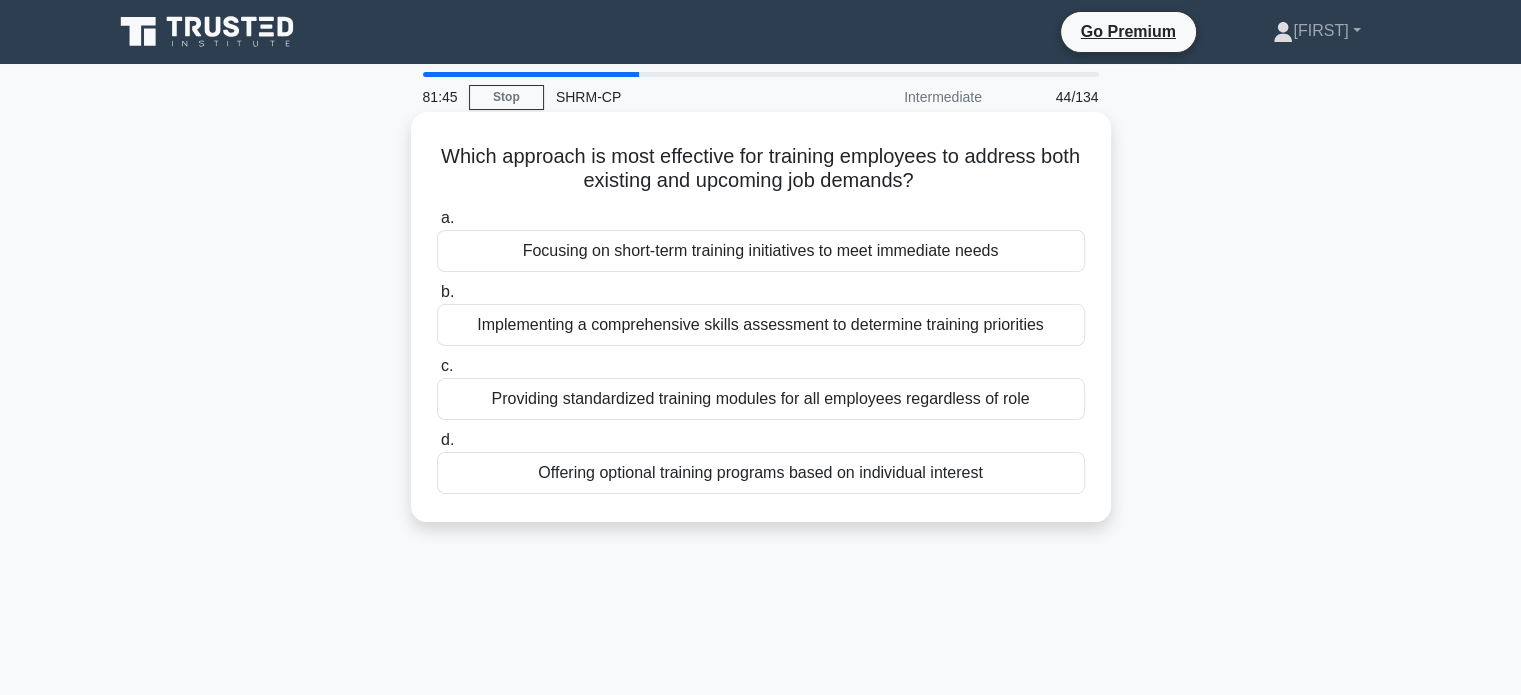 click on "Implementing a comprehensive skills assessment to determine training priorities" at bounding box center [761, 325] 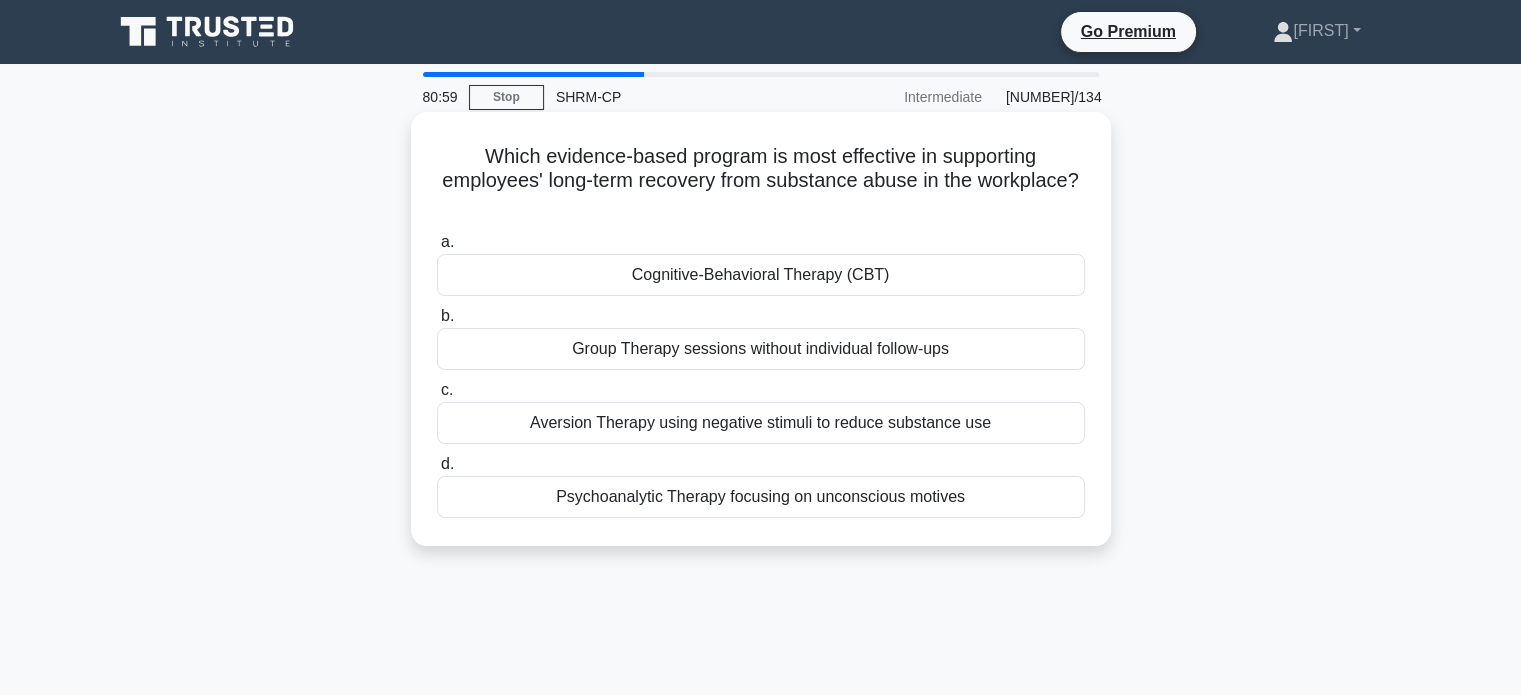 click on "Cognitive-Behavioral Therapy (CBT)" at bounding box center [761, 275] 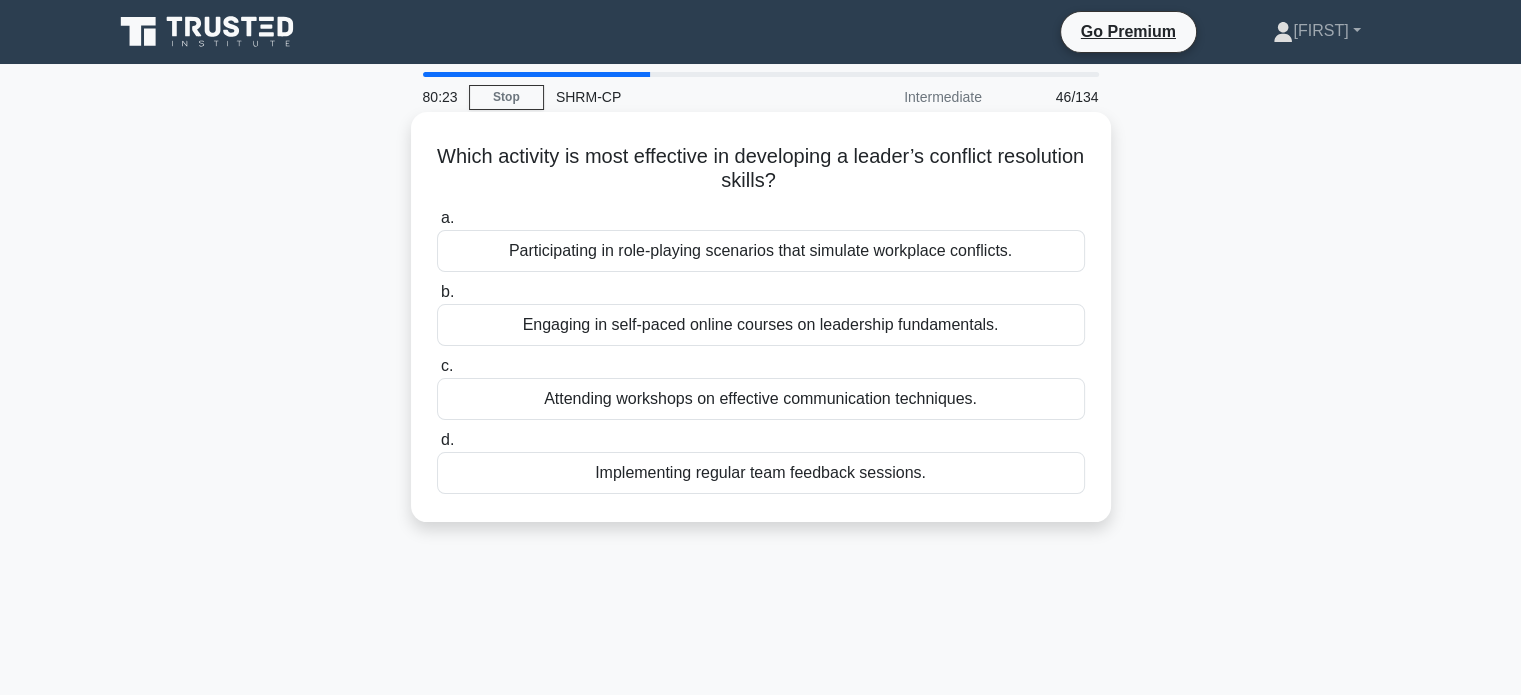 click on "Participating in role-playing scenarios that simulate workplace conflicts." at bounding box center (761, 251) 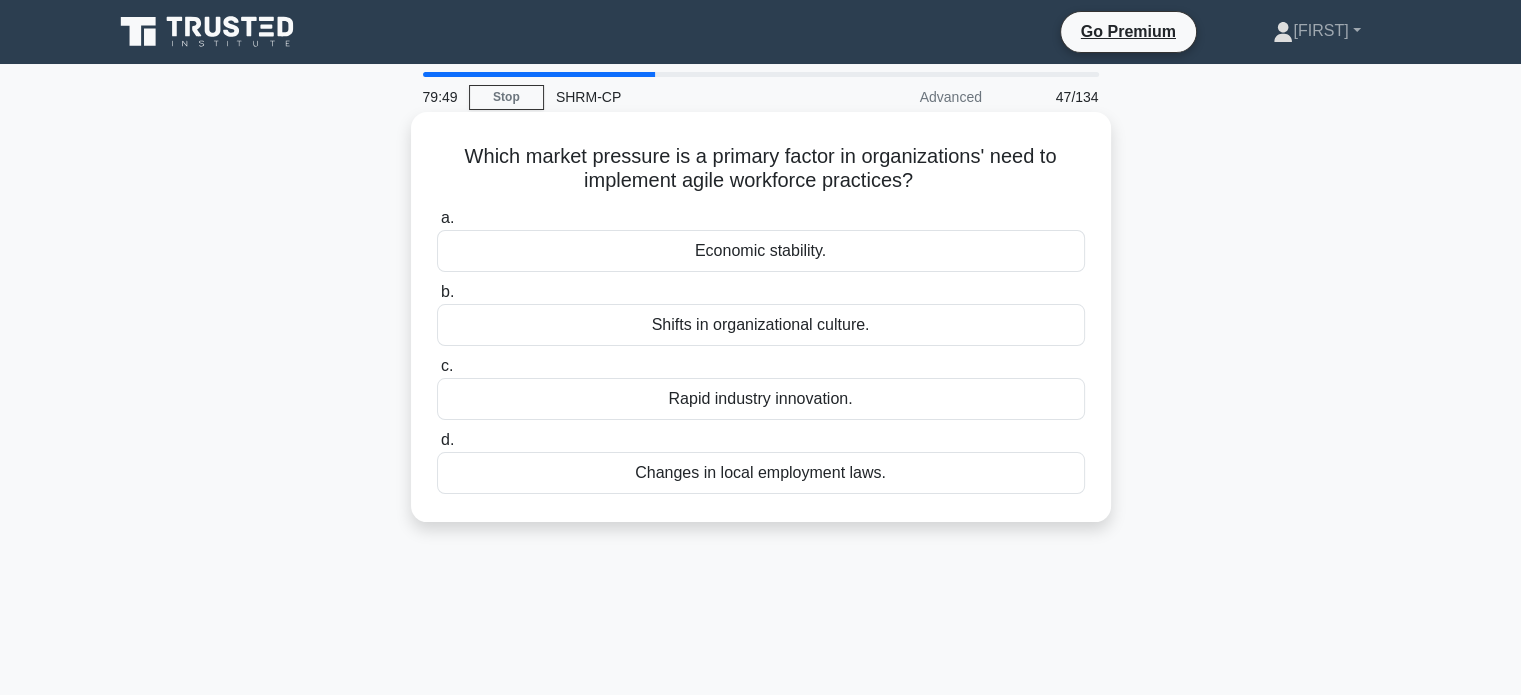 click on "Shifts in organizational culture." at bounding box center (761, 325) 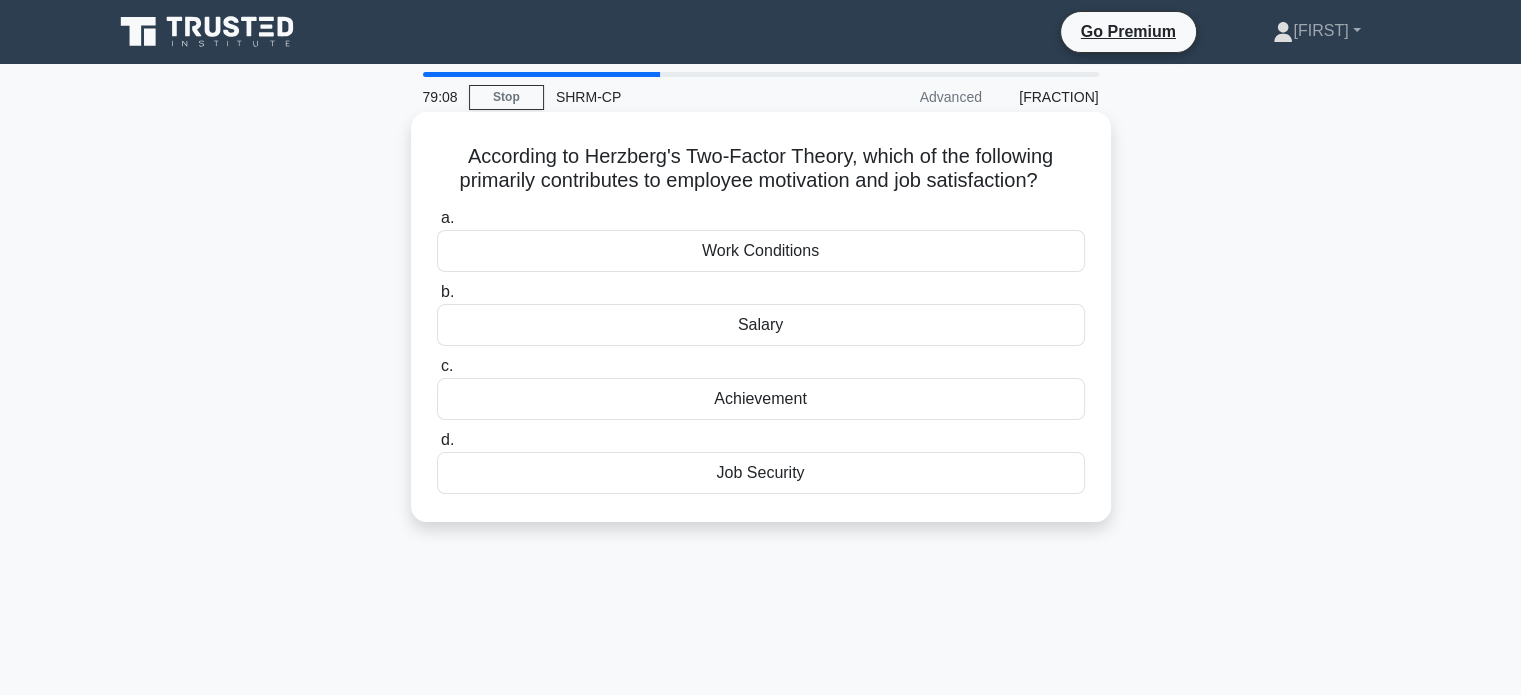 click on "Work Conditions" at bounding box center [761, 251] 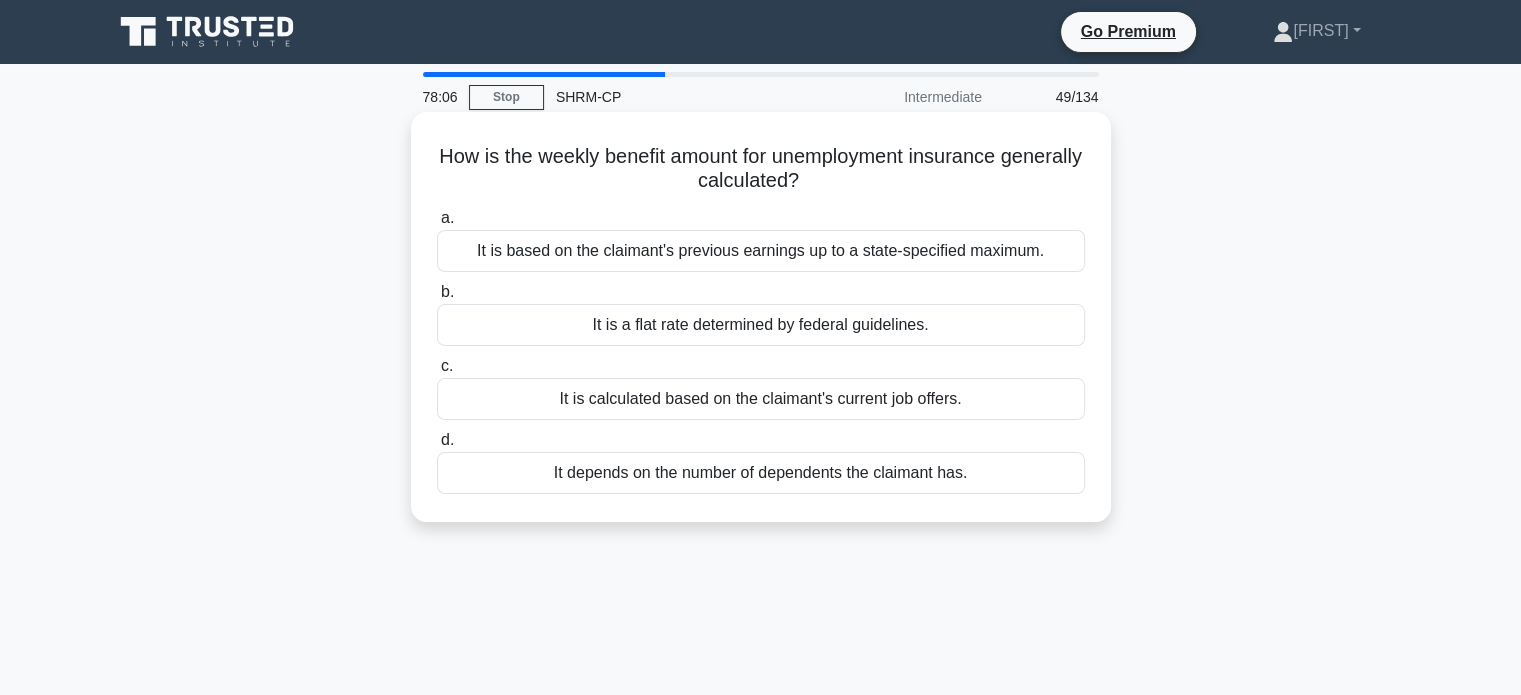 click on "It is based on the claimant's previous earnings up to a state-specified maximum." at bounding box center (761, 251) 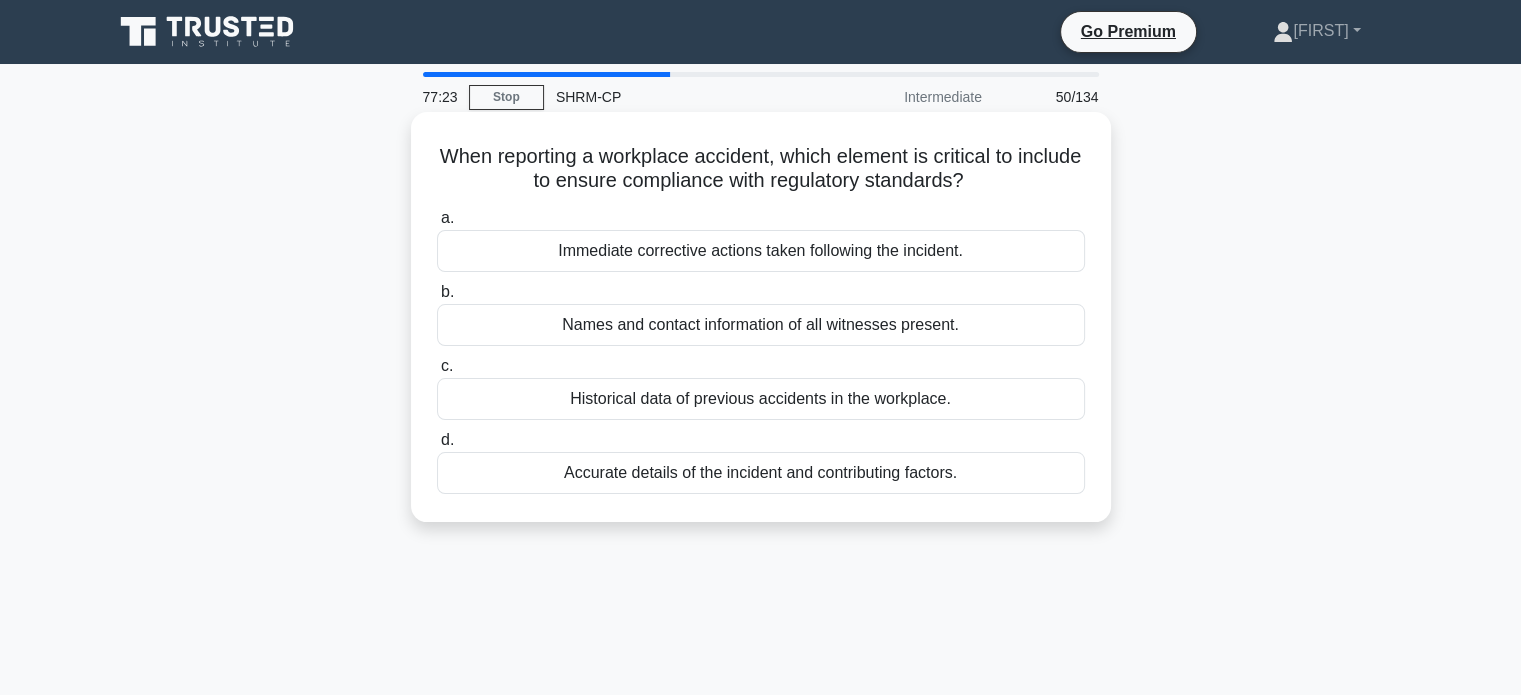 click on "Immediate corrective actions taken following the incident." at bounding box center [761, 251] 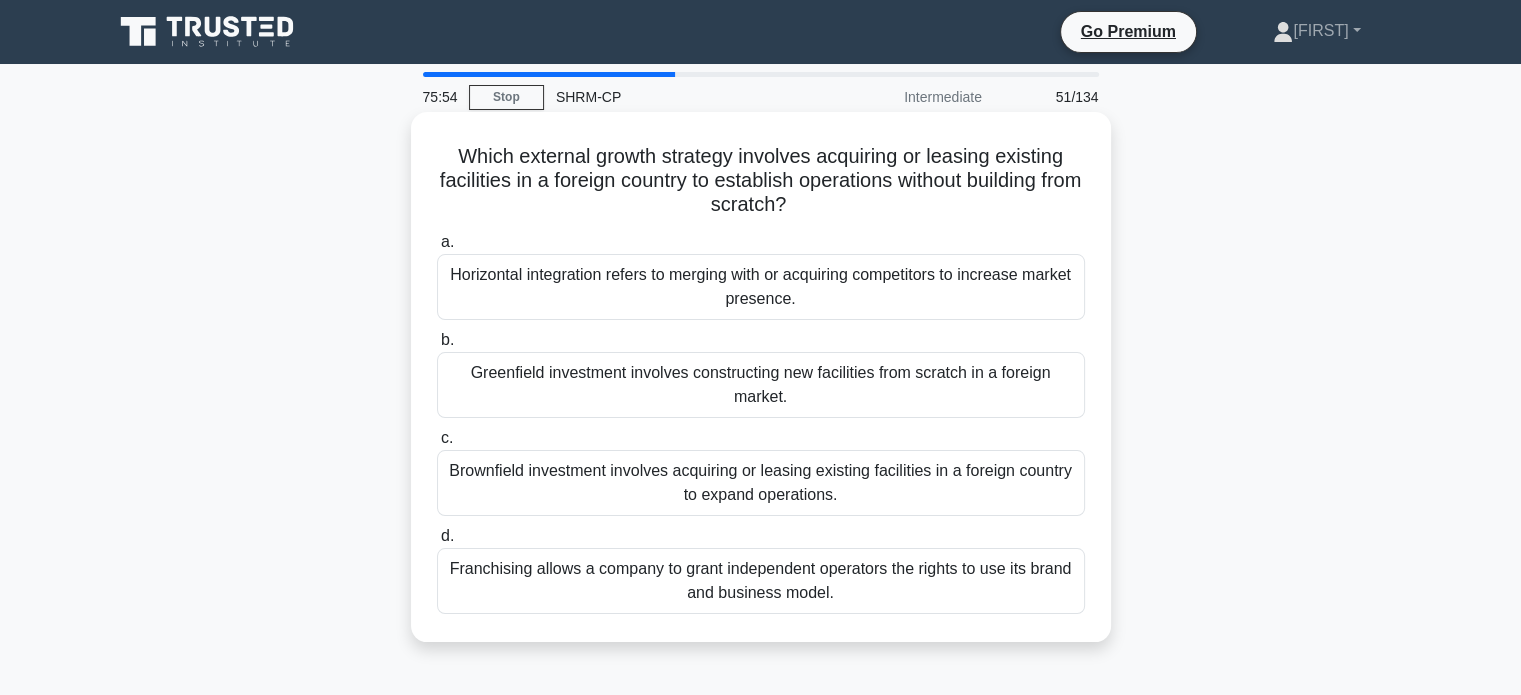 click on "Brownfield investment involves acquiring or leasing existing facilities in a foreign country to expand operations." at bounding box center (761, 483) 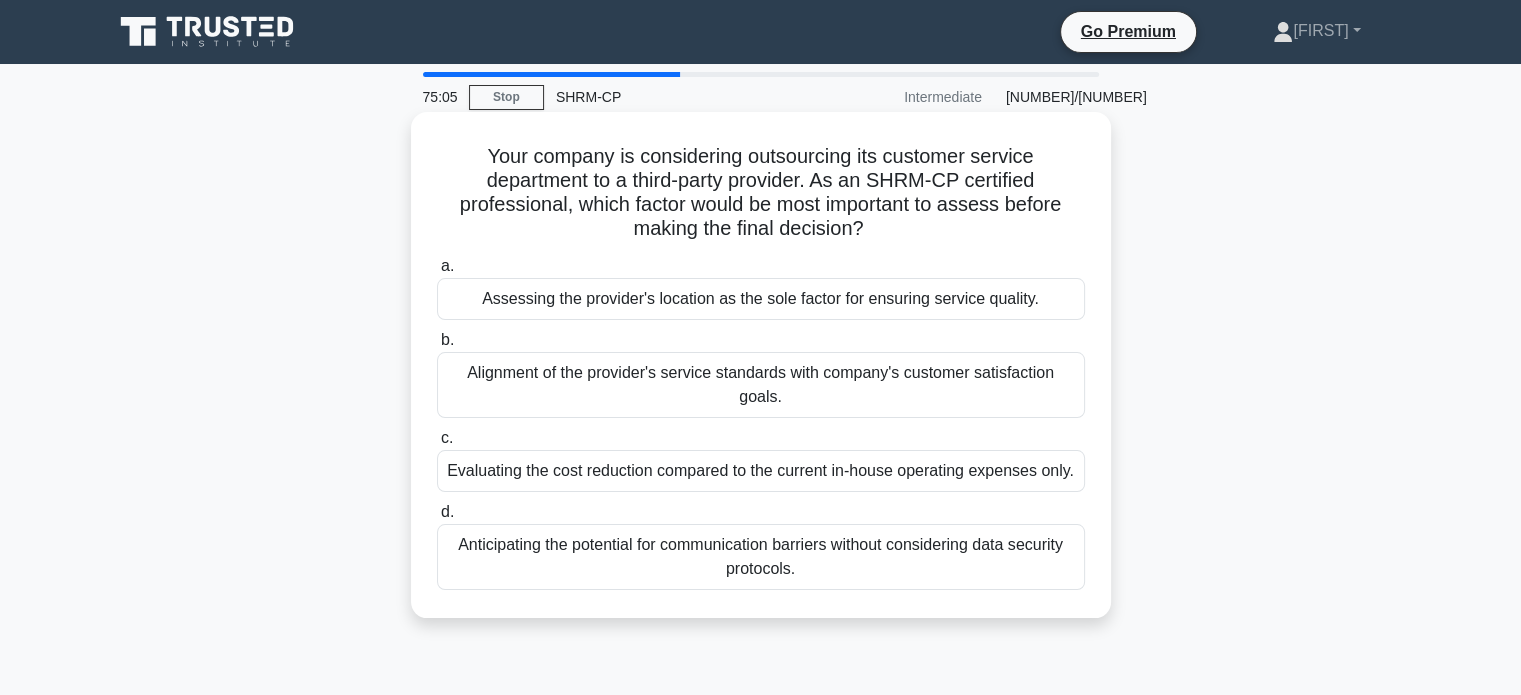 click on "Alignment of the provider's service standards with company's customer satisfaction goals." at bounding box center [761, 385] 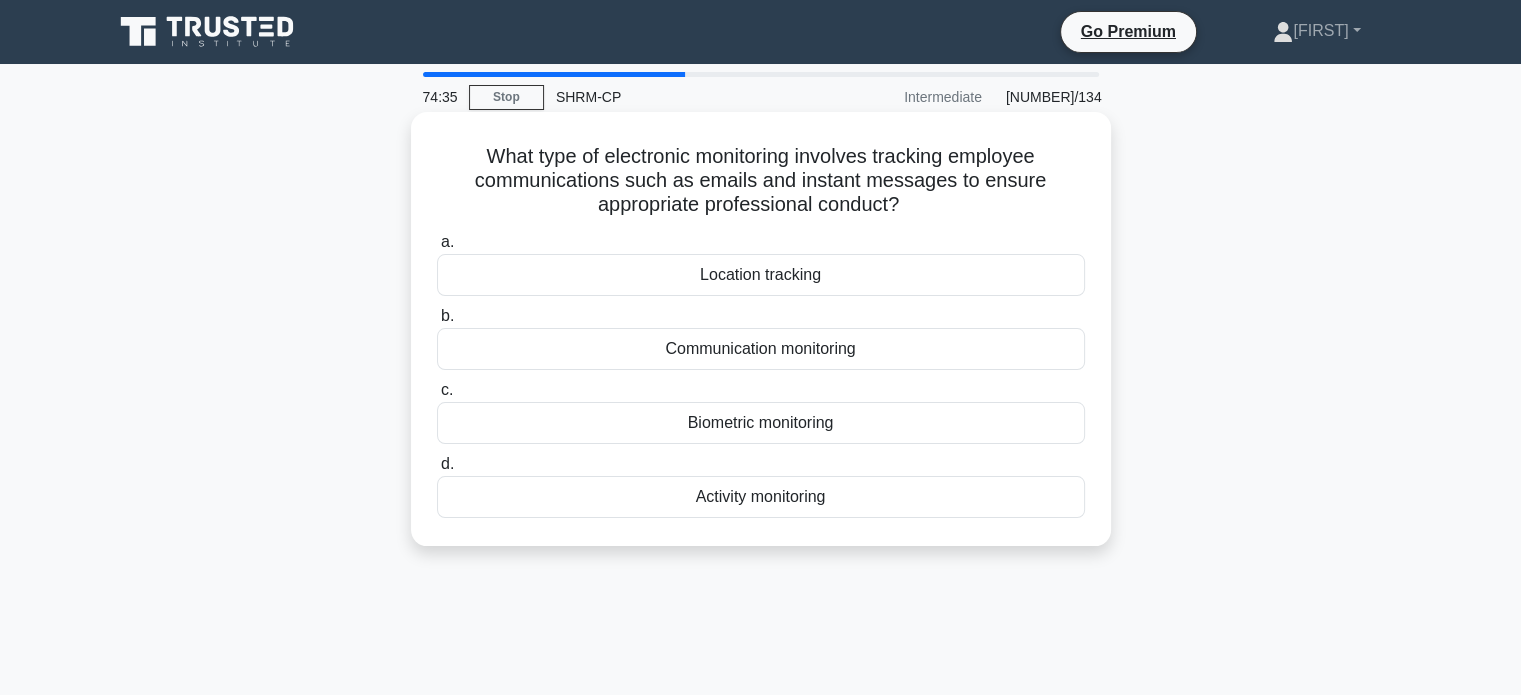 click on "Communication monitoring" at bounding box center [761, 349] 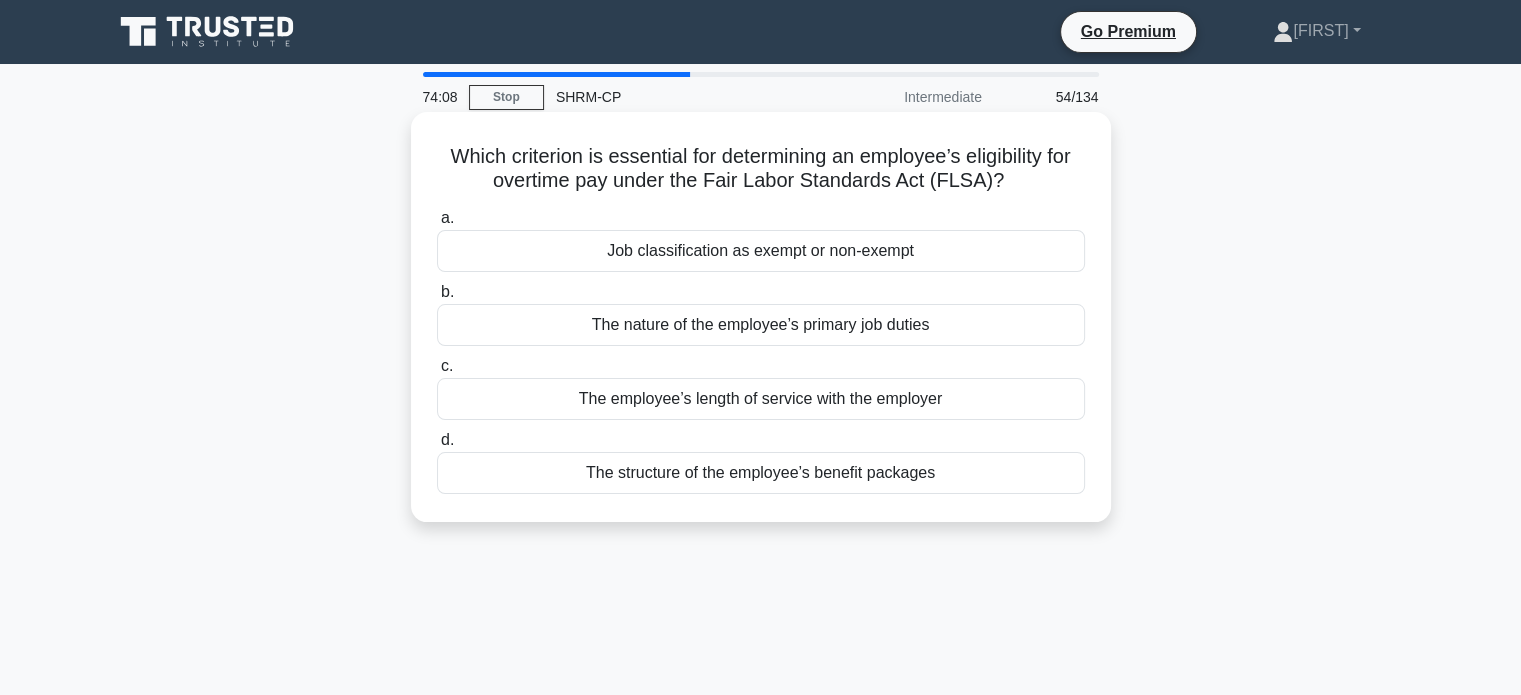 click on "The nature of the employee’s primary job duties" at bounding box center [761, 325] 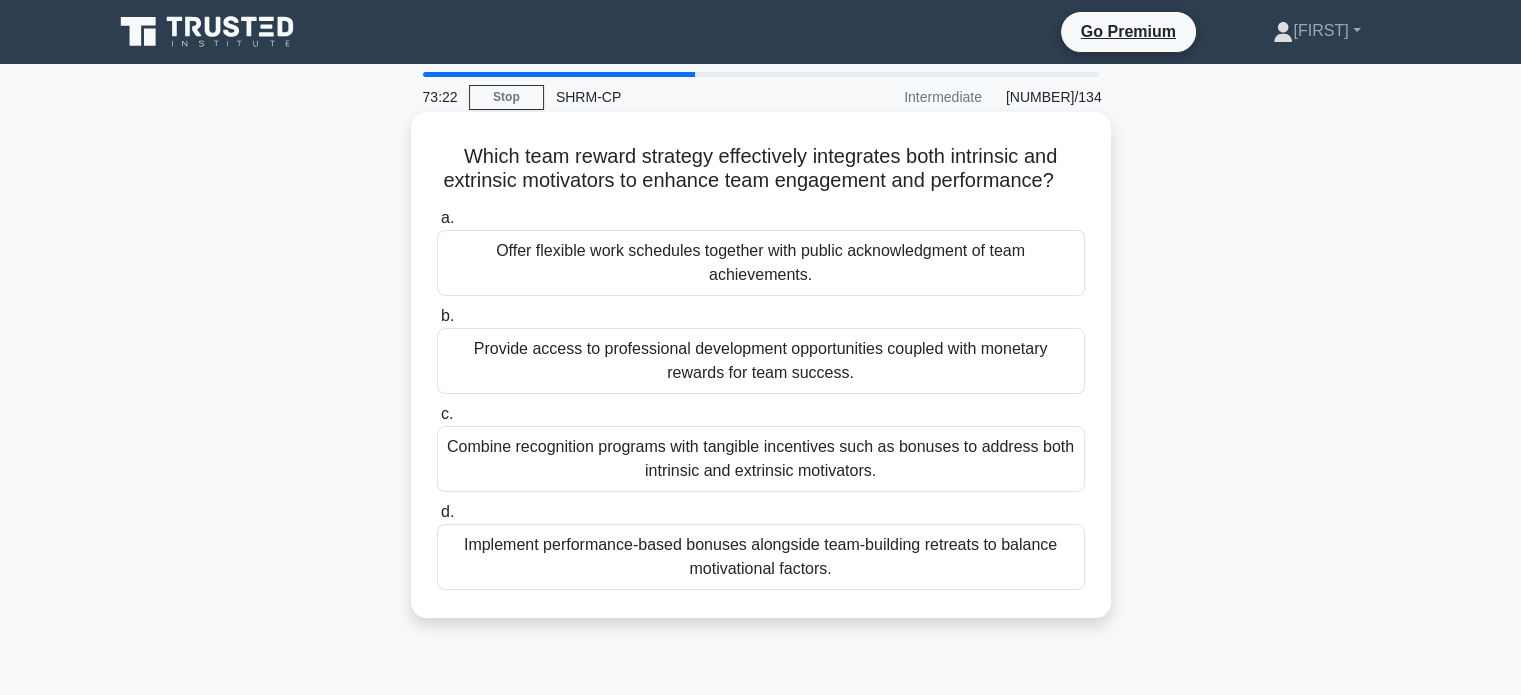 click on "Combine recognition programs with tangible incentives such as bonuses to address both intrinsic and extrinsic motivators." at bounding box center (761, 459) 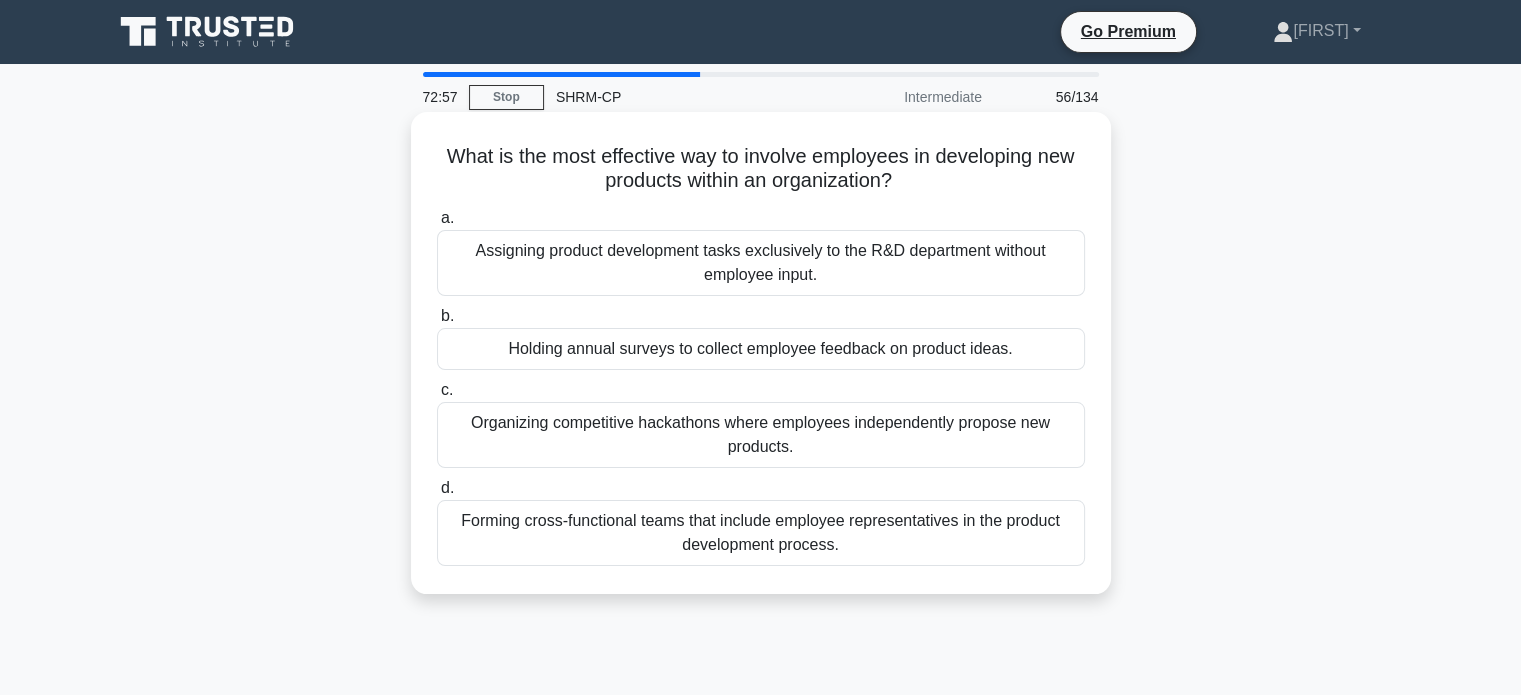 click on "Forming cross-functional teams that include employee representatives in the product development process." at bounding box center (761, 533) 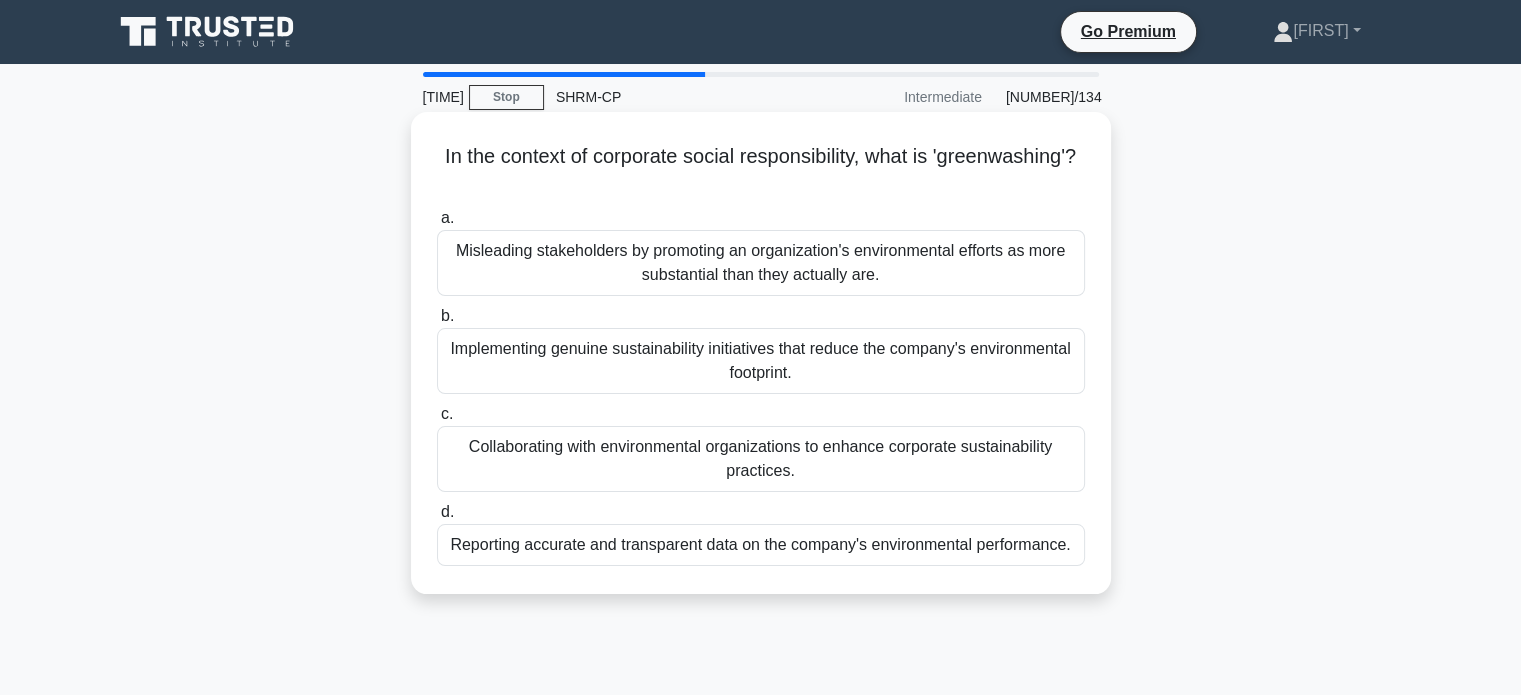 click on "Misleading stakeholders by promoting an organization's environmental efforts as more substantial than they actually are." at bounding box center [761, 263] 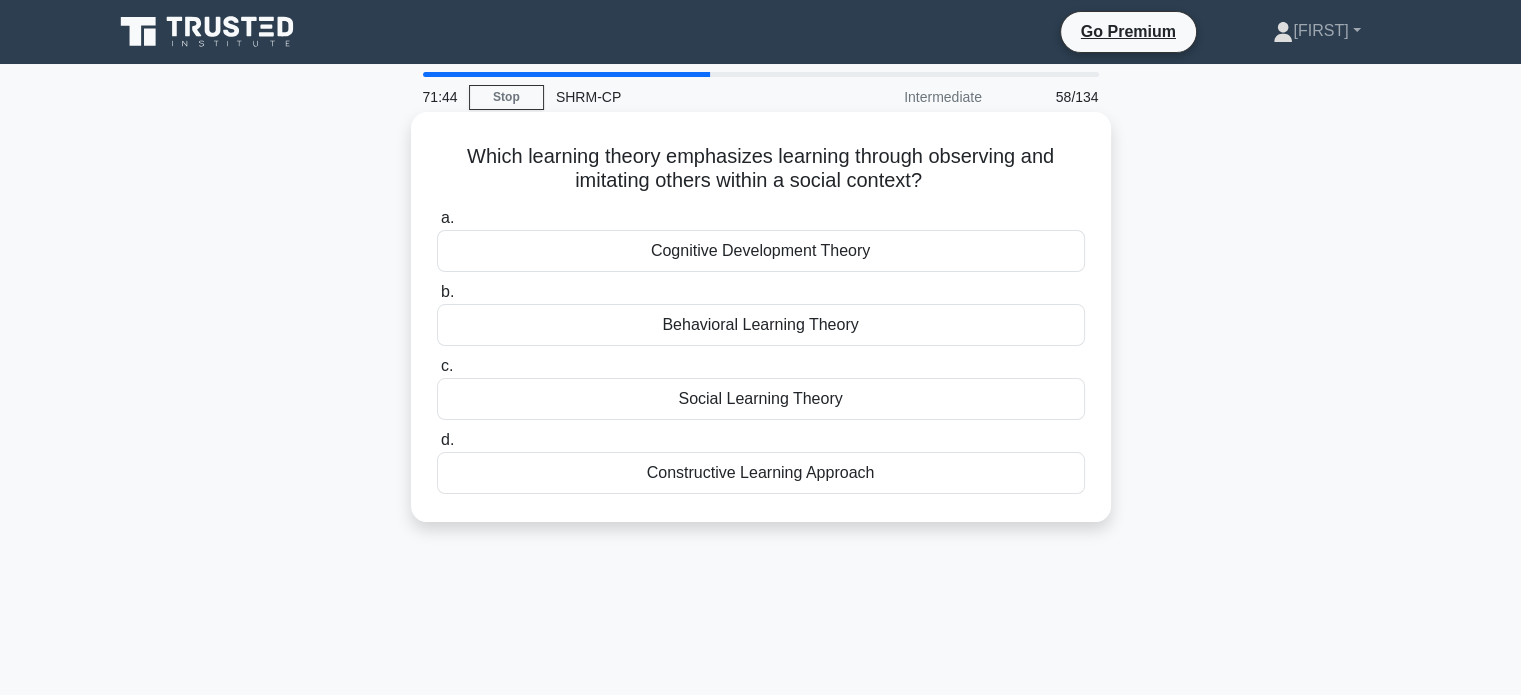 click on "Social Learning Theory" at bounding box center (761, 399) 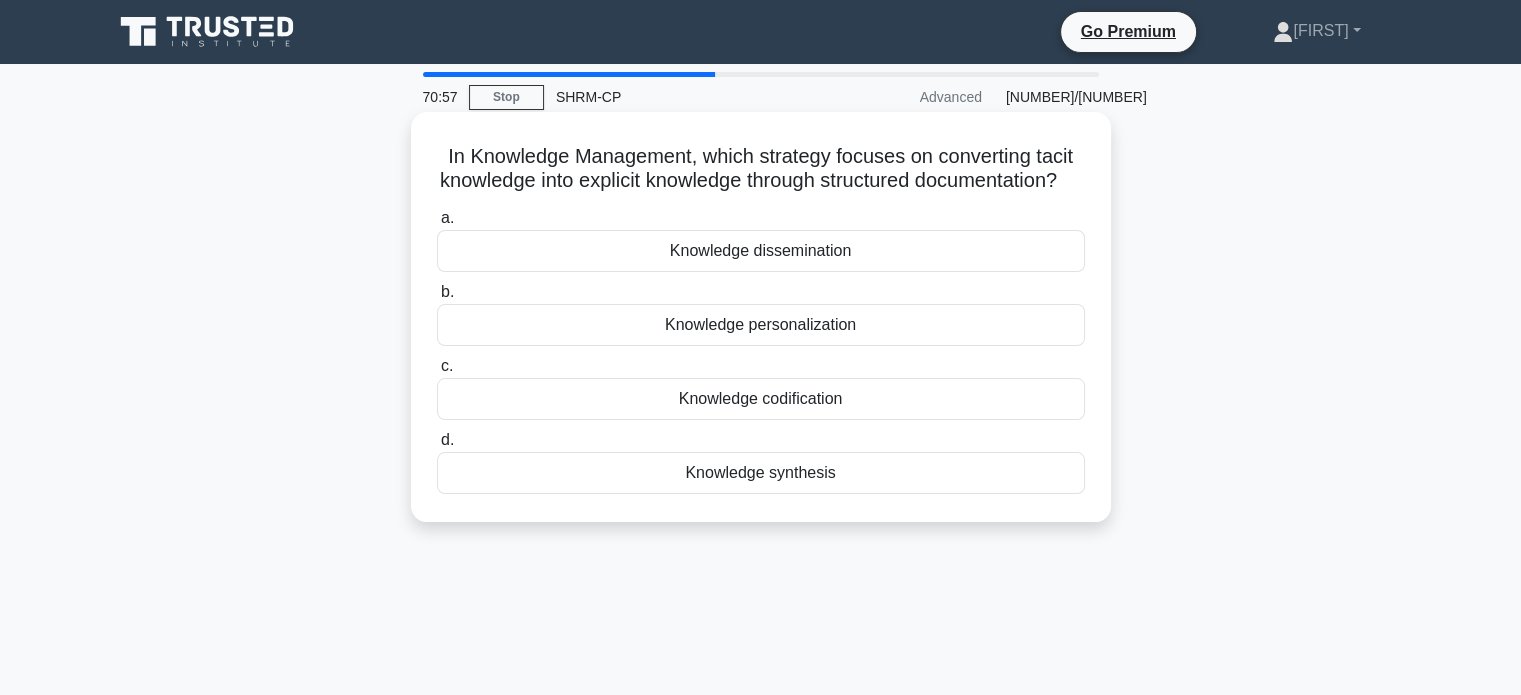 click on "Knowledge synthesis" at bounding box center (761, 473) 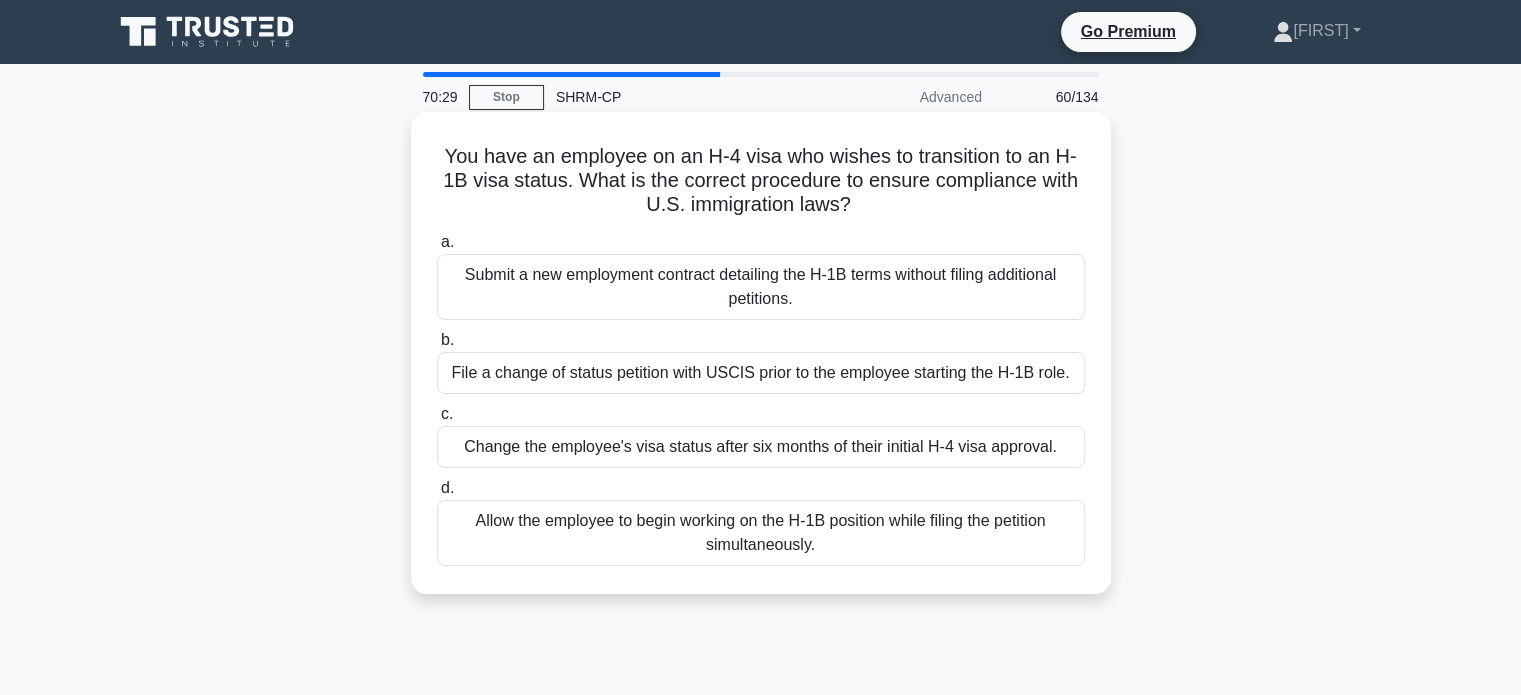 click on "File a change of status petition with USCIS prior to the employee starting the H-1B role." at bounding box center (761, 373) 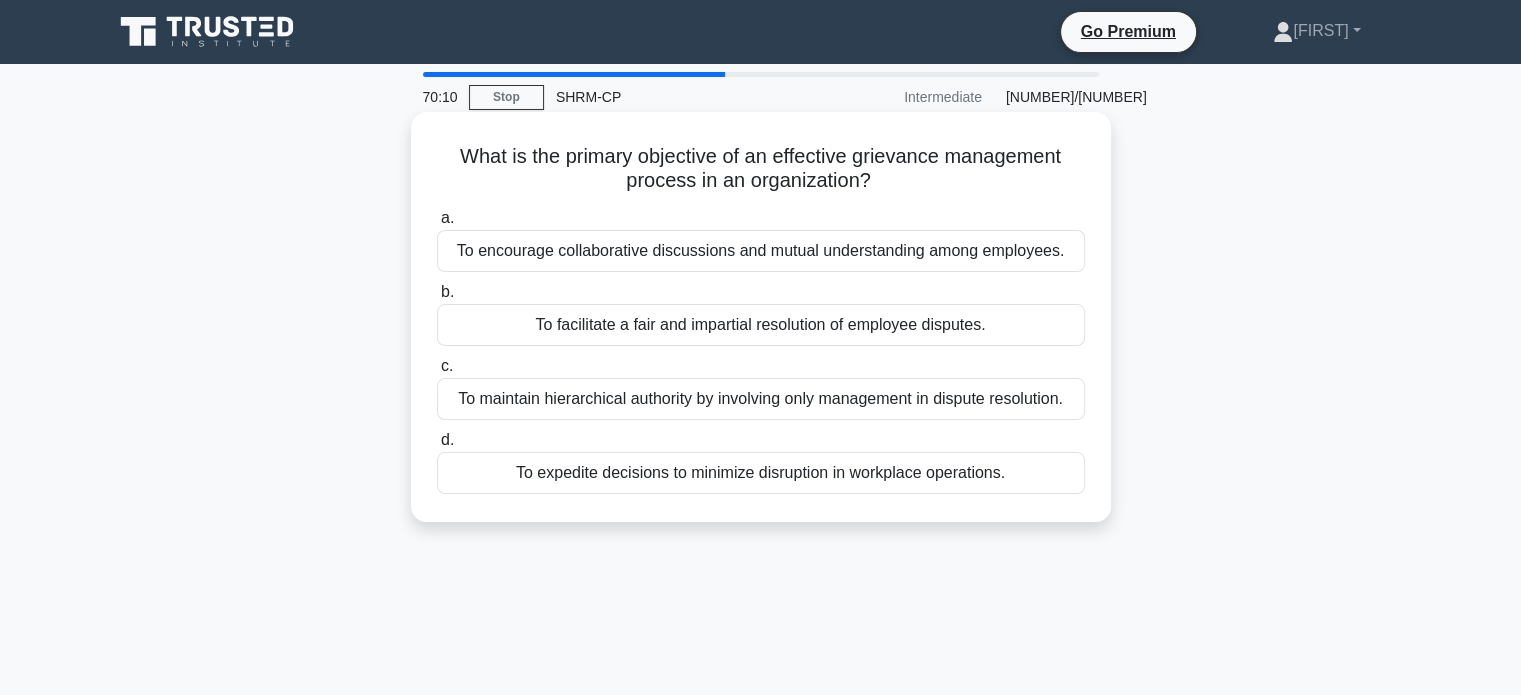 click on "To facilitate a fair and impartial resolution of employee disputes." at bounding box center [761, 325] 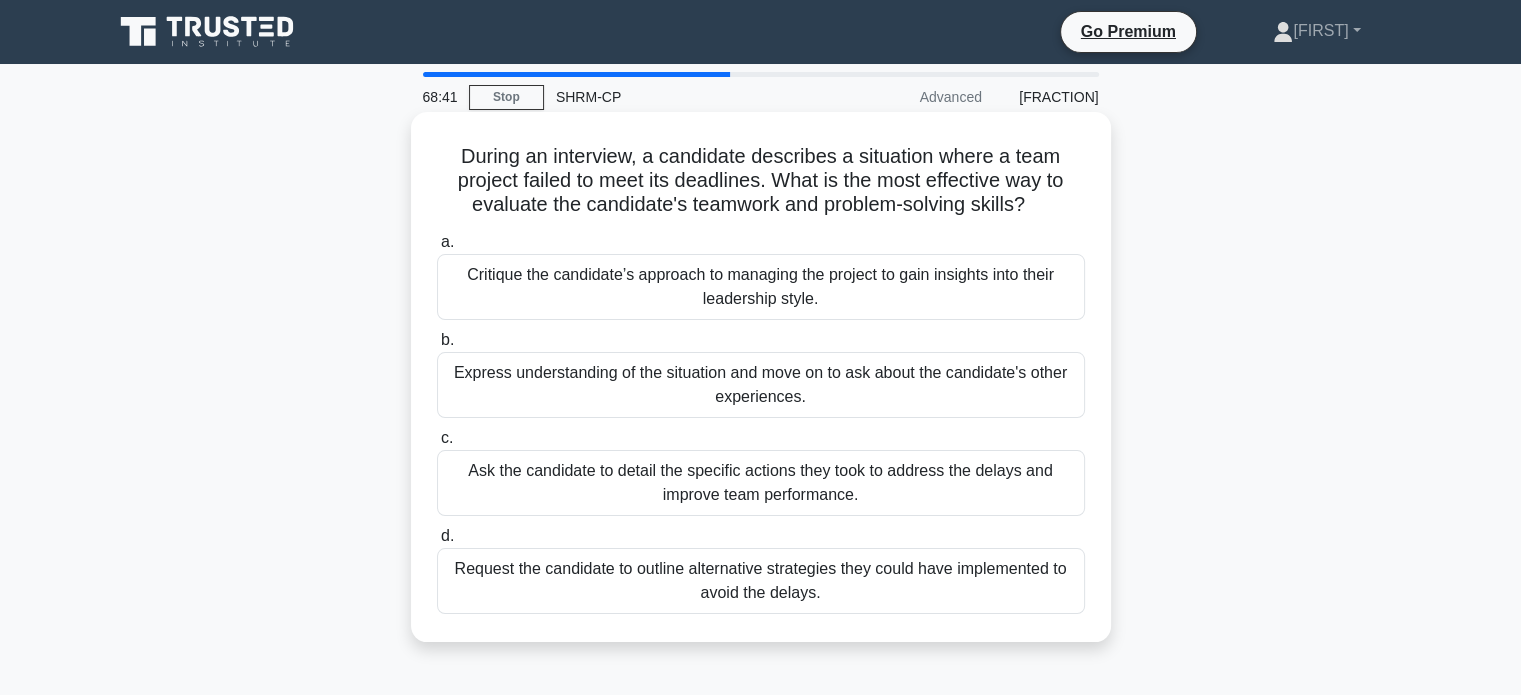 click on "Ask the candidate to detail the specific actions they took to address the delays and improve team performance." at bounding box center [761, 483] 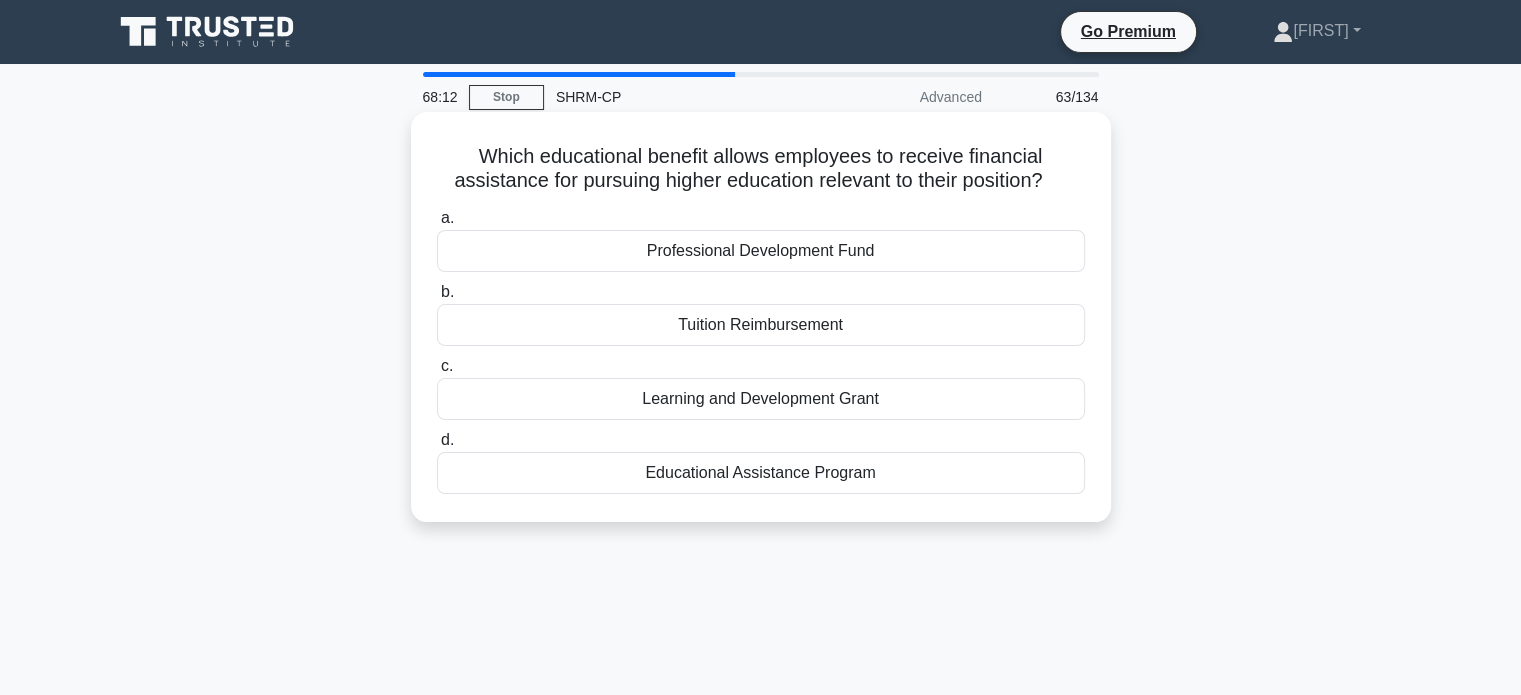 click on "Educational Assistance Program" at bounding box center [761, 473] 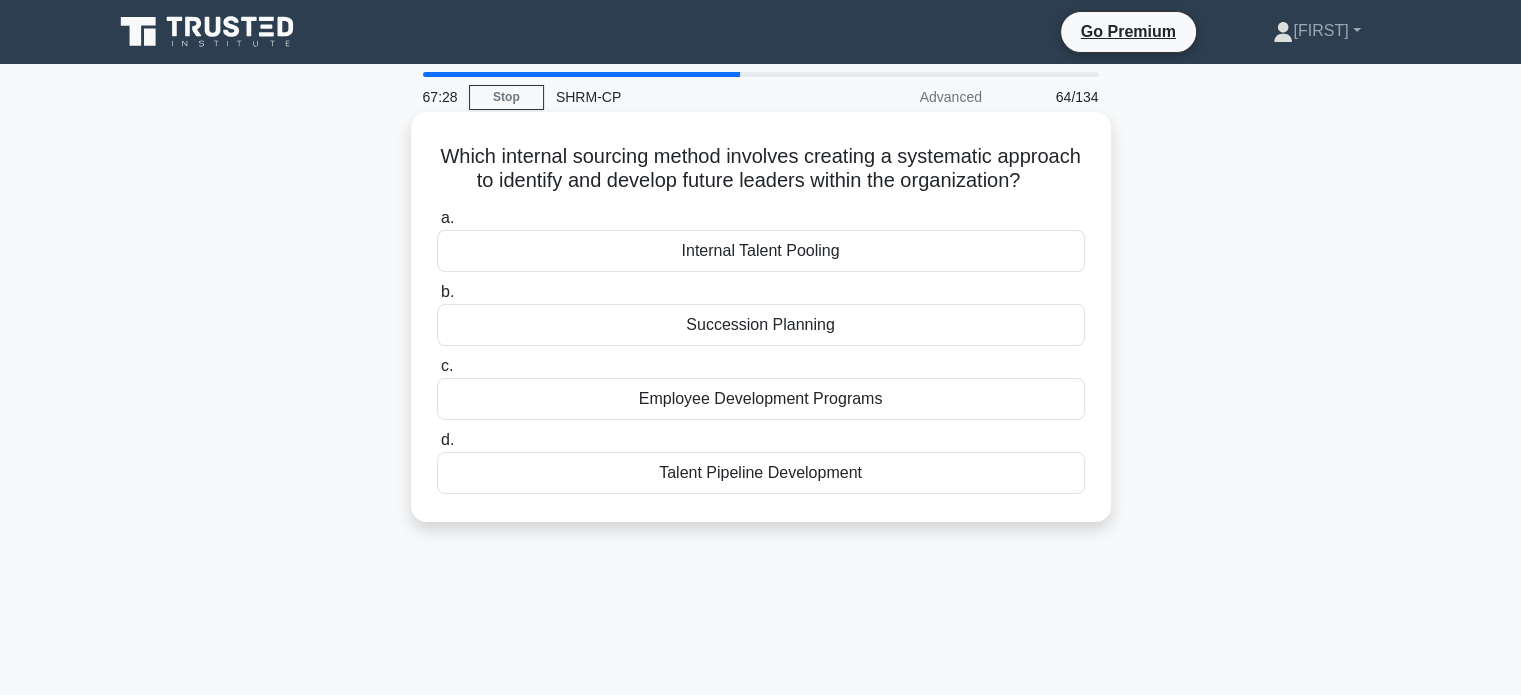click on "Employee Development Programs" at bounding box center [761, 399] 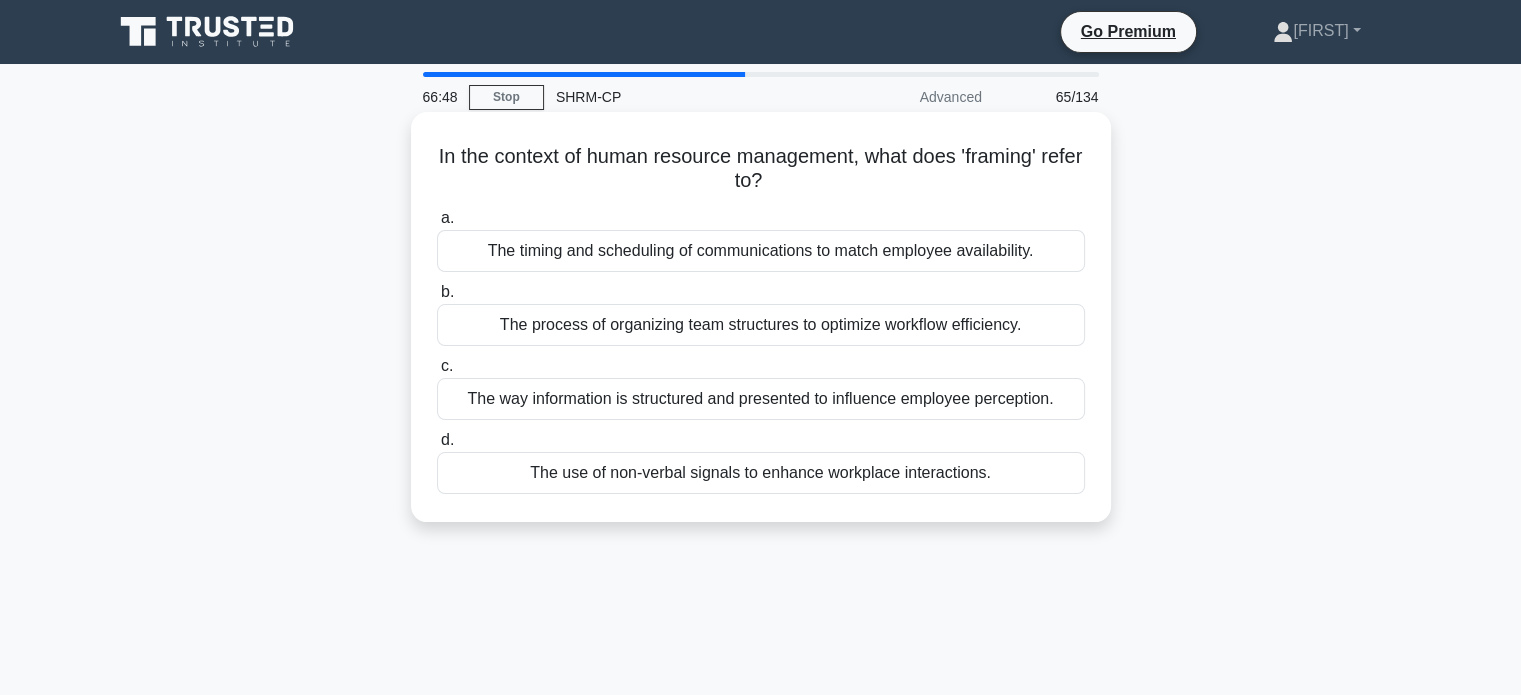 click on "The way information is structured and presented to influence employee perception." at bounding box center [761, 399] 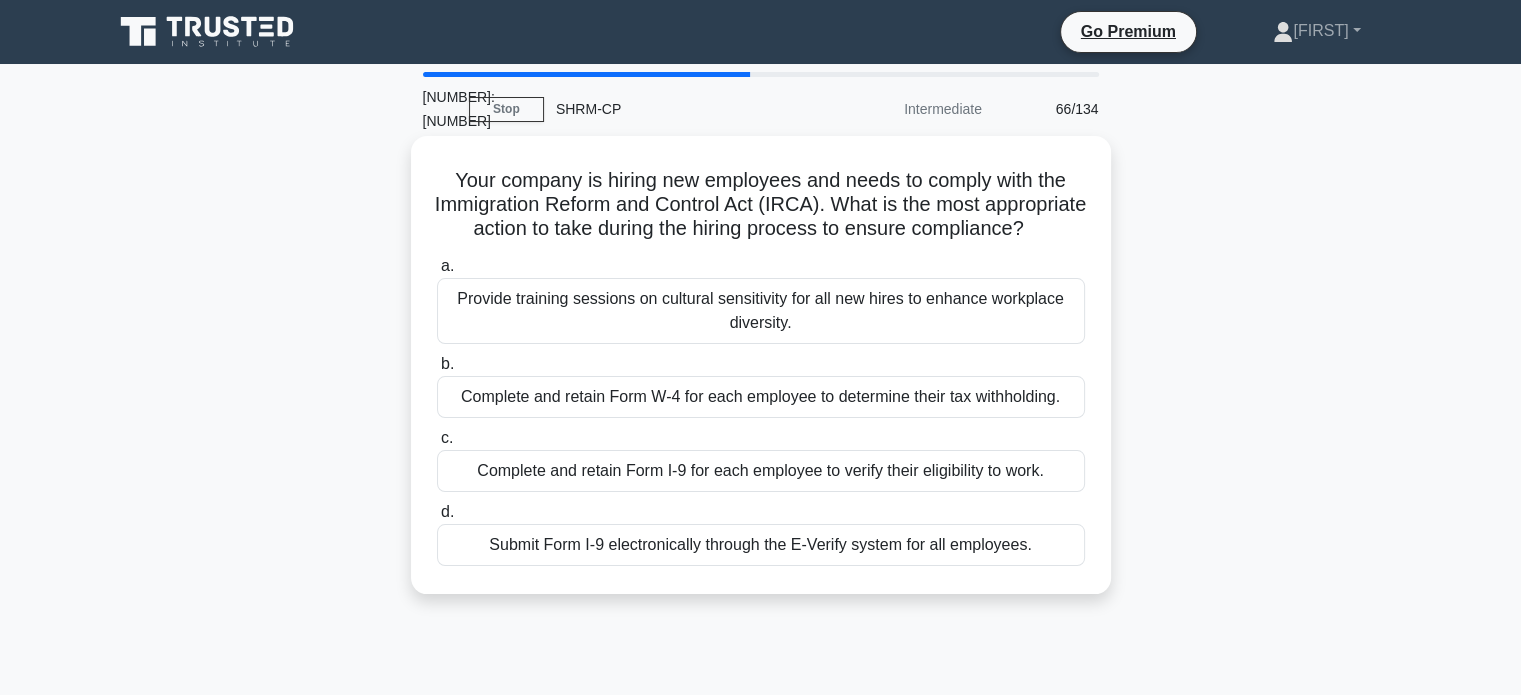 click on "Complete and retain Form I-9 for each employee to verify their eligibility to work." at bounding box center (761, 471) 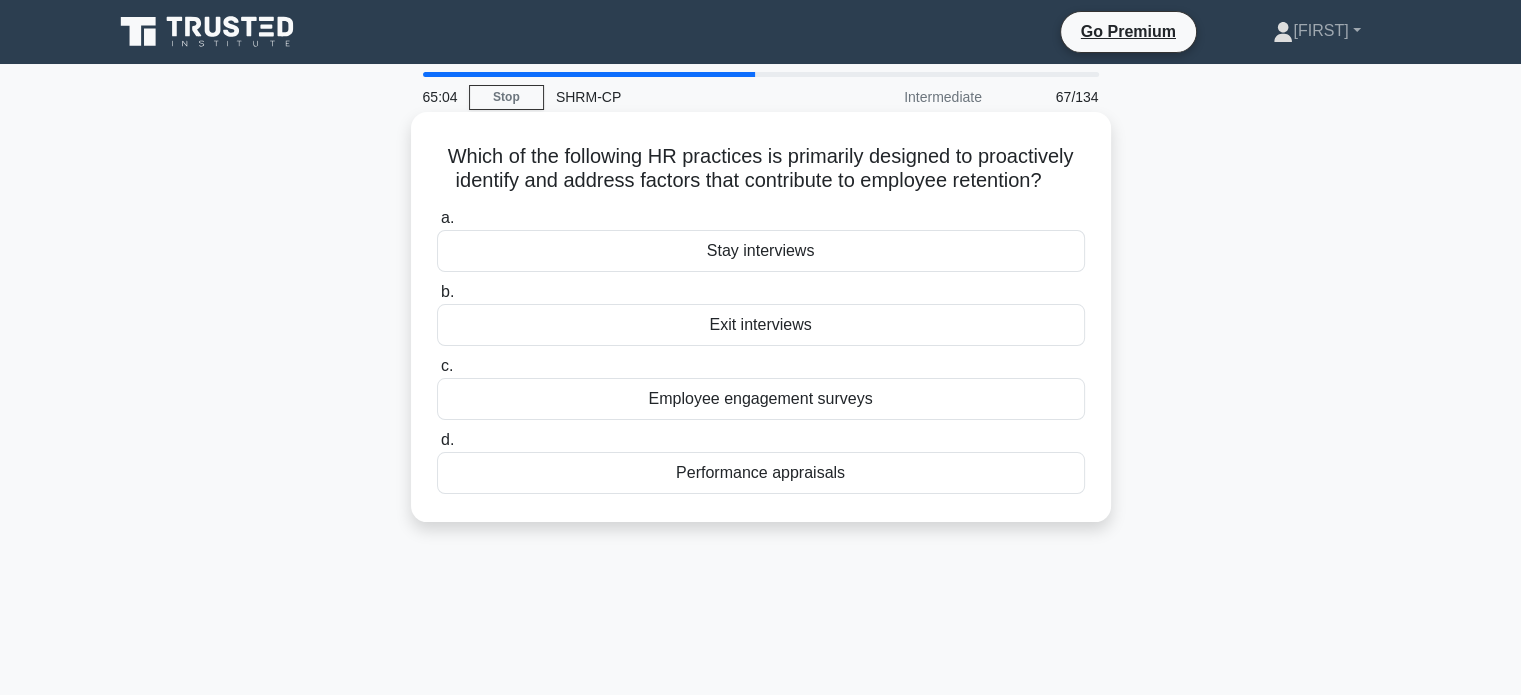 click on "Stay interviews" at bounding box center [761, 251] 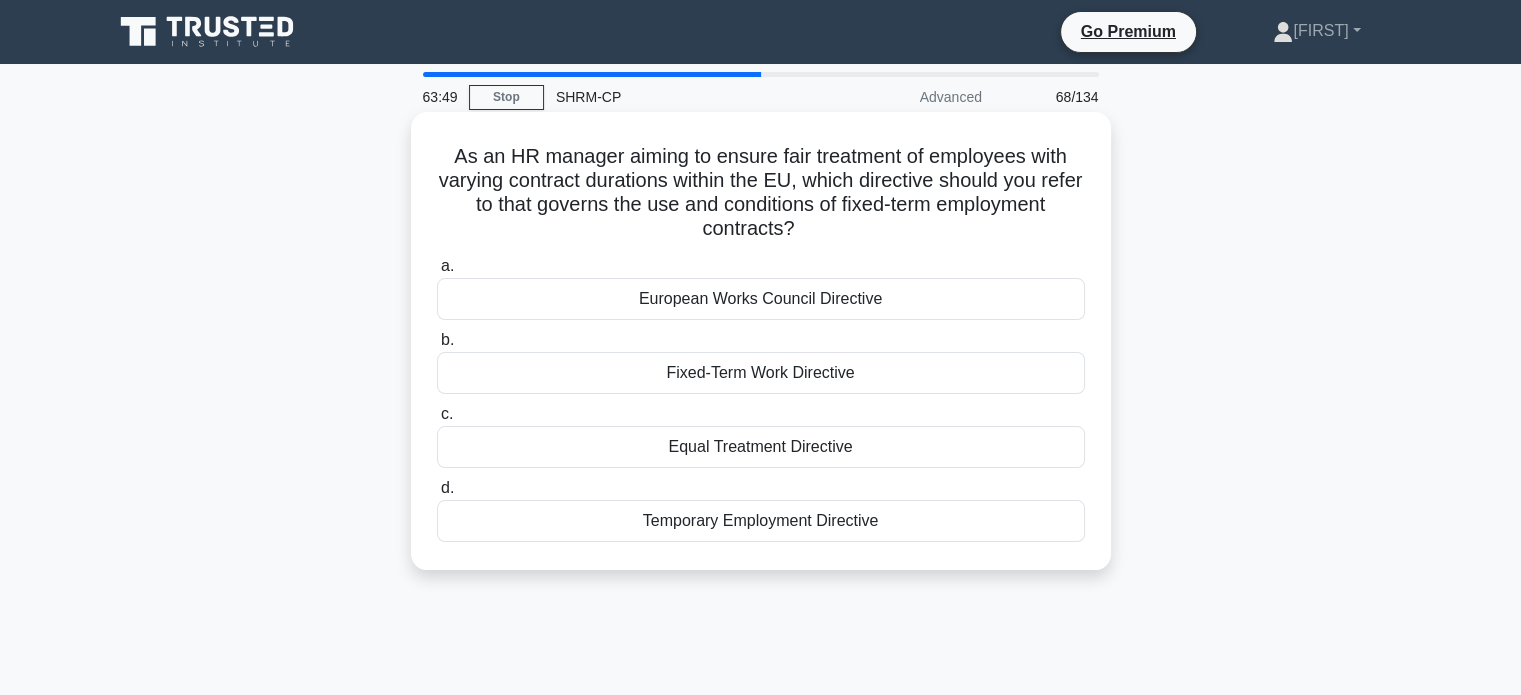 click on "Fixed-Term Work Directive" at bounding box center (761, 373) 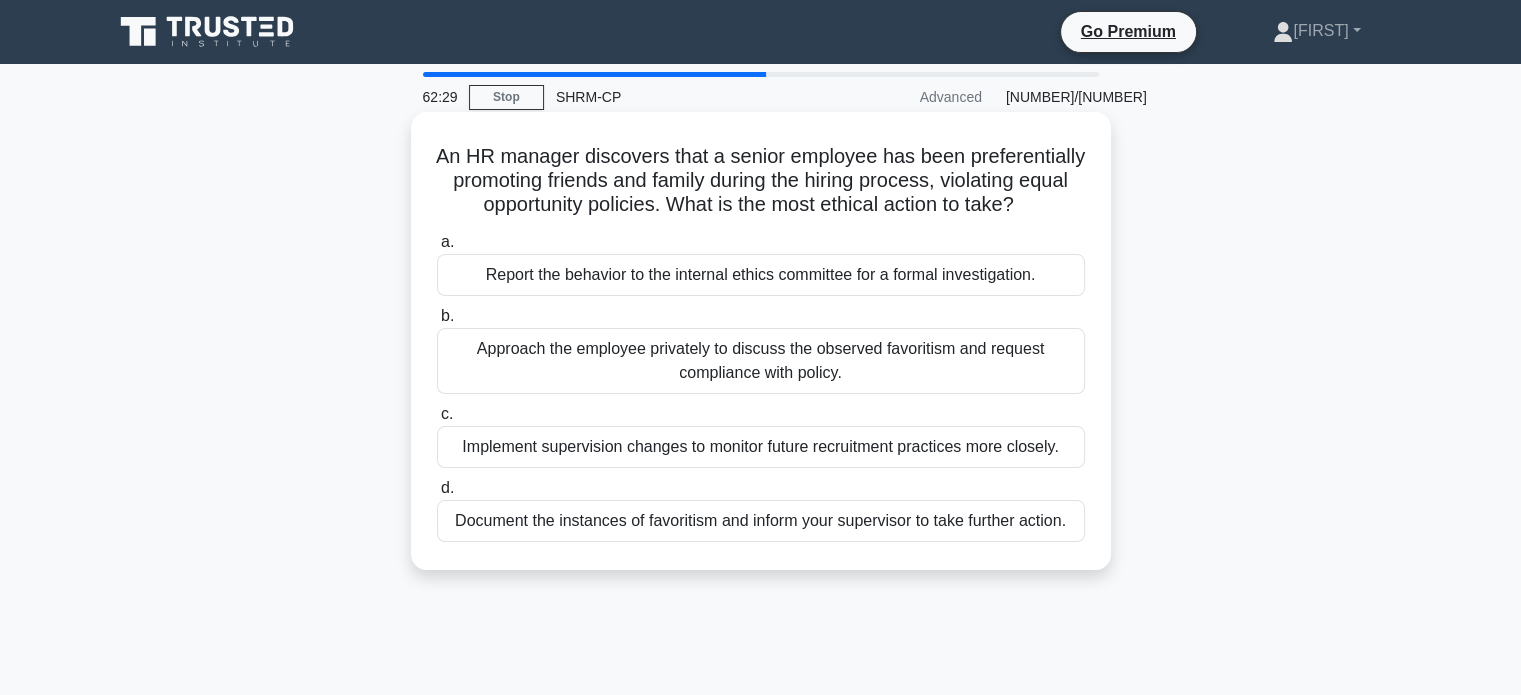 click on "Document the instances of favoritism and inform your supervisor to take further action." at bounding box center (761, 521) 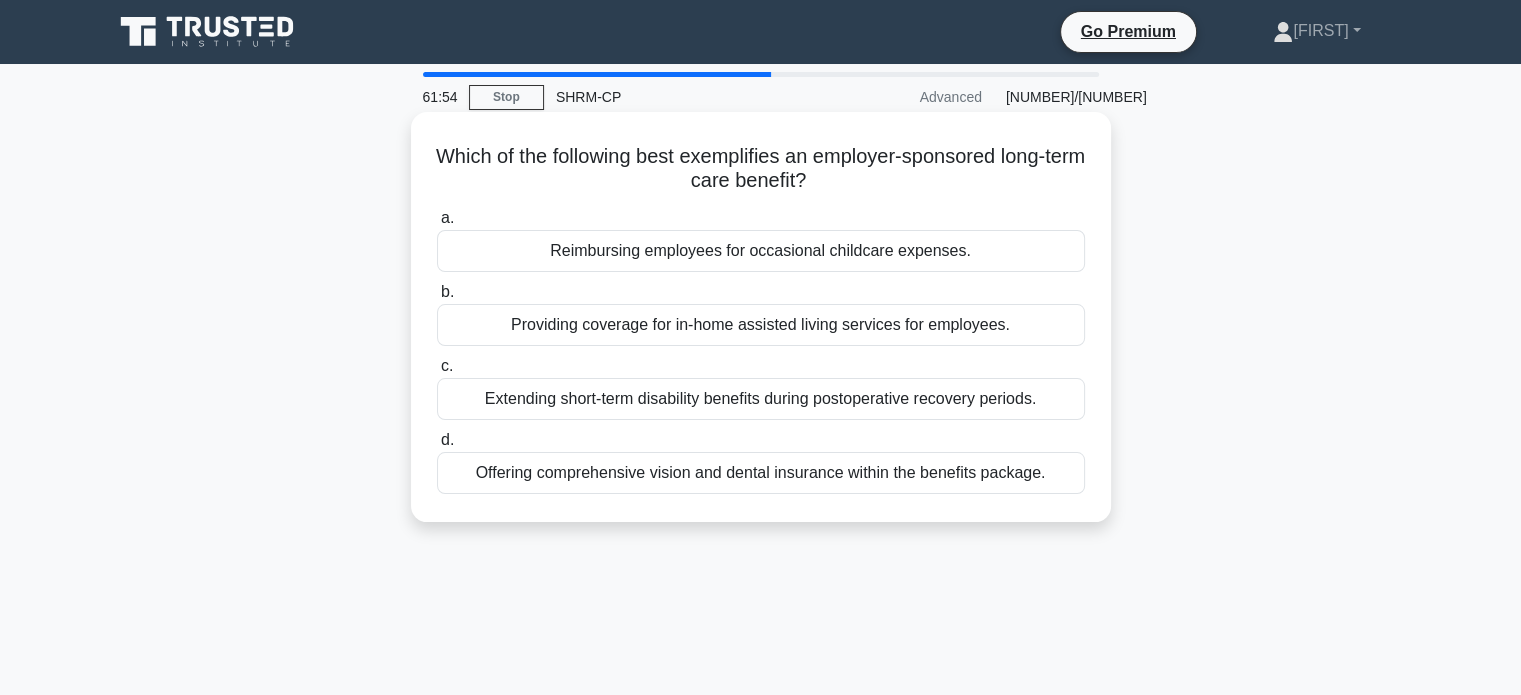 click on "Providing coverage for in-home assisted living services for employees." at bounding box center [761, 325] 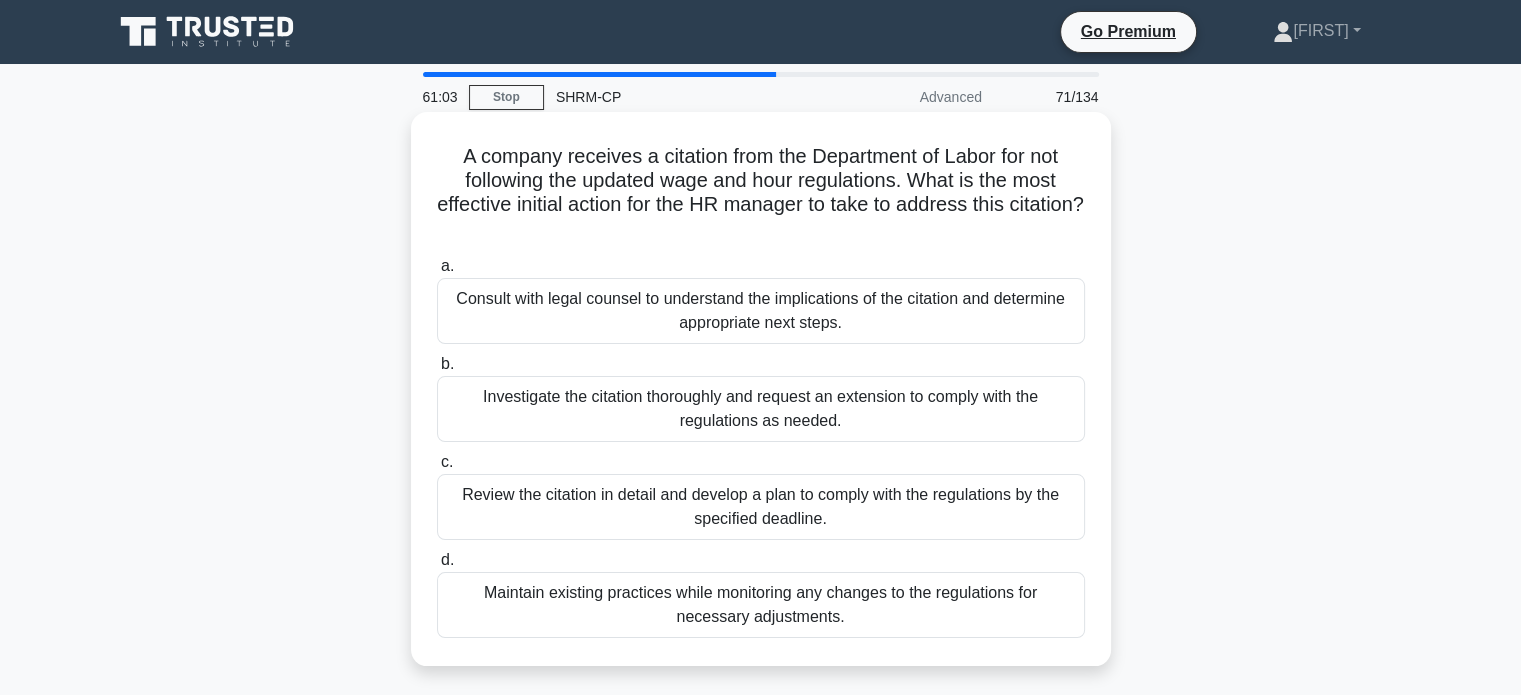click on "Consult with legal counsel to understand the implications of the citation and determine appropriate next steps." at bounding box center [761, 311] 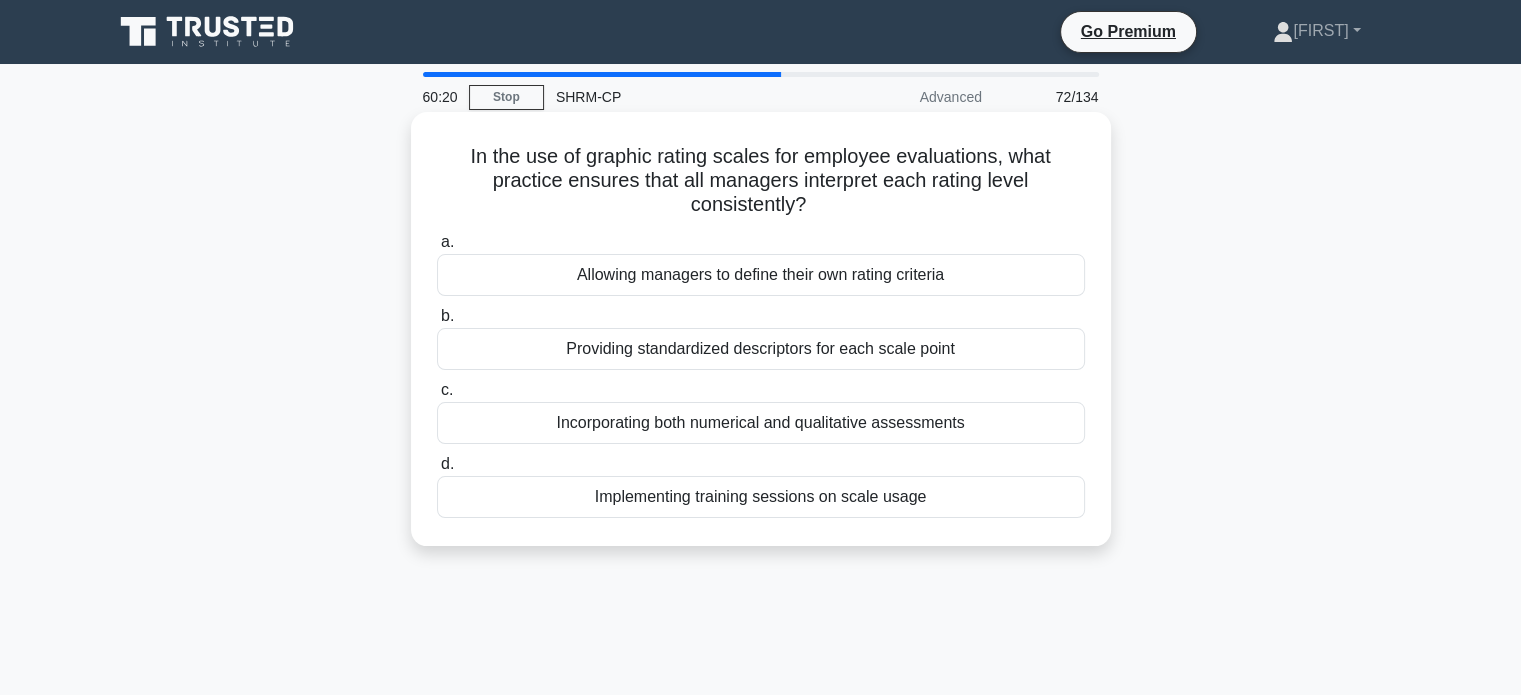 click on "Implementing training sessions on scale usage" at bounding box center (761, 497) 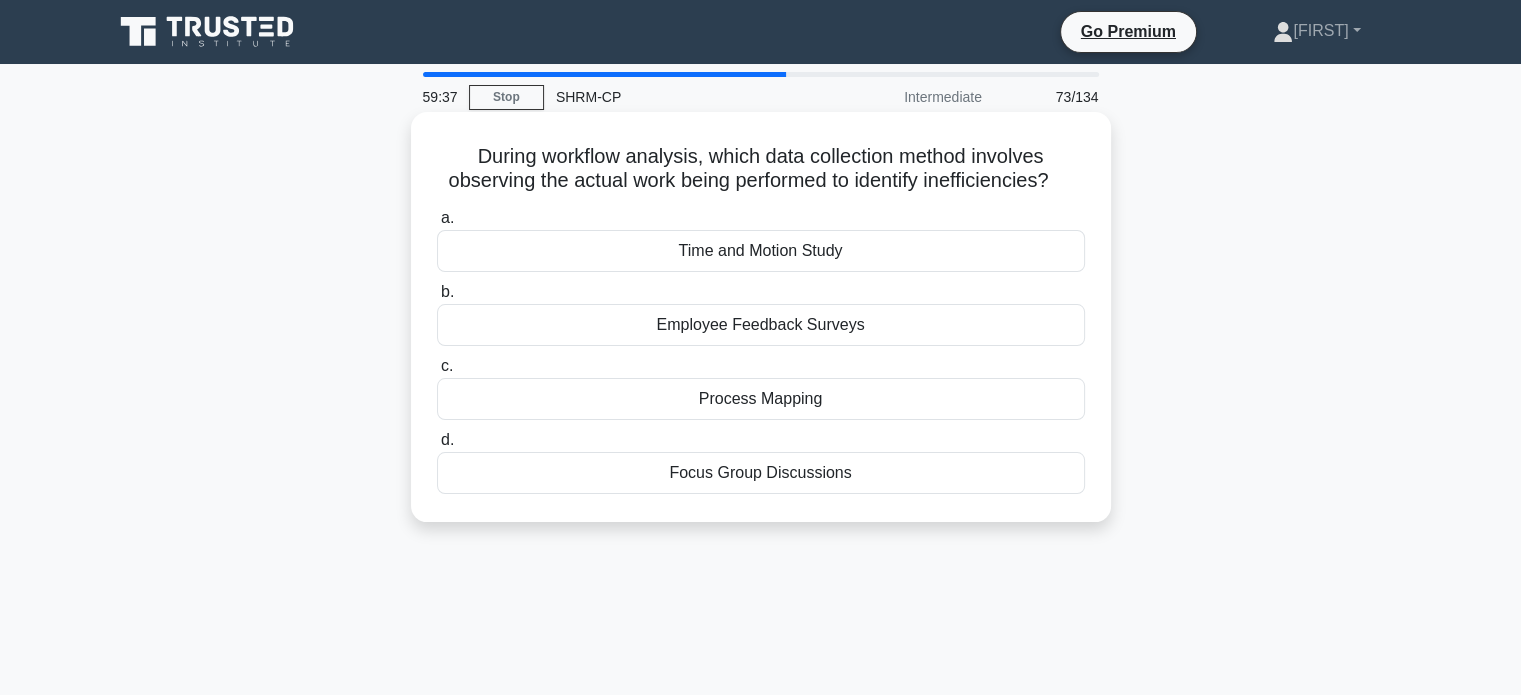 click on "Process Mapping" at bounding box center (761, 399) 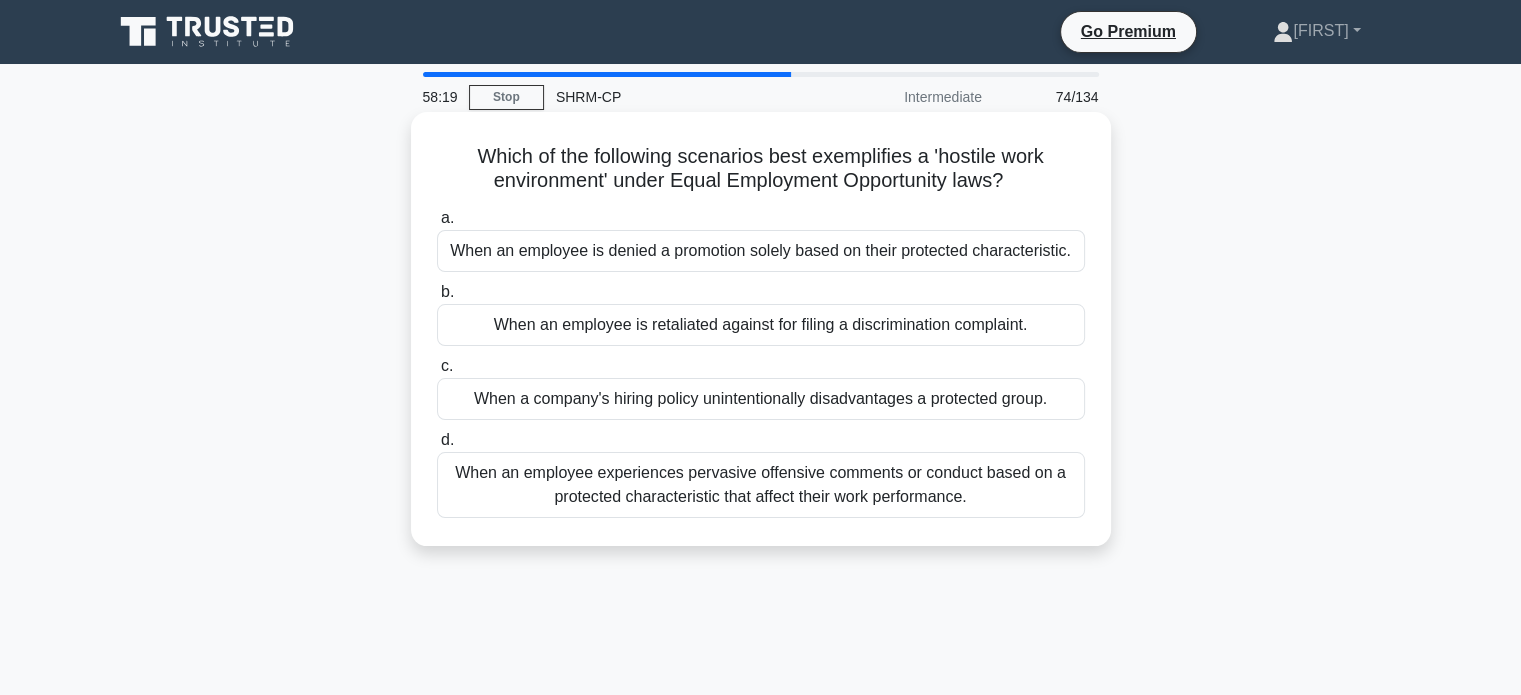 click on "When an employee experiences pervasive offensive comments or conduct based on a protected characteristic that affect their work performance." at bounding box center (761, 485) 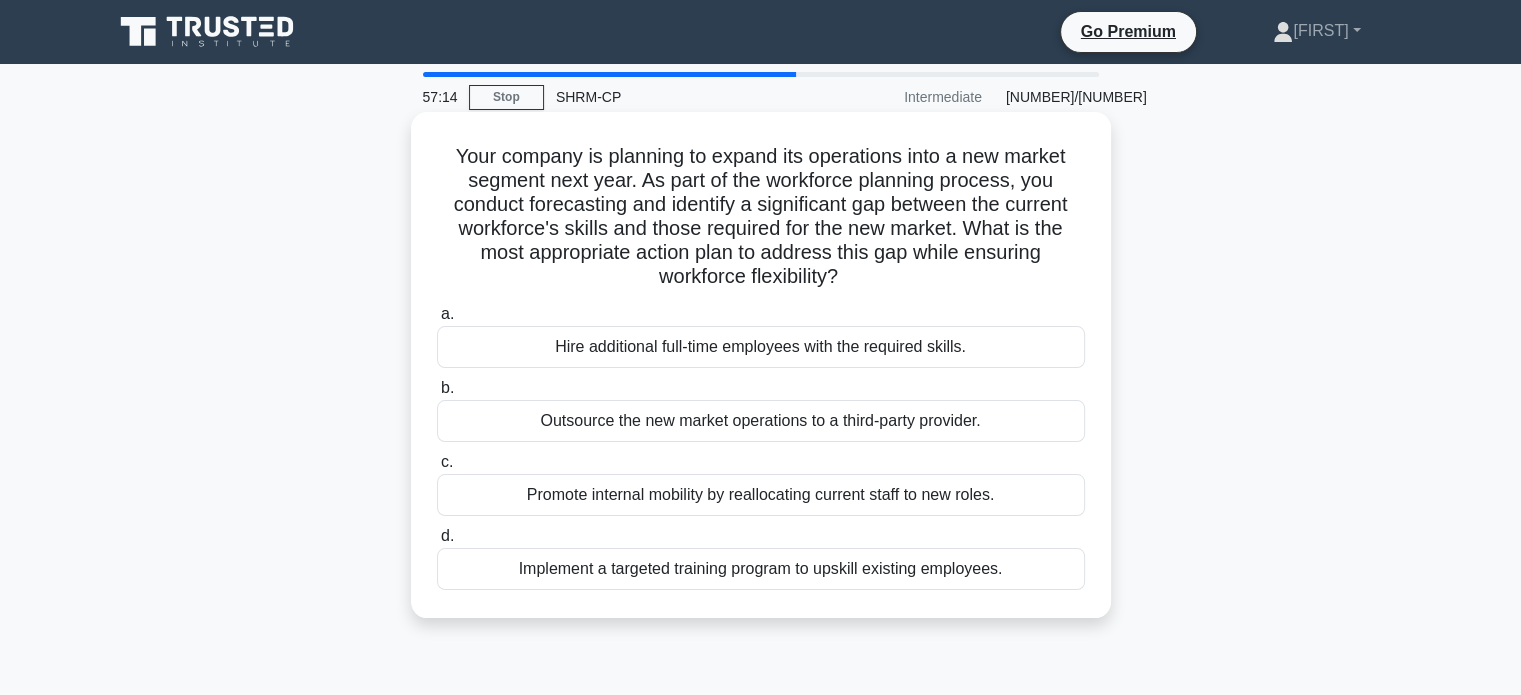 click on "Implement a targeted training program to upskill existing employees." at bounding box center (761, 569) 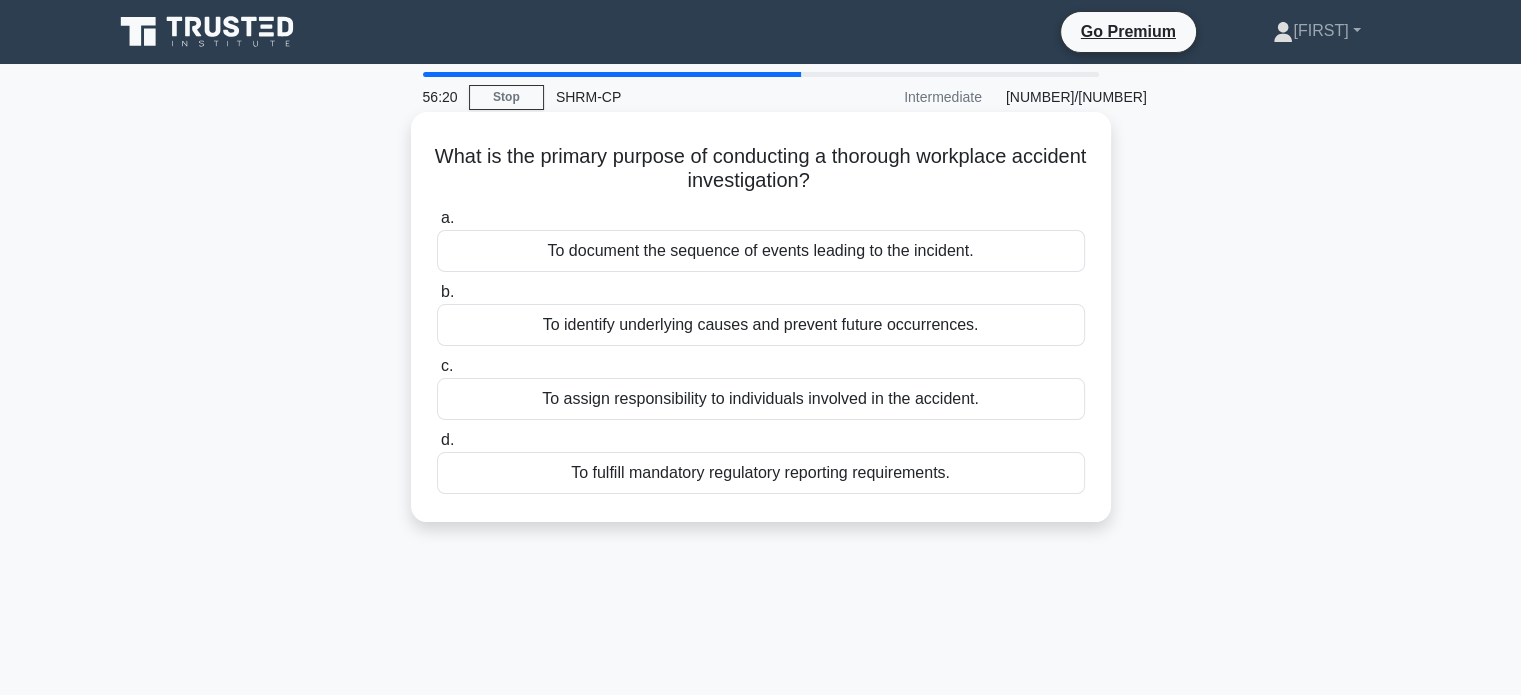 click on "To identify underlying causes and prevent future occurrences." at bounding box center (761, 325) 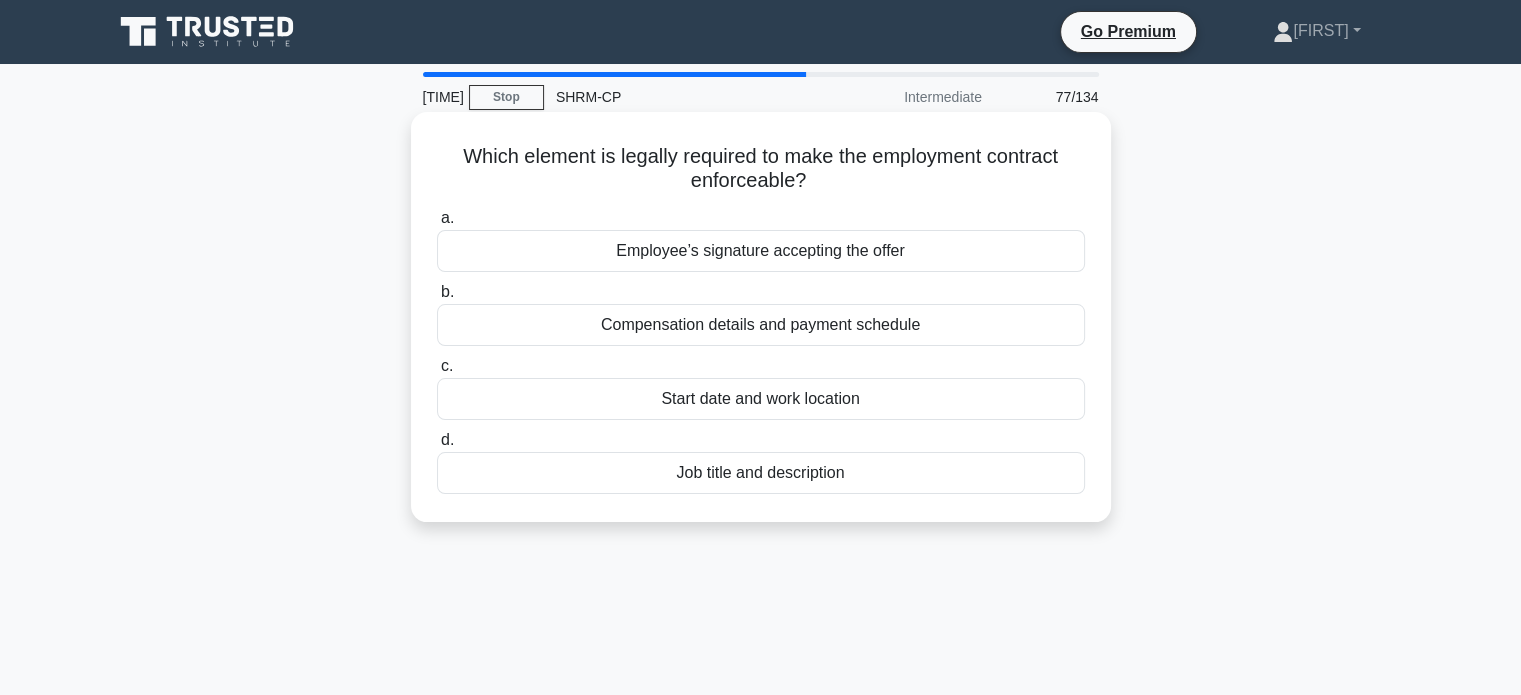 click on "Compensation details and payment schedule" at bounding box center [761, 325] 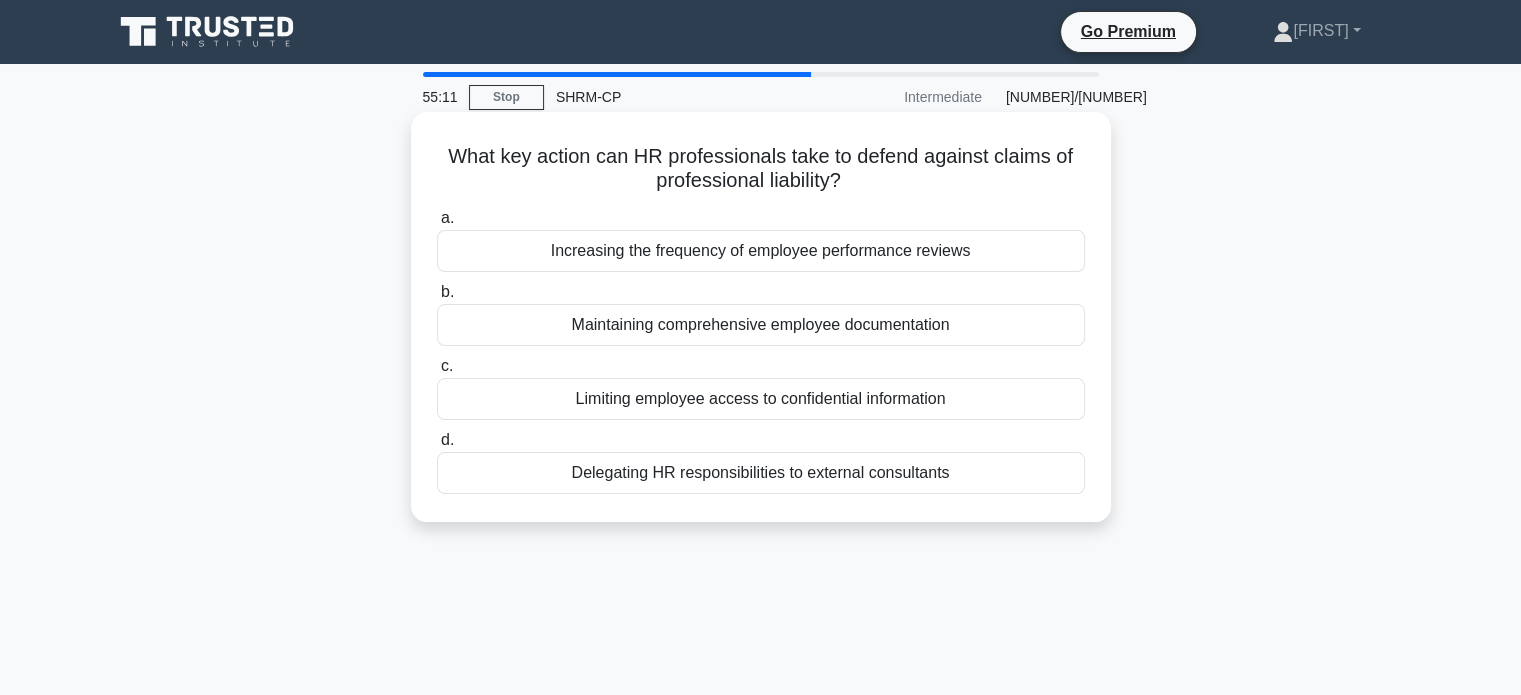 click on "Maintaining comprehensive employee documentation" at bounding box center [761, 325] 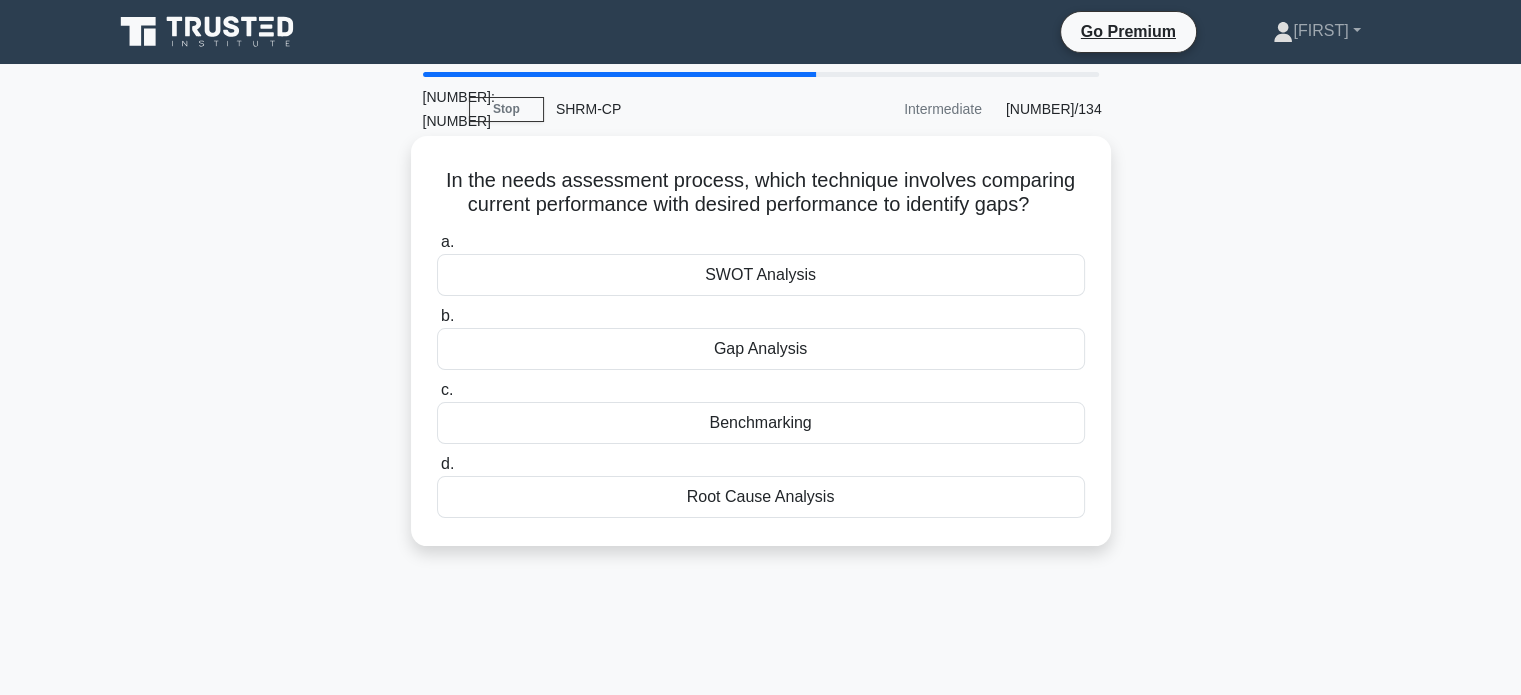 click on "Gap Analysis" at bounding box center [761, 349] 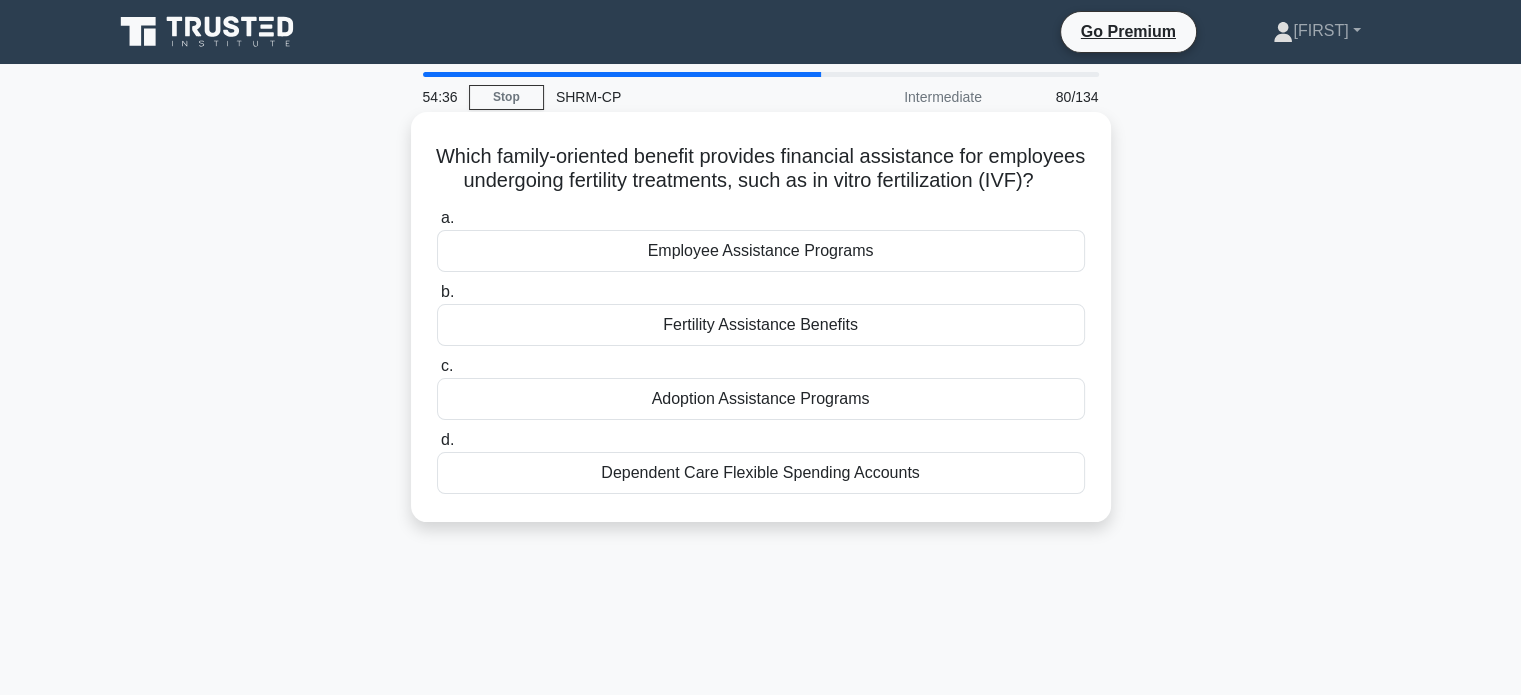 click on "Fertility Assistance Benefits" at bounding box center [761, 325] 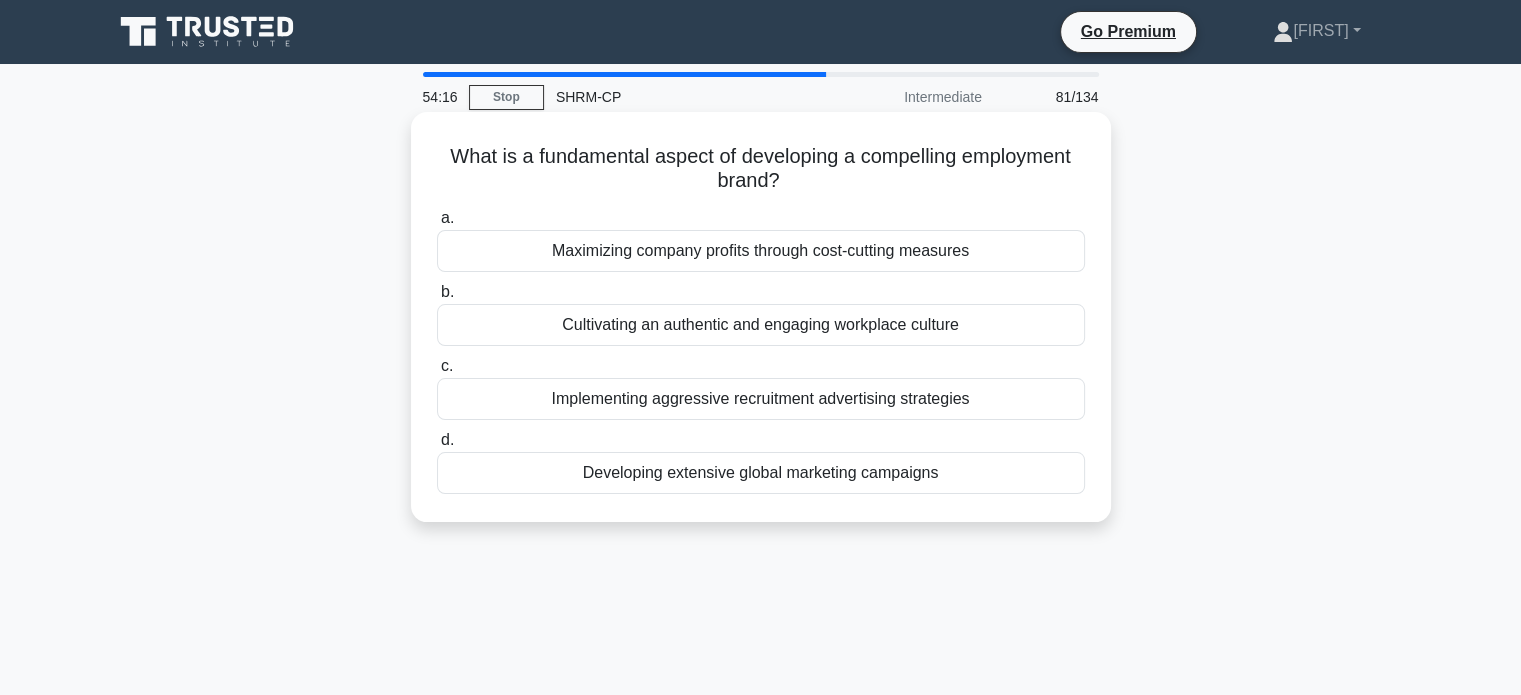 click on "Cultivating an authentic and engaging workplace culture" at bounding box center [761, 325] 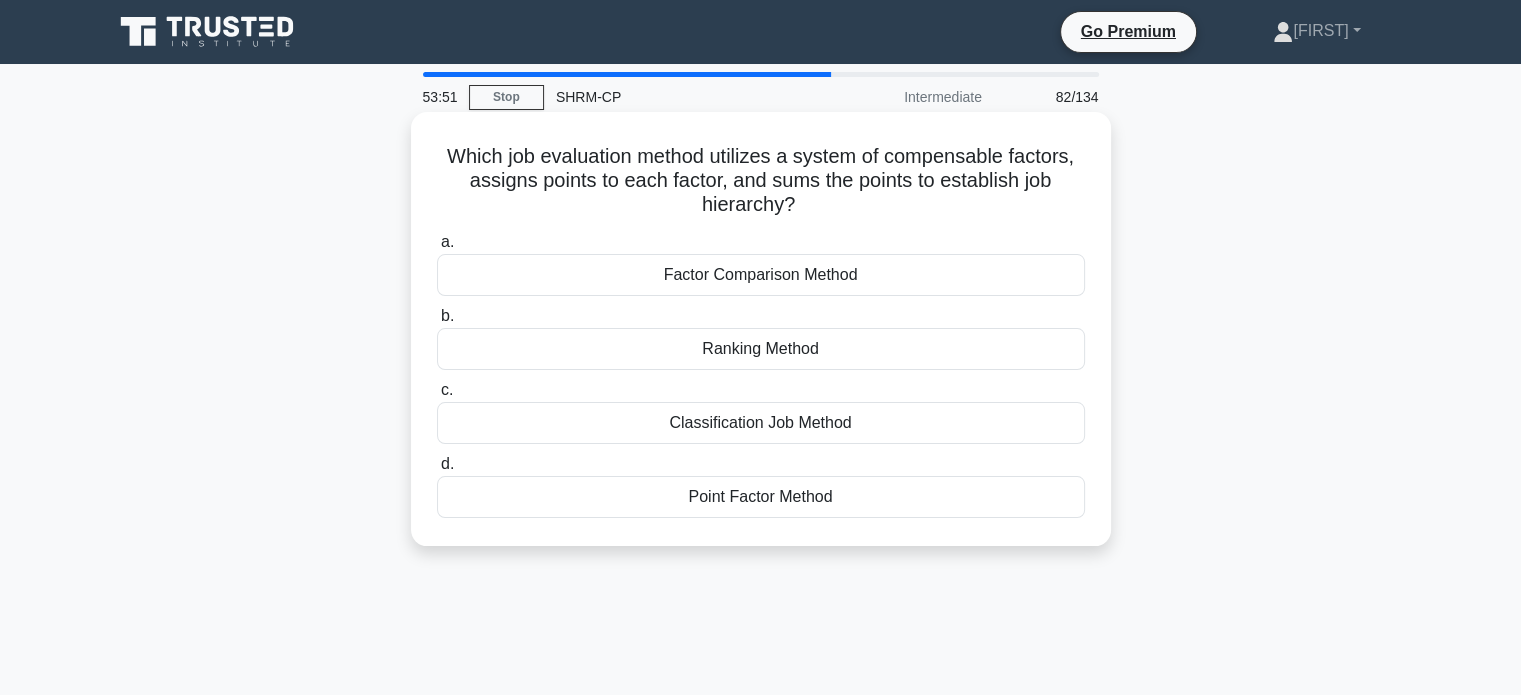 click on "Point Factor Method" at bounding box center (761, 497) 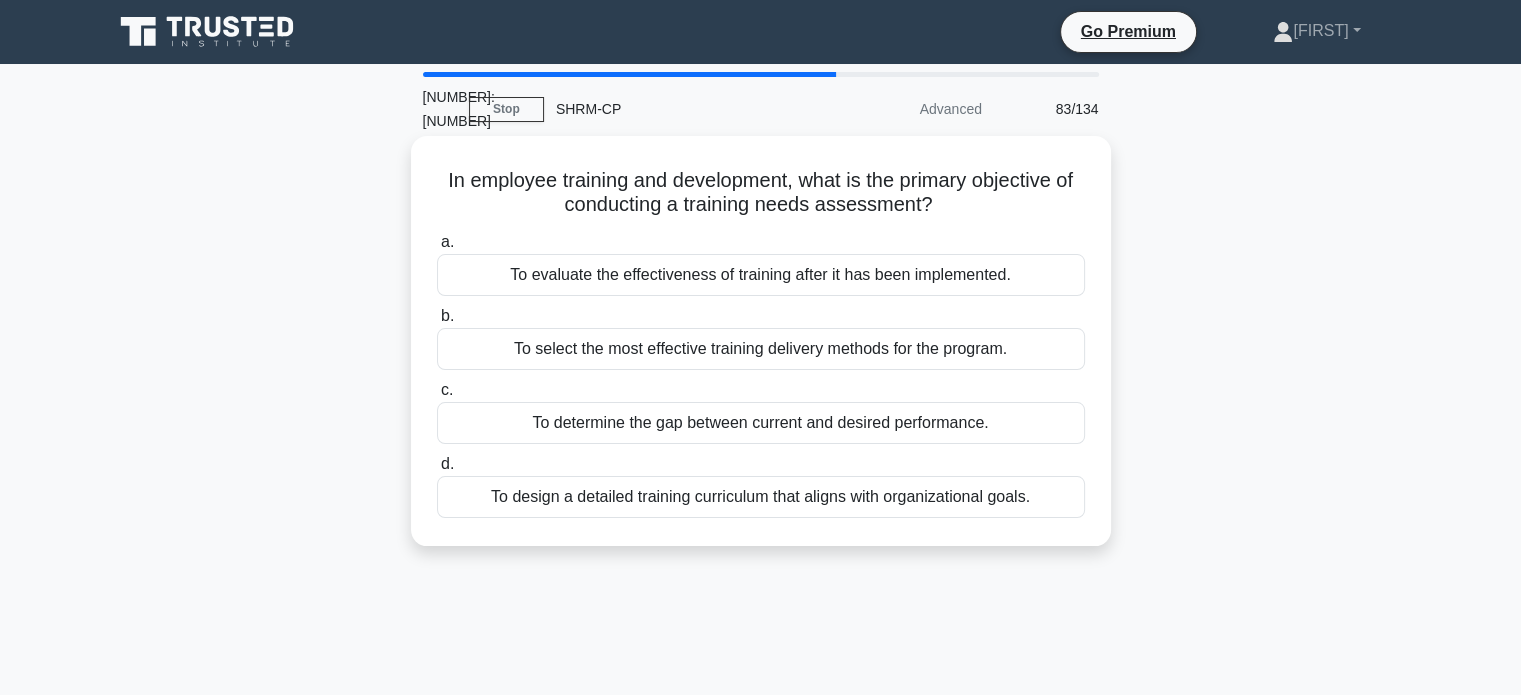 click on "To determine the gap between current and desired performance." at bounding box center [761, 423] 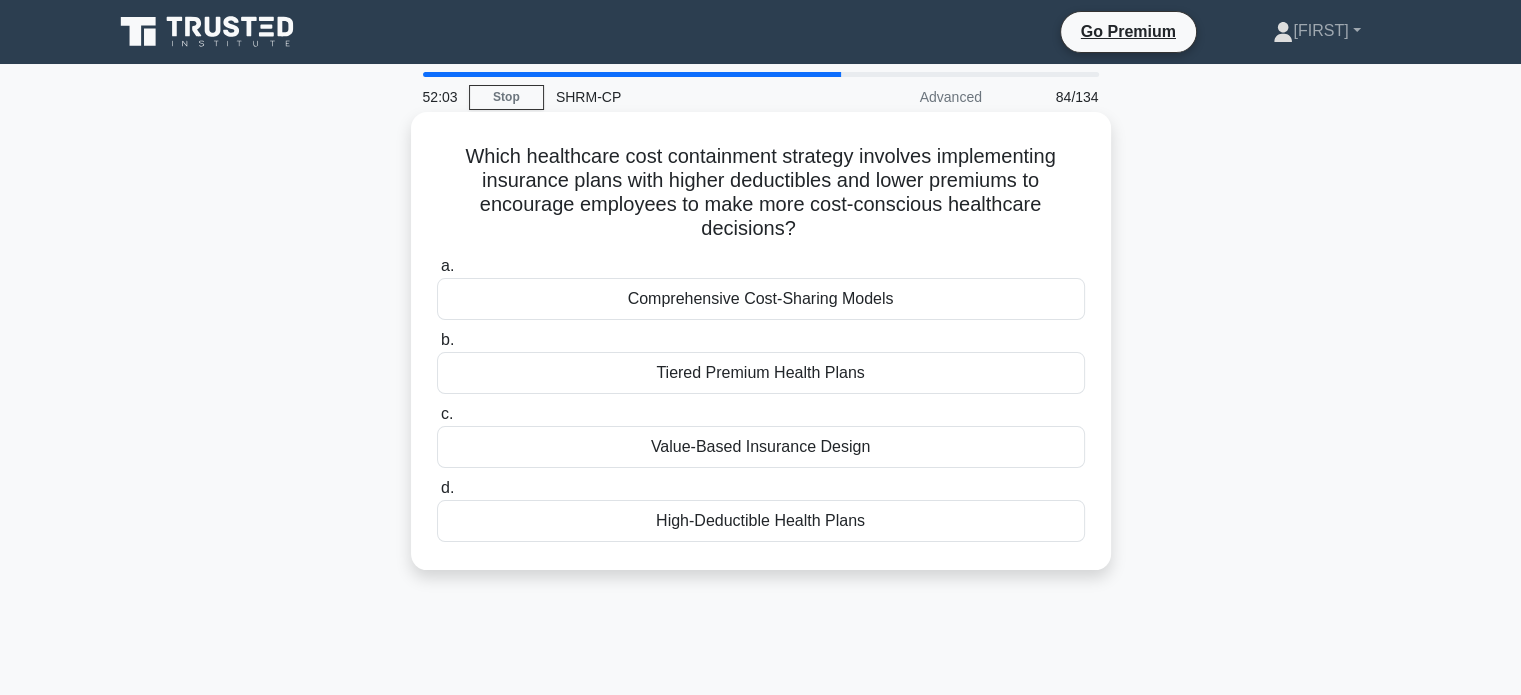 click on "High-Deductible Health Plans" at bounding box center (761, 521) 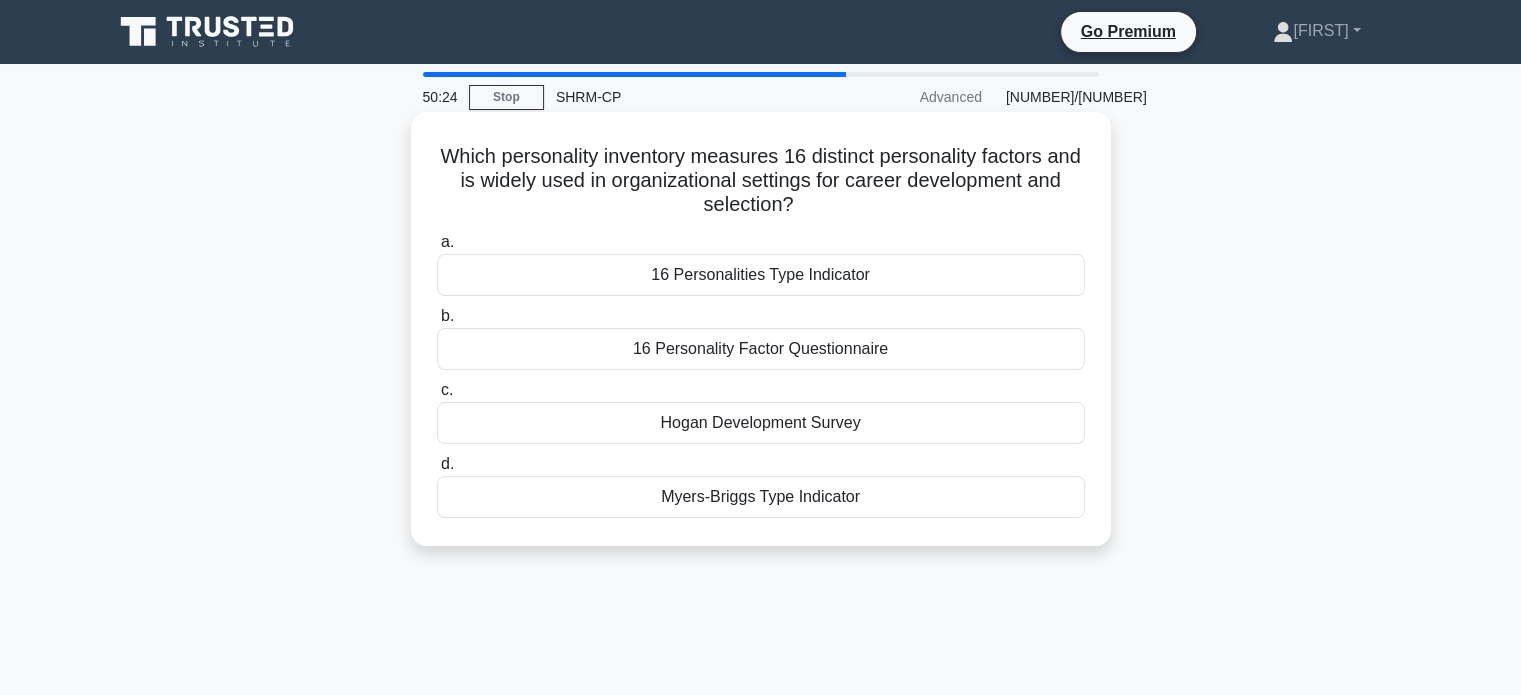 click on "16 Personality Factor Questionnaire" at bounding box center (761, 349) 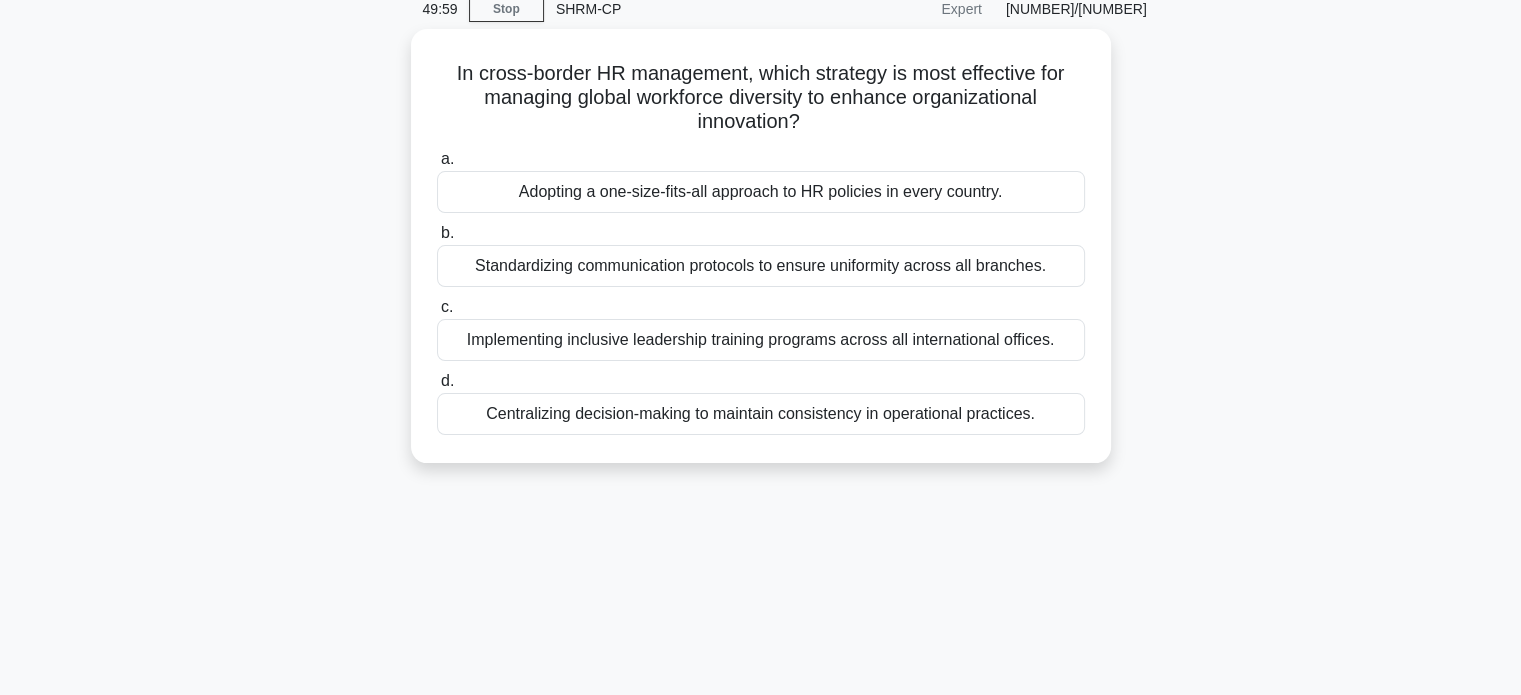 scroll, scrollTop: 87, scrollLeft: 0, axis: vertical 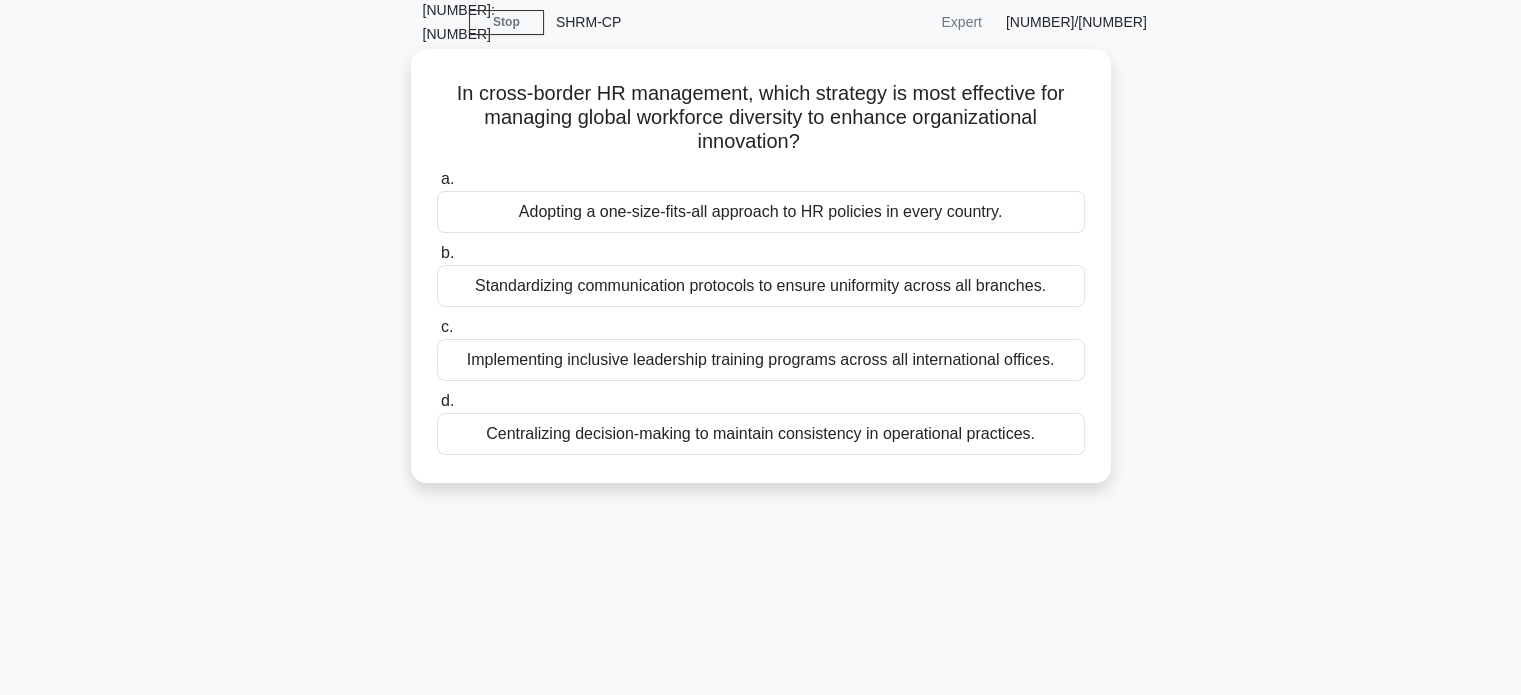 click on "Implementing inclusive leadership training programs across all international offices." at bounding box center [761, 360] 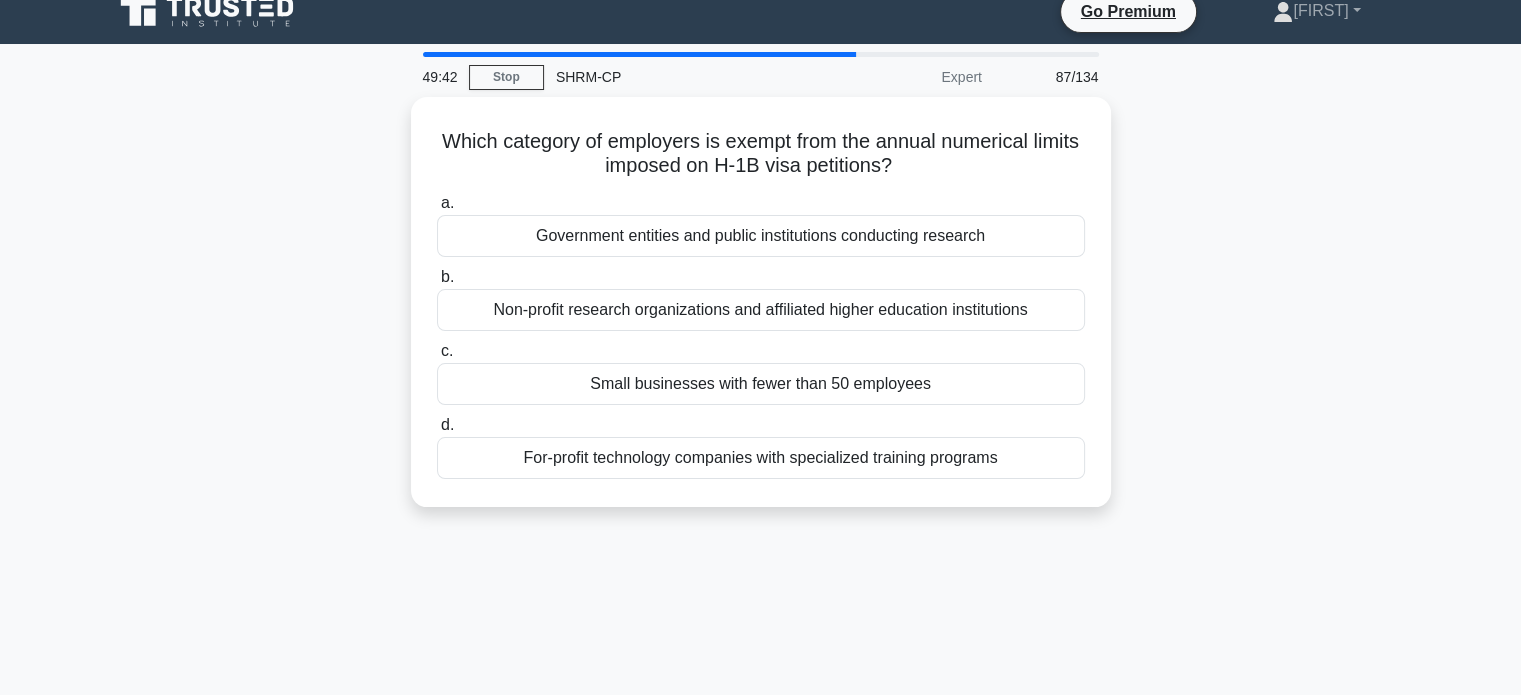 scroll, scrollTop: 0, scrollLeft: 0, axis: both 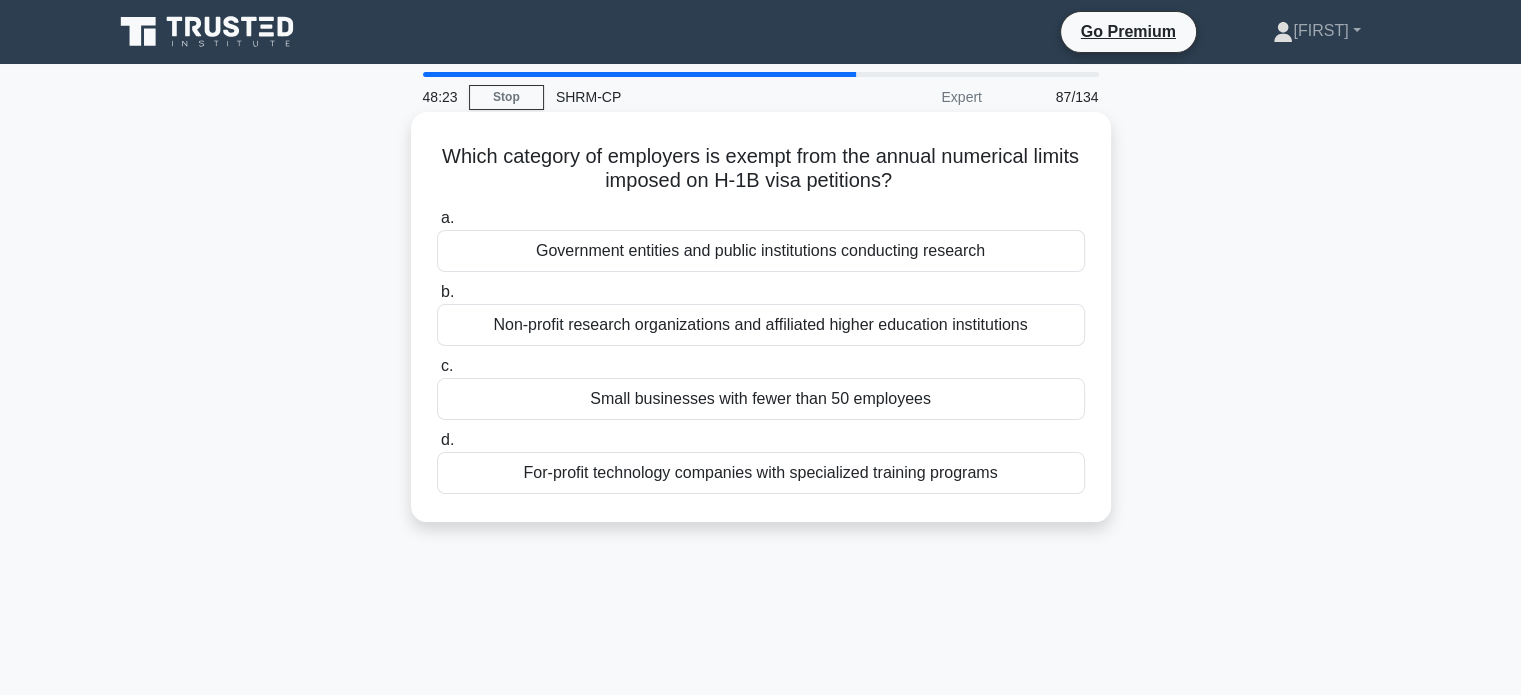 click on "Non-profit research organizations and affiliated higher education institutions" at bounding box center [761, 325] 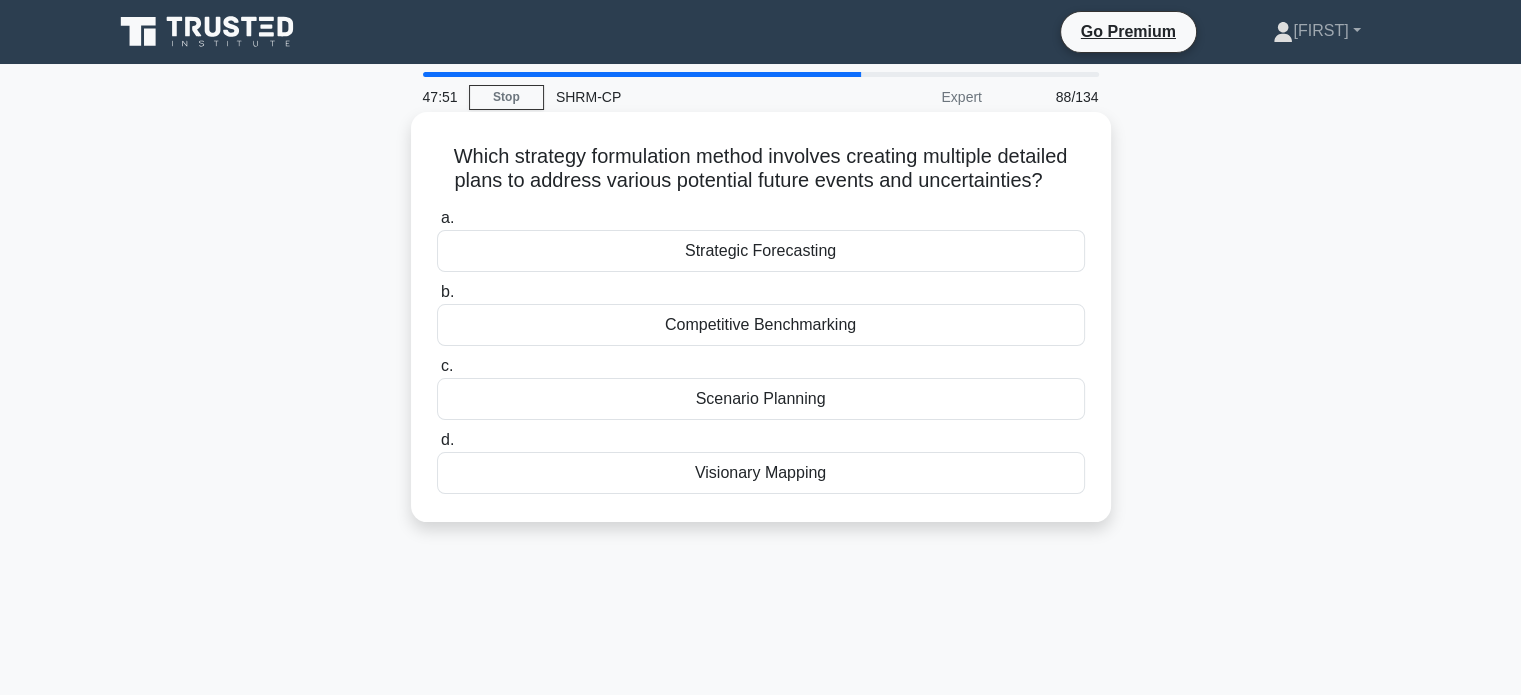 click on "Strategic Forecasting" at bounding box center [761, 251] 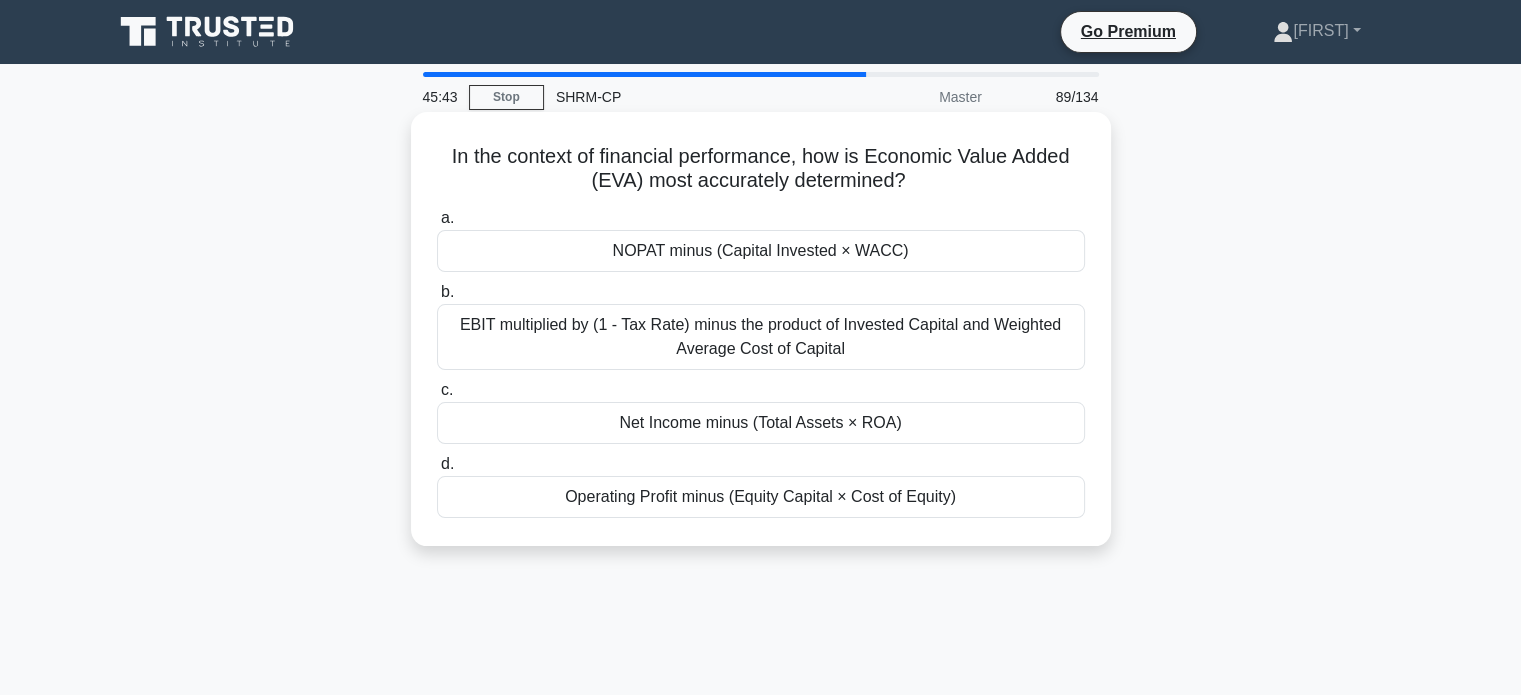 click on "NOPAT minus (Capital Invested × WACC)" at bounding box center [761, 251] 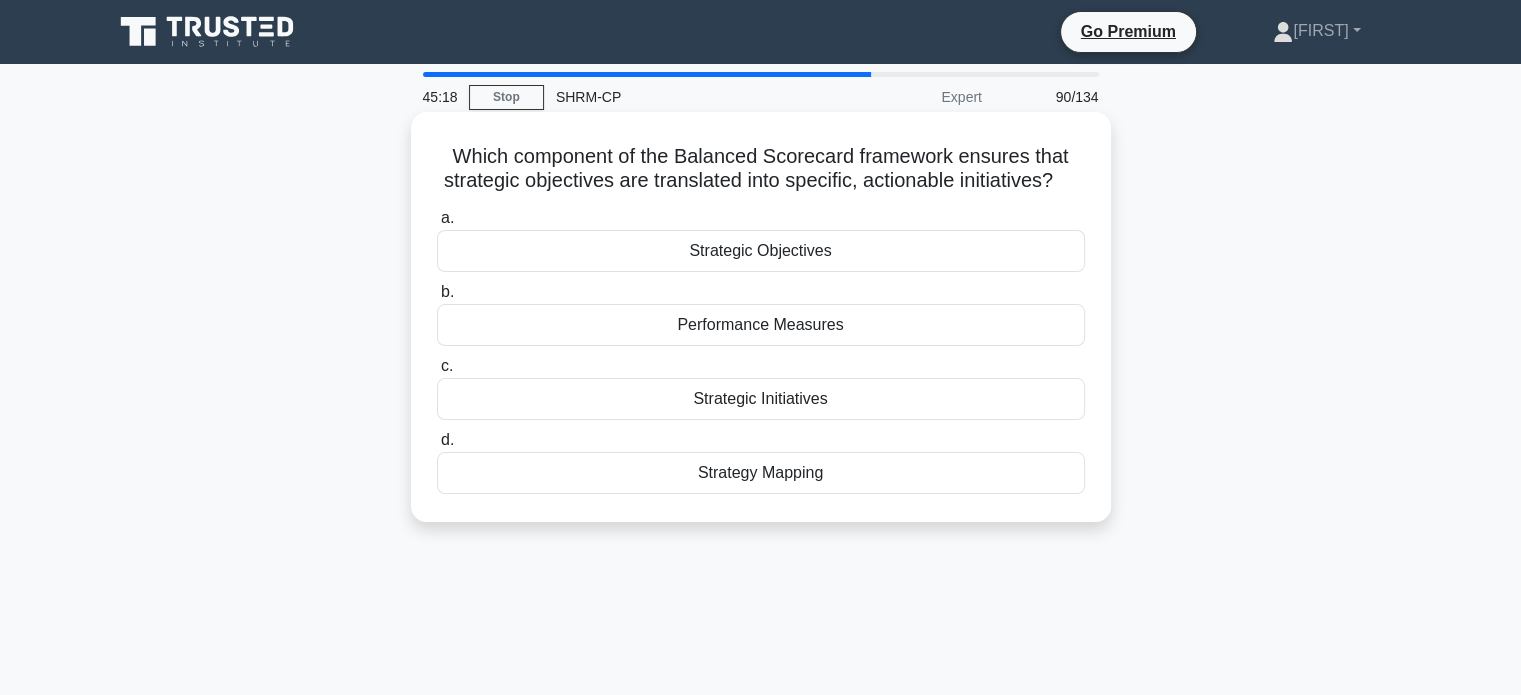 scroll, scrollTop: 0, scrollLeft: 0, axis: both 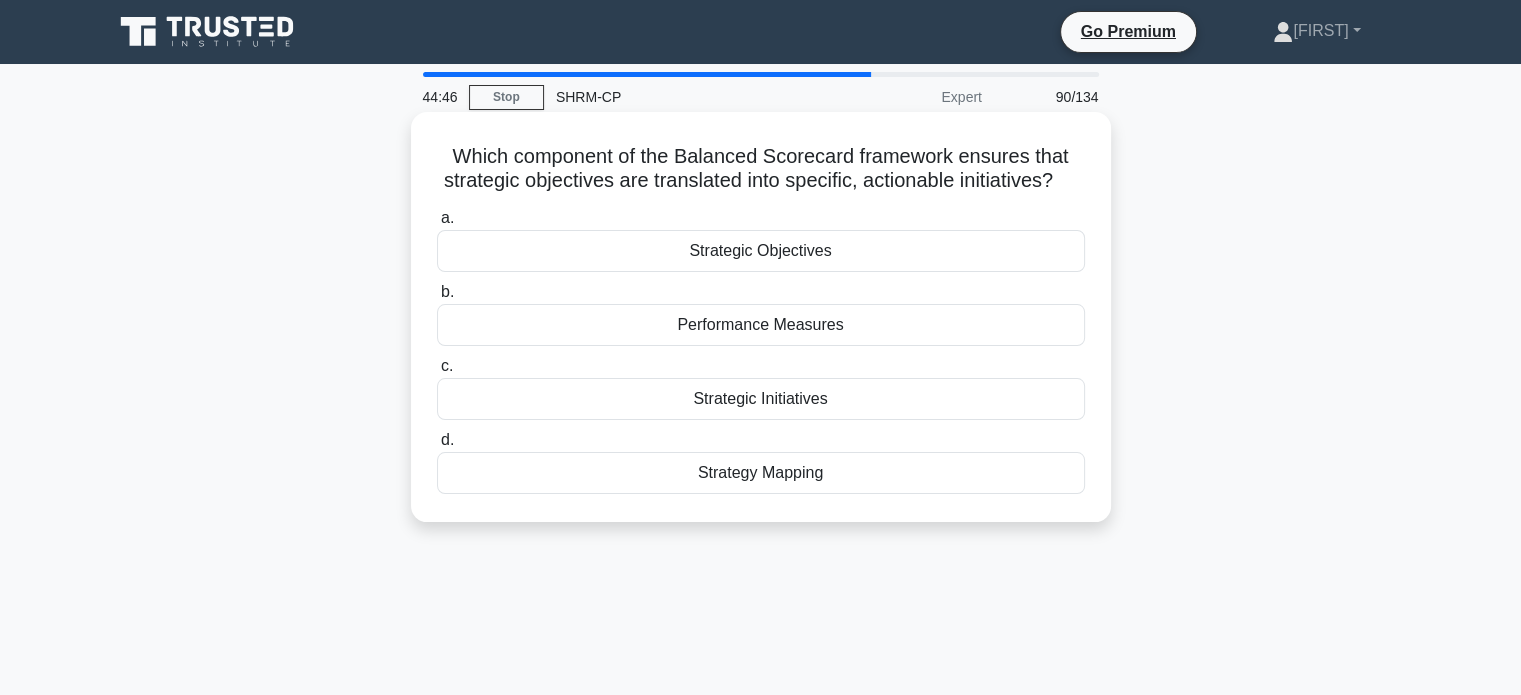 click on "Strategic Initiatives" at bounding box center [761, 399] 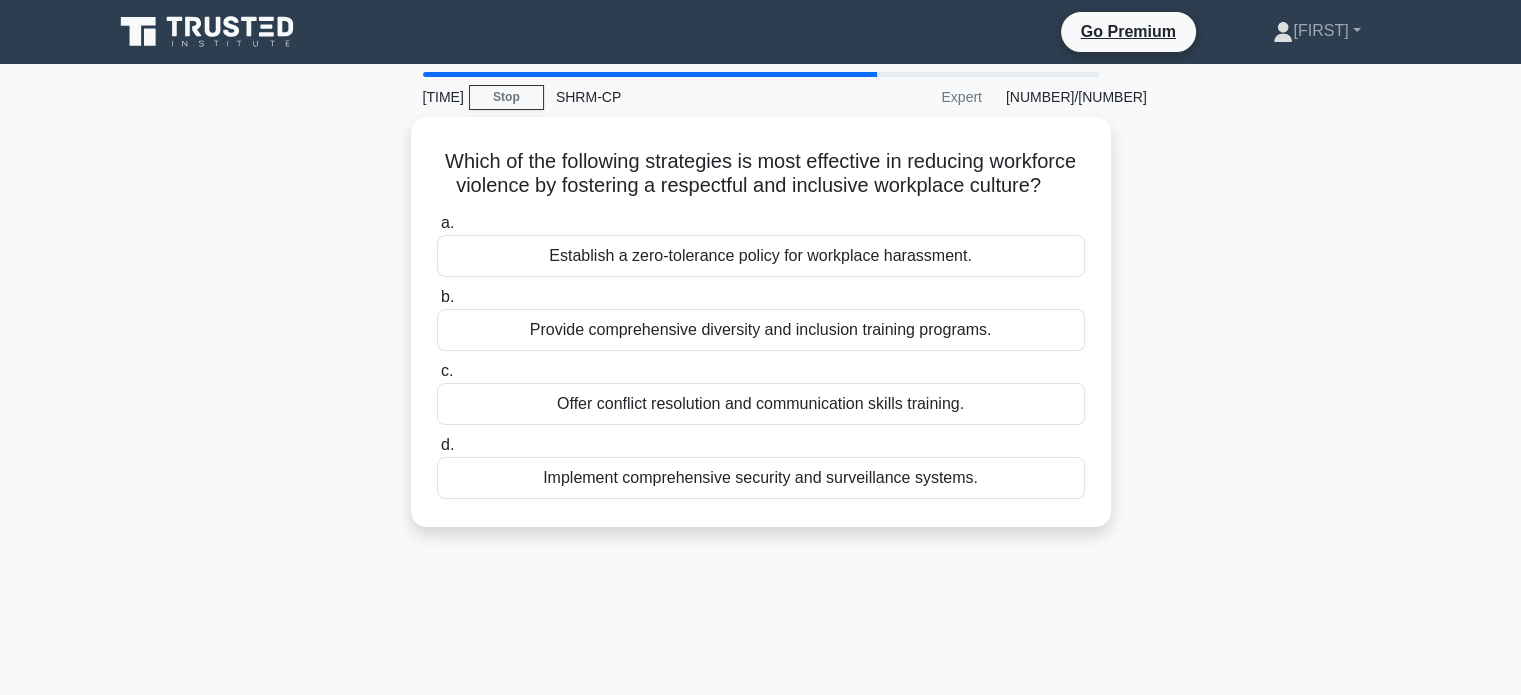scroll, scrollTop: 0, scrollLeft: 0, axis: both 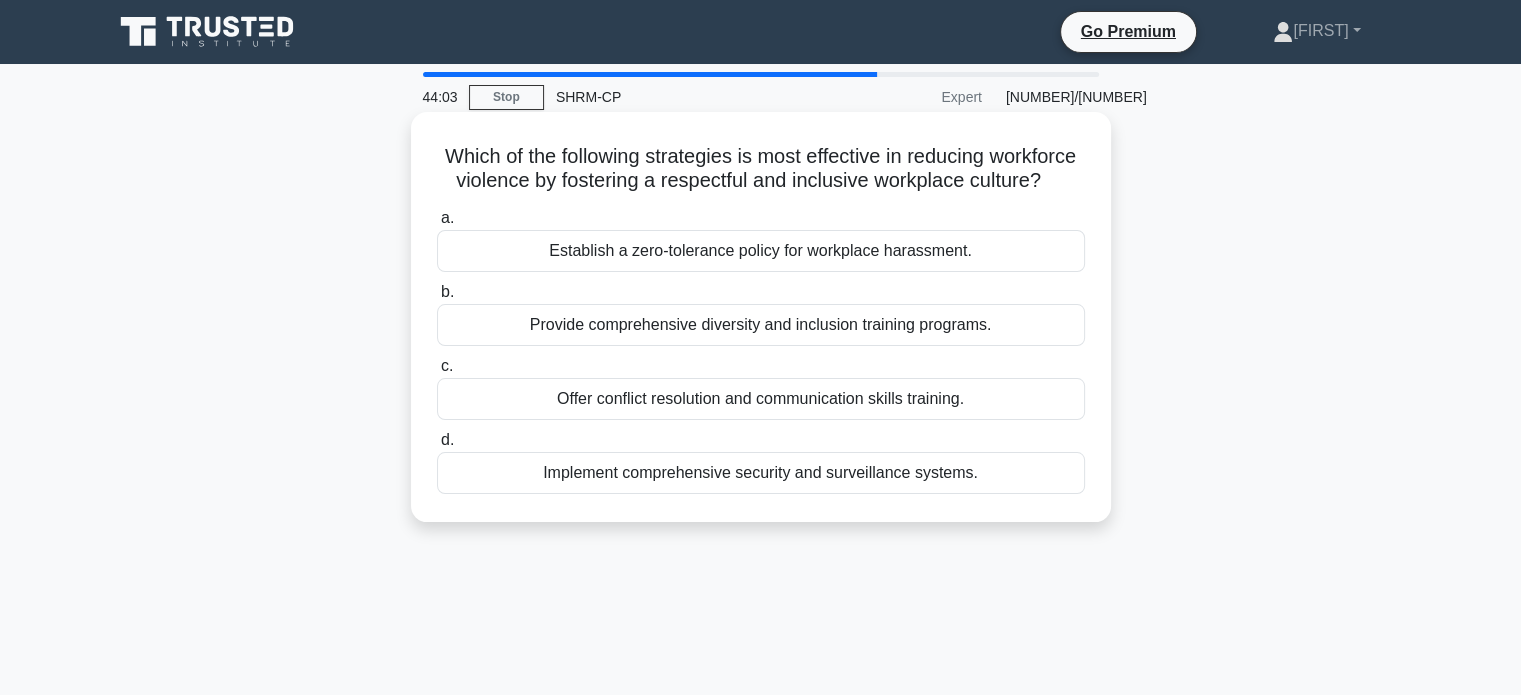 click on "Provide comprehensive diversity and inclusion training programs." at bounding box center (761, 325) 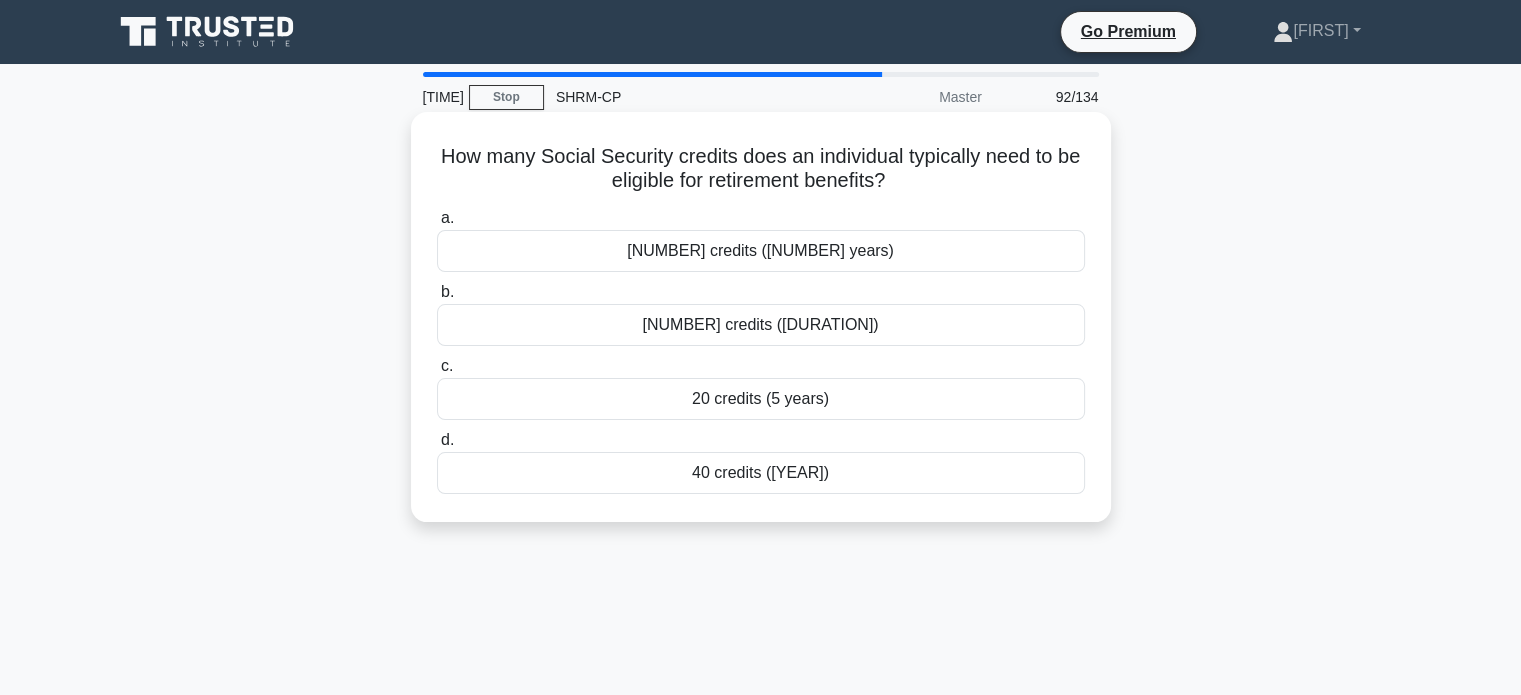 click on "40 credits ([YEAR])" at bounding box center (761, 473) 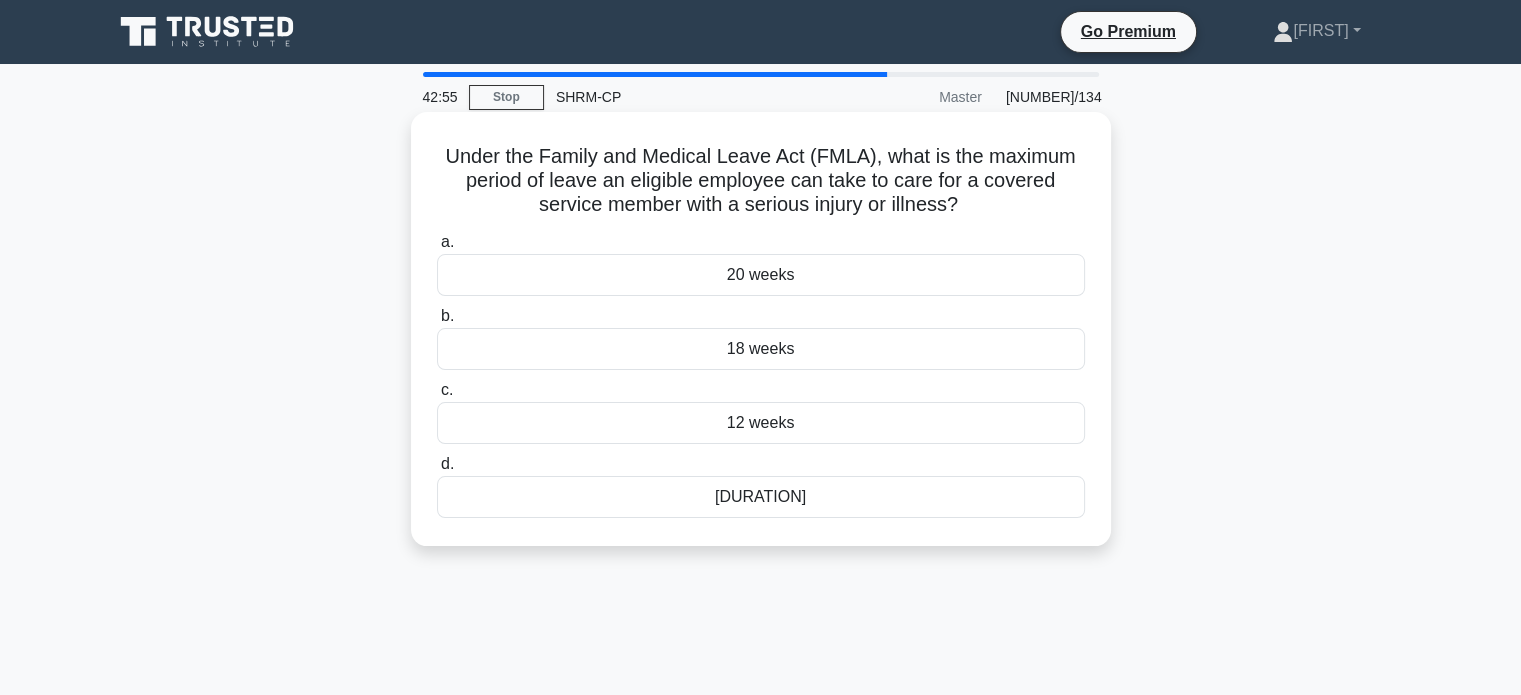 click on "12 weeks" at bounding box center (761, 423) 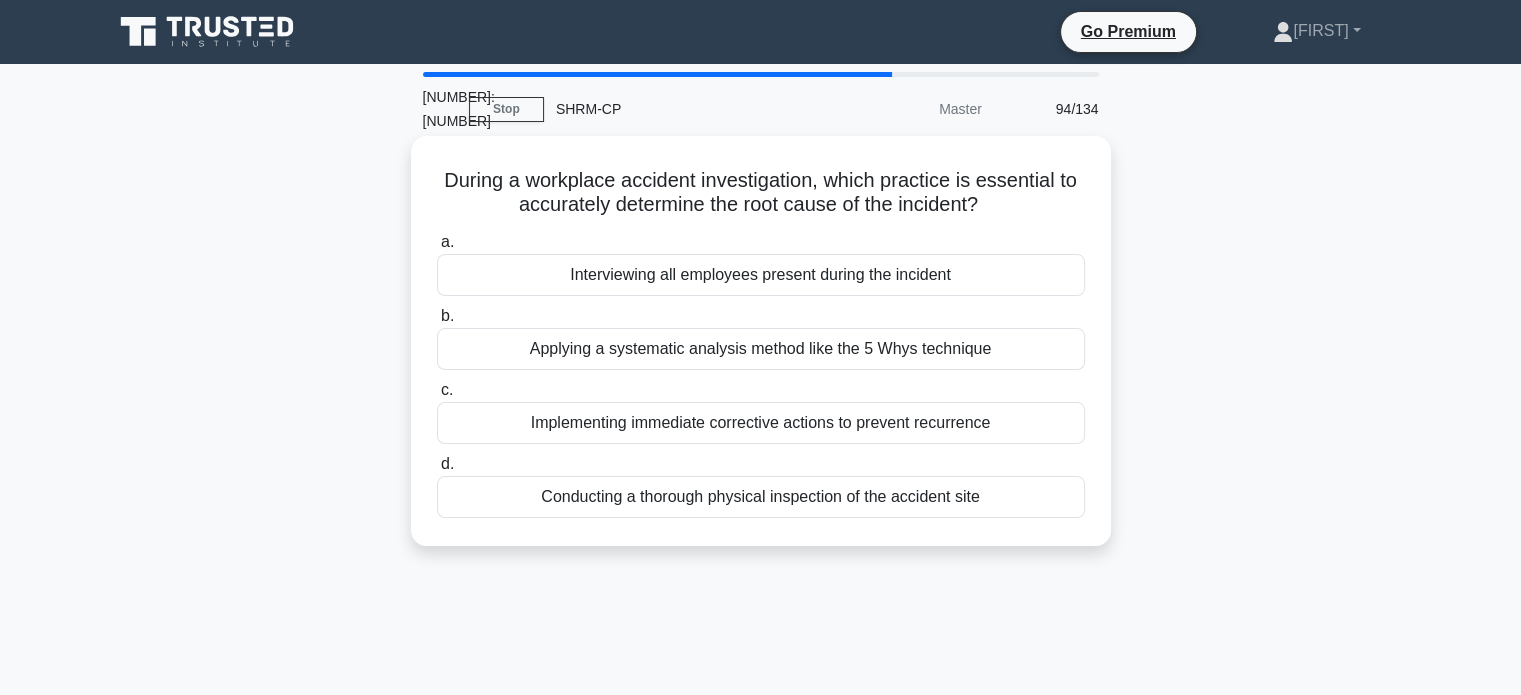 click on "Applying a systematic analysis method like the 5 Whys technique" at bounding box center (761, 349) 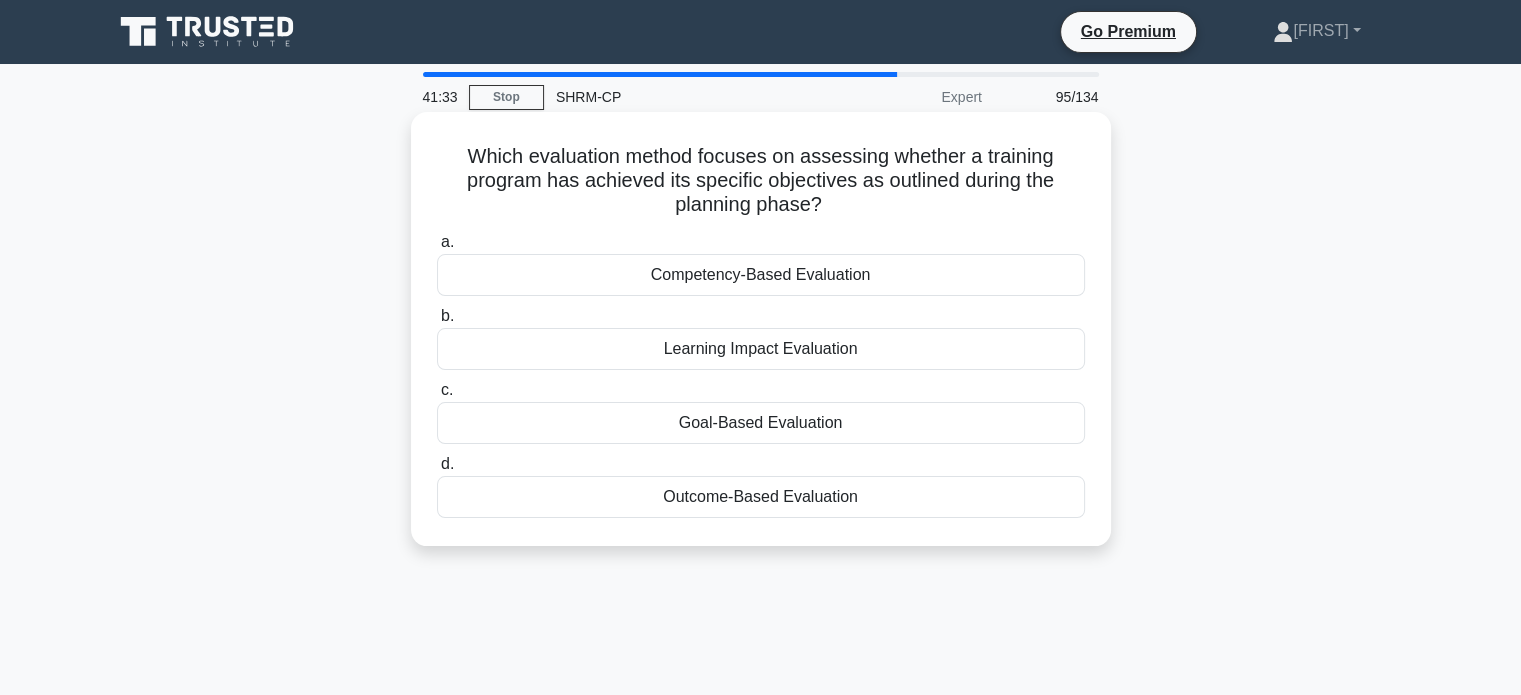 click on "Outcome-Based Evaluation" at bounding box center (761, 497) 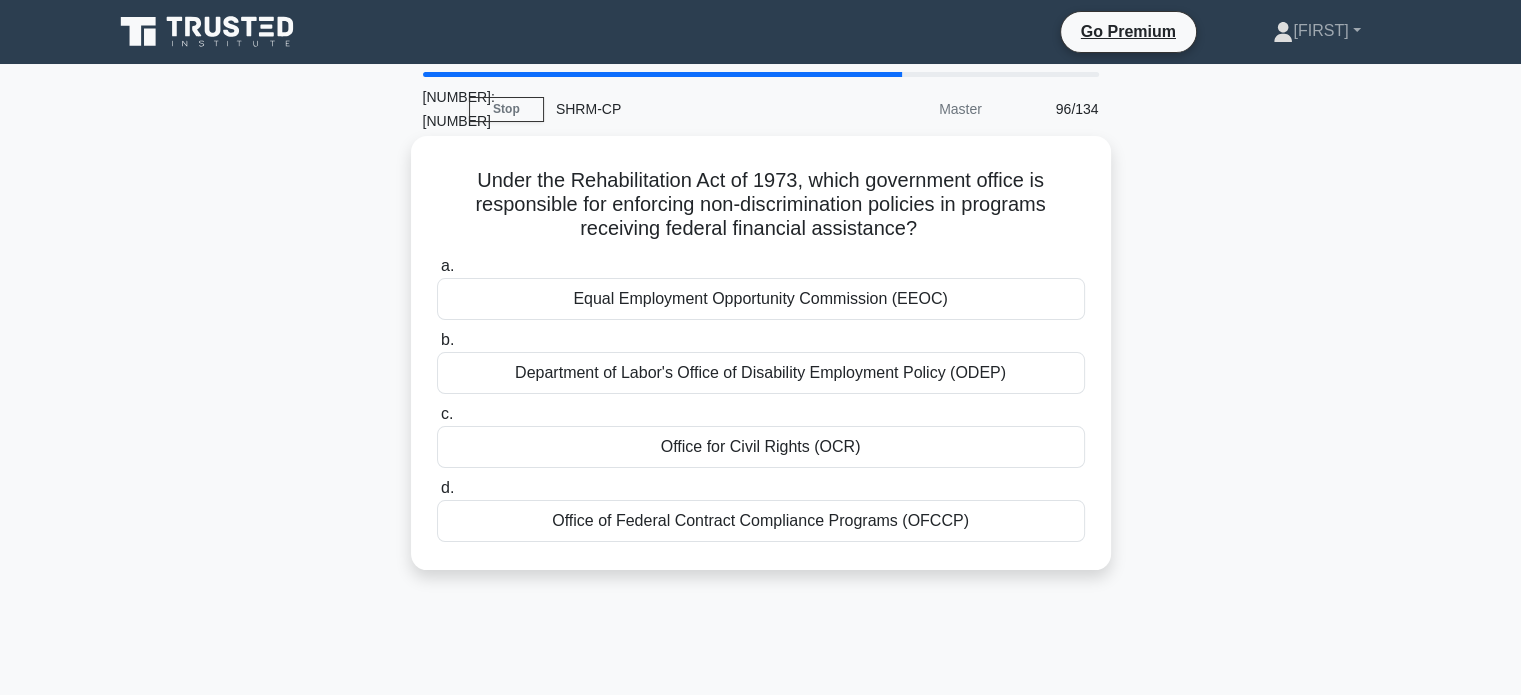 click on "Office of Federal Contract Compliance Programs (OFCCP)" at bounding box center (761, 521) 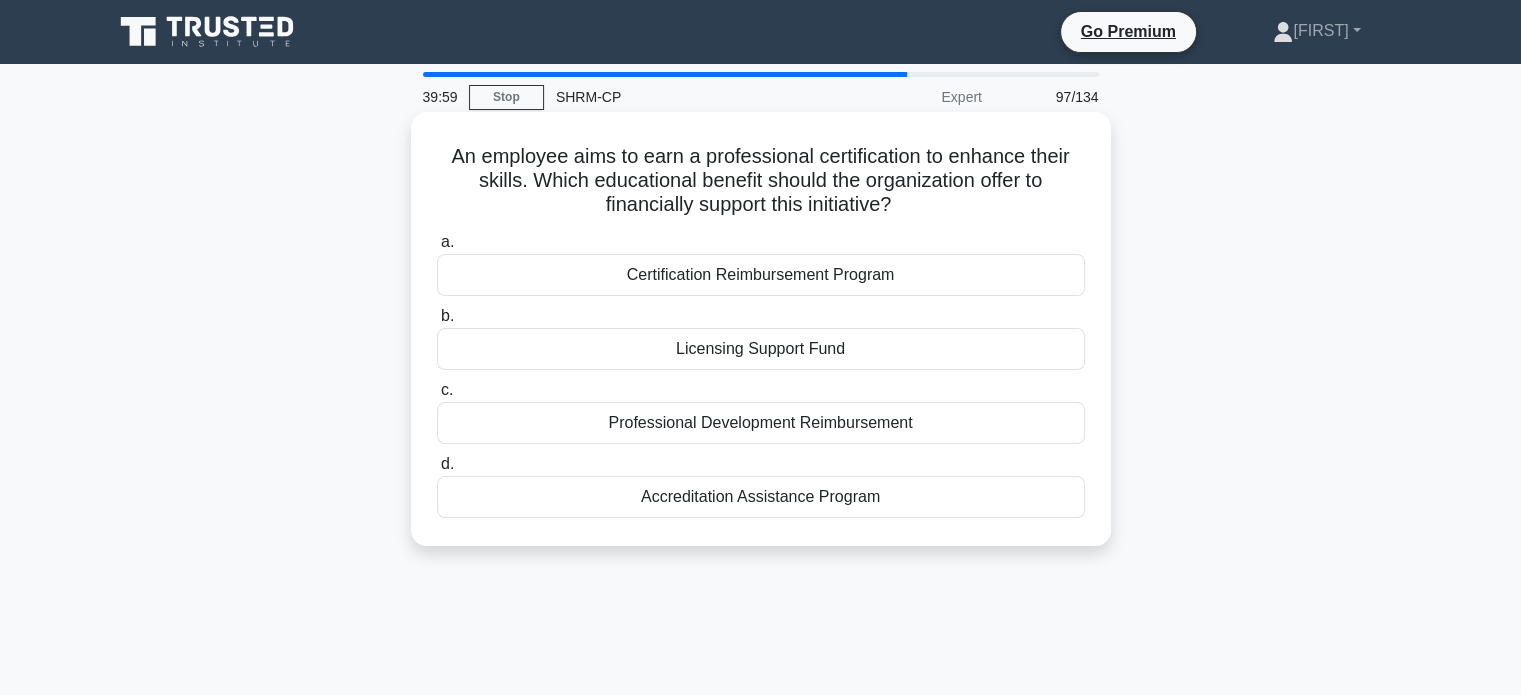 click on "Certification Reimbursement Program" at bounding box center (761, 275) 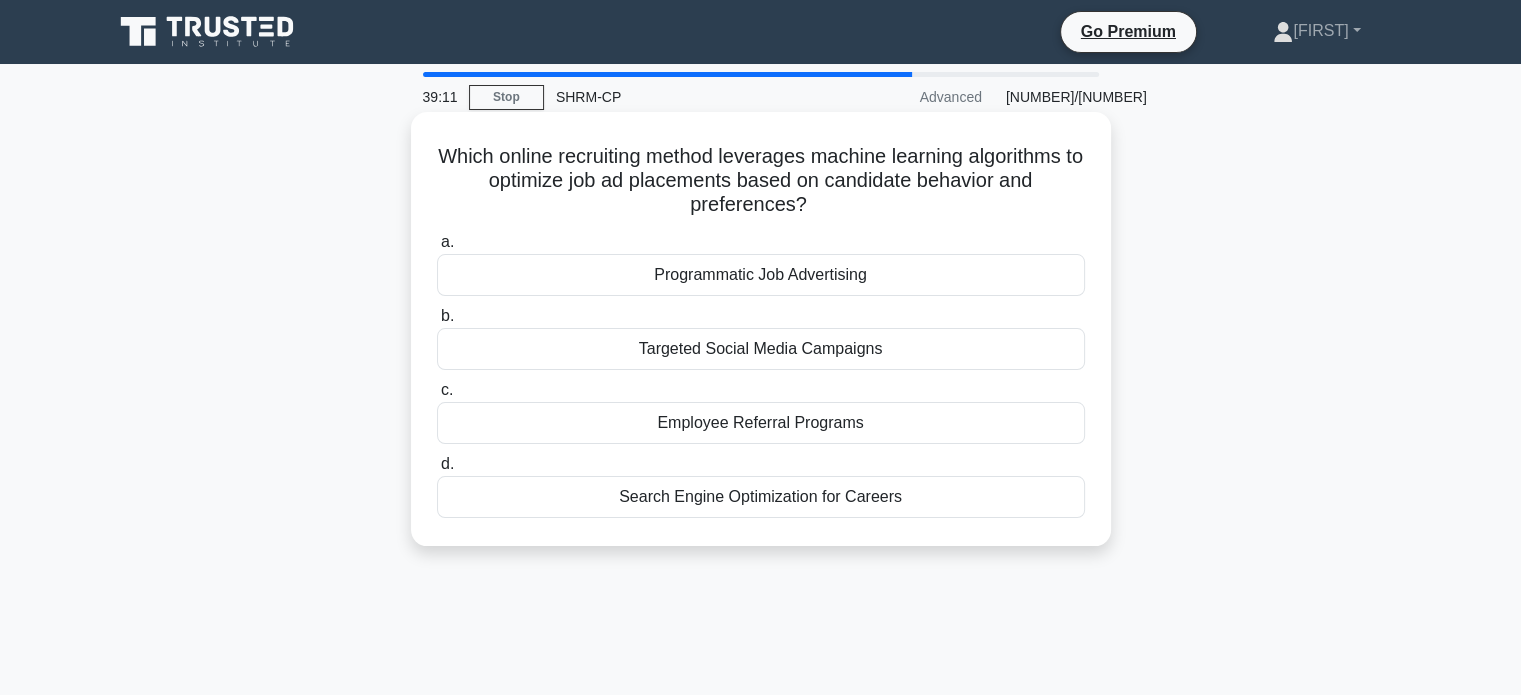 click on "Search Engine Optimization for Careers" at bounding box center [761, 497] 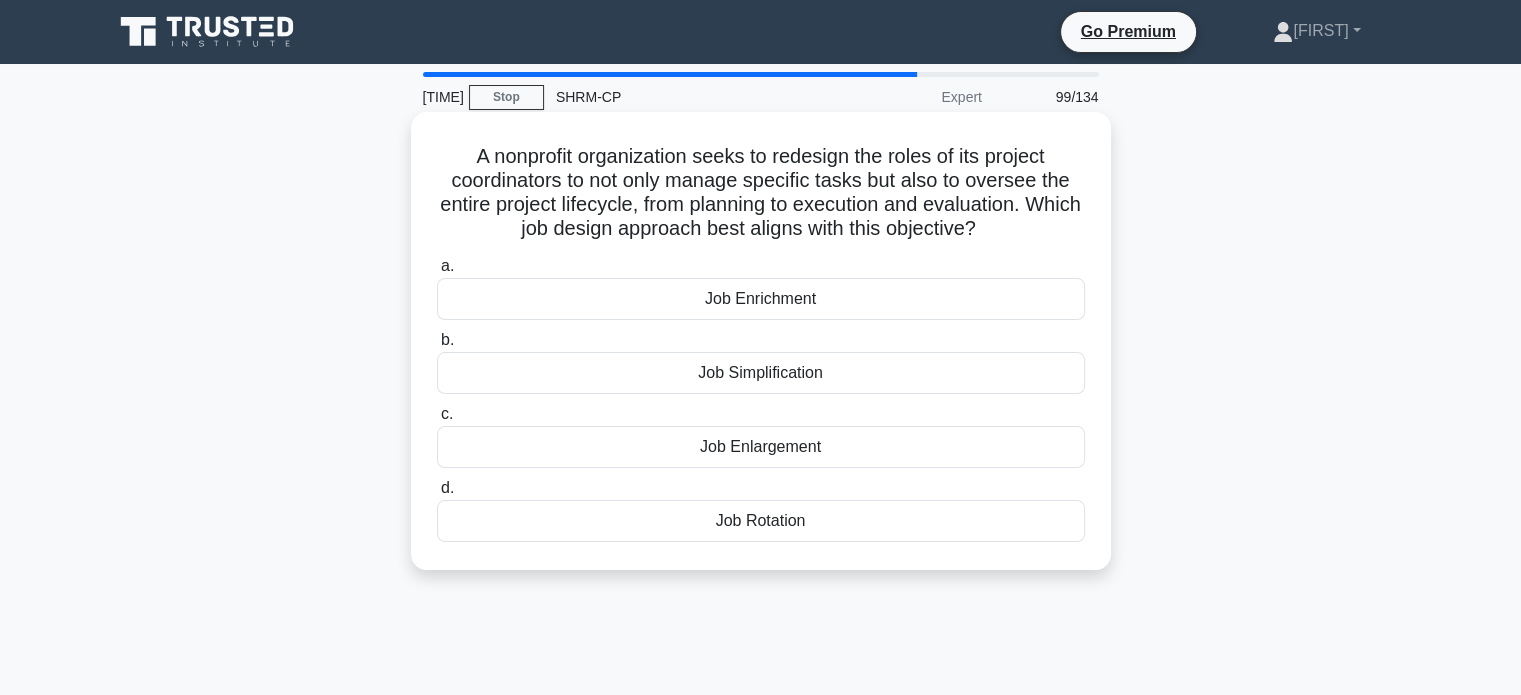 click on "Job Enrichment" at bounding box center (761, 299) 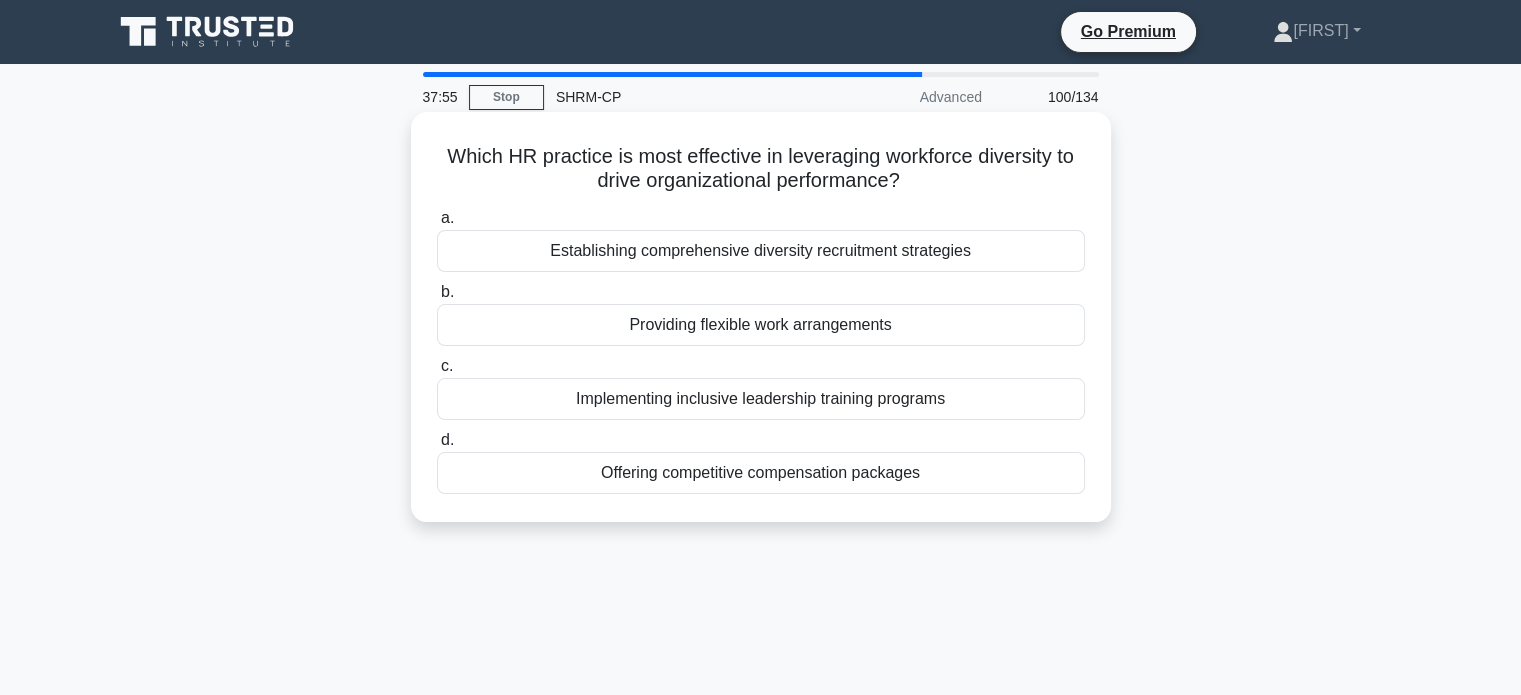click on "Implementing inclusive leadership training programs" at bounding box center [761, 399] 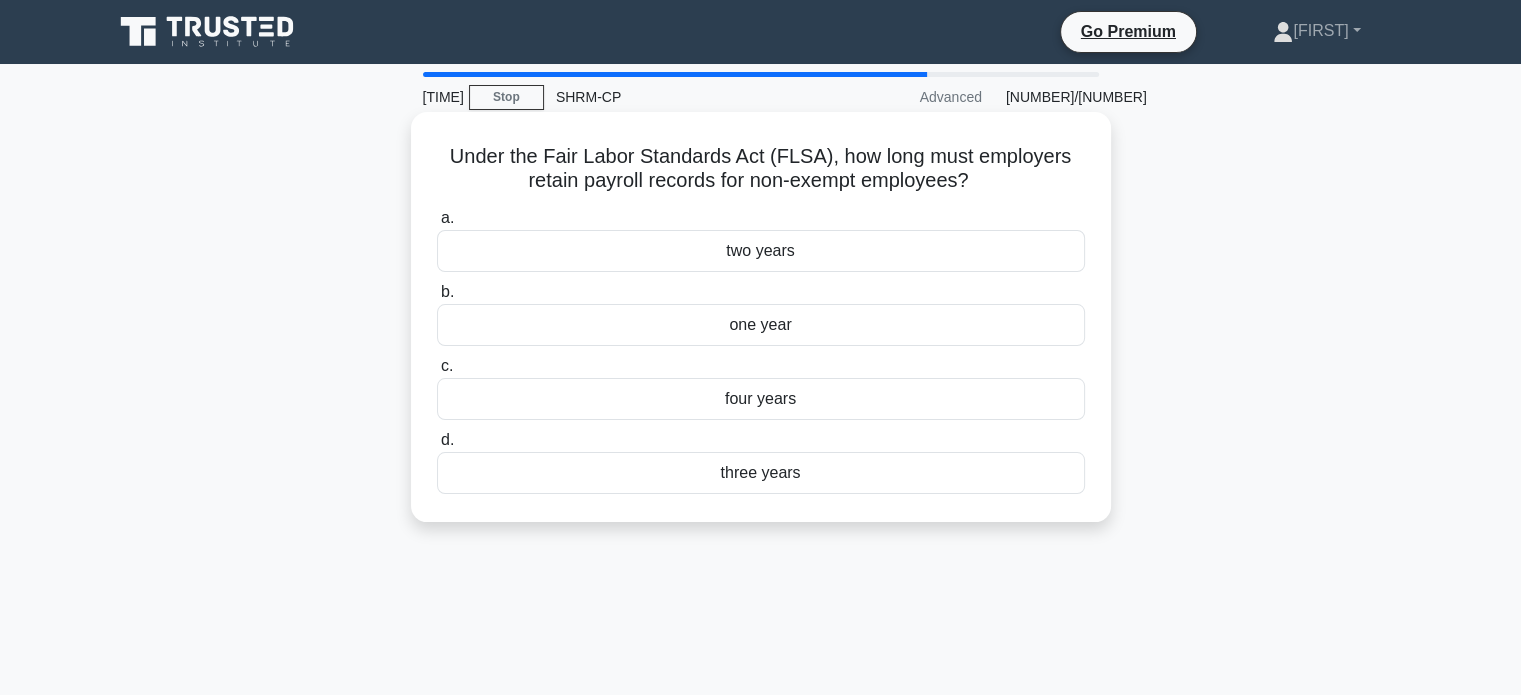 click on "three years" at bounding box center (761, 473) 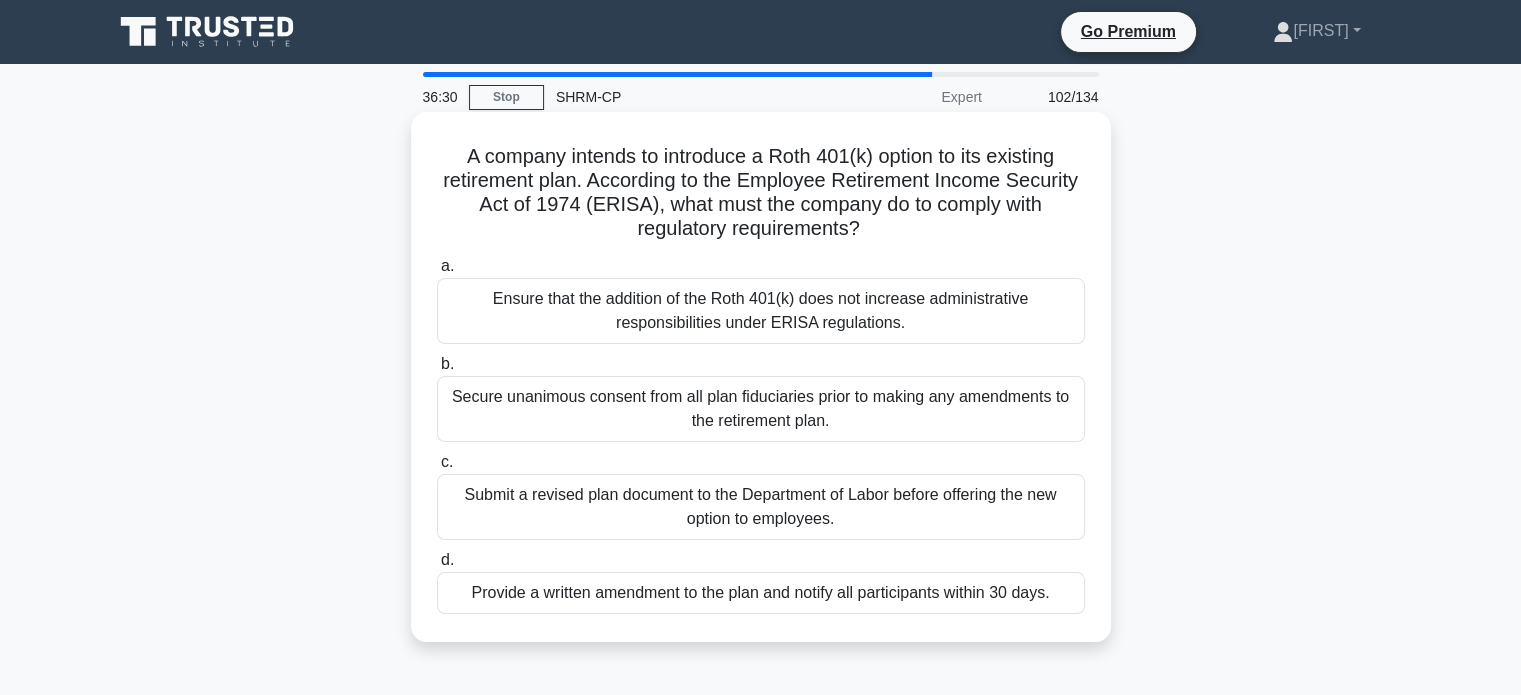 click on "Provide a written amendment to the plan and notify all participants within 30 days." at bounding box center (761, 593) 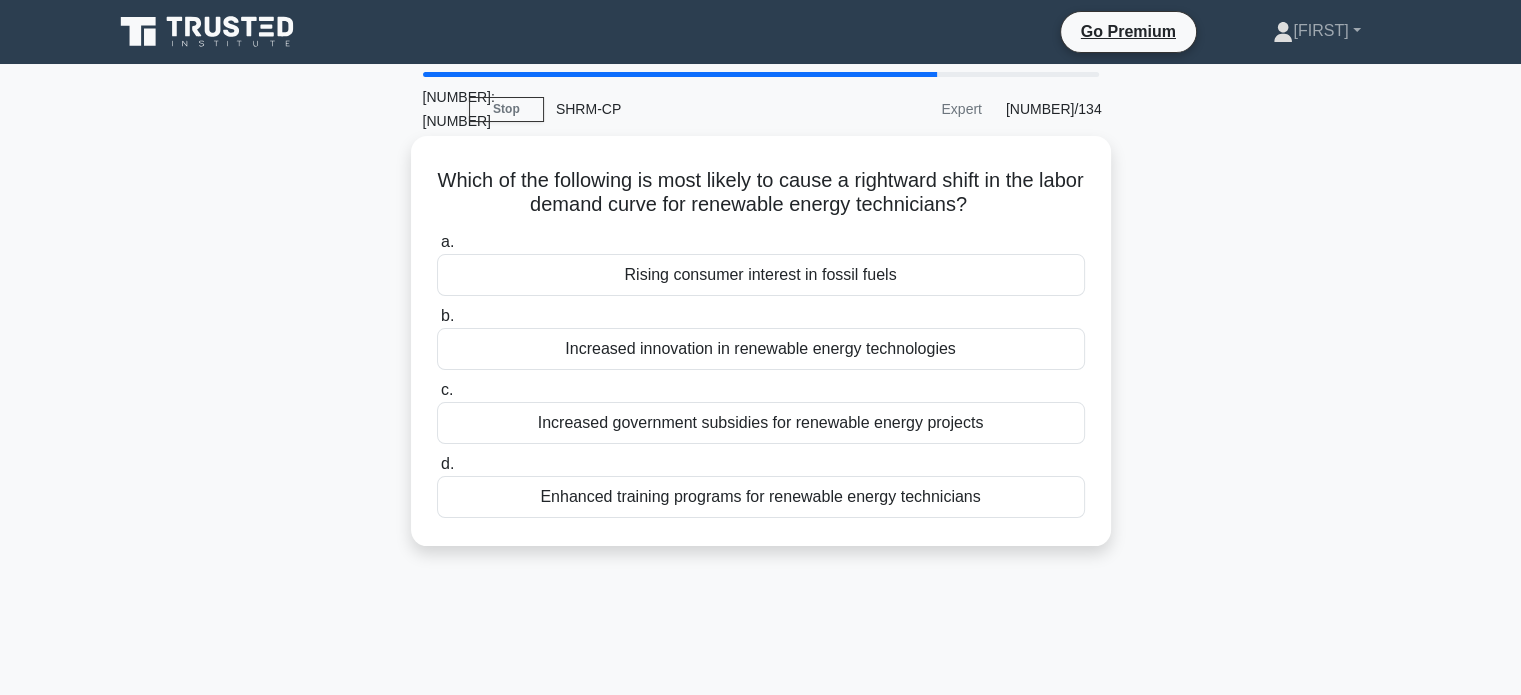 click on "Increased government subsidies for renewable energy projects" at bounding box center (761, 423) 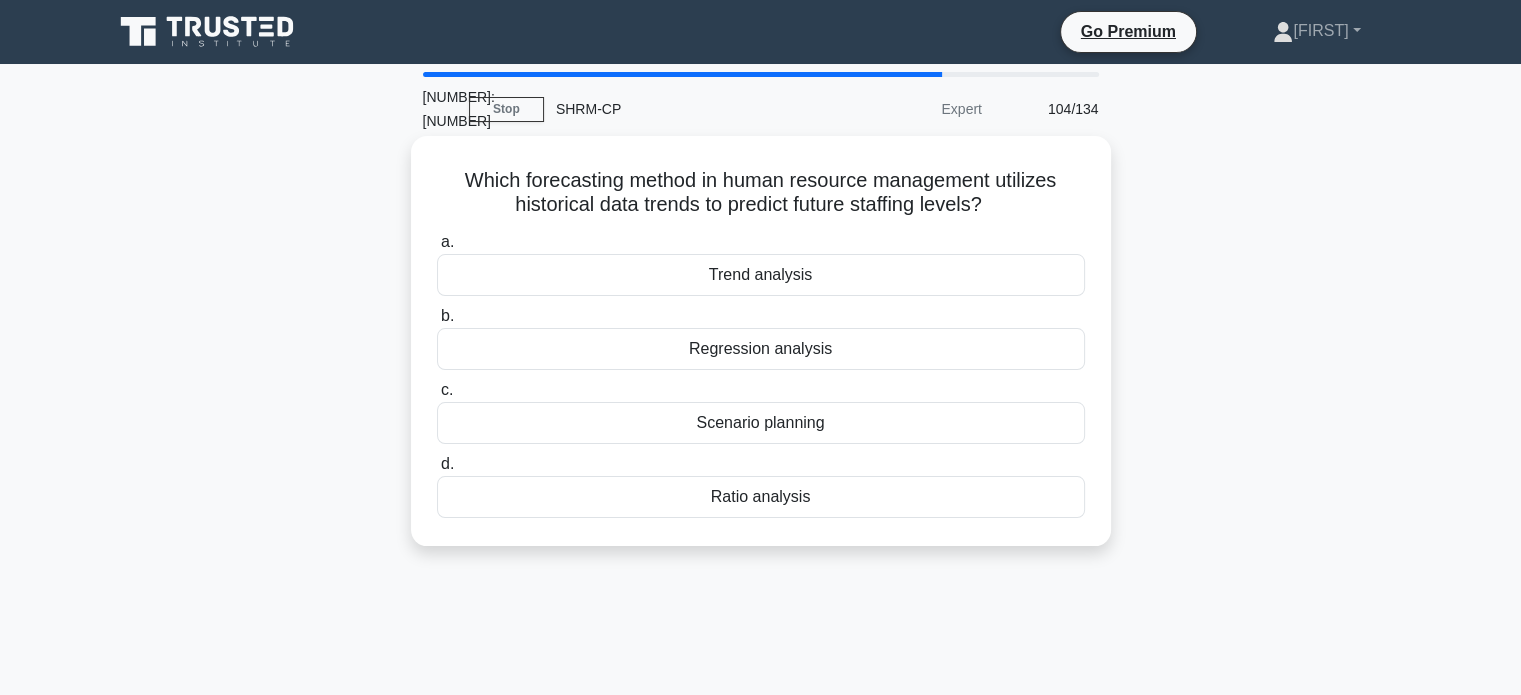 click on "Trend analysis" at bounding box center [761, 275] 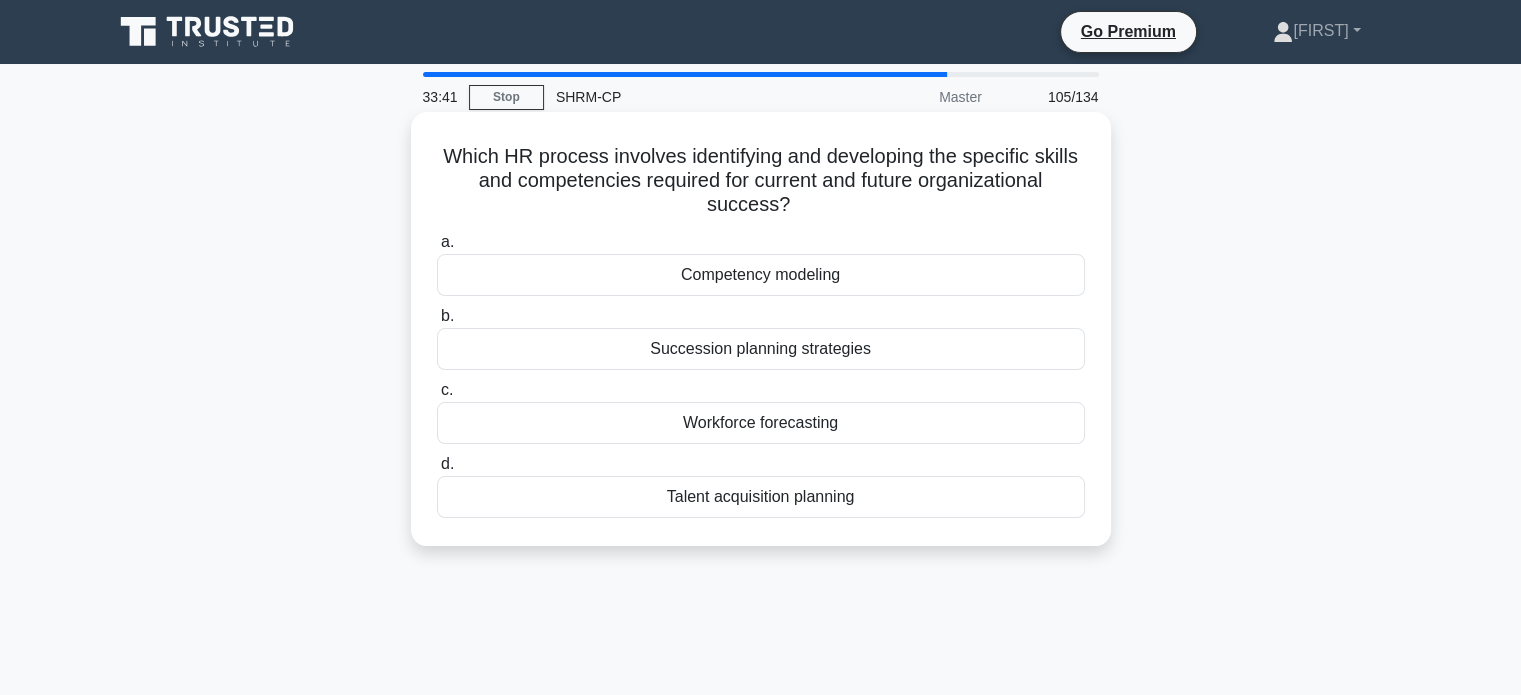 click on "Talent acquisition planning" at bounding box center [761, 497] 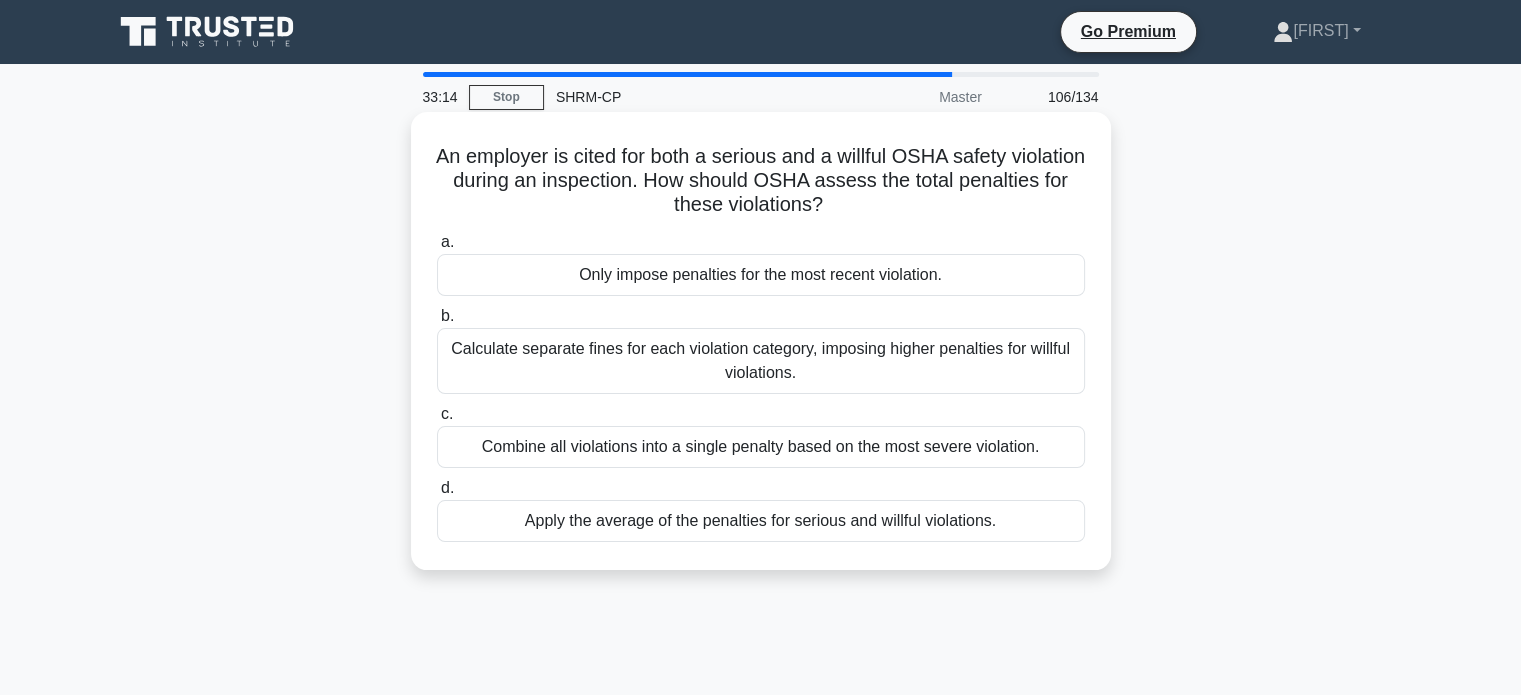 click on "Calculate separate fines for each violation category, imposing higher penalties for willful violations." at bounding box center (761, 361) 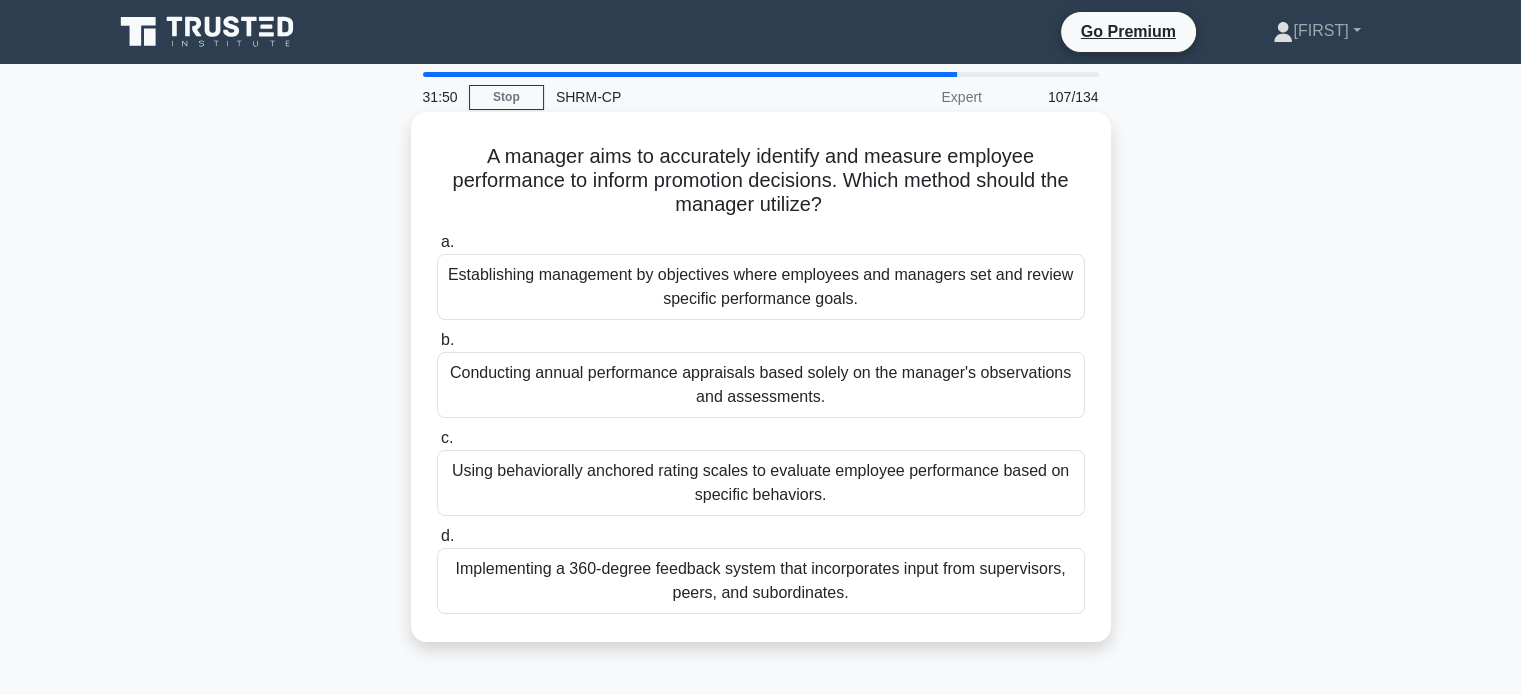 click on "Establishing management by objectives where employees and managers set and review specific performance goals." at bounding box center [761, 287] 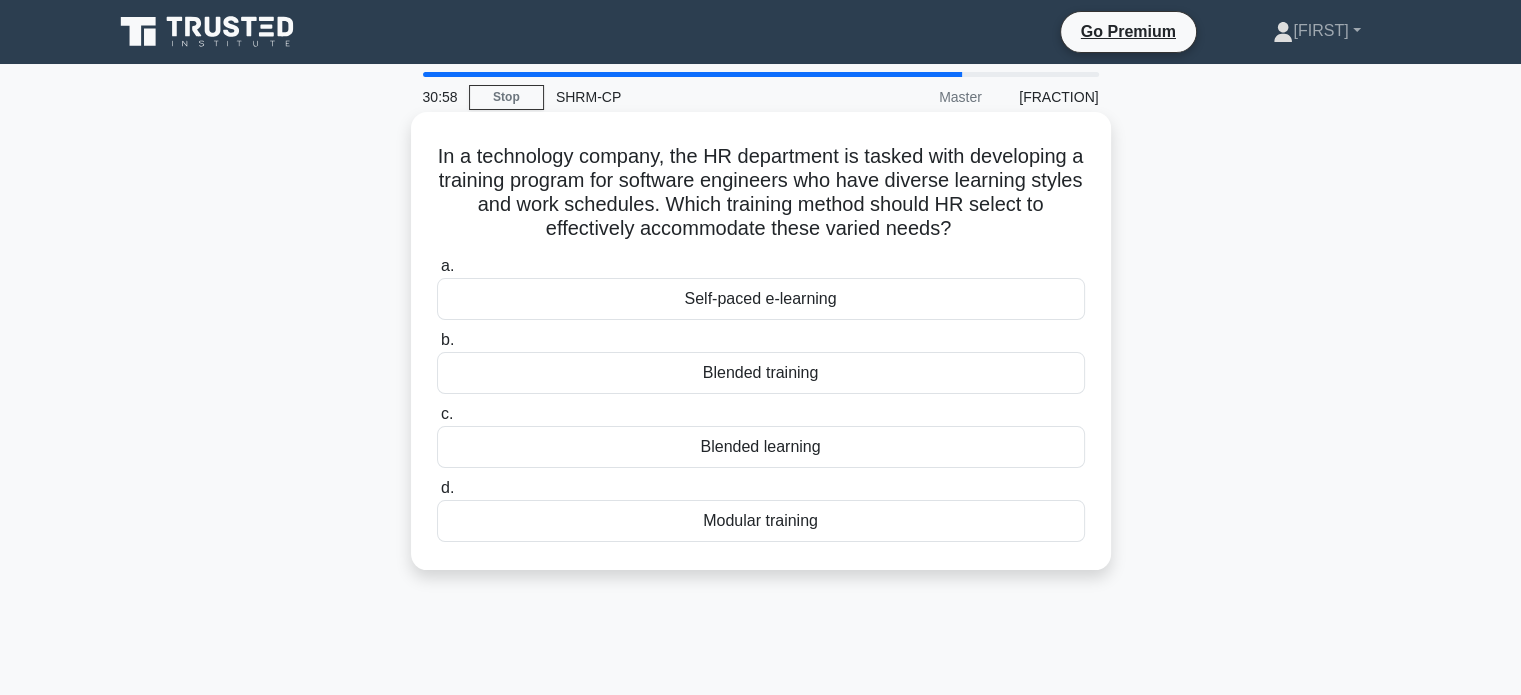 click on "Blended training" at bounding box center (761, 373) 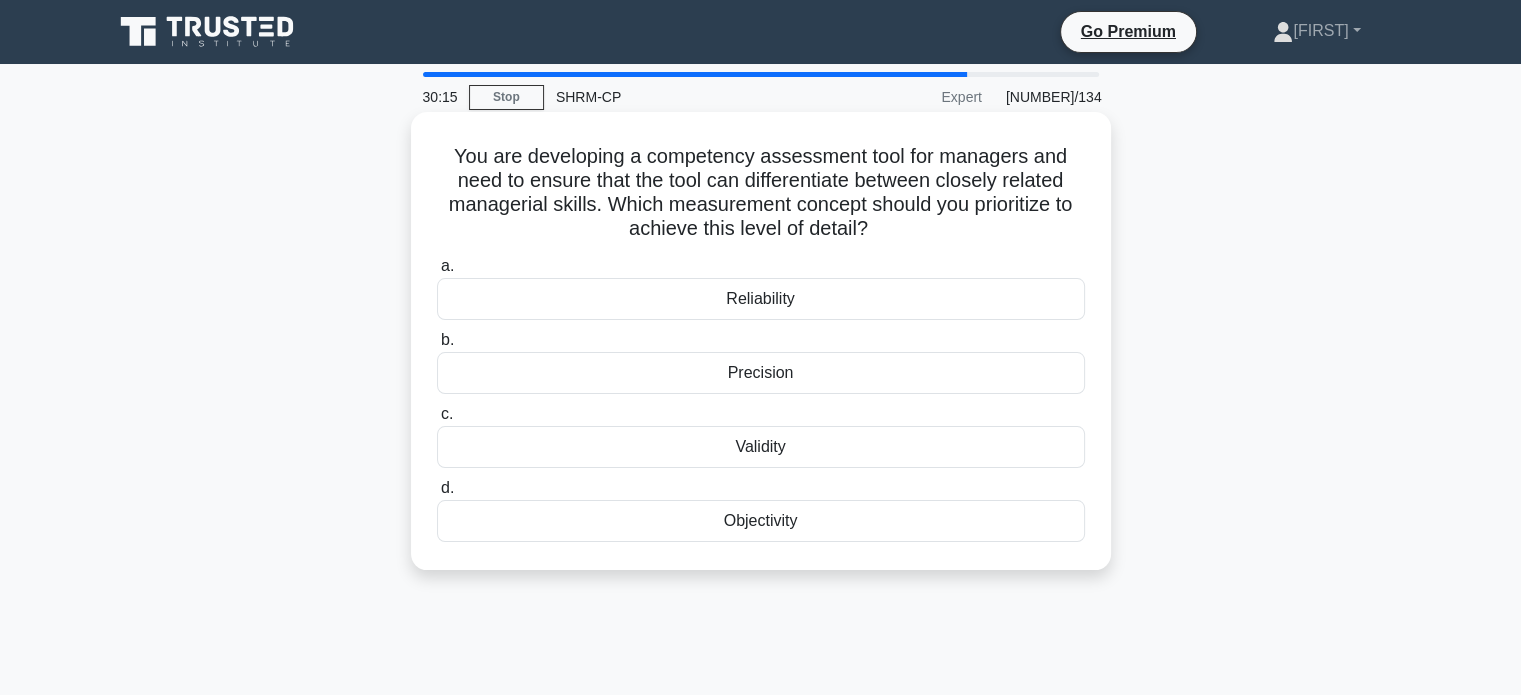 click on "Precision" at bounding box center (761, 373) 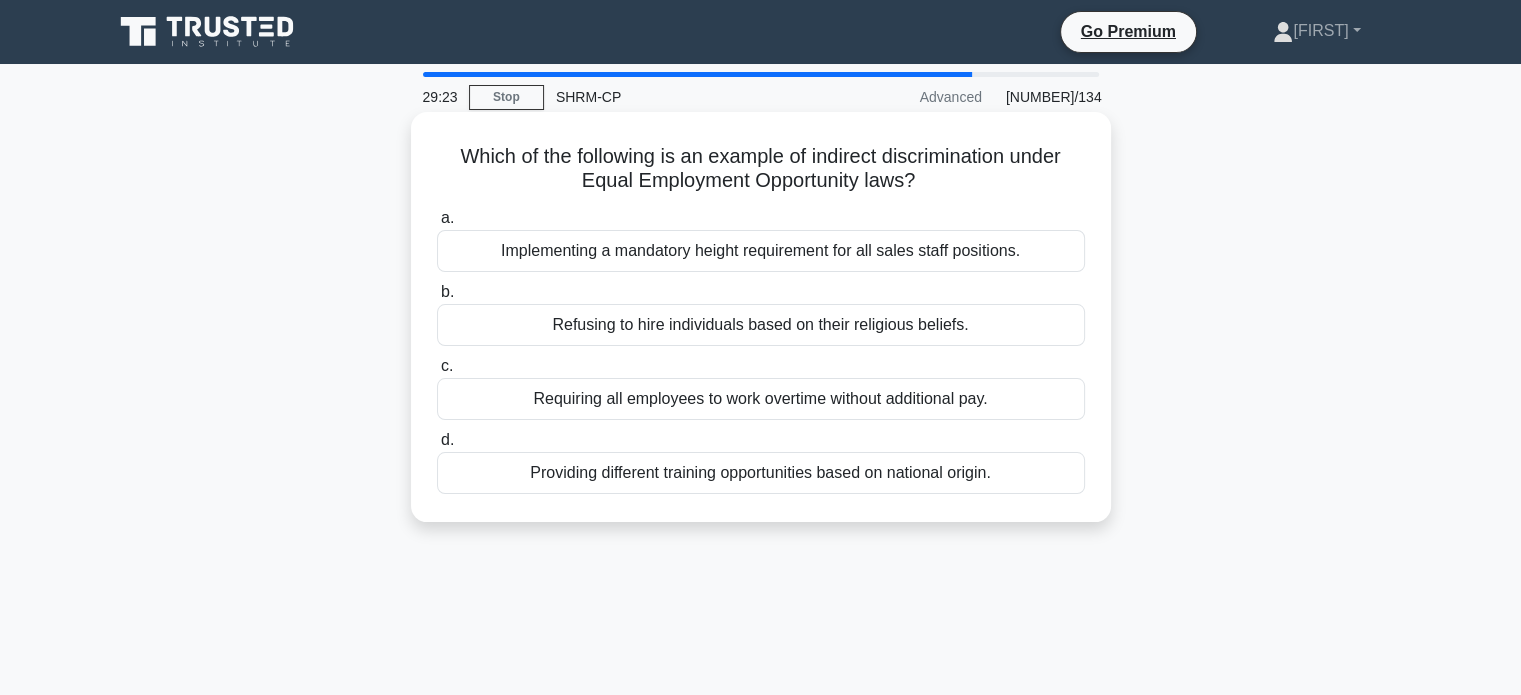 click on "Providing different training opportunities based on national origin." at bounding box center (761, 473) 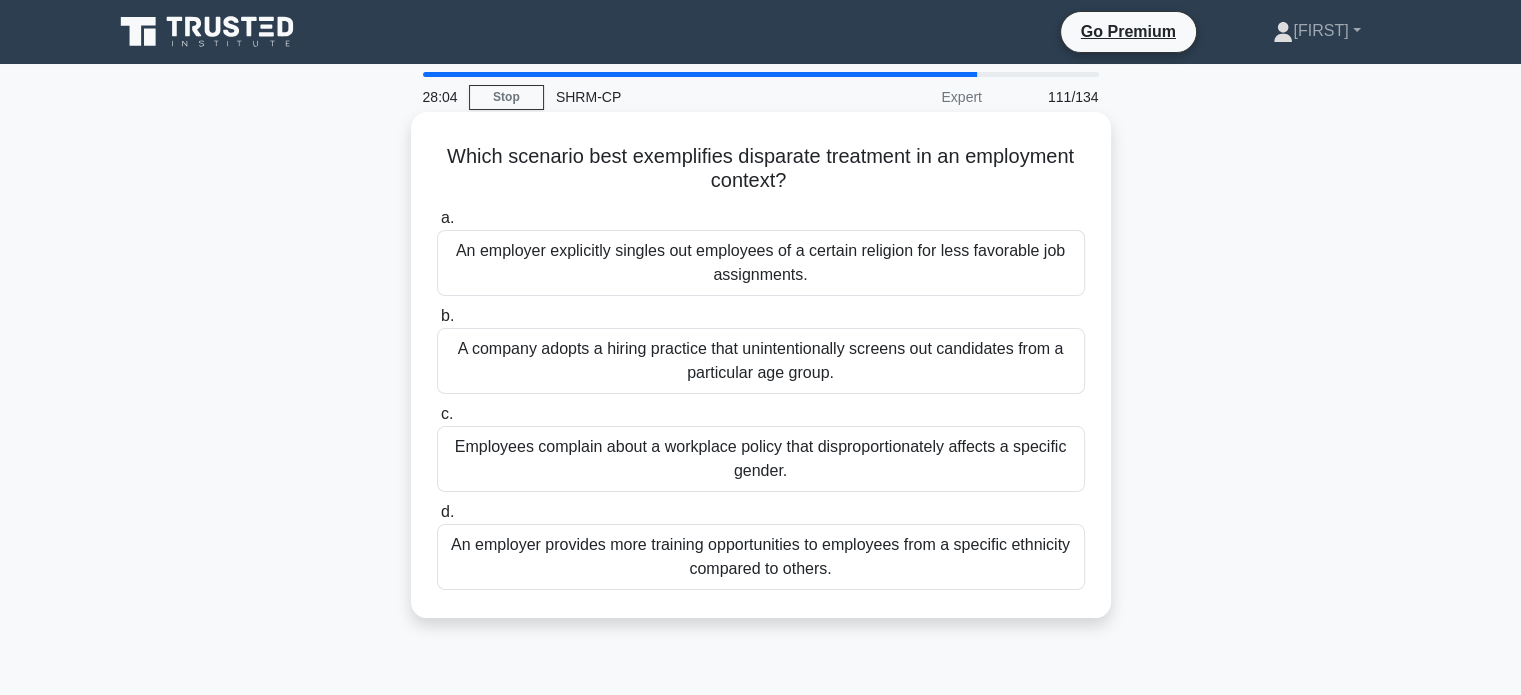 click on "An employer explicitly singles out employees of a certain religion for less favorable job assignments." at bounding box center [761, 263] 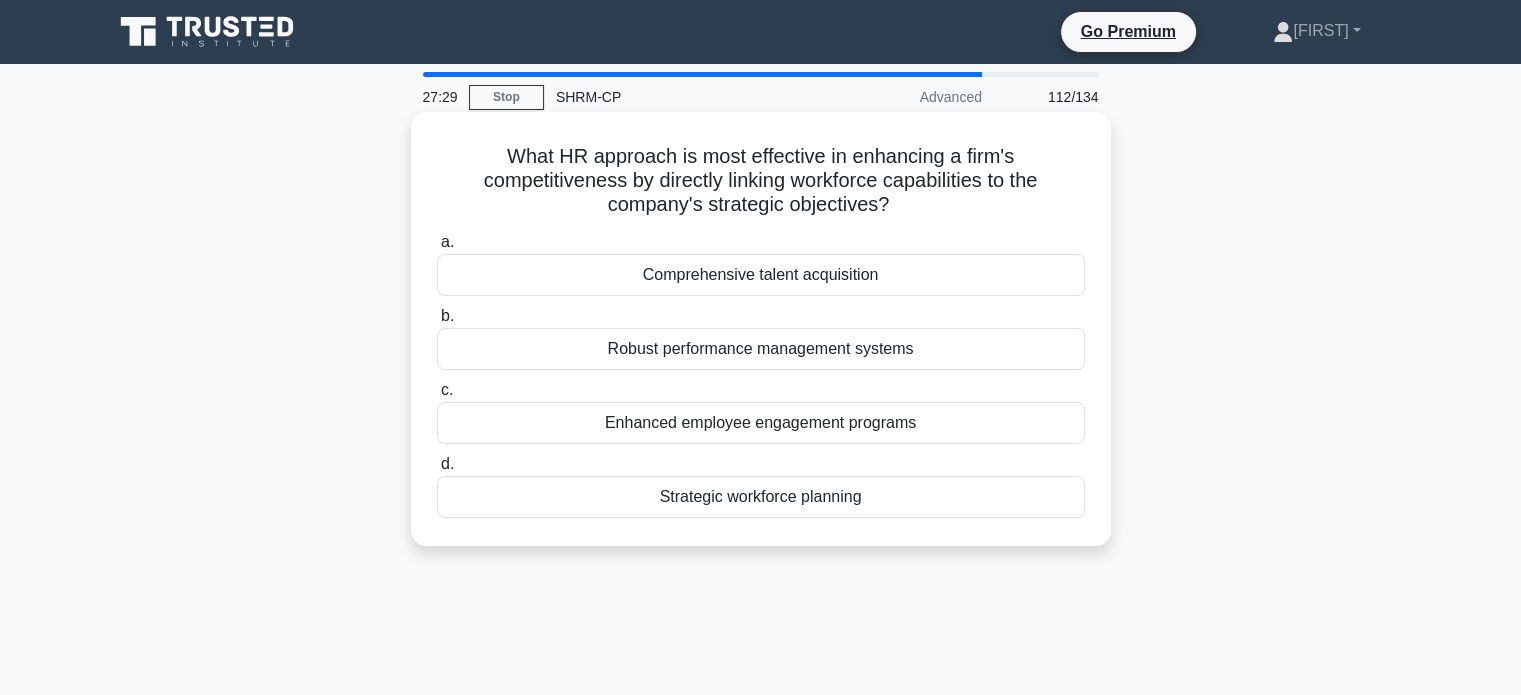 click on "Strategic workforce planning" at bounding box center (761, 497) 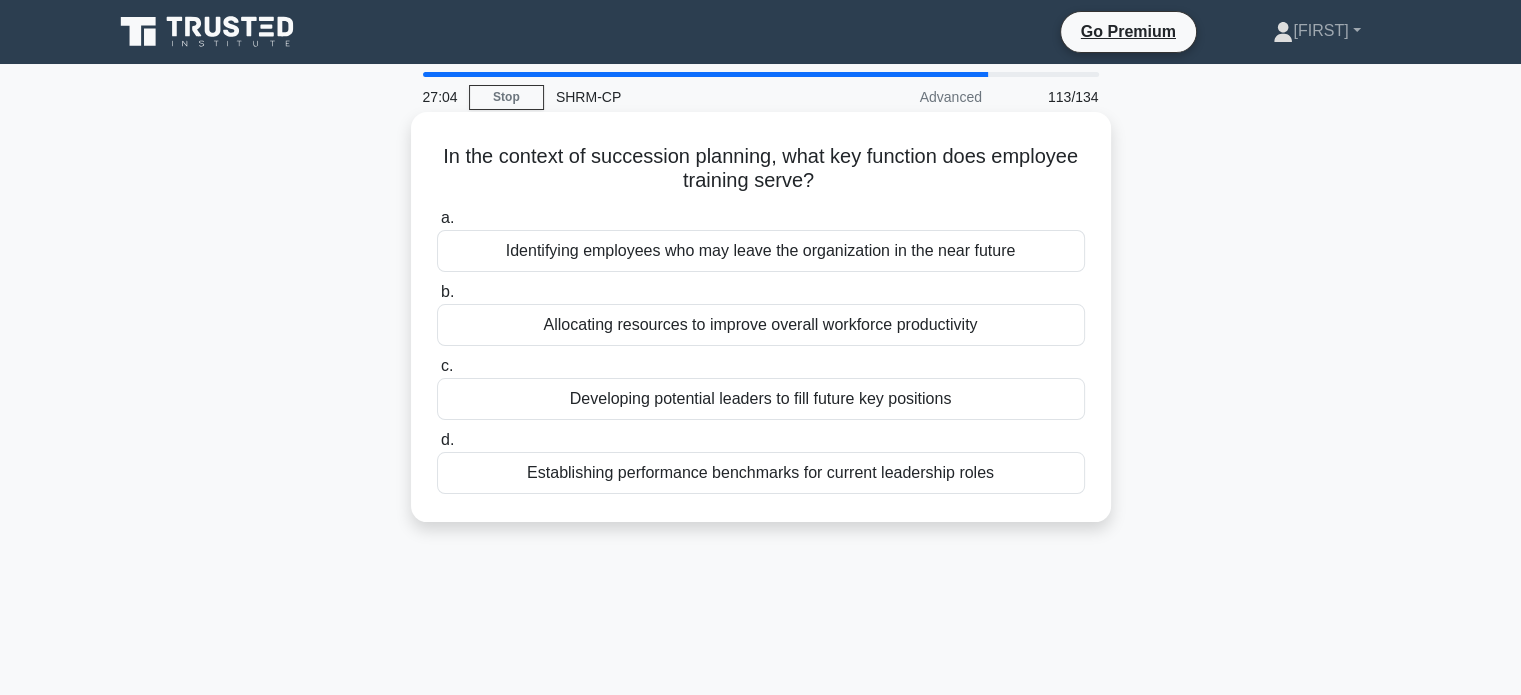 click on "Developing potential leaders to fill future key positions" at bounding box center (761, 399) 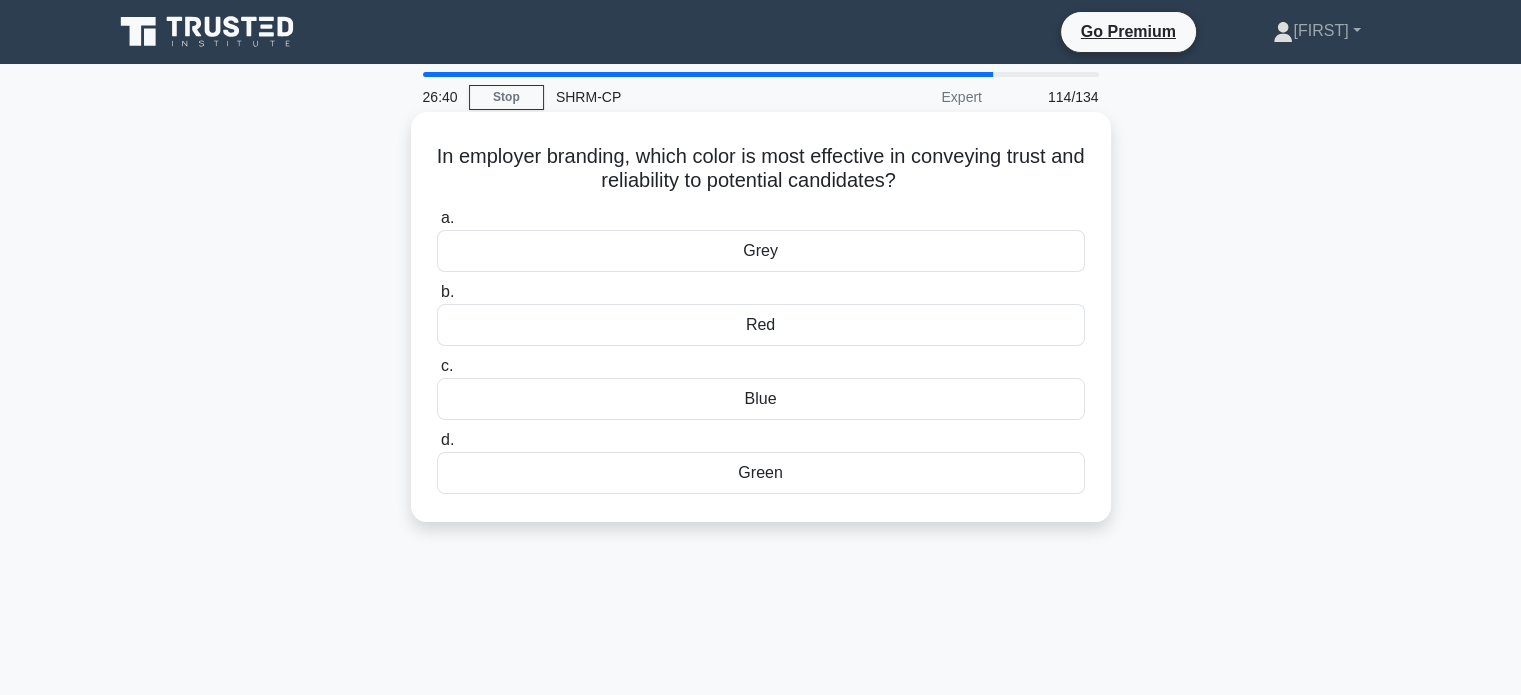click on "Blue" at bounding box center (761, 399) 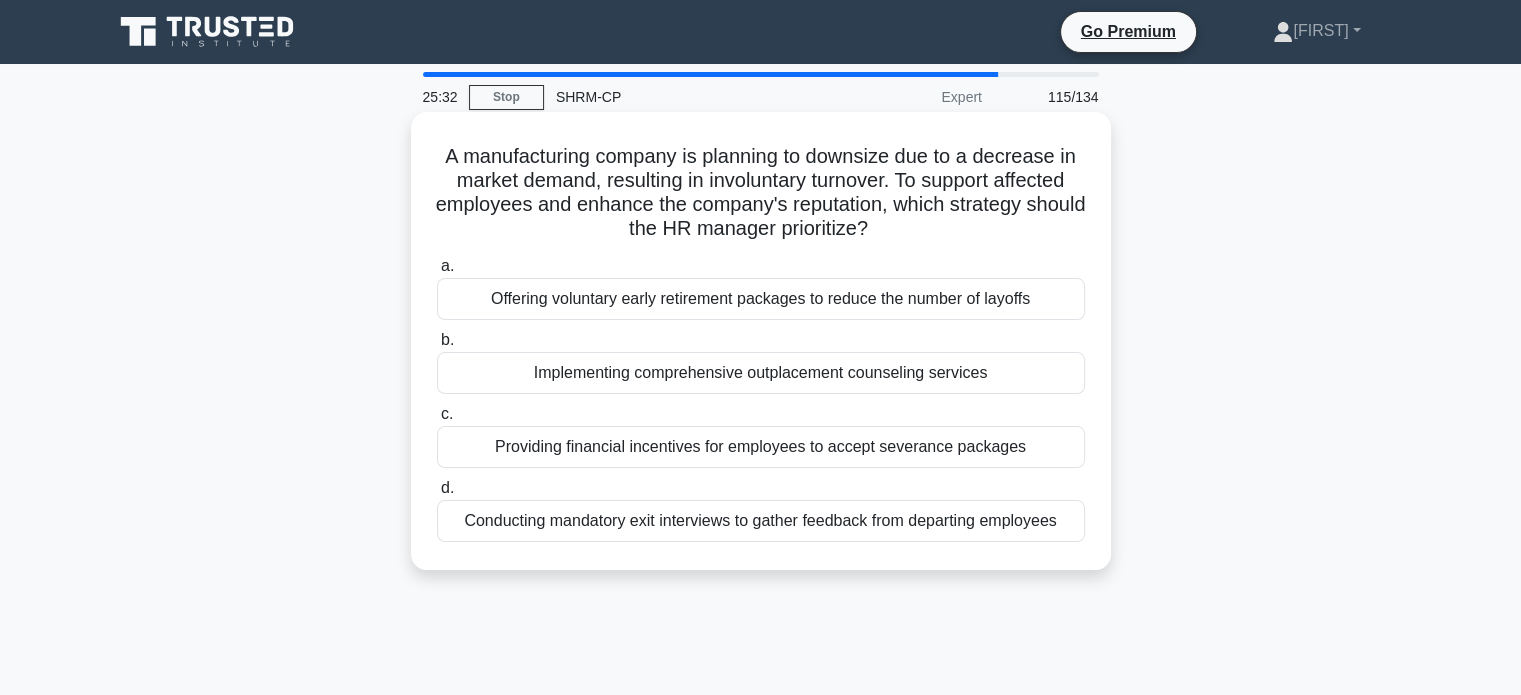 click on "Offering voluntary early retirement packages to reduce the number of layoffs" at bounding box center [761, 299] 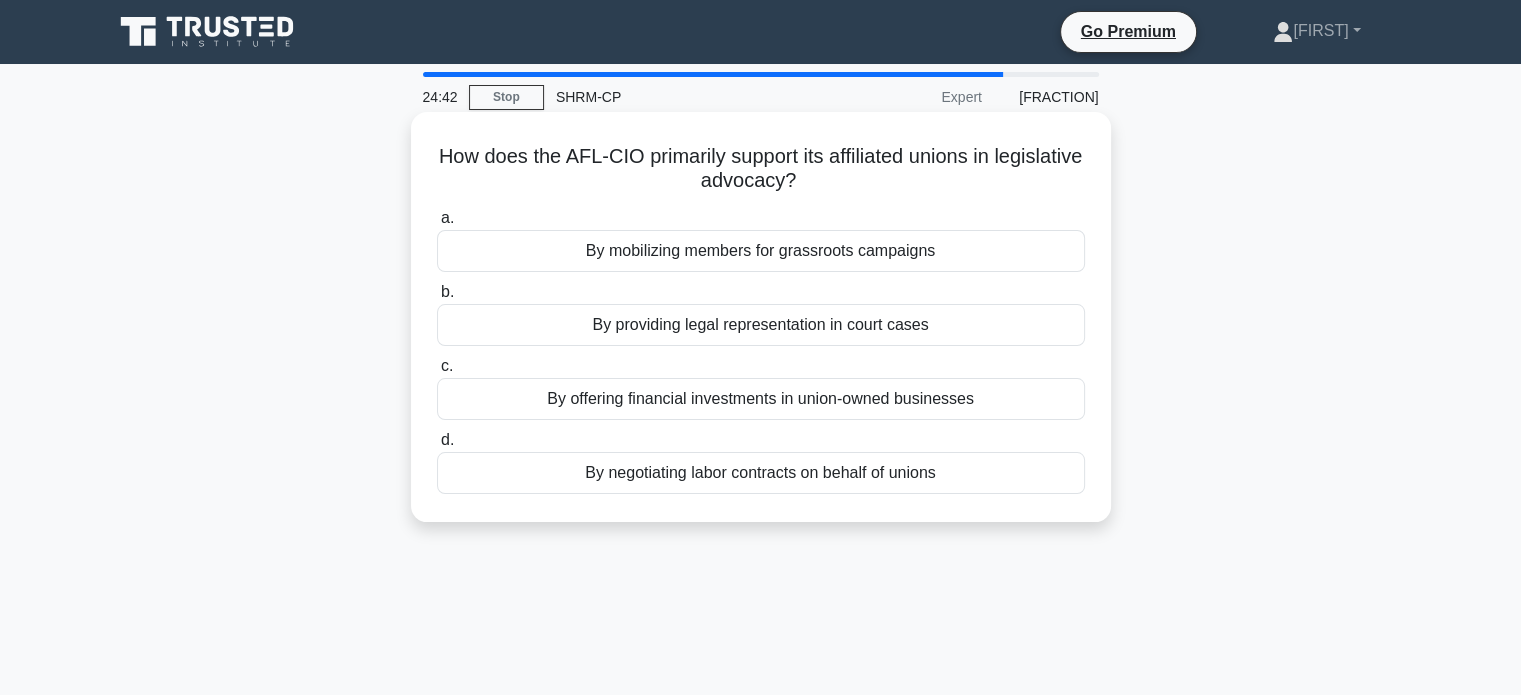 click on "By offering financial investments in union-owned businesses" at bounding box center [761, 399] 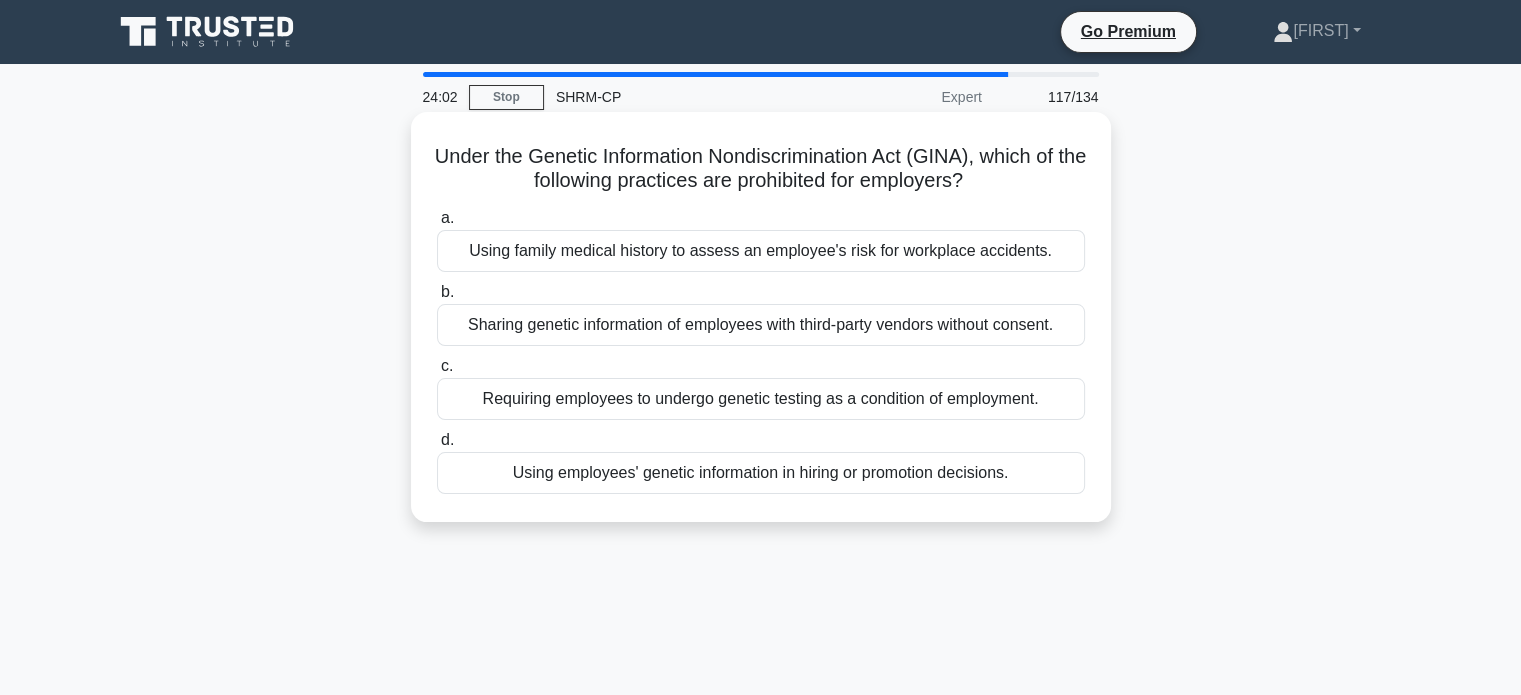 click on "Requiring employees to undergo genetic testing as a condition of employment." at bounding box center (761, 399) 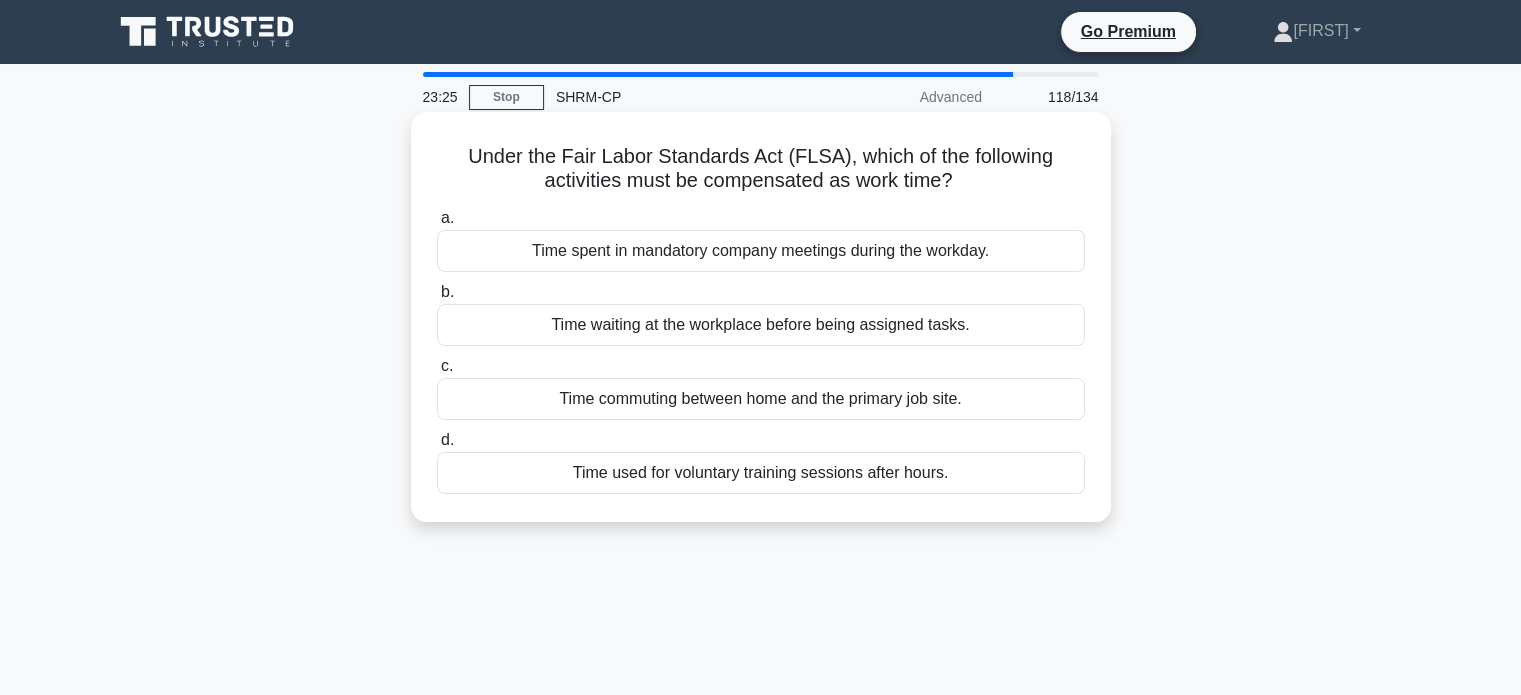 click on "Time waiting at the workplace before being assigned tasks." at bounding box center [761, 325] 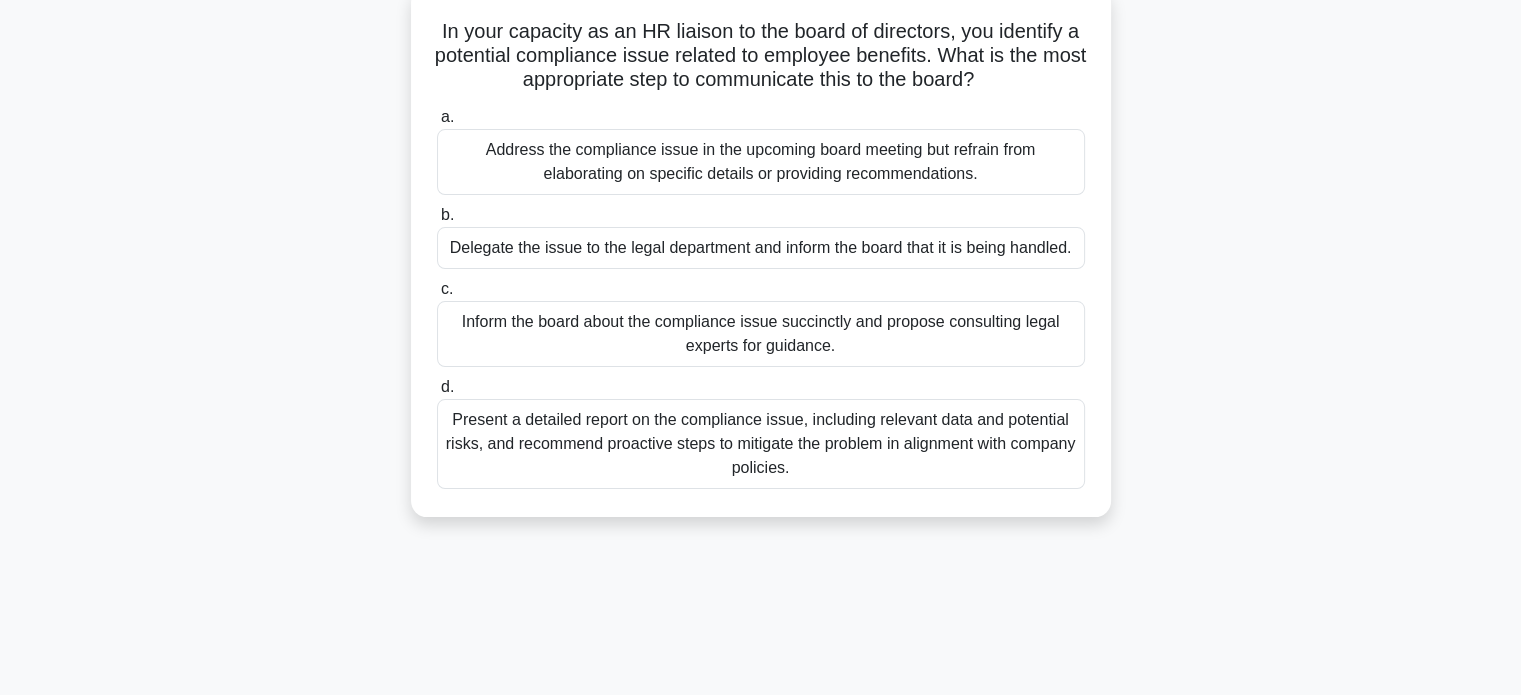 scroll, scrollTop: 180, scrollLeft: 0, axis: vertical 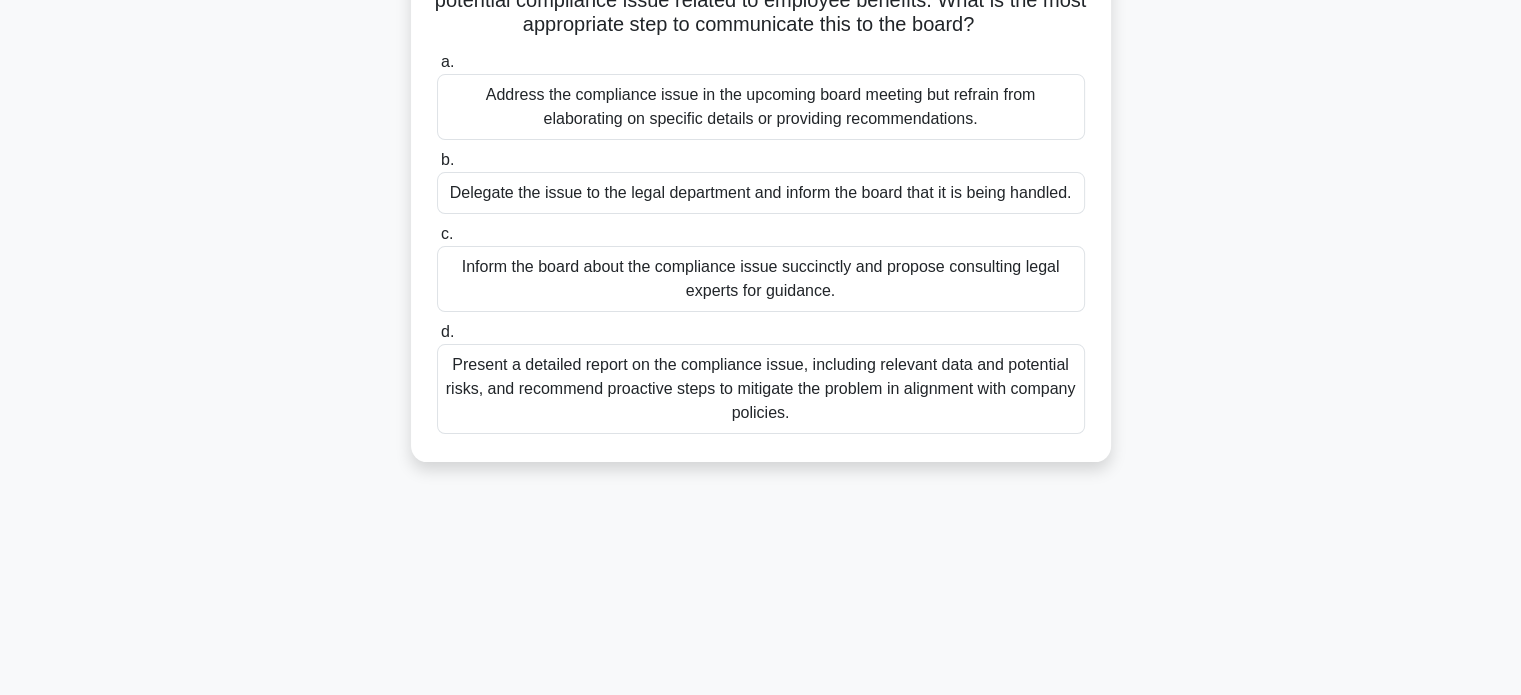 click on "Present a detailed report on the compliance issue, including relevant data and potential risks, and recommend proactive steps to mitigate the problem in alignment with company policies." at bounding box center (761, 389) 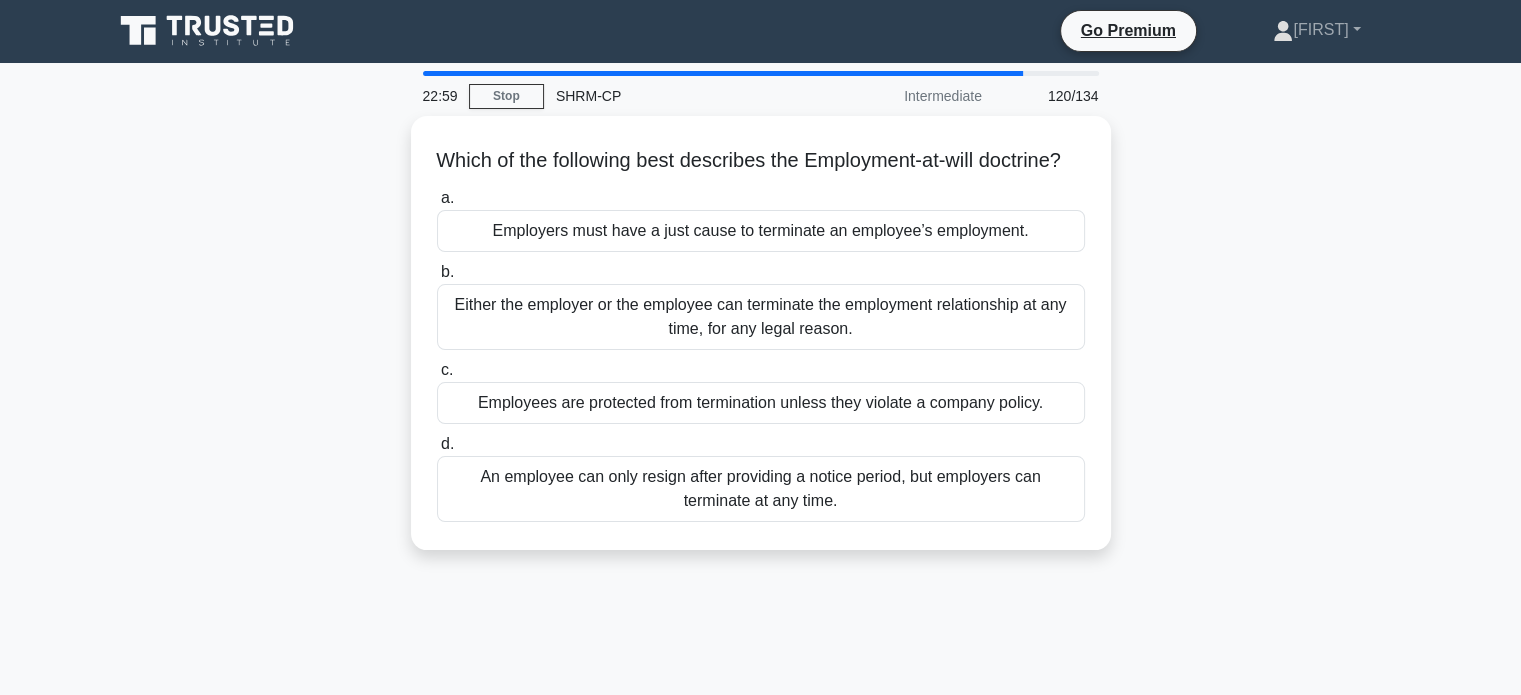 scroll, scrollTop: 0, scrollLeft: 0, axis: both 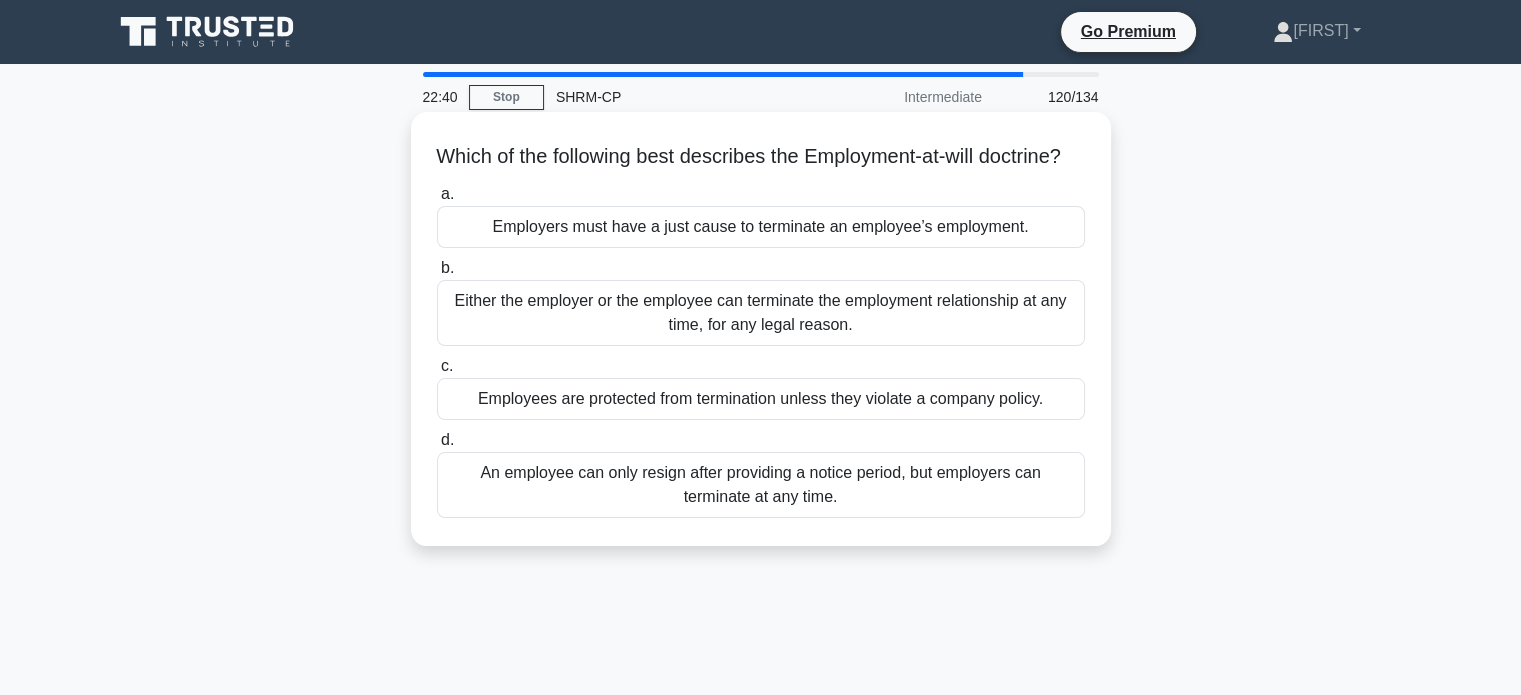 click on "Either the employer or the employee can terminate the employment relationship at any time, for any legal reason." at bounding box center (761, 313) 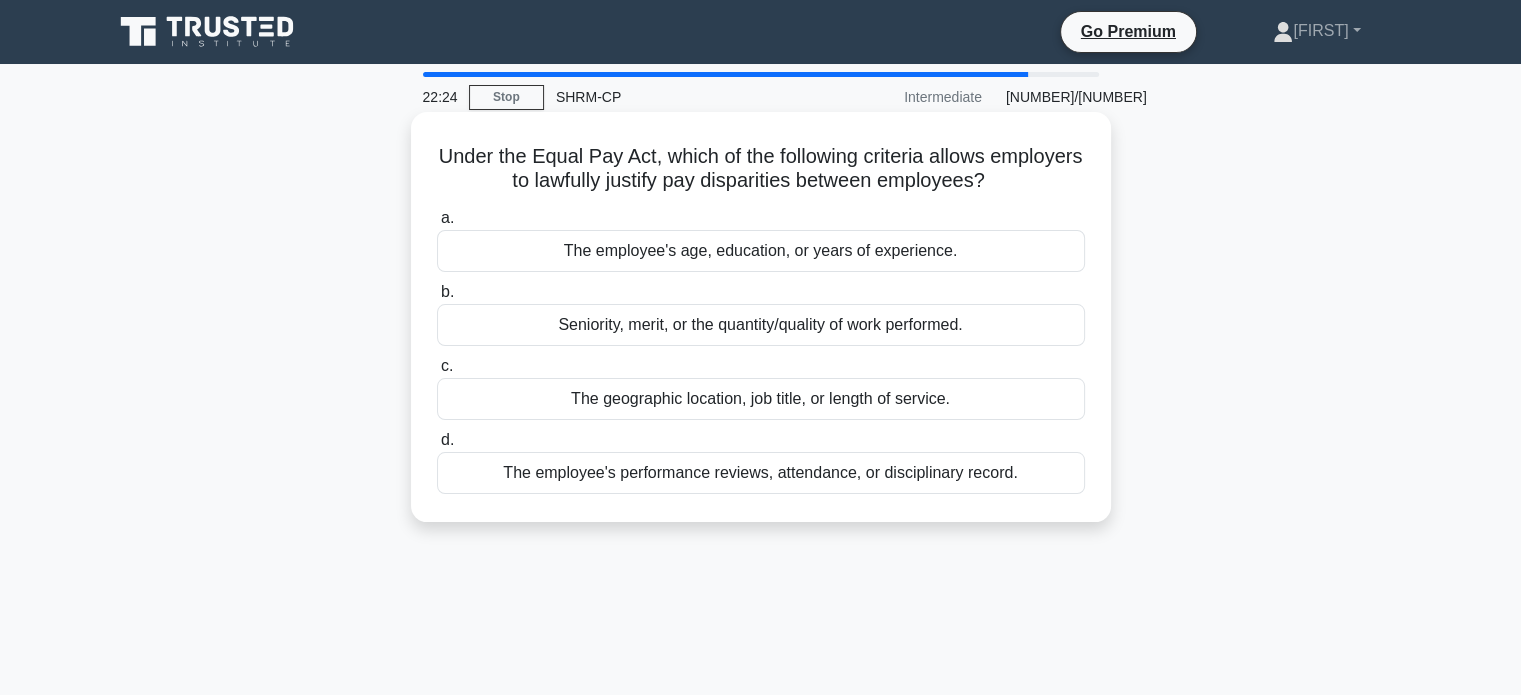 click on "Seniority, merit, or the quantity/quality of work performed." at bounding box center (761, 325) 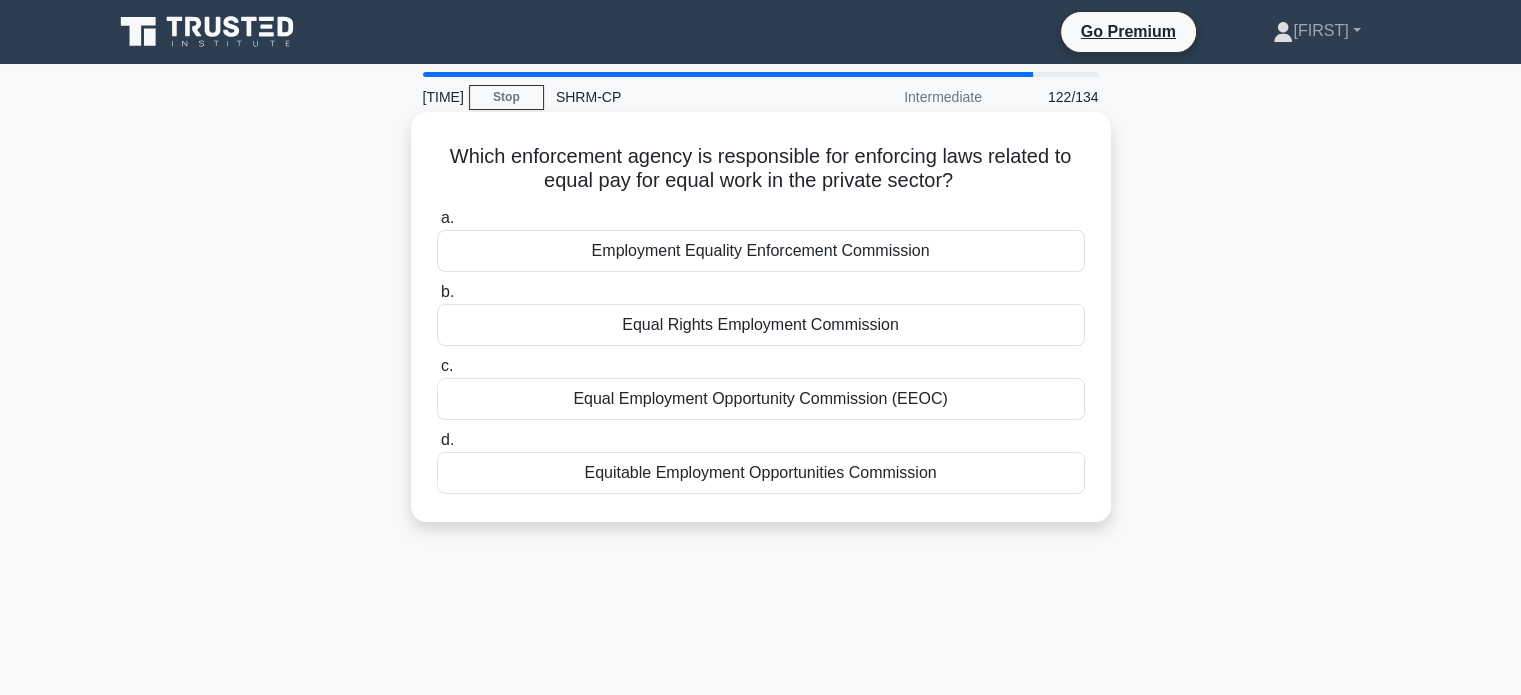 click on "Equal Employment Opportunity Commission (EEOC)" at bounding box center (761, 399) 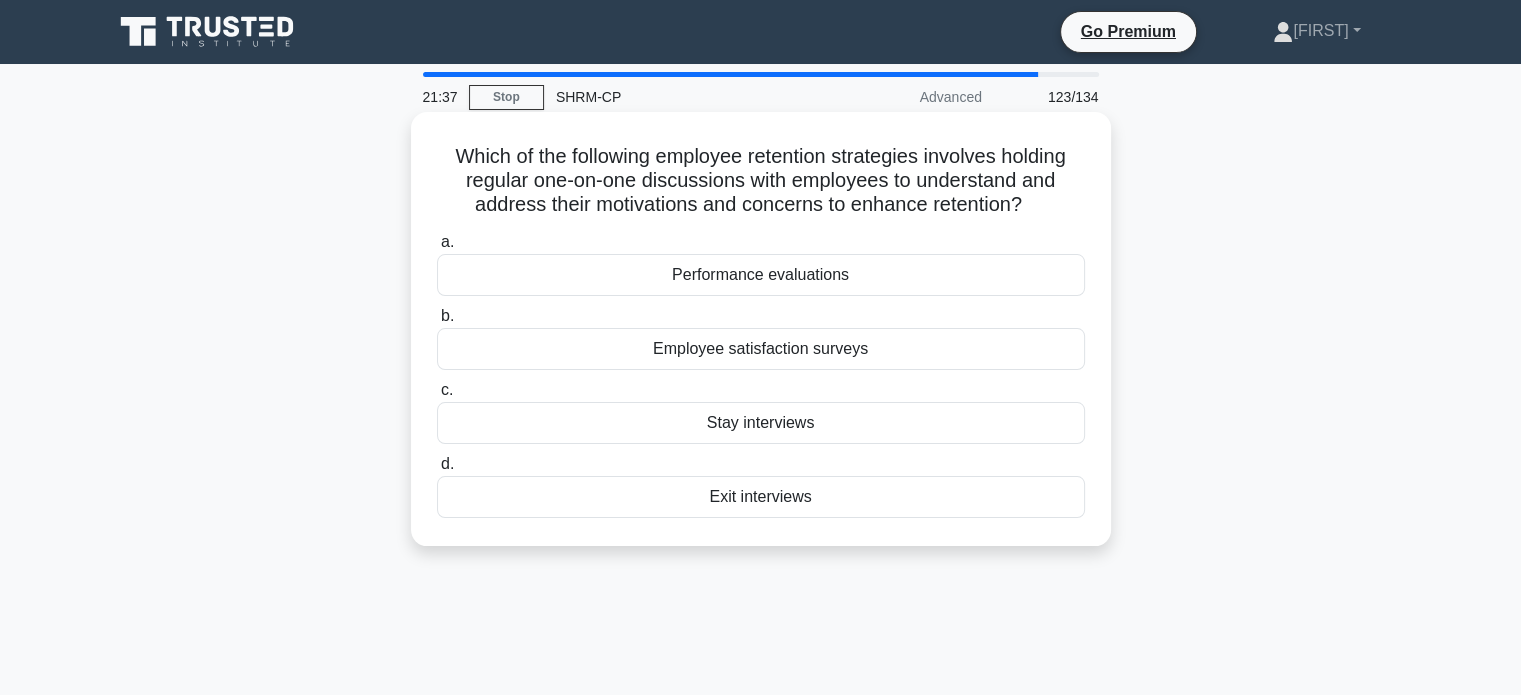 click on "Stay interviews" at bounding box center (761, 423) 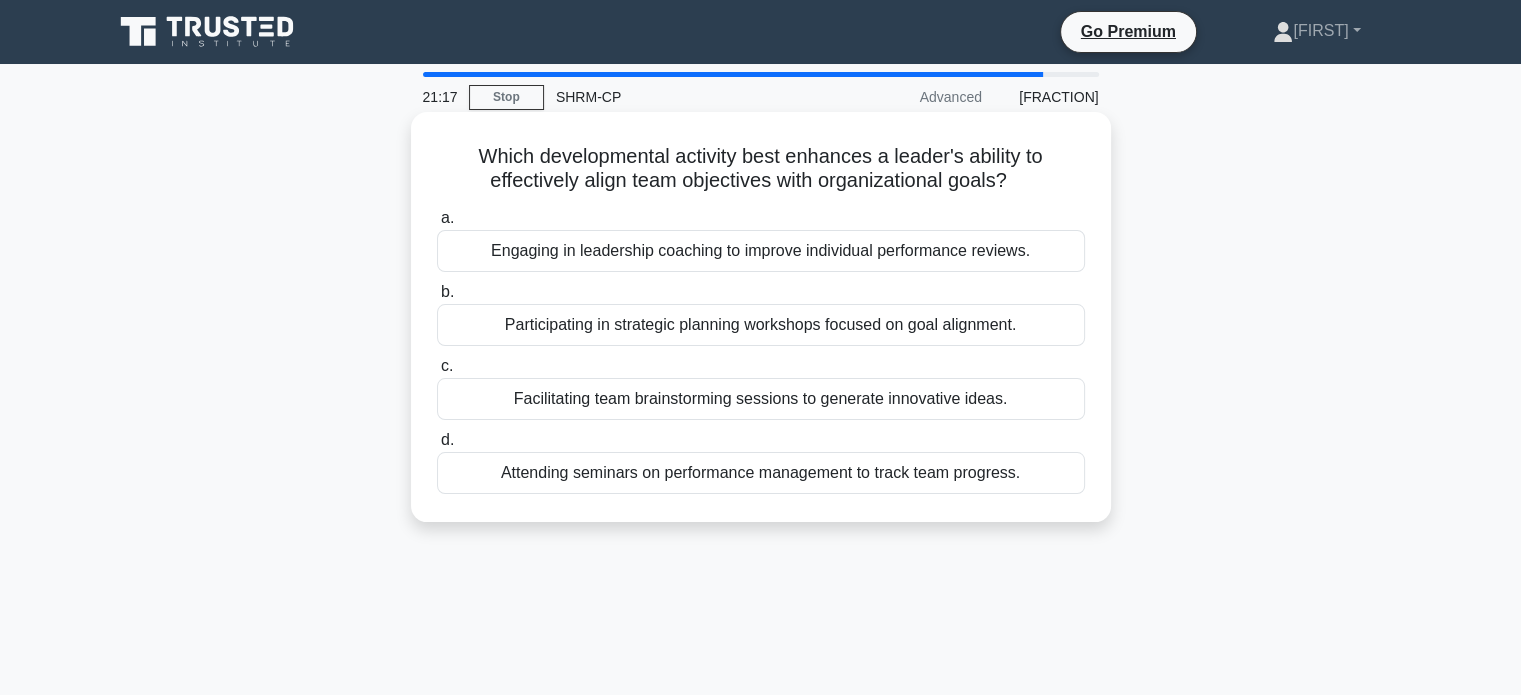 click on "Participating in strategic planning workshops focused on goal alignment." at bounding box center [761, 325] 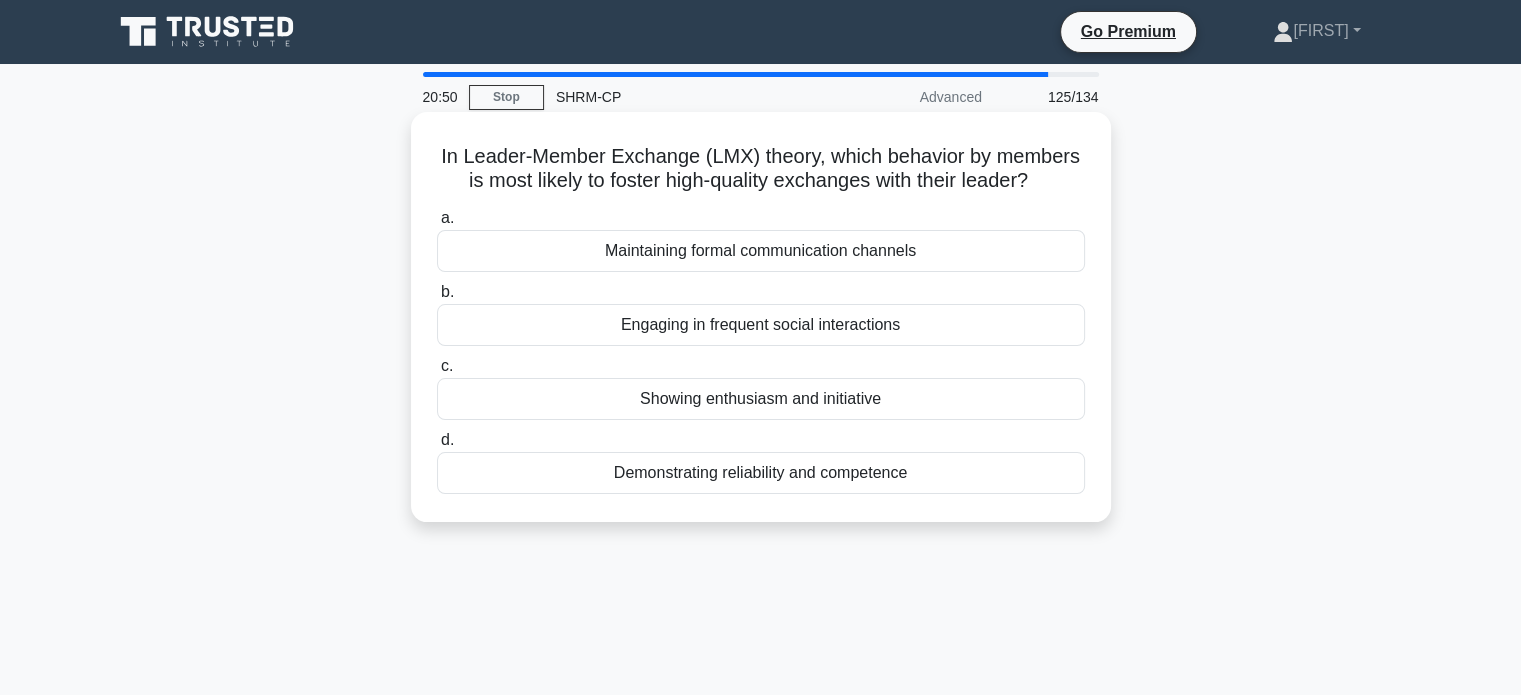 click on "Demonstrating reliability and competence" at bounding box center (761, 473) 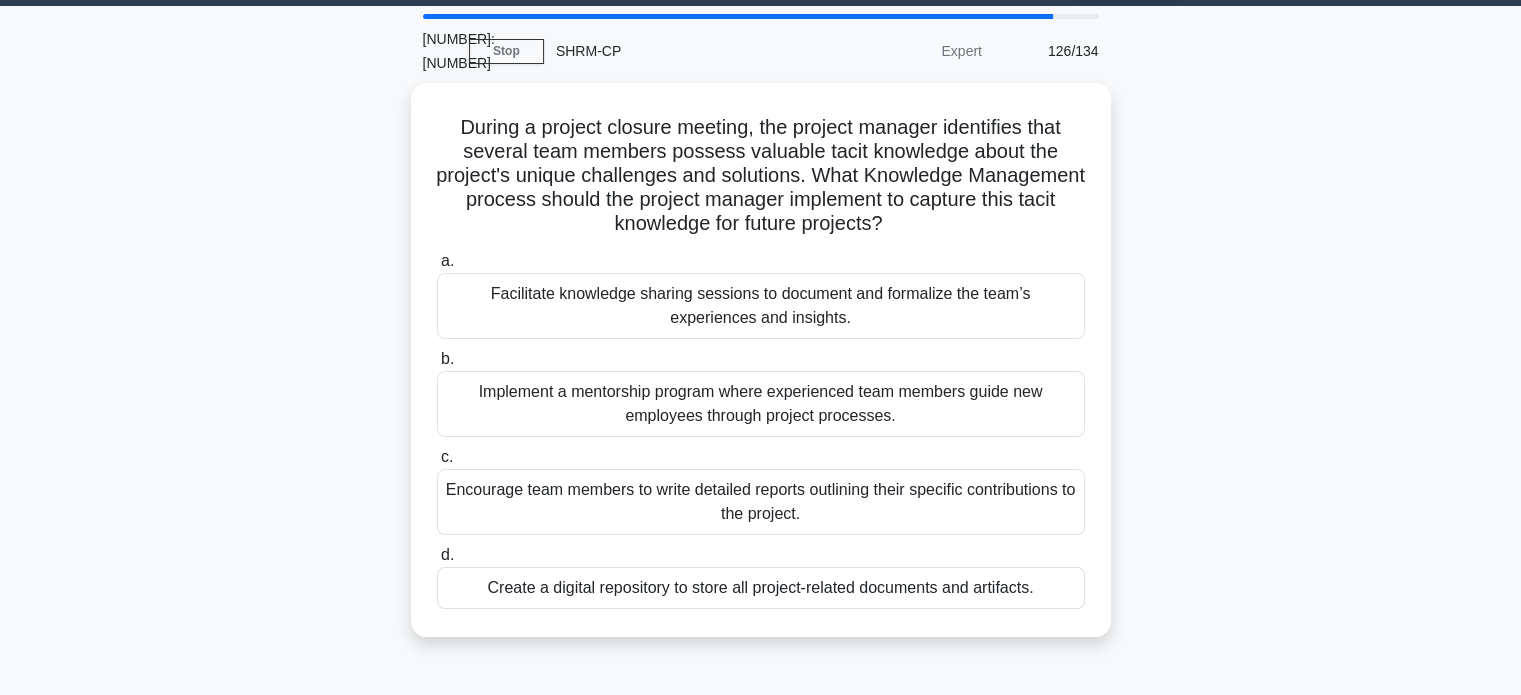scroll, scrollTop: 59, scrollLeft: 0, axis: vertical 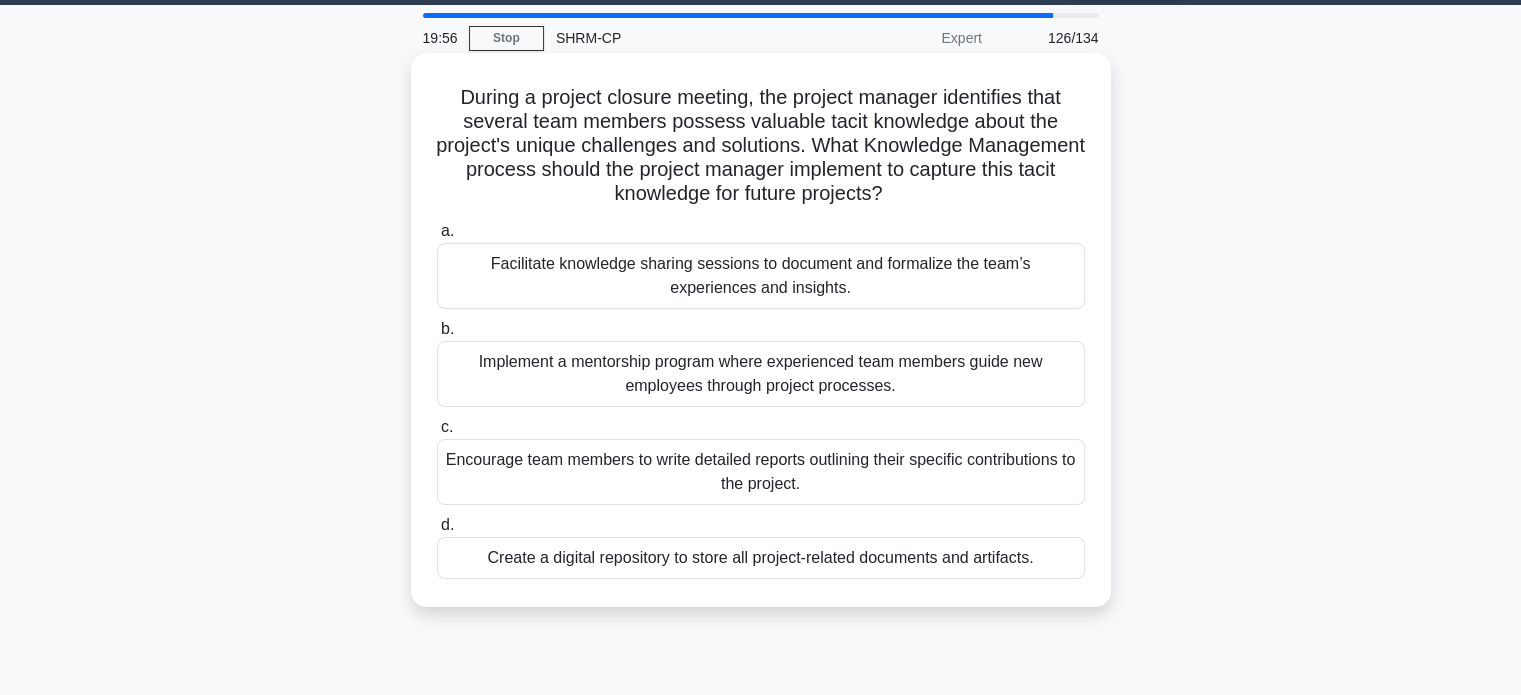 click on "Facilitate knowledge sharing sessions to document and formalize the team’s experiences and insights." at bounding box center (761, 276) 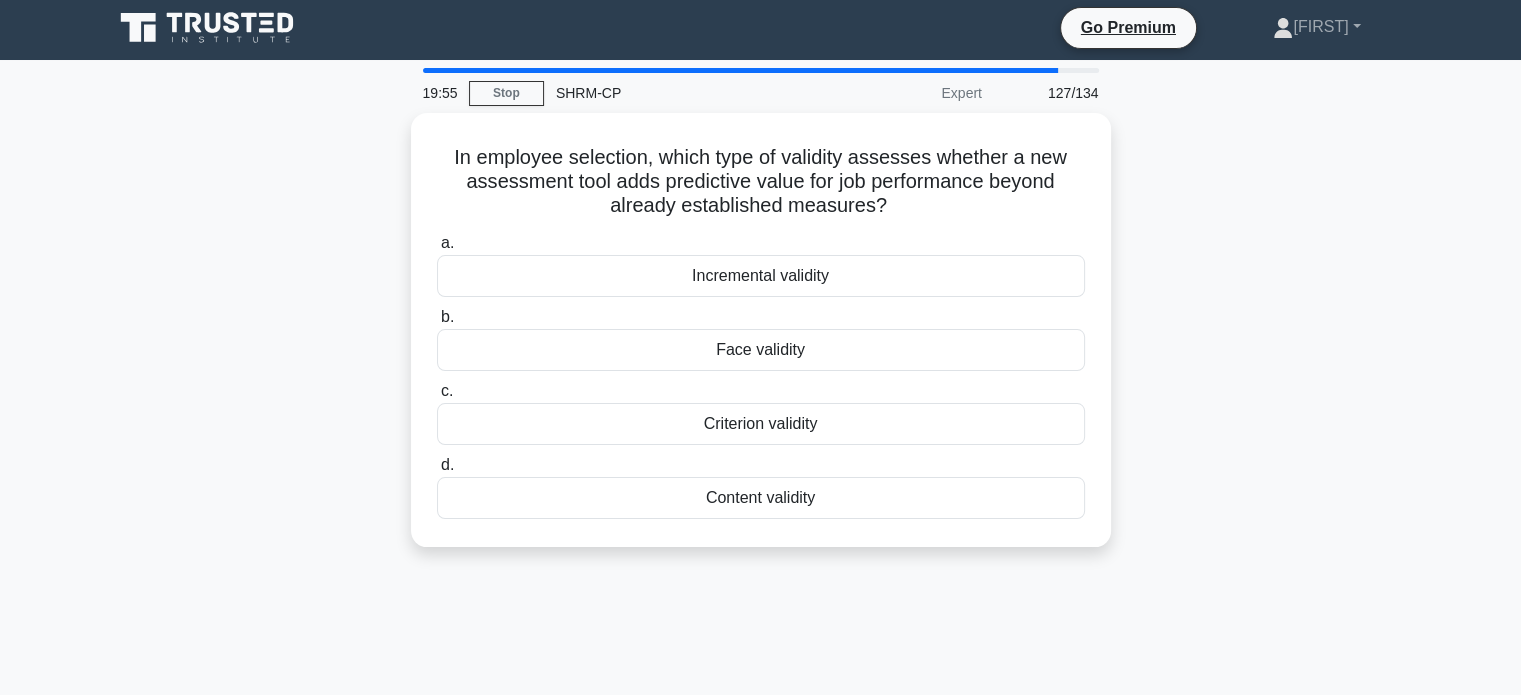 scroll, scrollTop: 0, scrollLeft: 0, axis: both 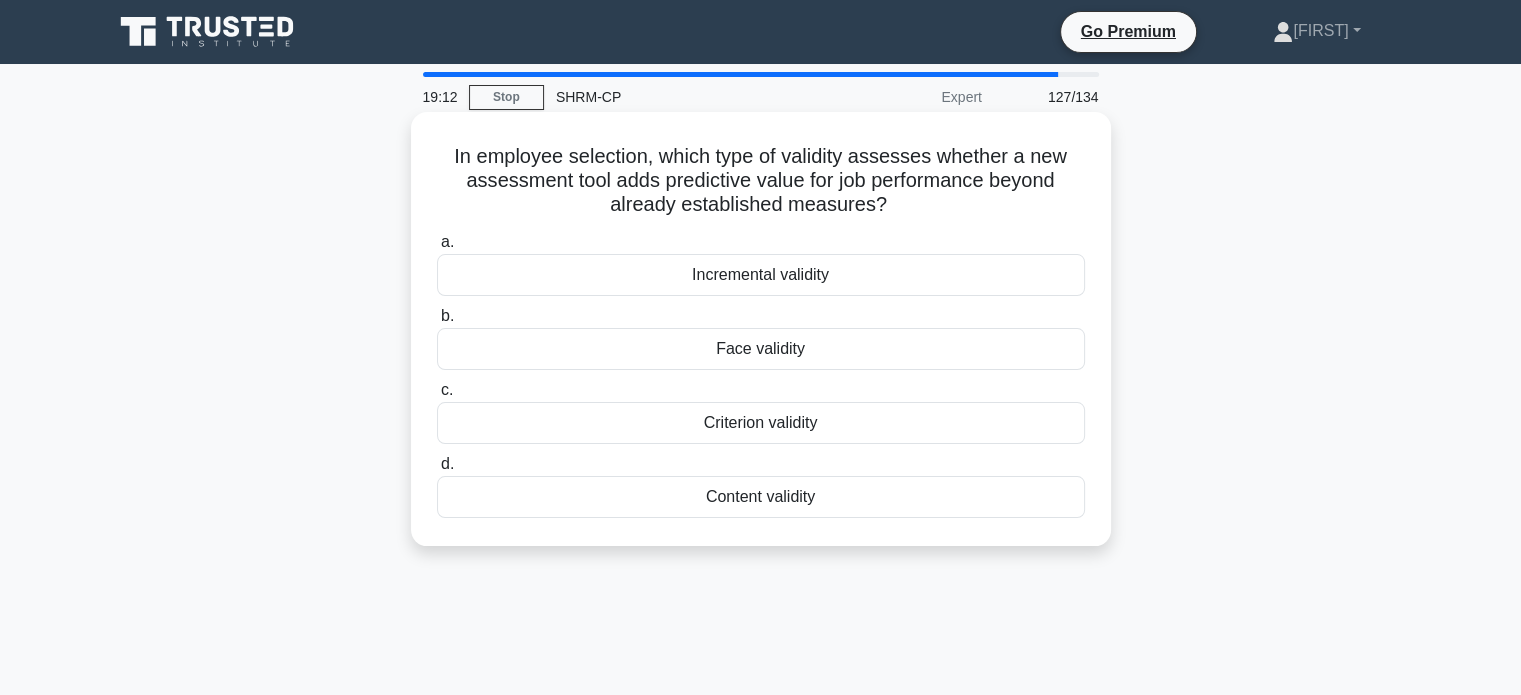 click on "Incremental validity" at bounding box center (761, 275) 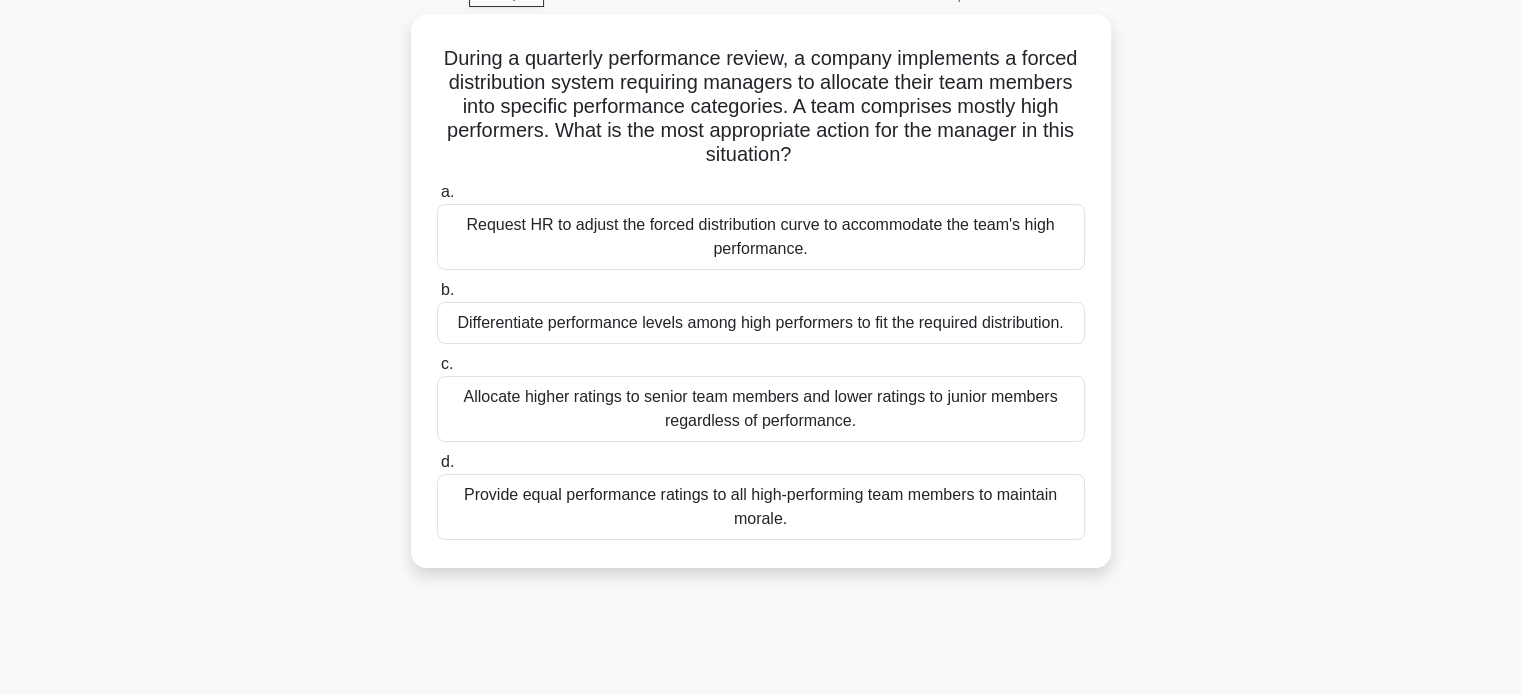 scroll, scrollTop: 132, scrollLeft: 0, axis: vertical 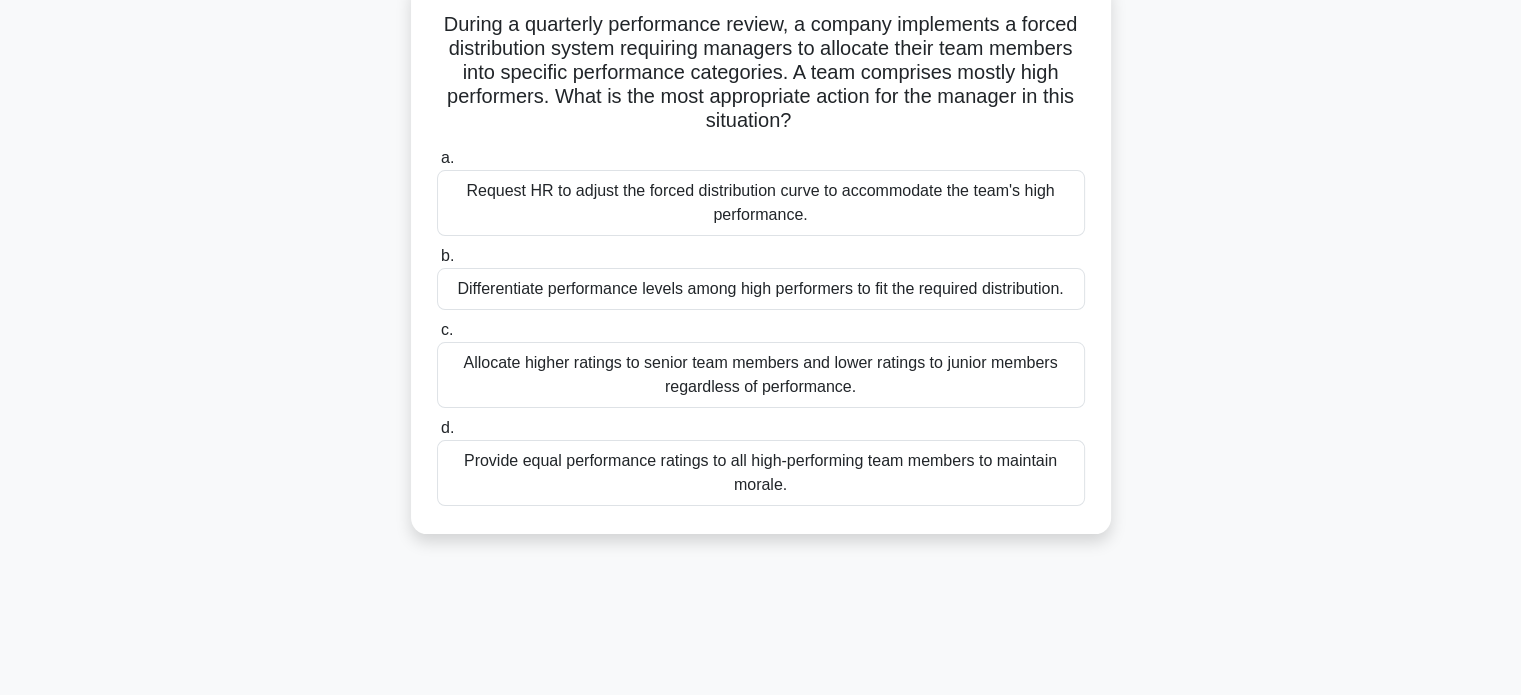 click on "Differentiate performance levels among high performers to fit the required distribution." at bounding box center (761, 289) 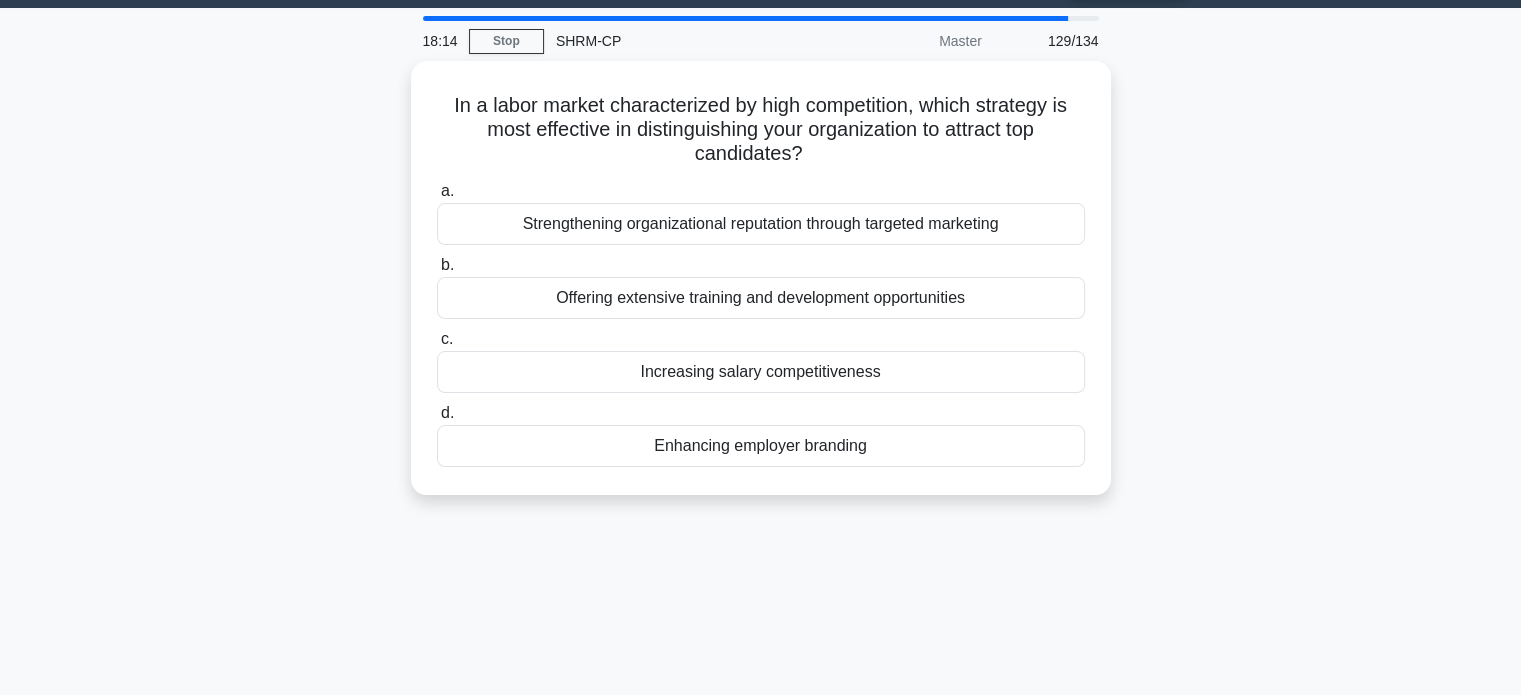 scroll, scrollTop: 0, scrollLeft: 0, axis: both 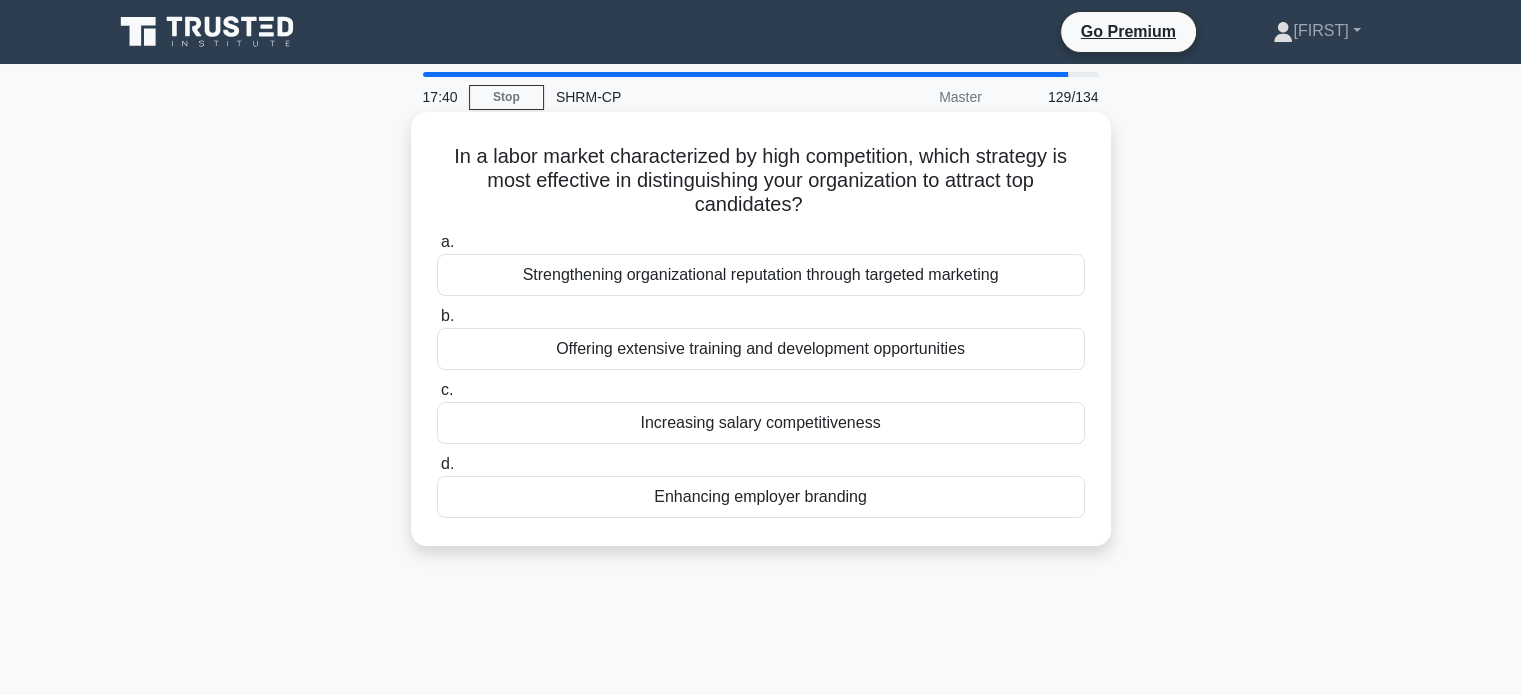 click on "Enhancing employer branding" at bounding box center [761, 497] 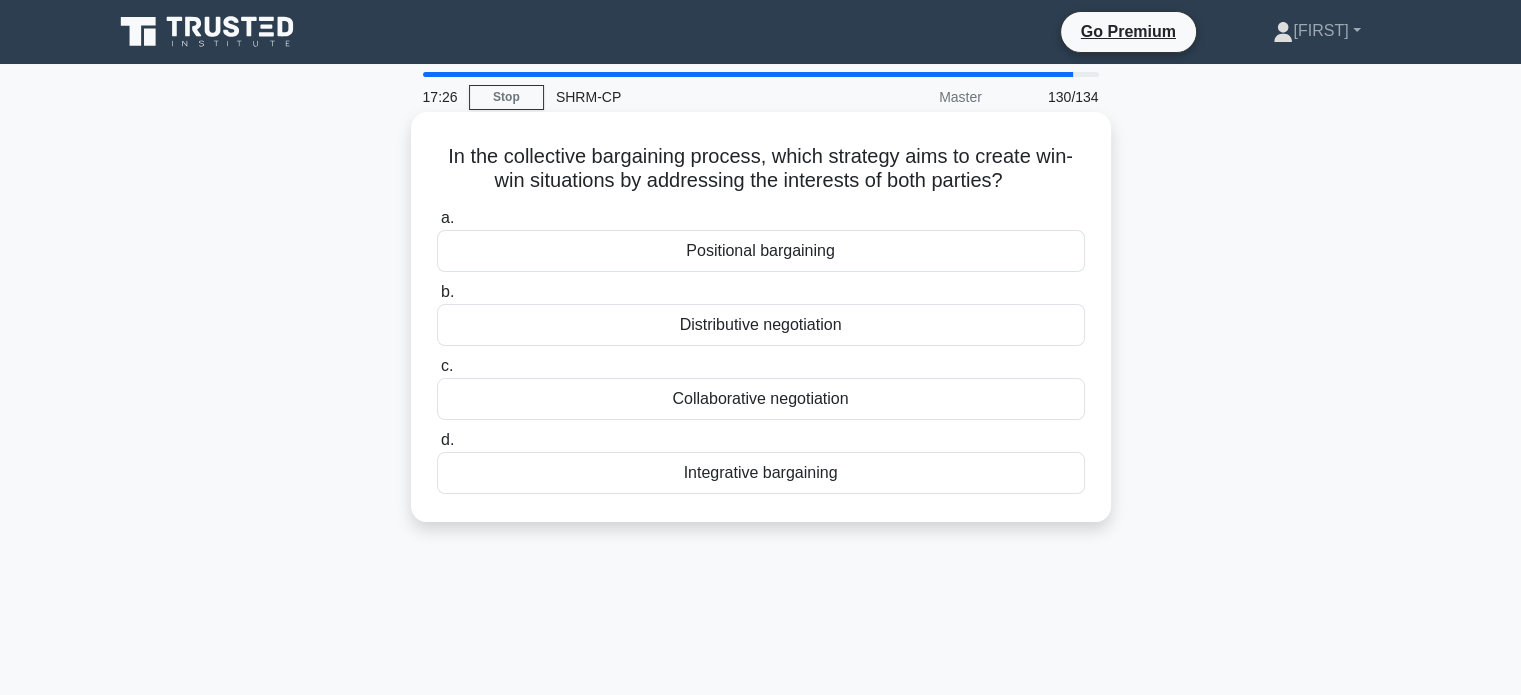 click on "Collaborative negotiation" at bounding box center (761, 399) 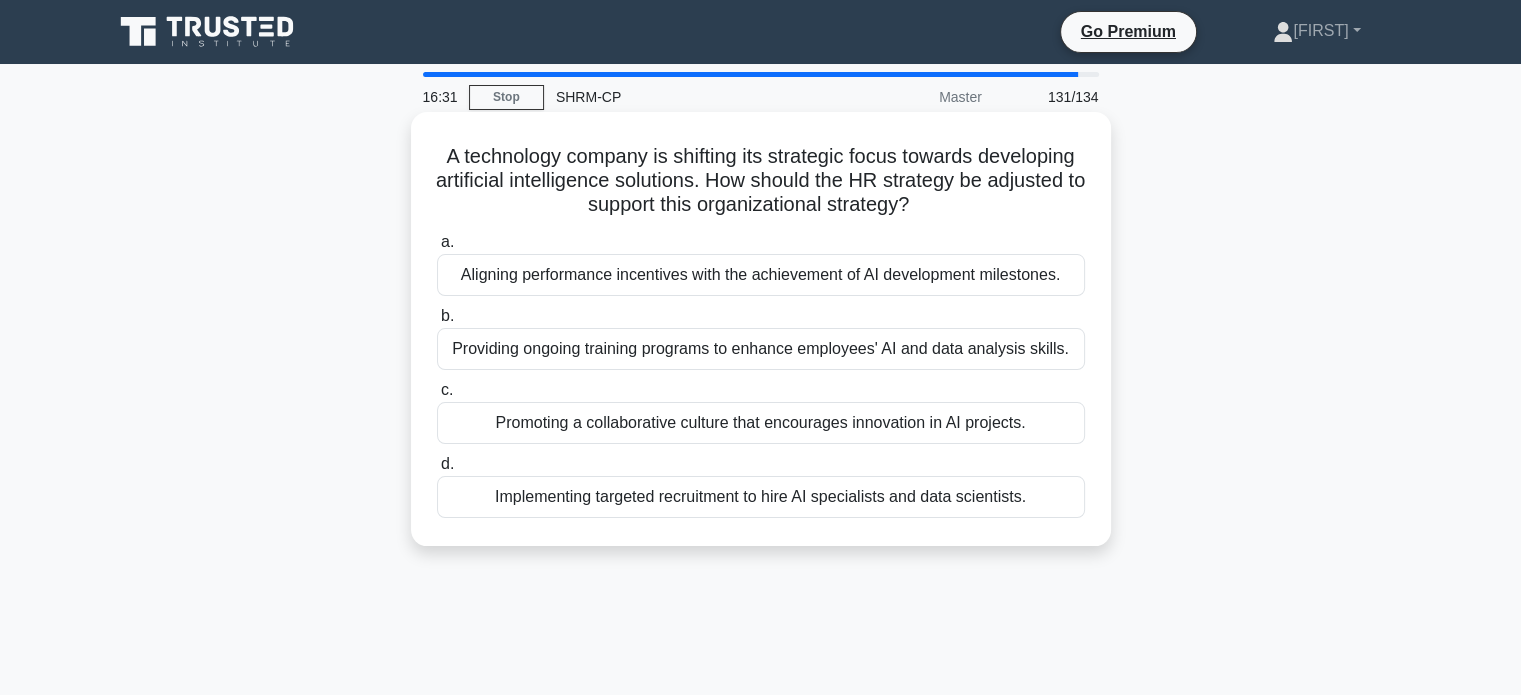 click on "Providing ongoing training programs to enhance employees' AI and data analysis skills." at bounding box center (761, 349) 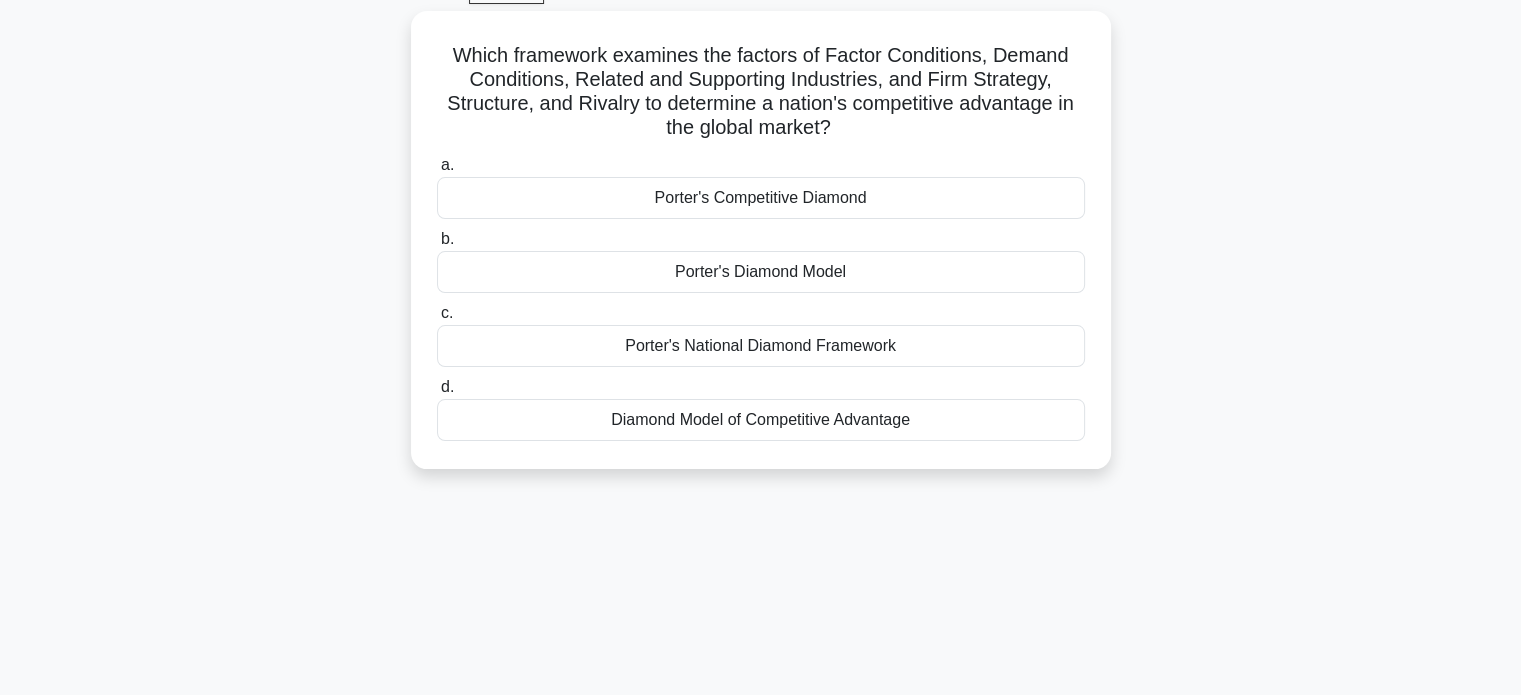 scroll, scrollTop: 107, scrollLeft: 0, axis: vertical 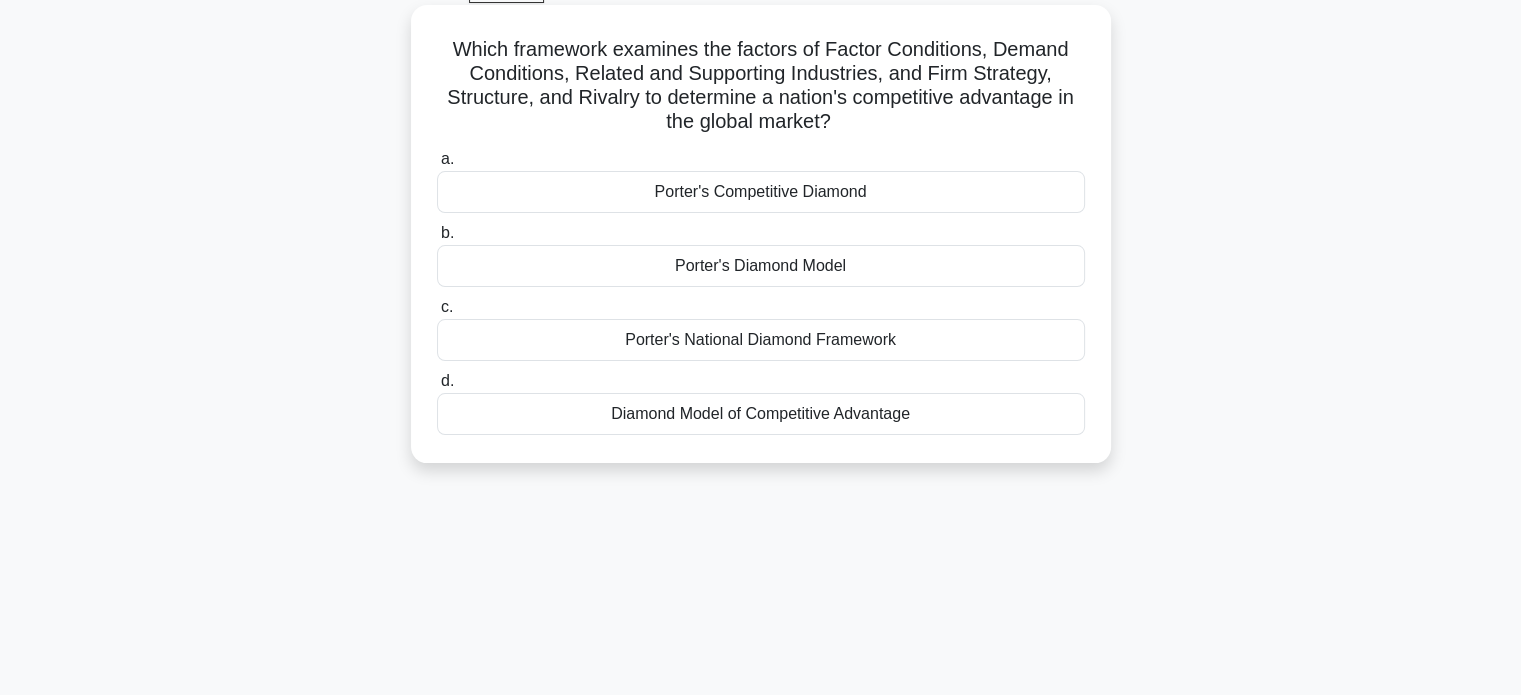 click on "Porter's National Diamond Framework" at bounding box center (761, 340) 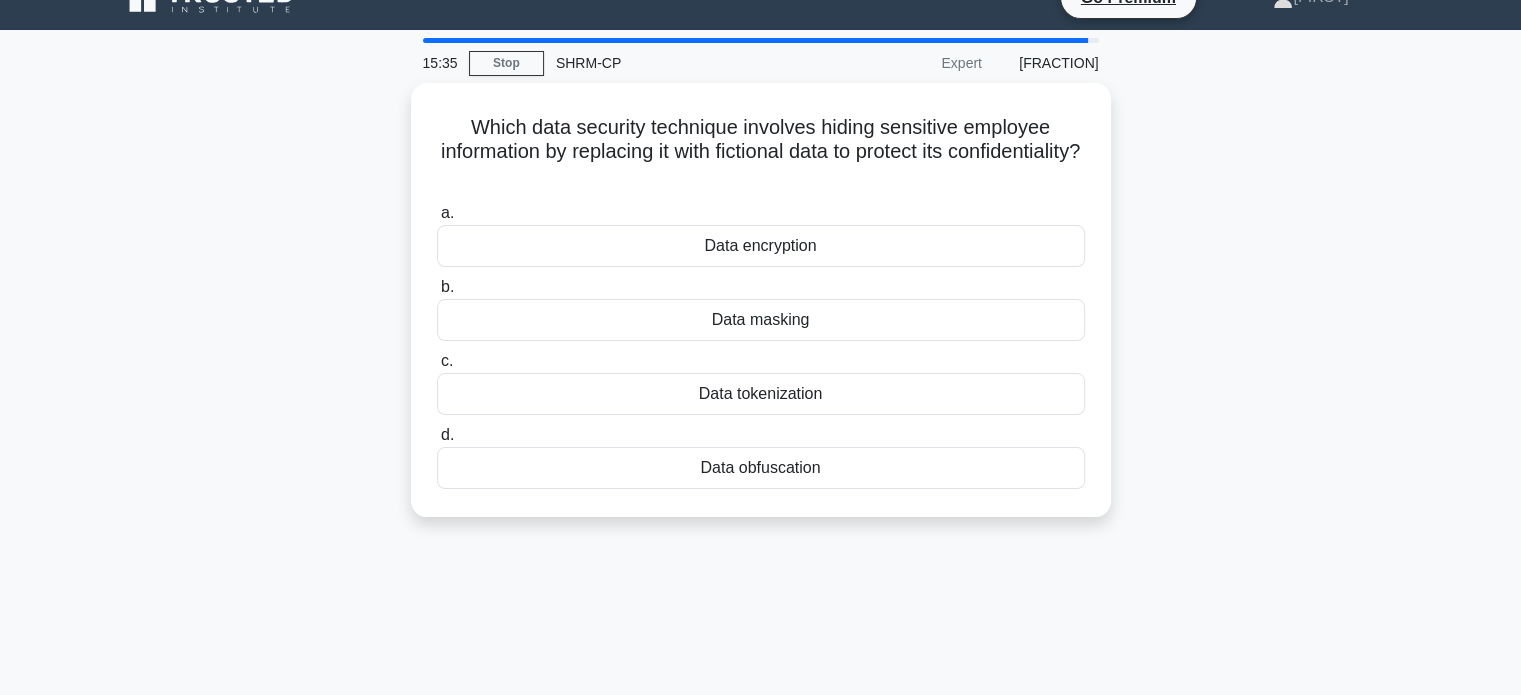 scroll, scrollTop: 0, scrollLeft: 0, axis: both 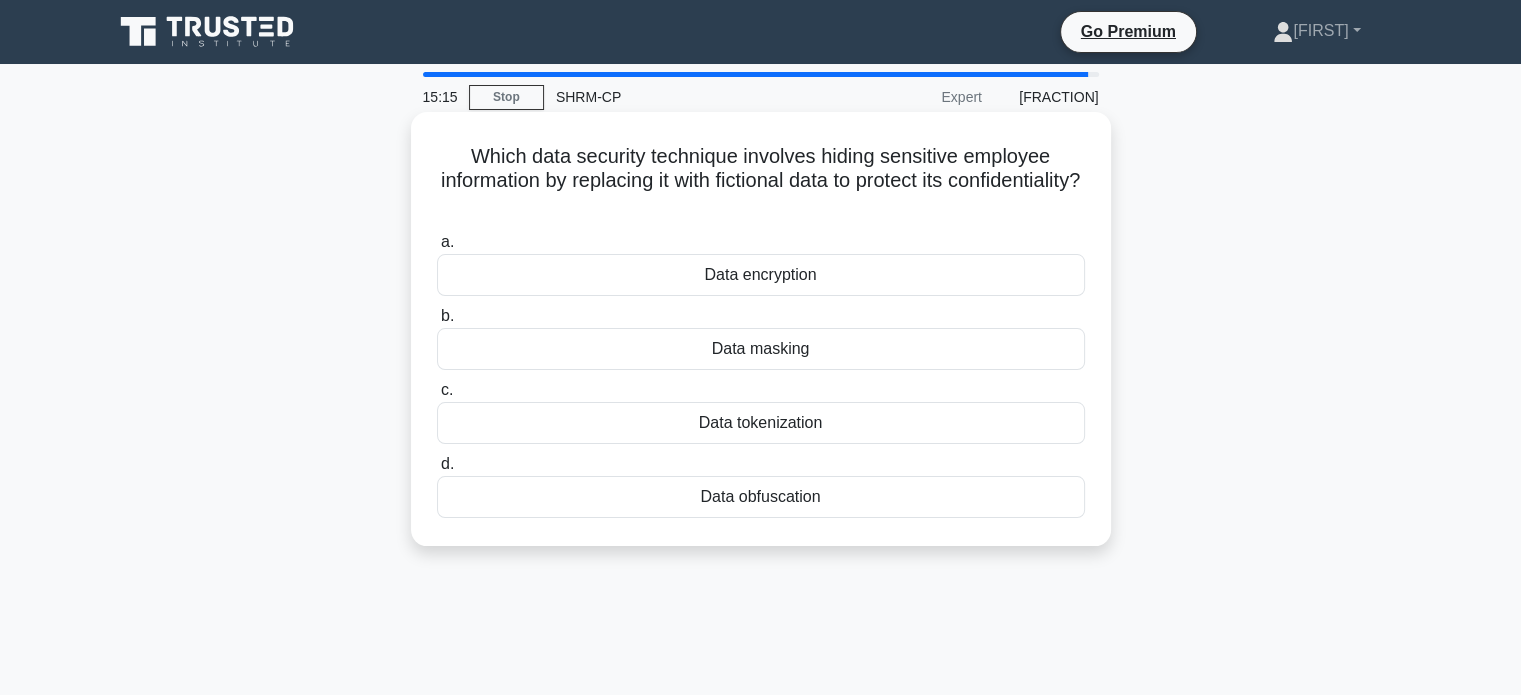 click on "Data masking" at bounding box center (761, 349) 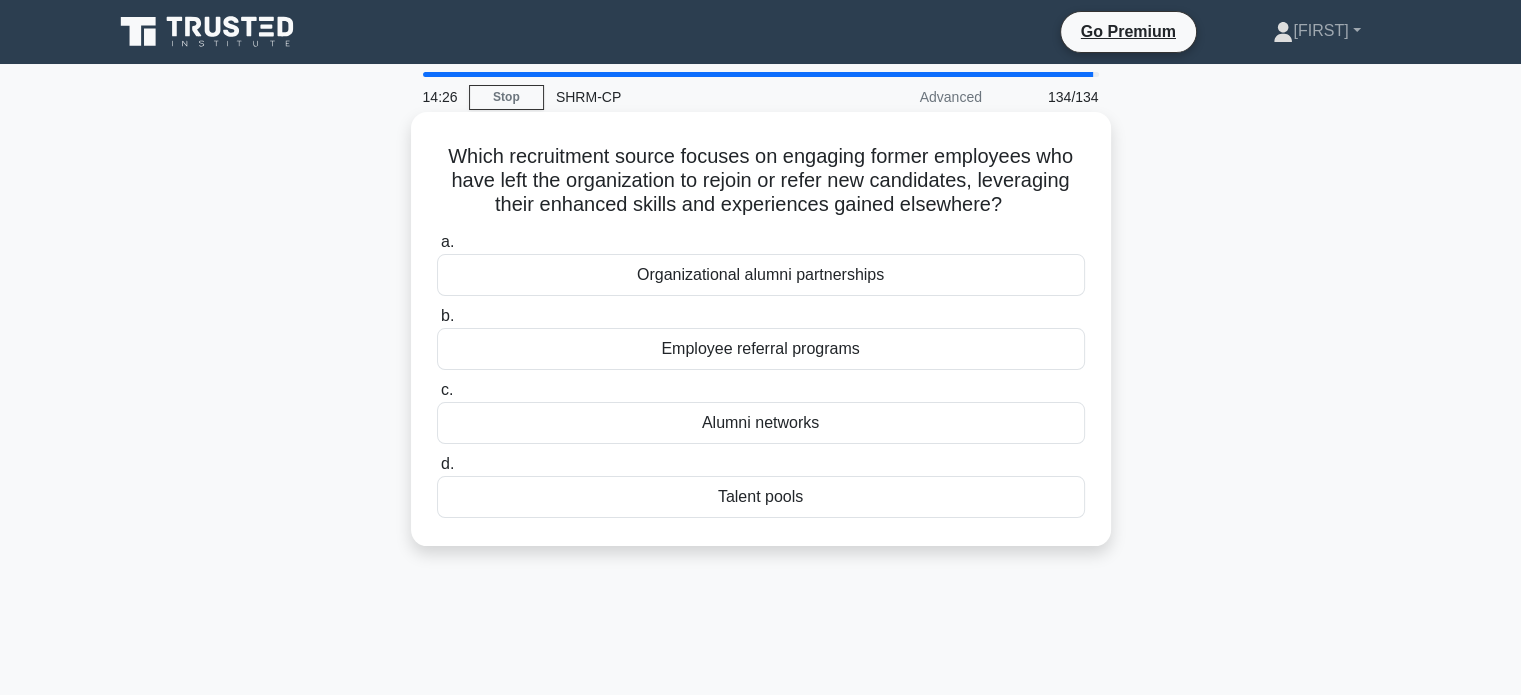 click on "Alumni networks" at bounding box center [761, 423] 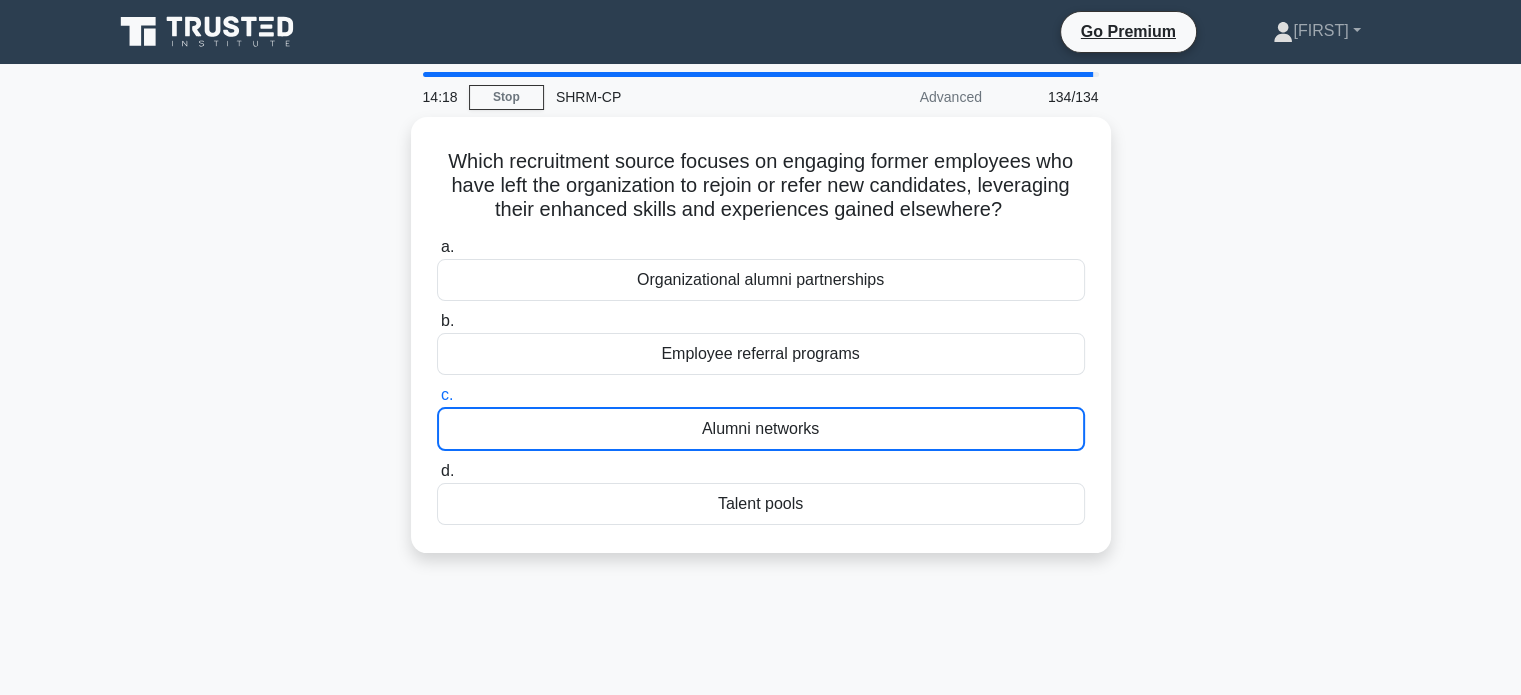 click on "Which recruitment source focuses on engaging former employees who have left the organization to rejoin or refer new candidates, leveraging their enhanced skills and experiences gained elsewhere?
.spinner_0XTQ{transform-origin:center;animation:spinner_y6GP .75s linear infinite}@keyframes spinner_y6GP{100%{transform:rotate(360deg)}}
a.
Organizational alumni partnerships" at bounding box center [761, 347] 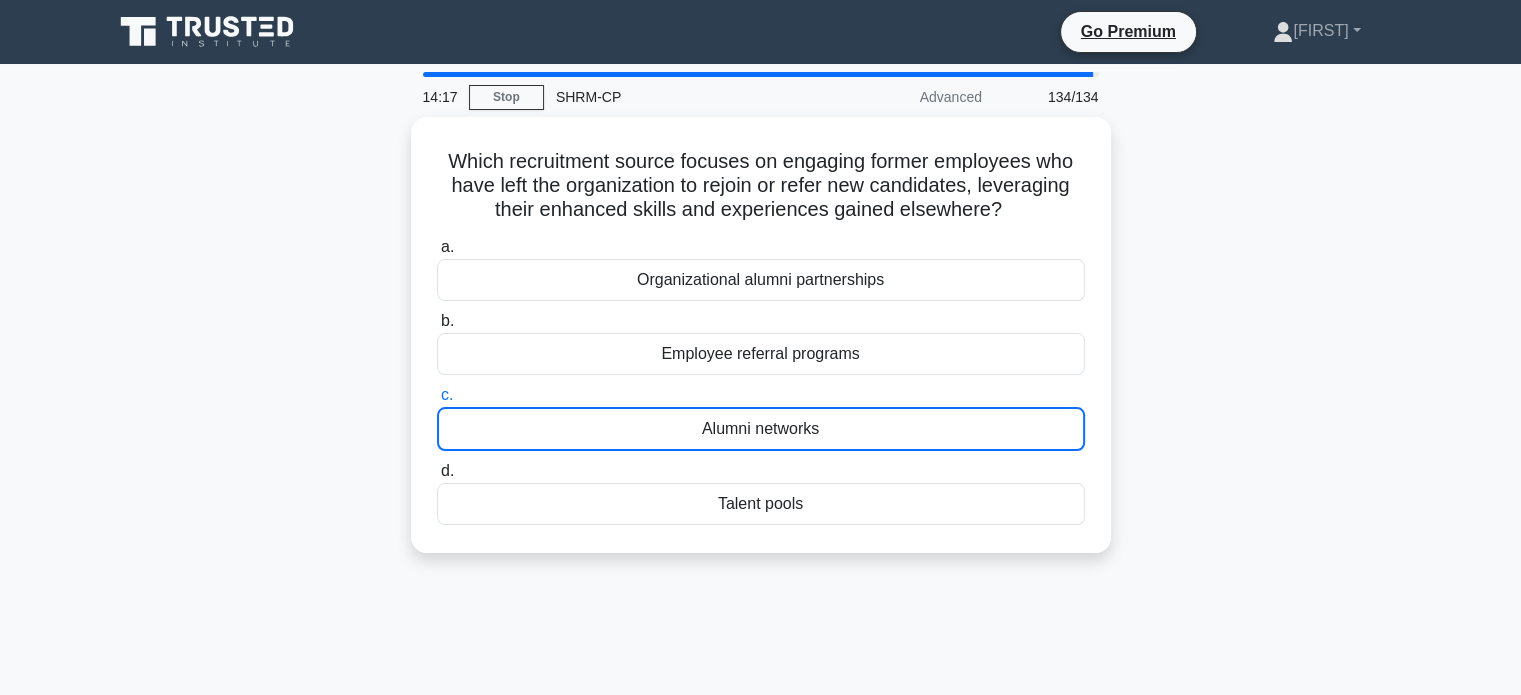 click on "Which recruitment source focuses on engaging former employees who have left the organization to rejoin or refer new candidates, leveraging their enhanced skills and experiences gained elsewhere?
.spinner_0XTQ{transform-origin:center;animation:spinner_y6GP .75s linear infinite}@keyframes spinner_y6GP{100%{transform:rotate(360deg)}}
a.
Organizational alumni partnerships" at bounding box center (761, 347) 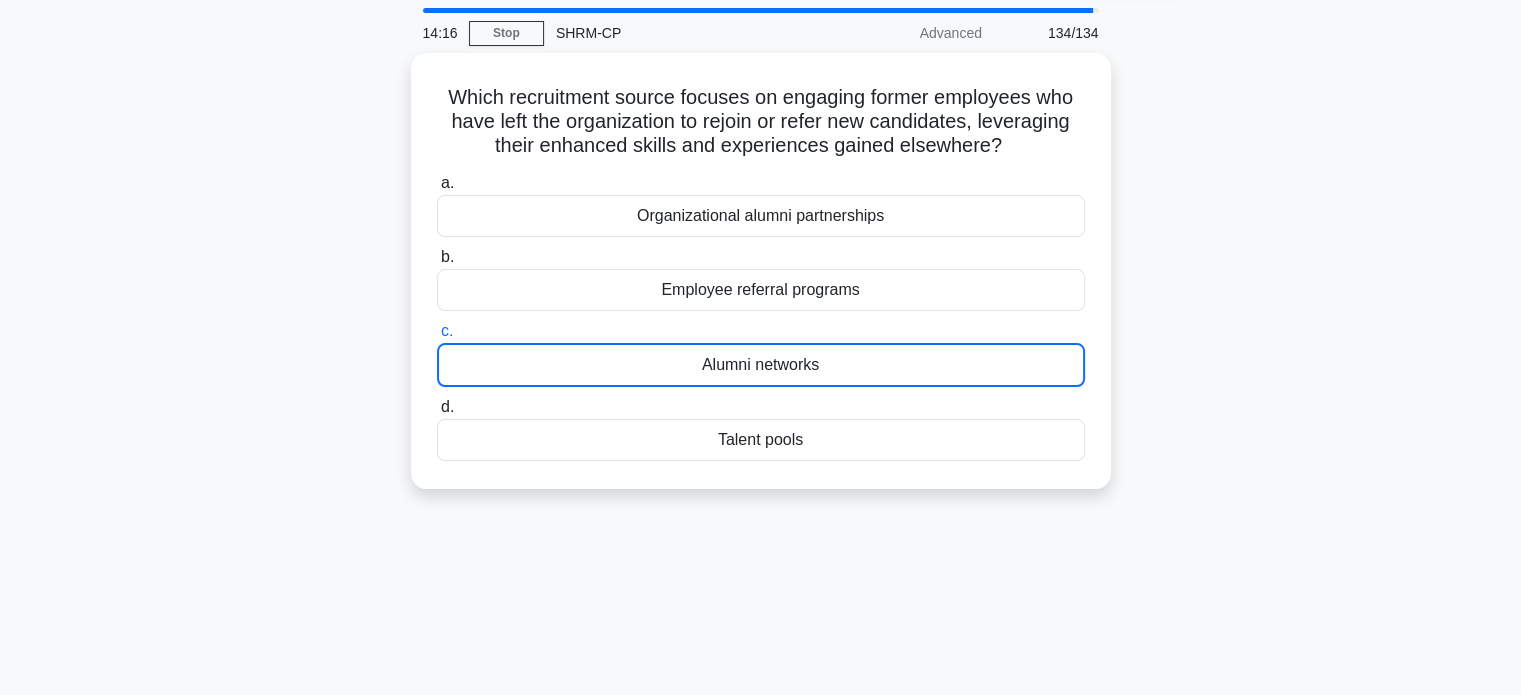 scroll, scrollTop: 67, scrollLeft: 0, axis: vertical 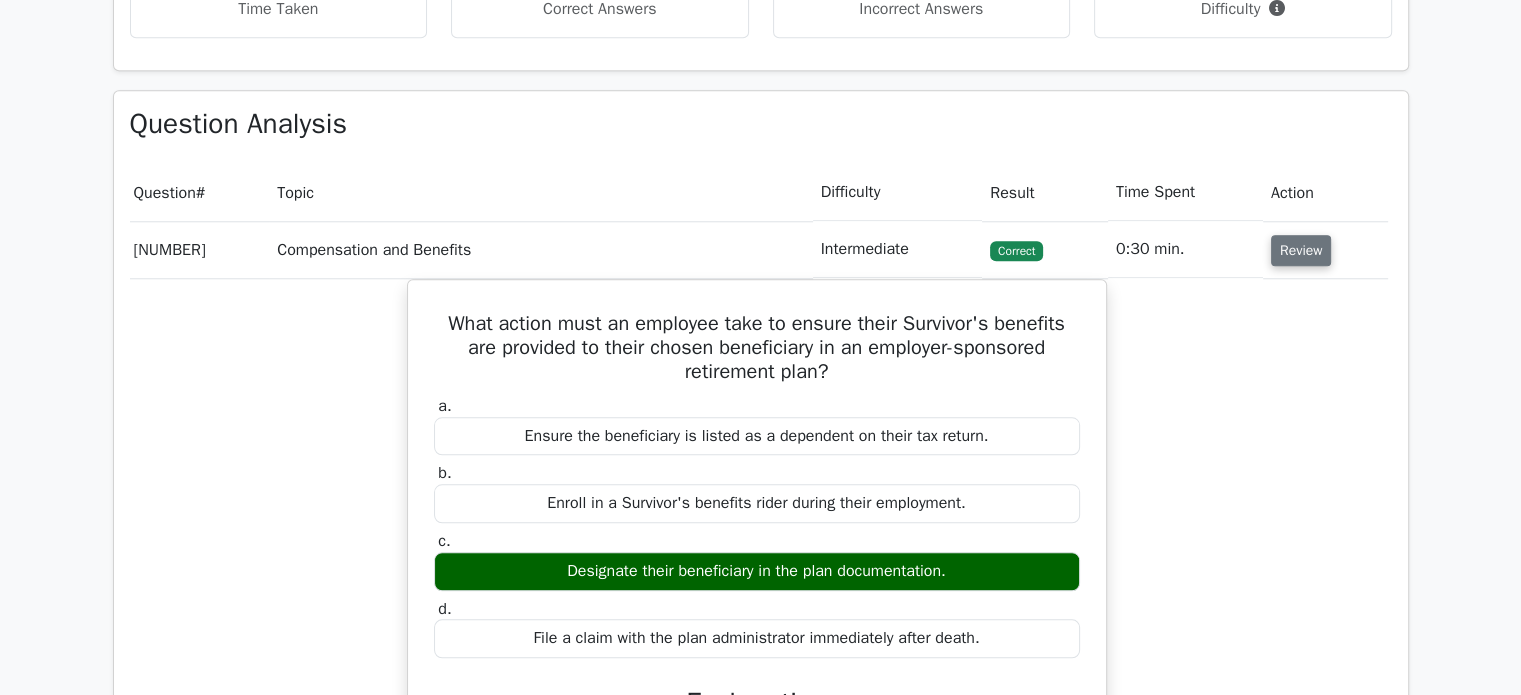 click on "Review" at bounding box center (1301, 250) 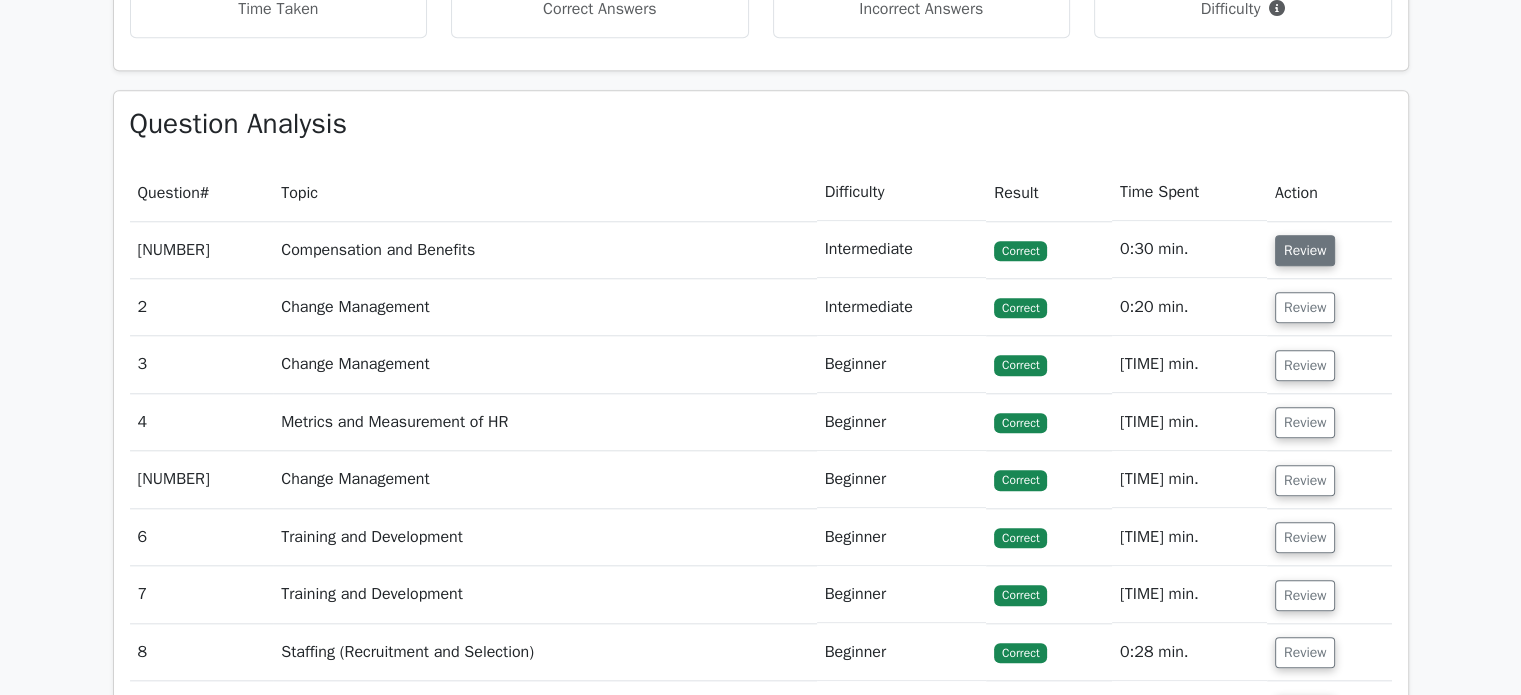 scroll, scrollTop: 0, scrollLeft: 0, axis: both 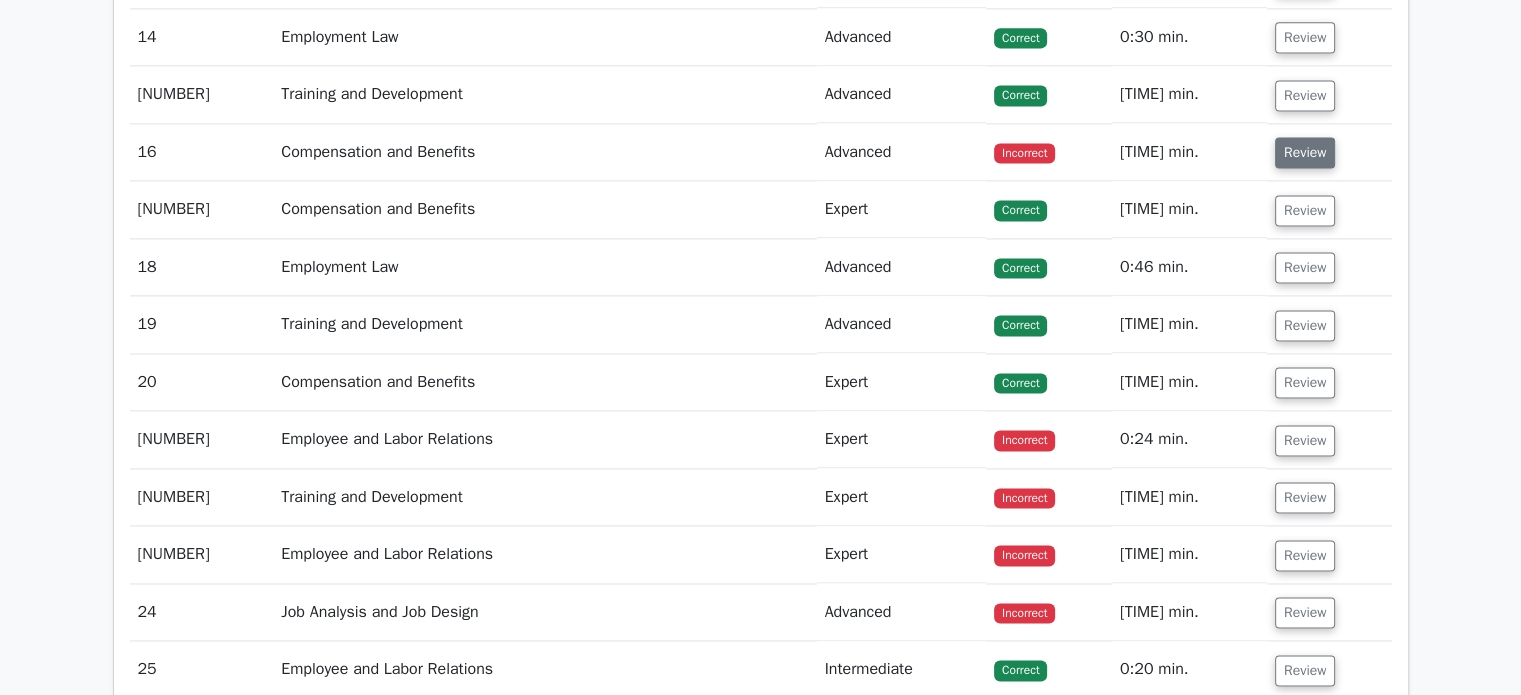click on "Review" at bounding box center [1305, 152] 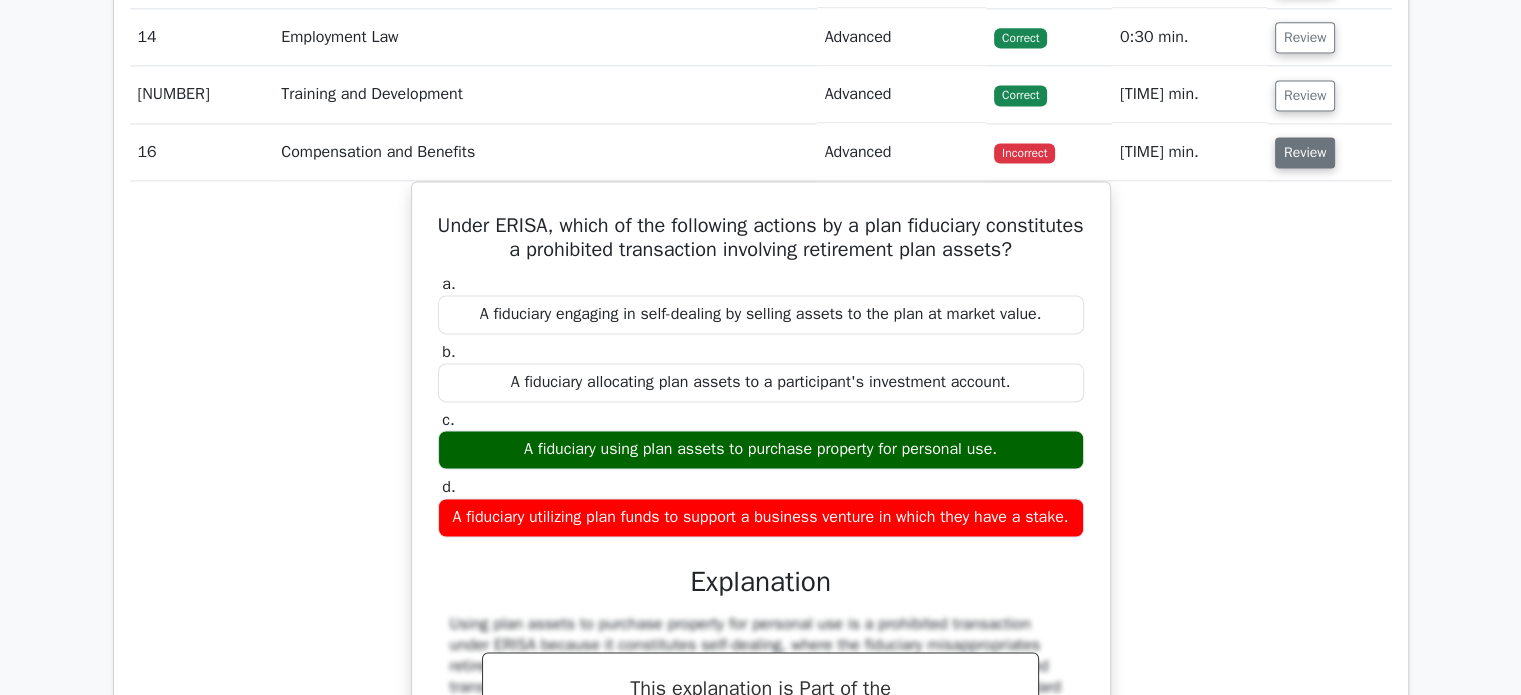 click on "Review" at bounding box center (1305, 152) 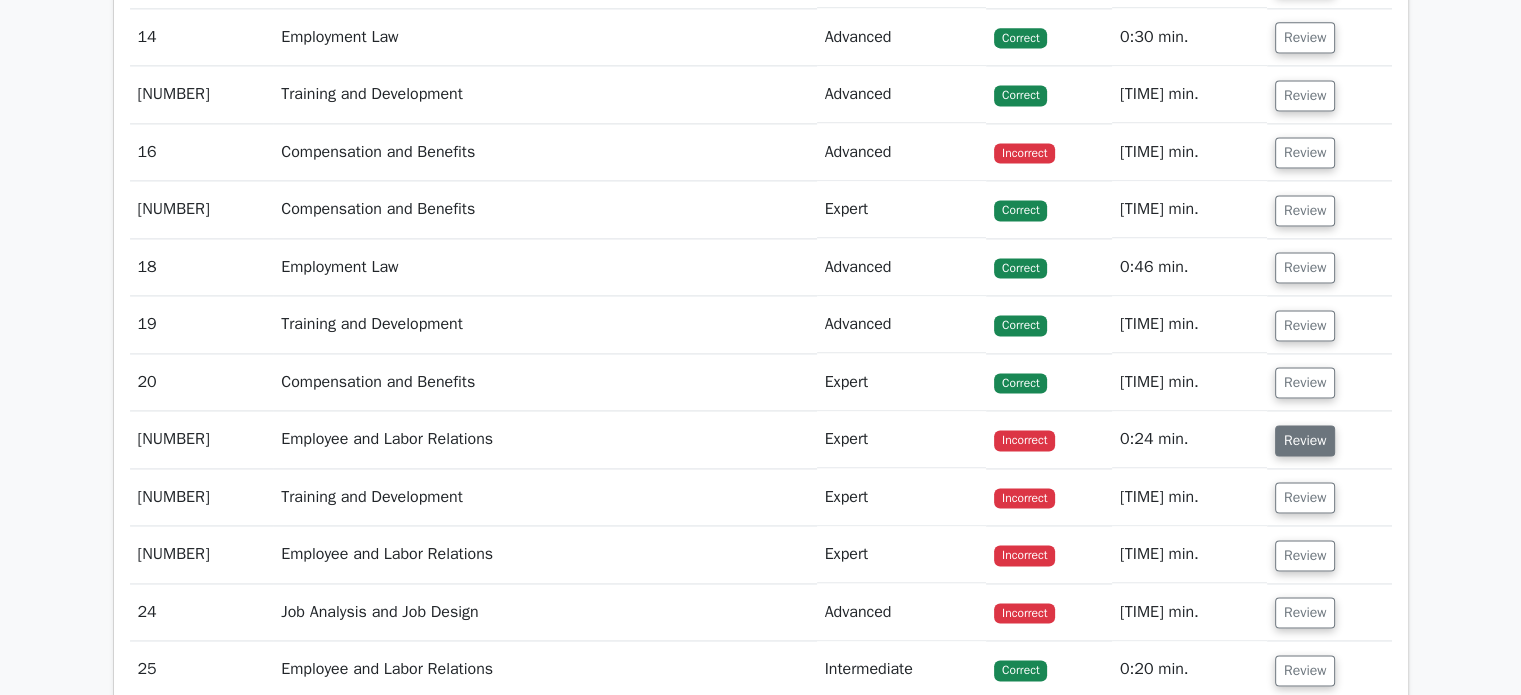 click on "Review" at bounding box center (1305, 440) 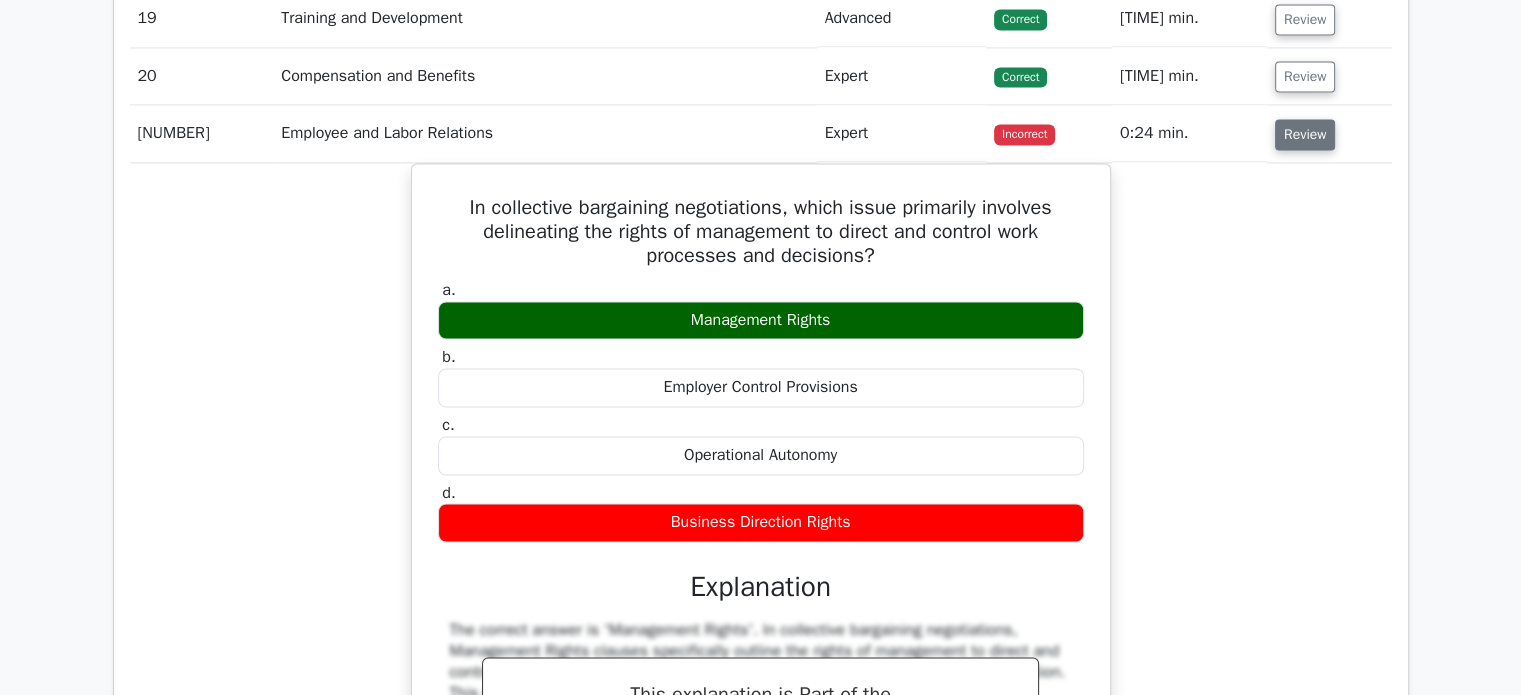 scroll, scrollTop: 3128, scrollLeft: 0, axis: vertical 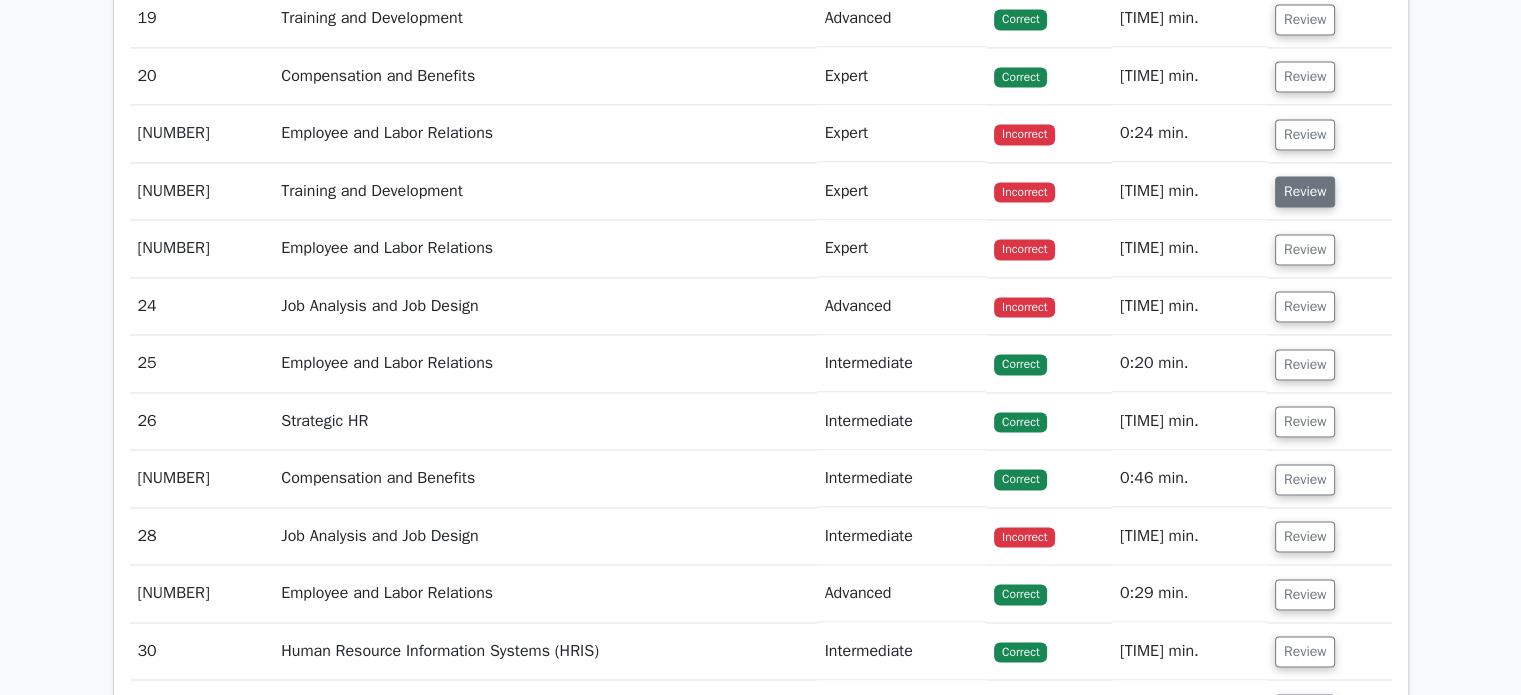 click on "Review" at bounding box center (1305, 191) 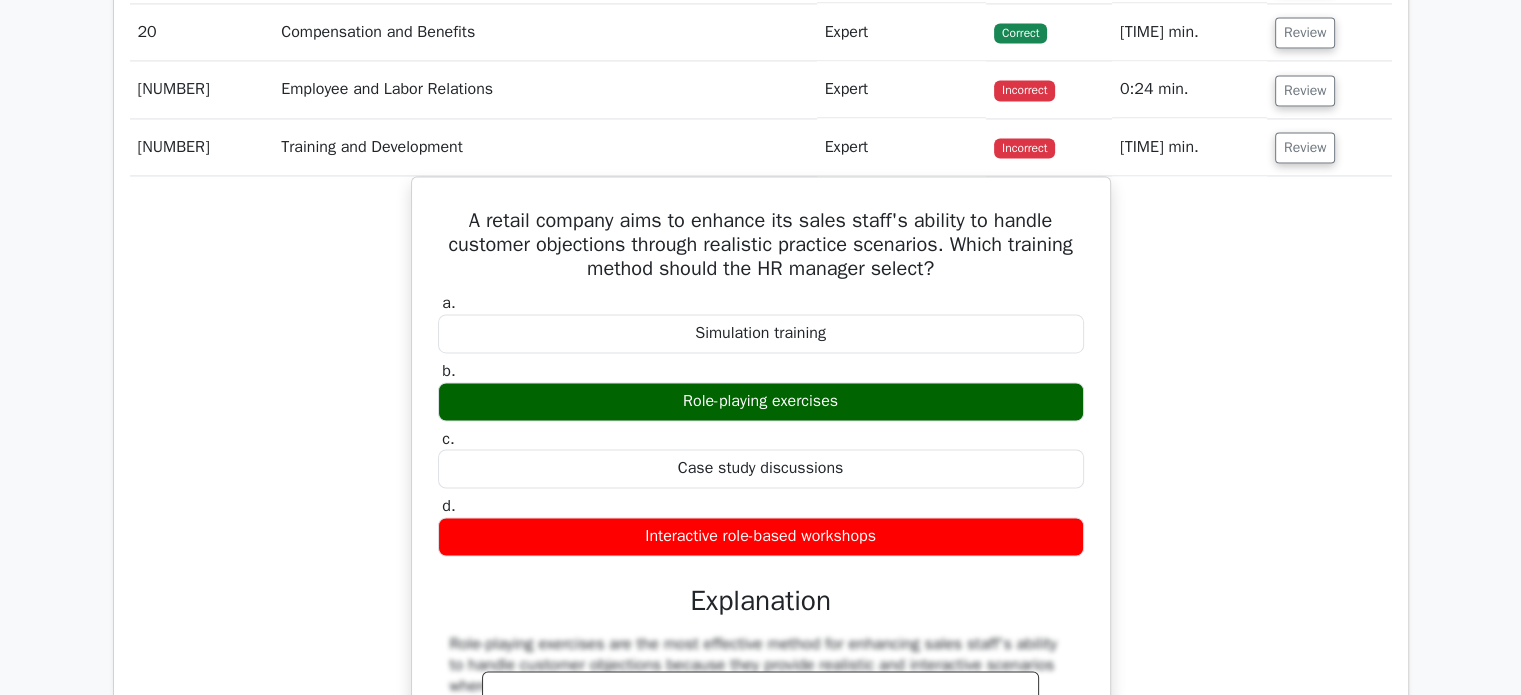scroll, scrollTop: 3172, scrollLeft: 0, axis: vertical 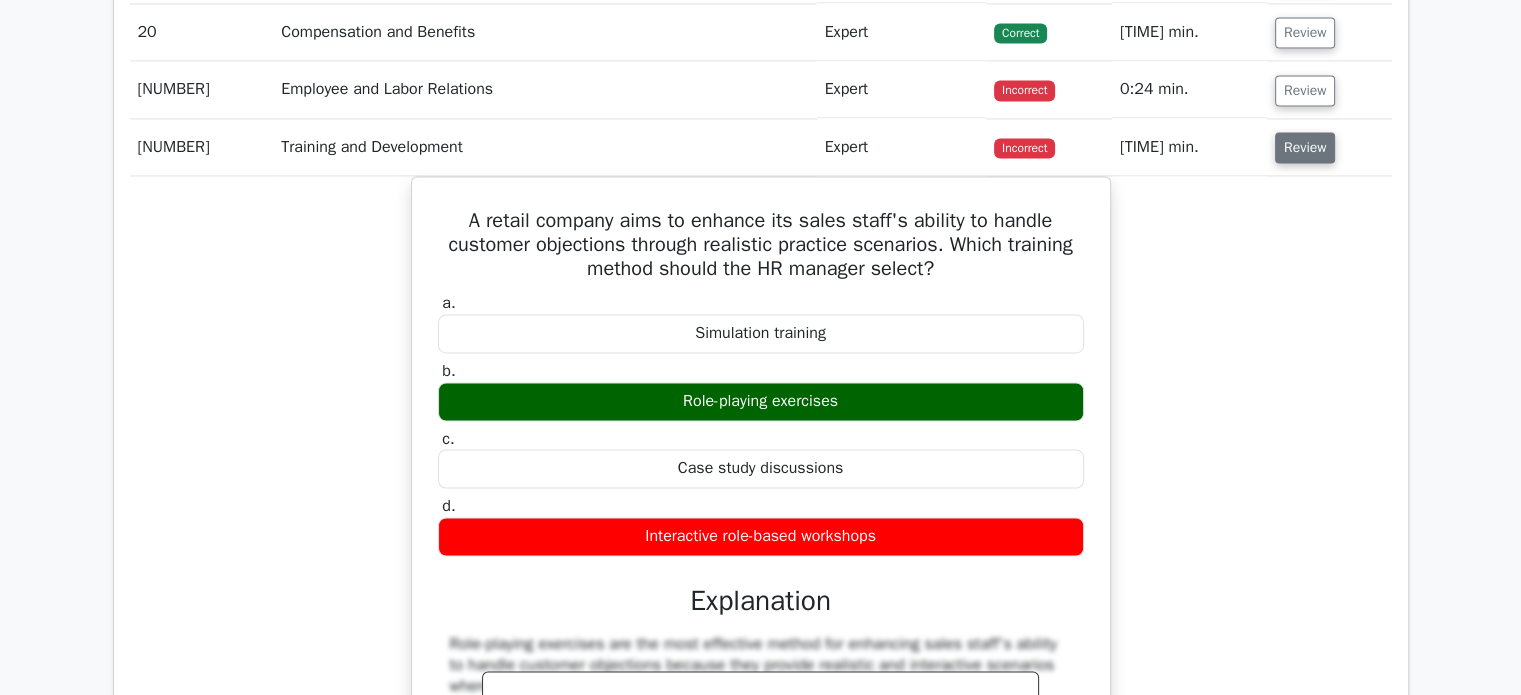 click on "Review" at bounding box center (1305, 147) 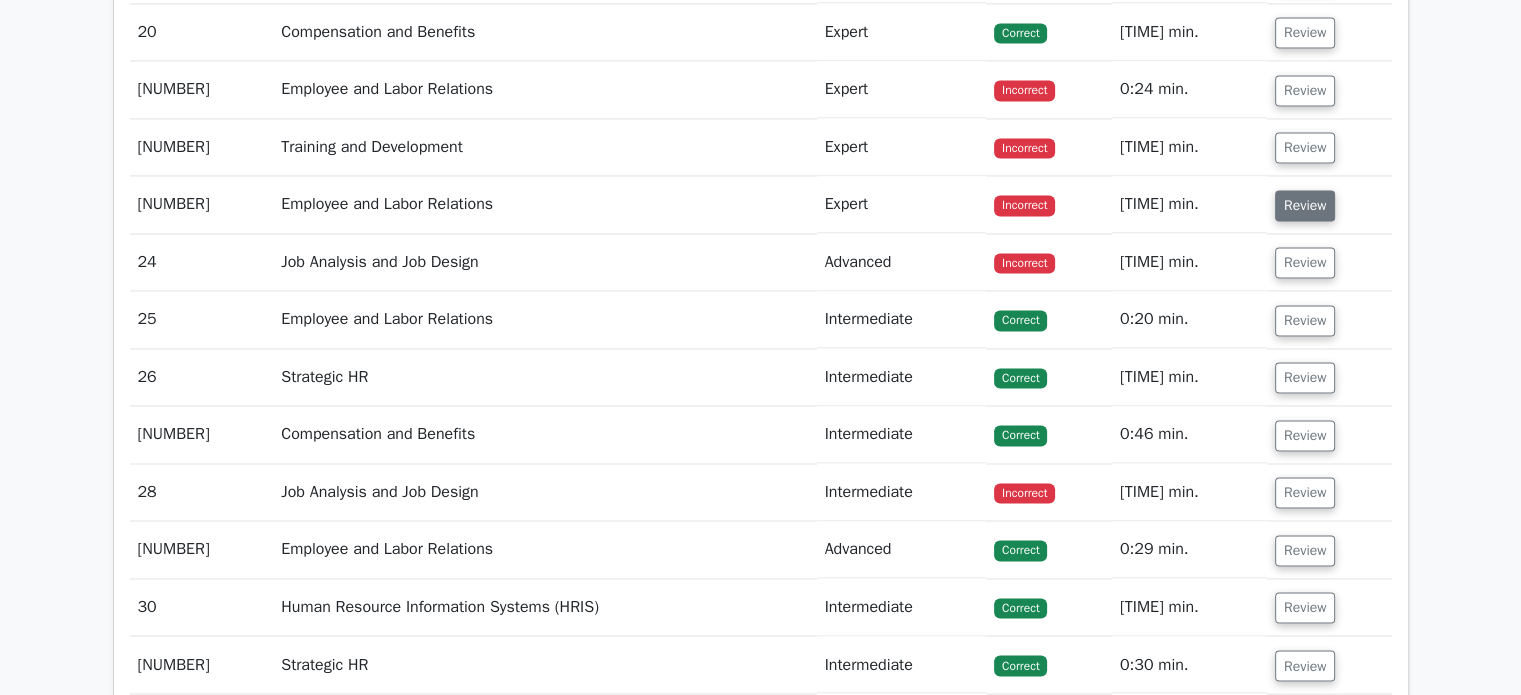 click on "Review" at bounding box center [1305, 205] 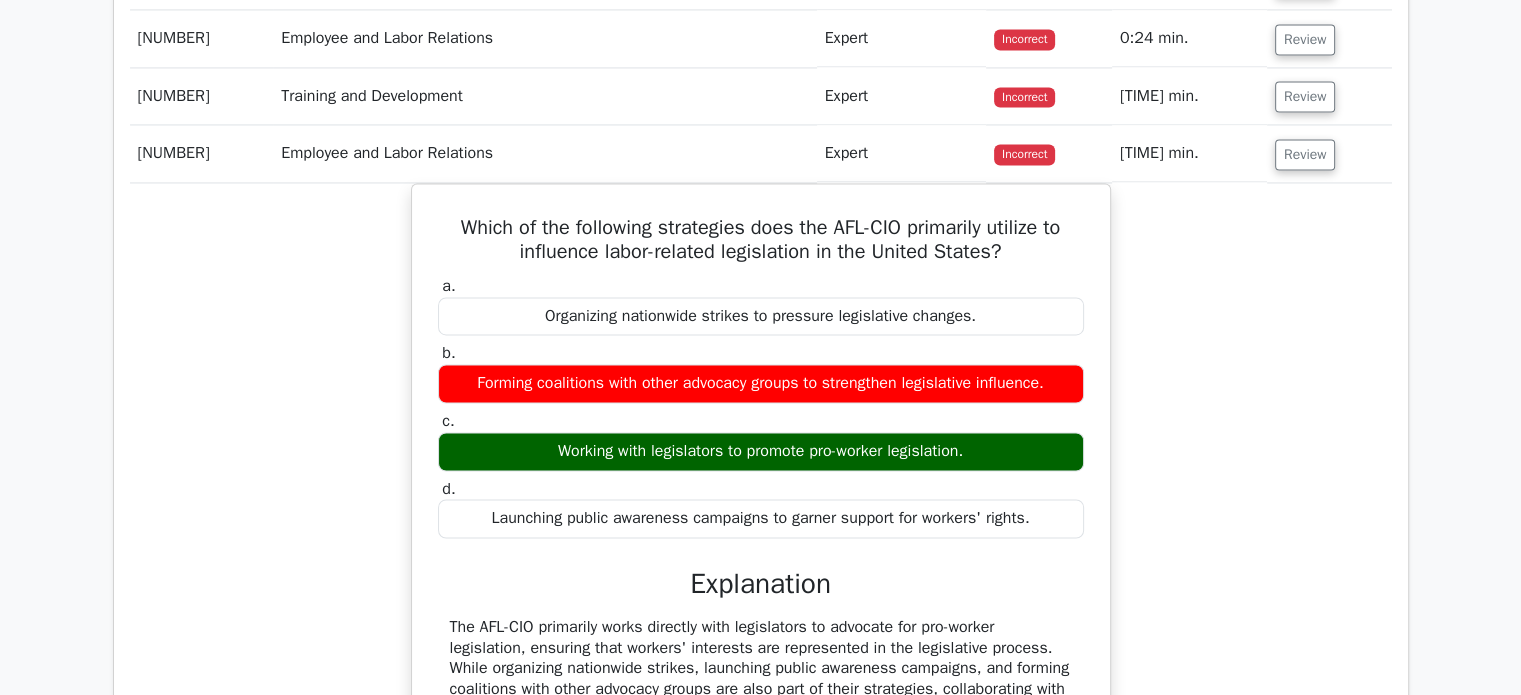 scroll, scrollTop: 3212, scrollLeft: 0, axis: vertical 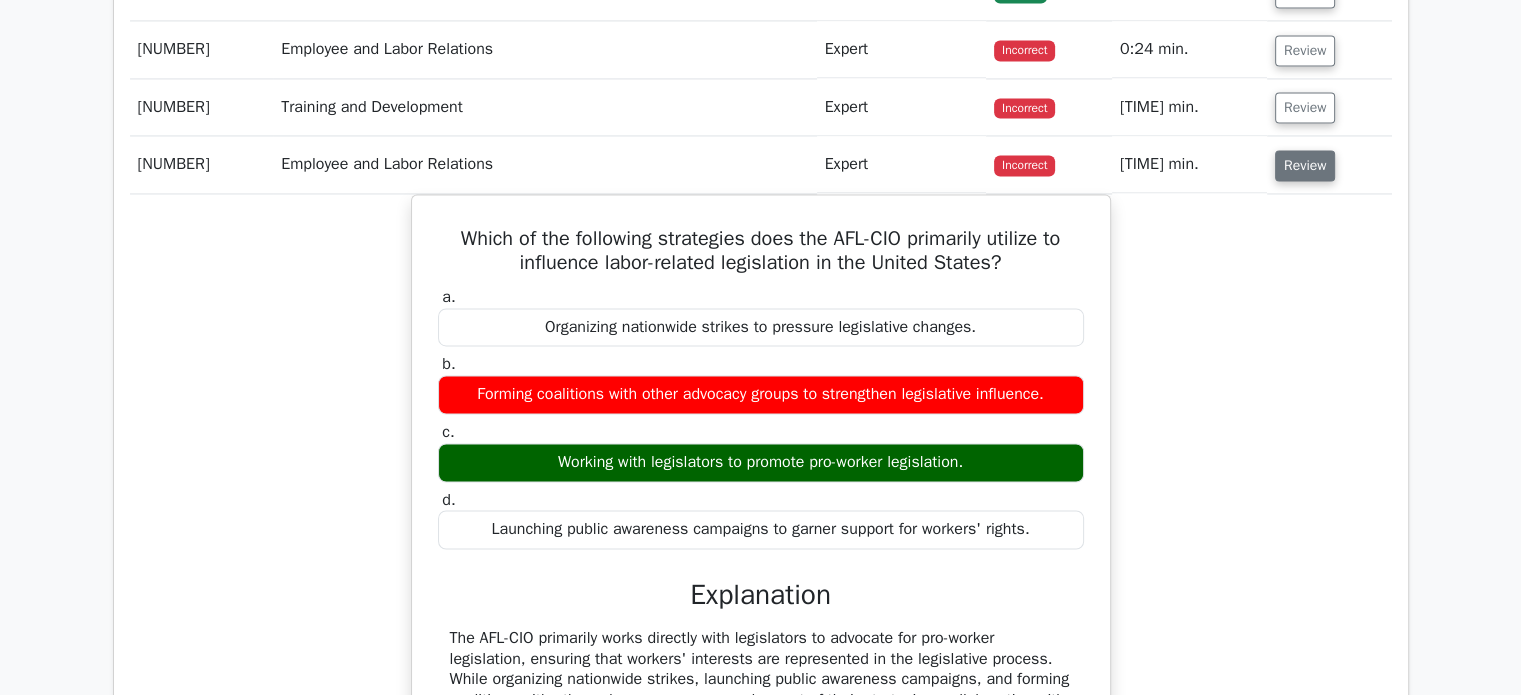 click on "Review" at bounding box center [1305, 165] 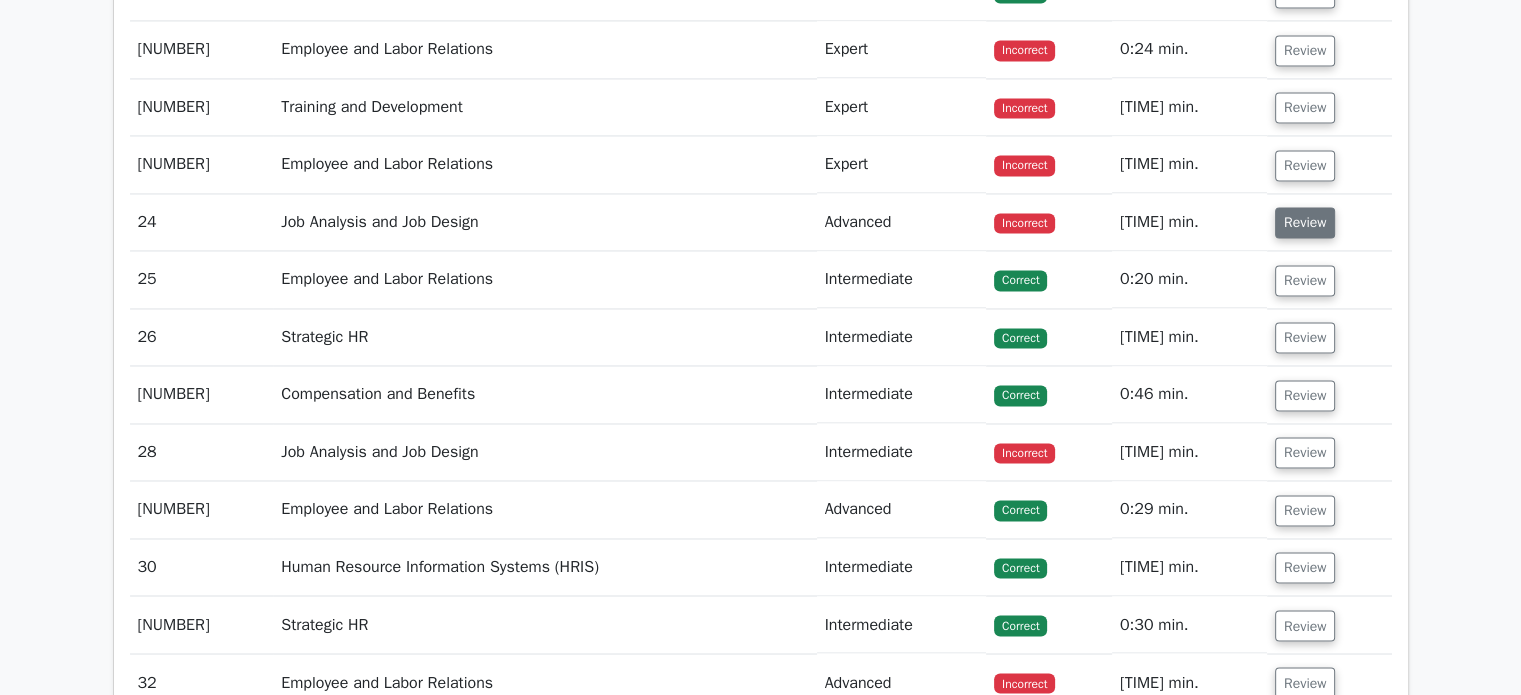 click on "Review" at bounding box center [1305, 222] 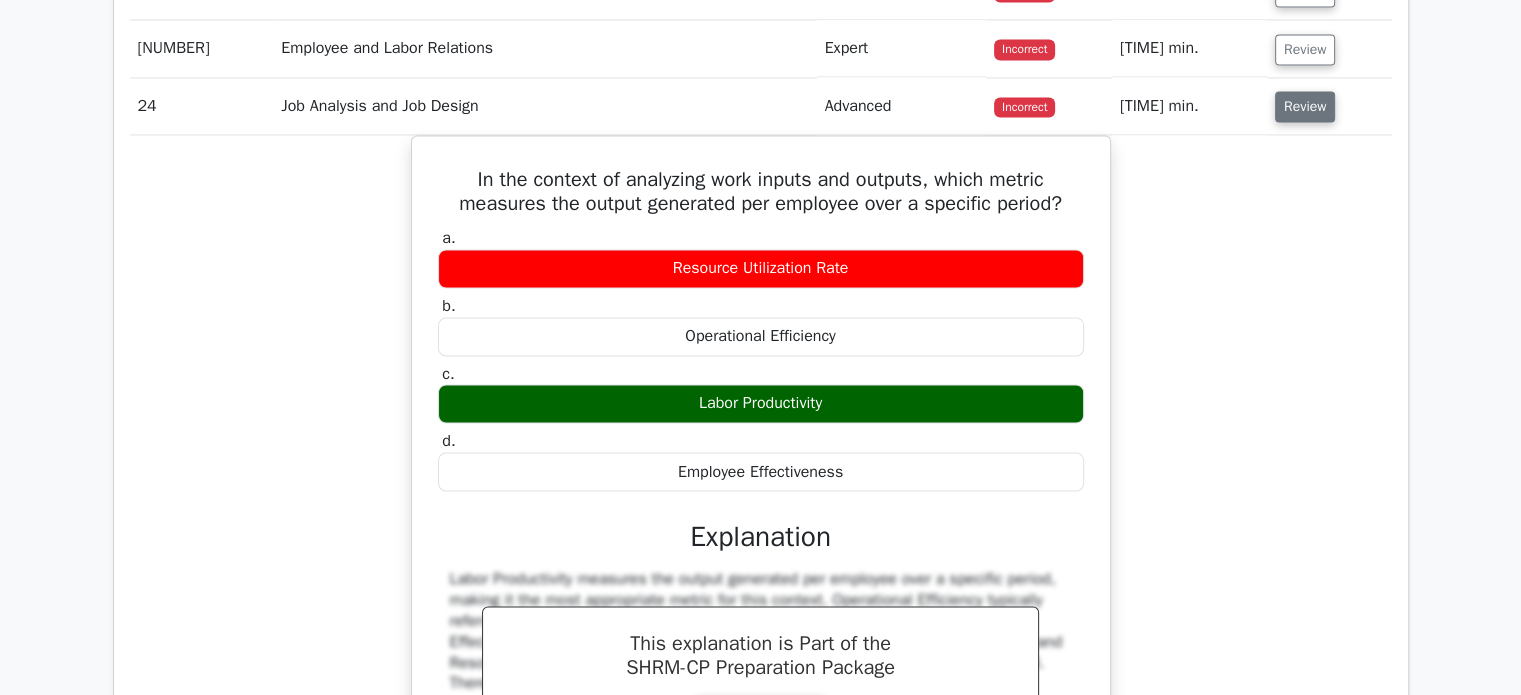 scroll, scrollTop: 3312, scrollLeft: 0, axis: vertical 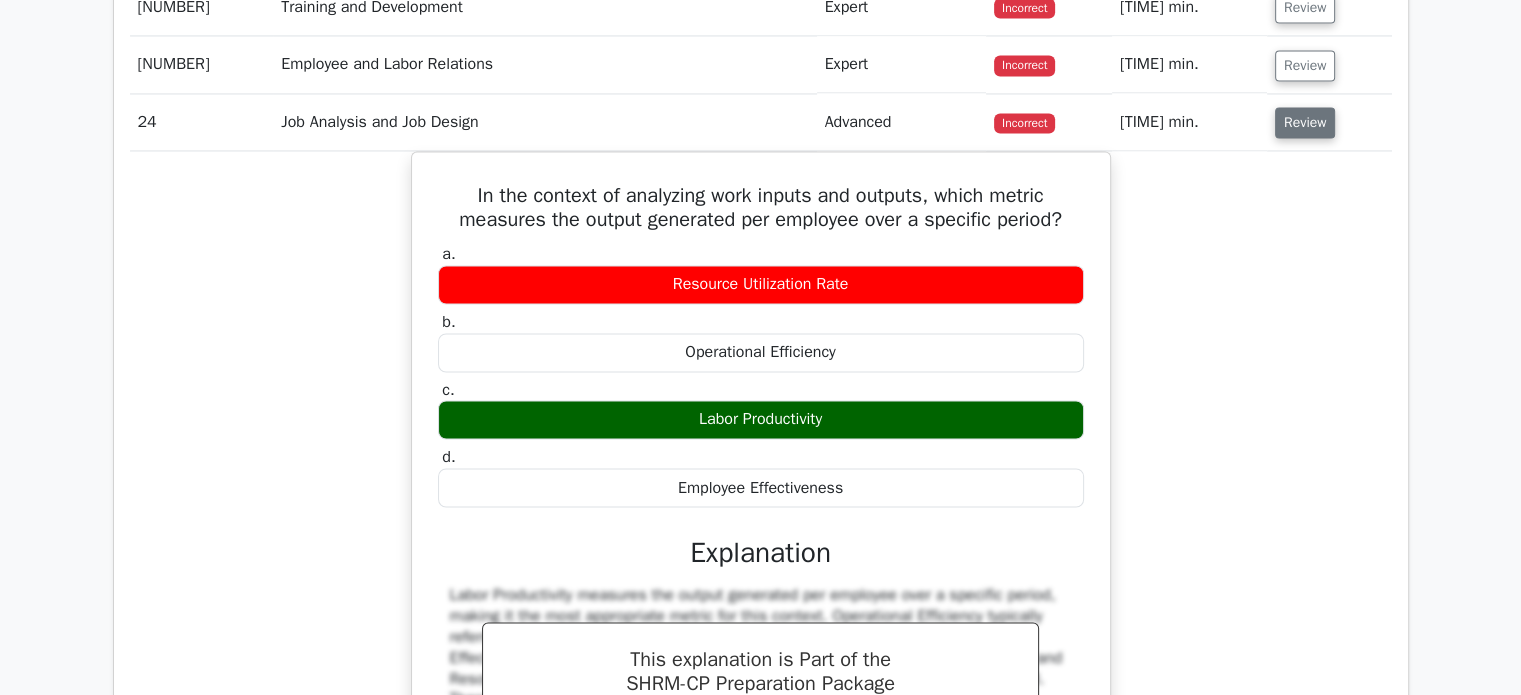 click on "Review" at bounding box center [1305, 122] 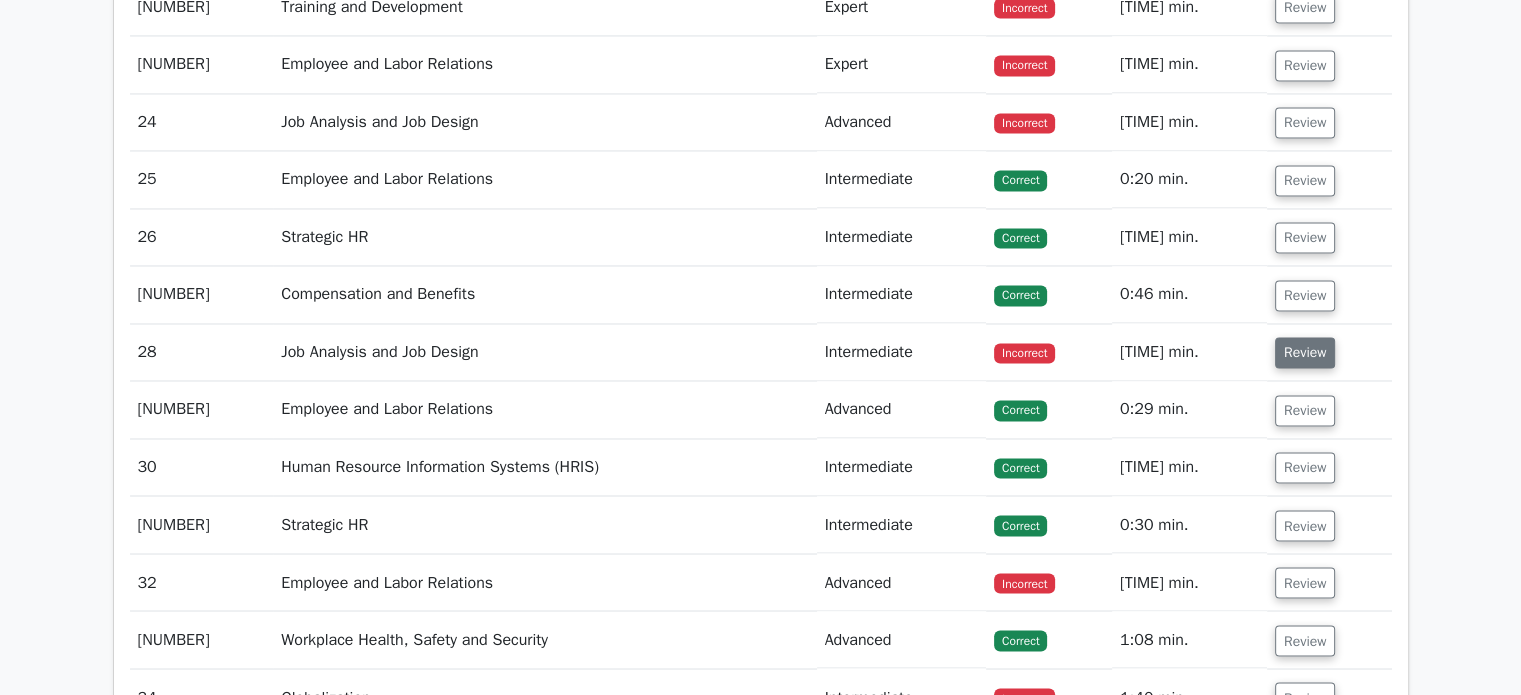 click on "Review" at bounding box center [1305, 352] 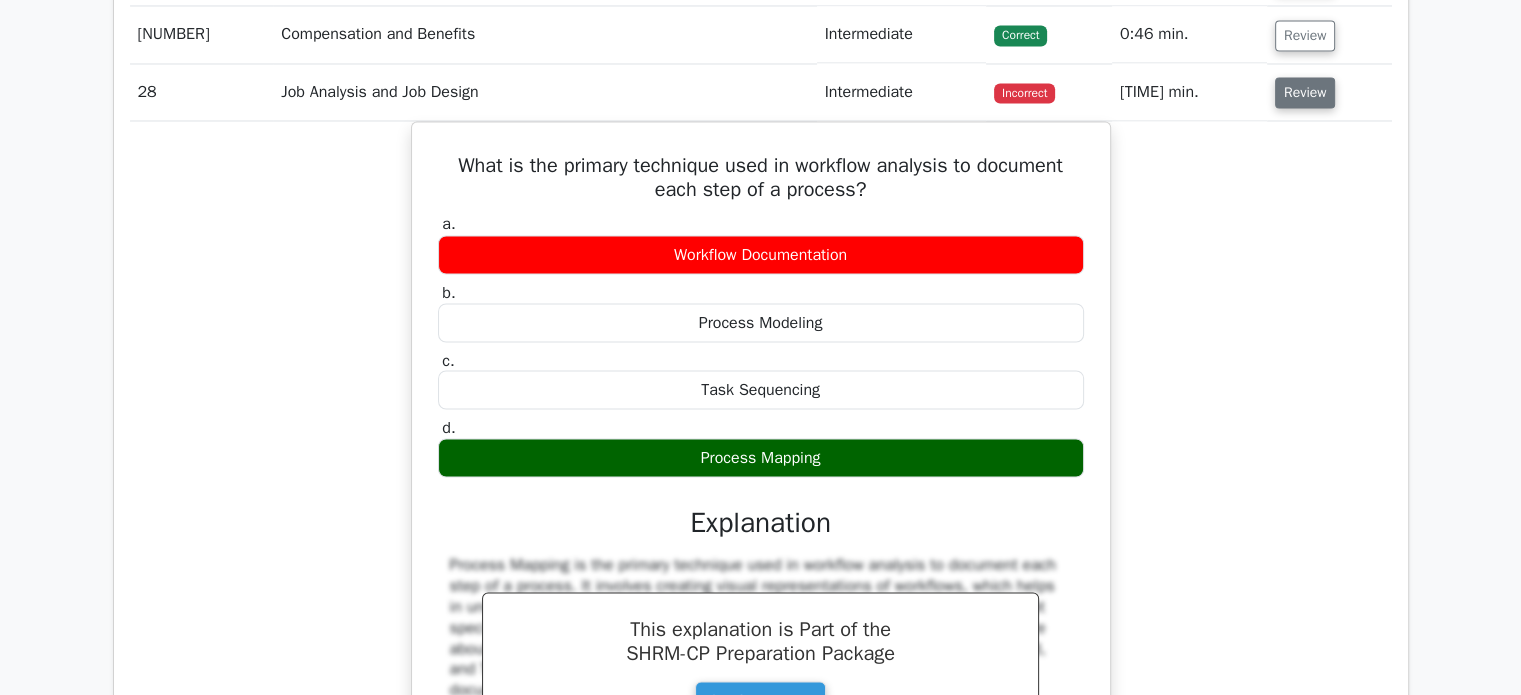 scroll, scrollTop: 3547, scrollLeft: 0, axis: vertical 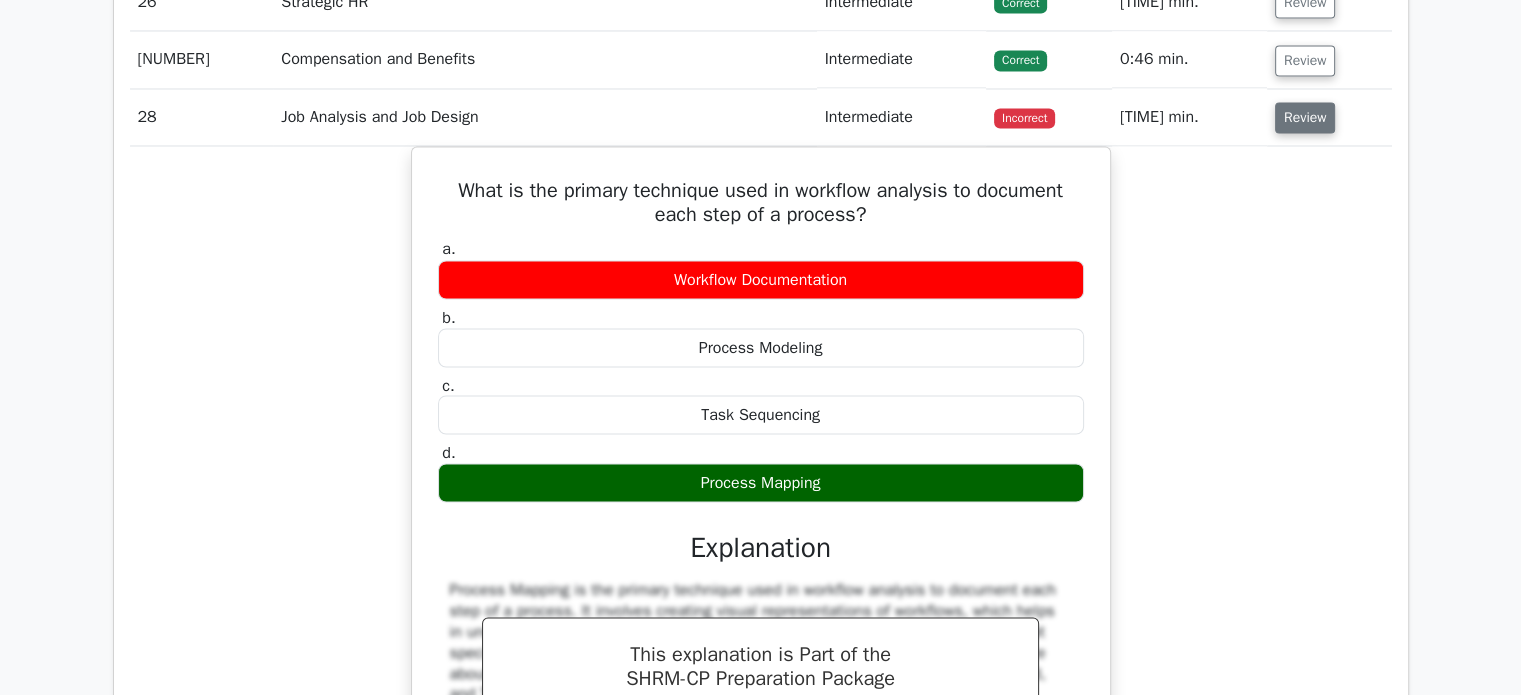 click on "Review" at bounding box center (1305, 117) 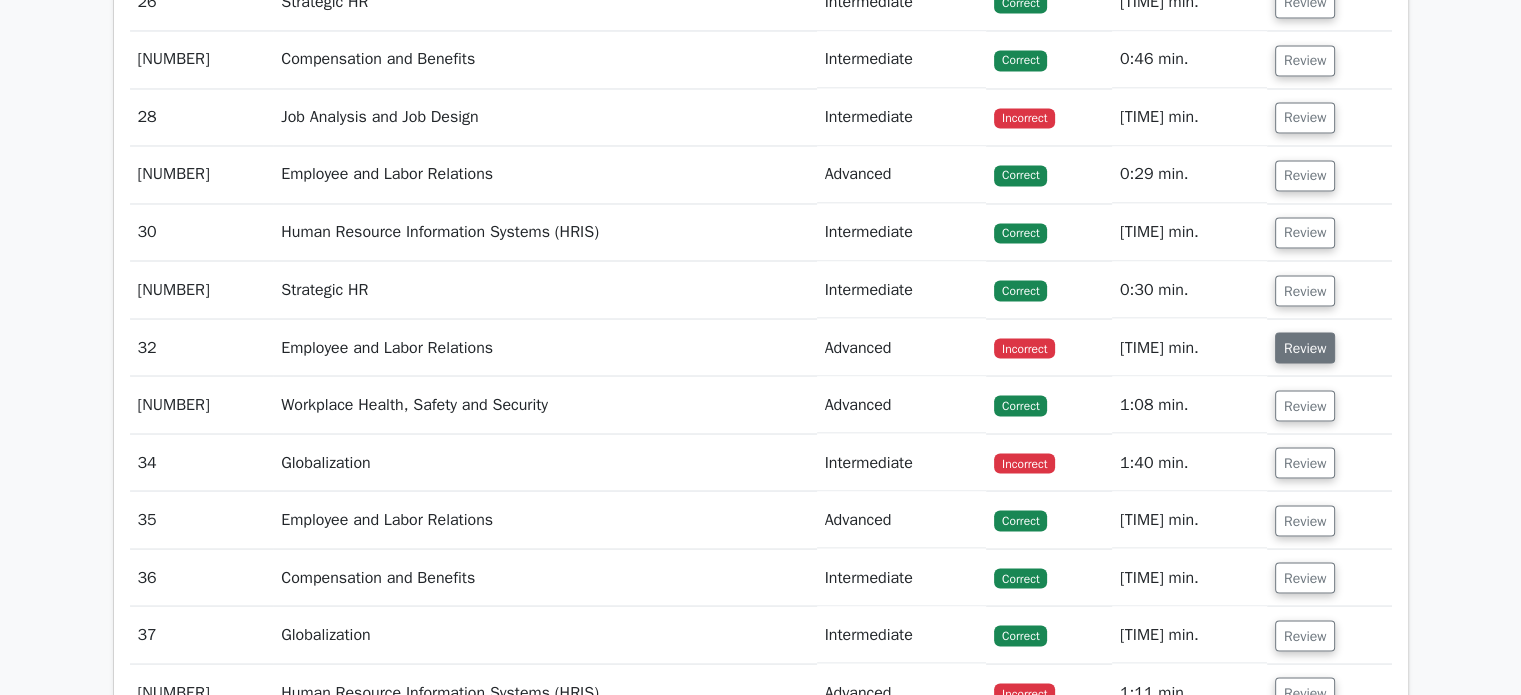 click on "Review" at bounding box center [1305, 347] 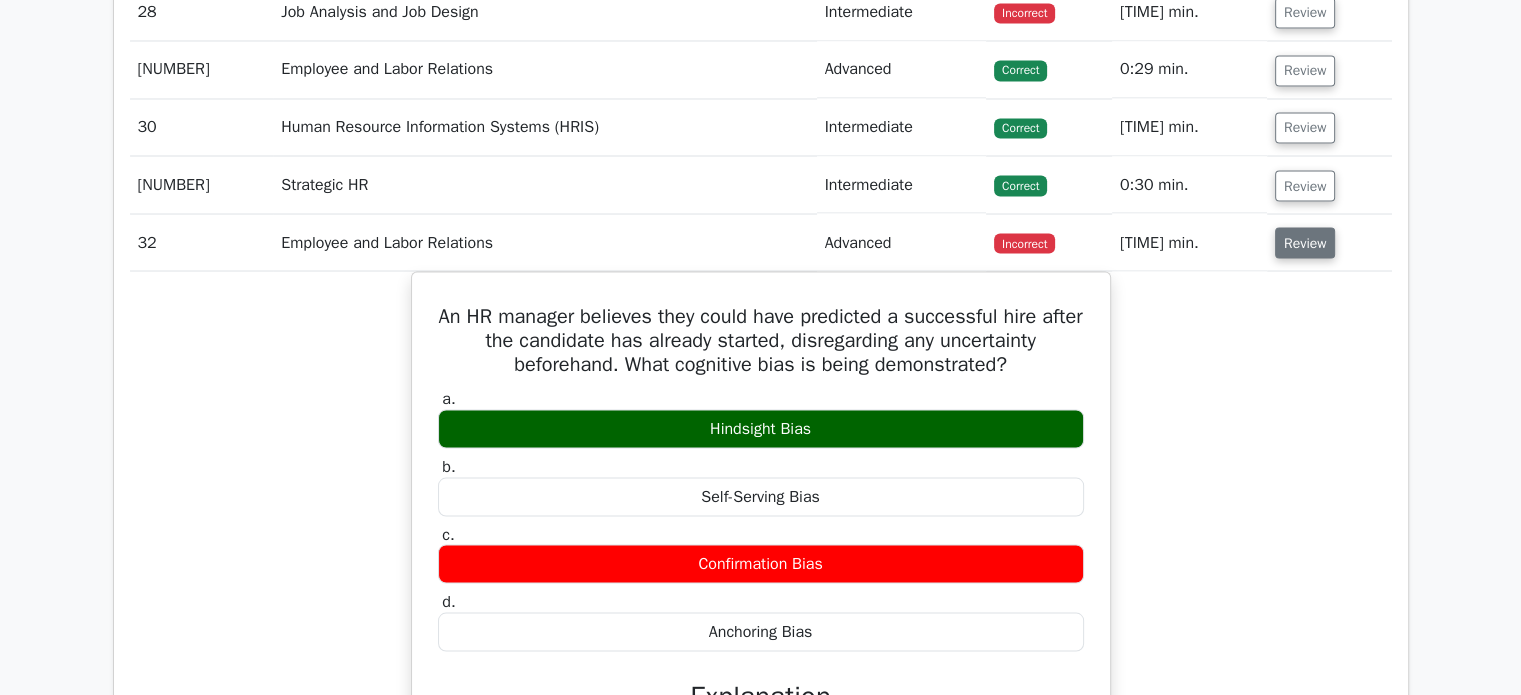 scroll, scrollTop: 3652, scrollLeft: 0, axis: vertical 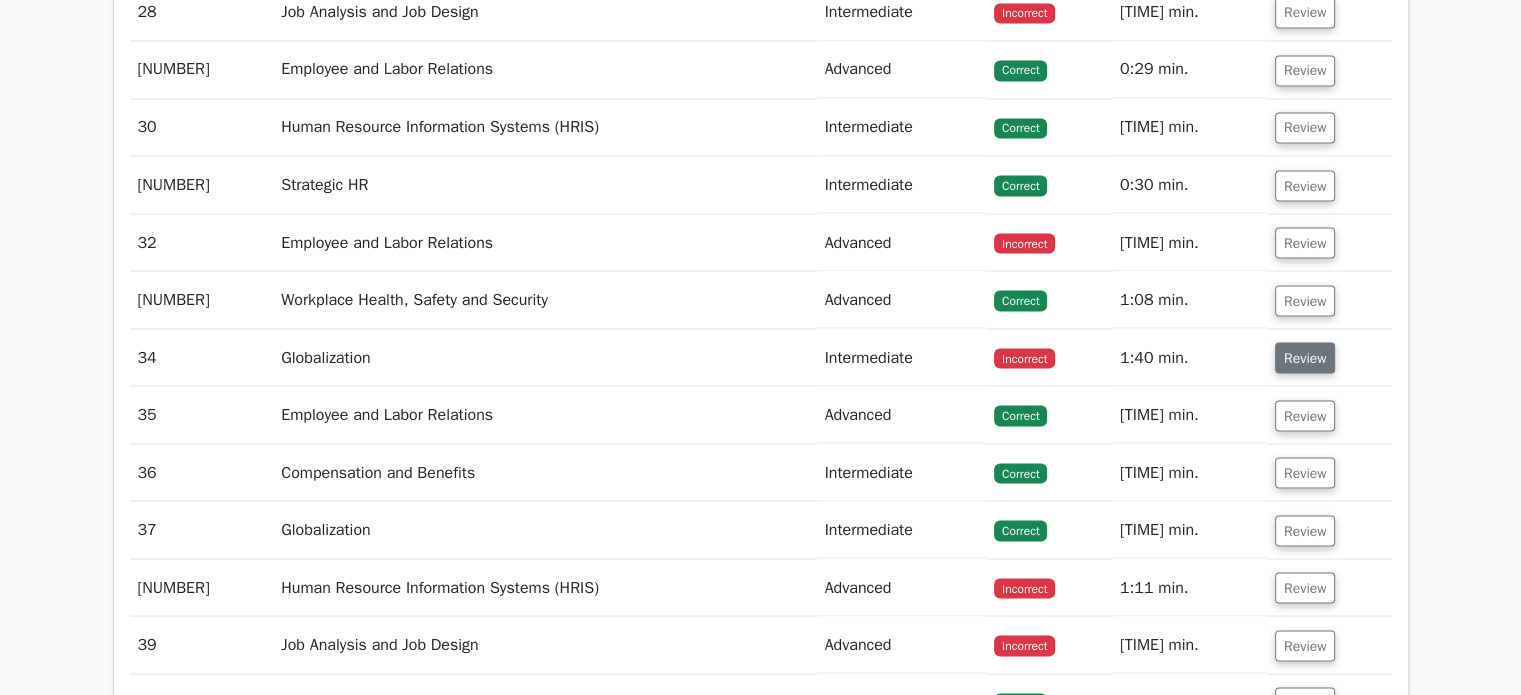 click on "Review" at bounding box center (1305, 357) 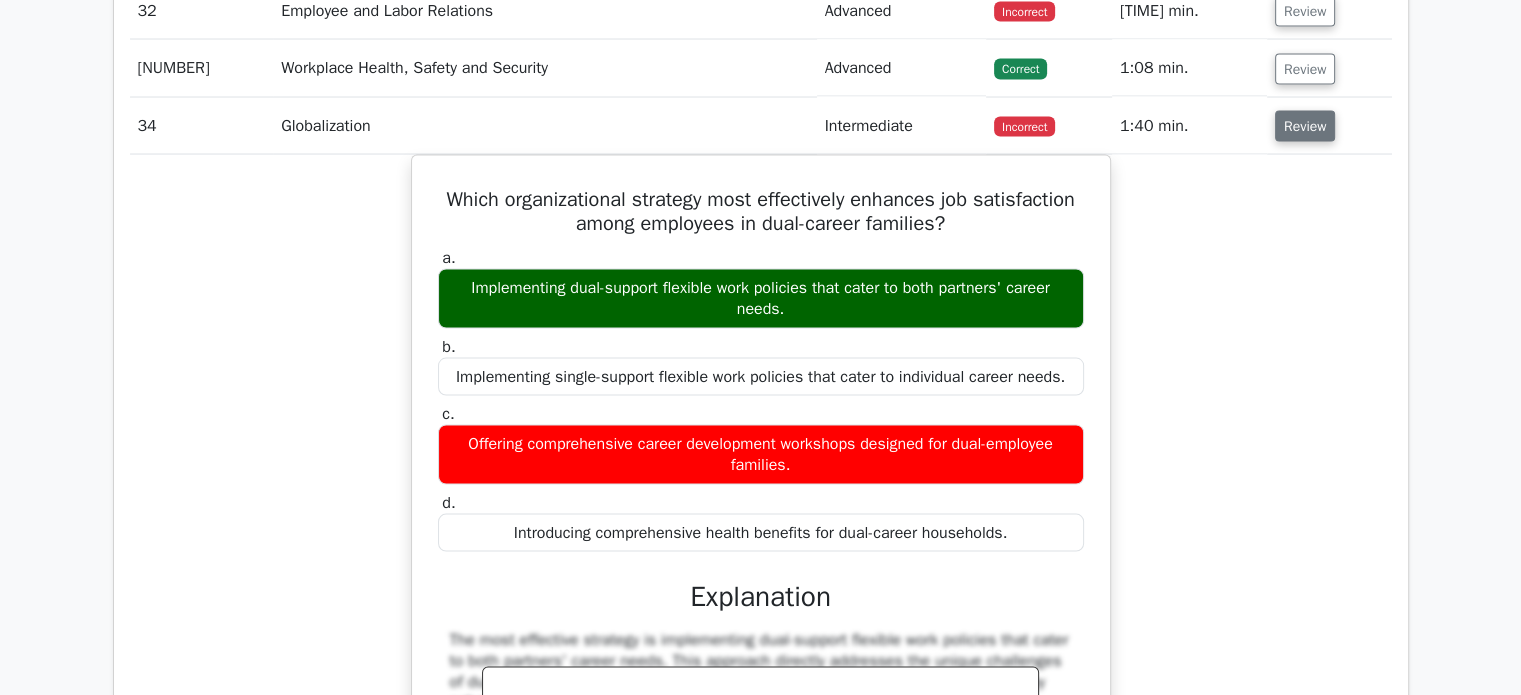 scroll, scrollTop: 3884, scrollLeft: 0, axis: vertical 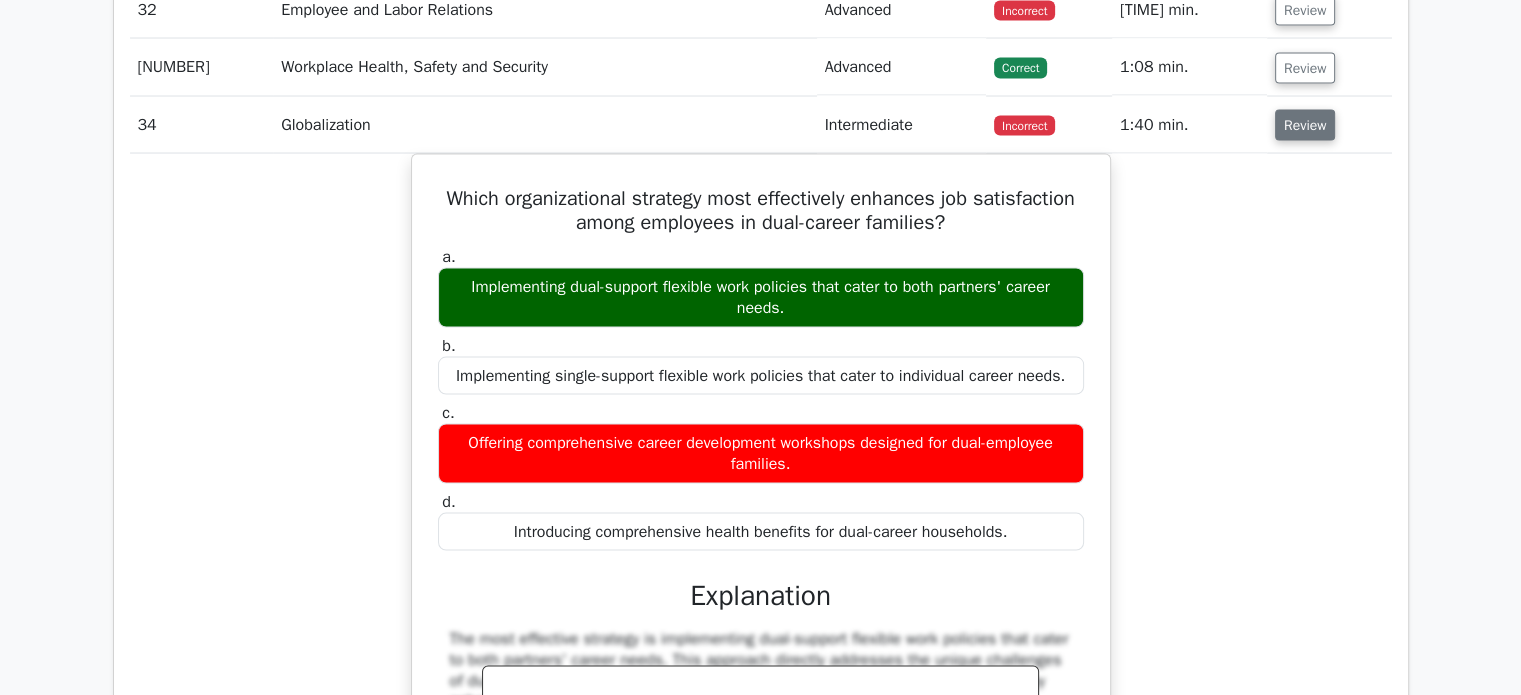 click on "Review" at bounding box center (1305, 125) 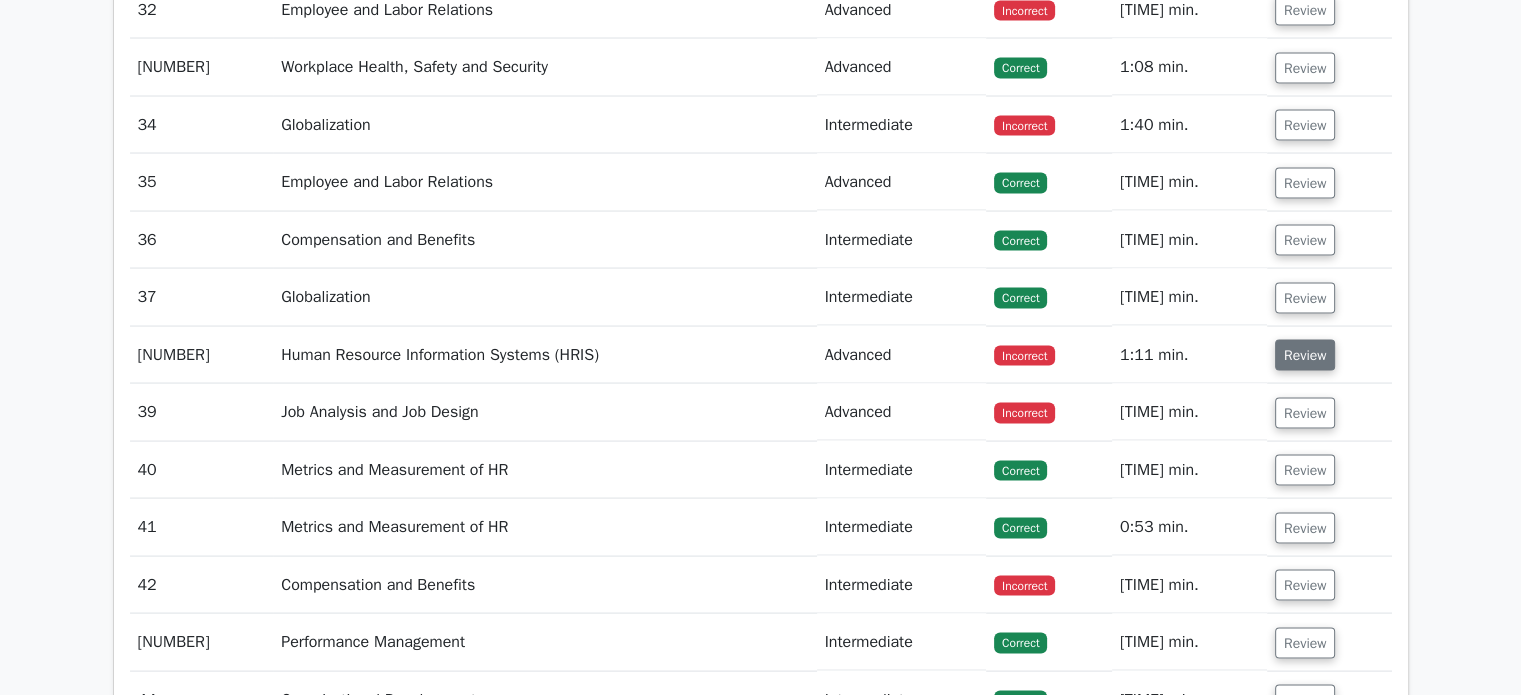 click on "Review" at bounding box center (1305, 355) 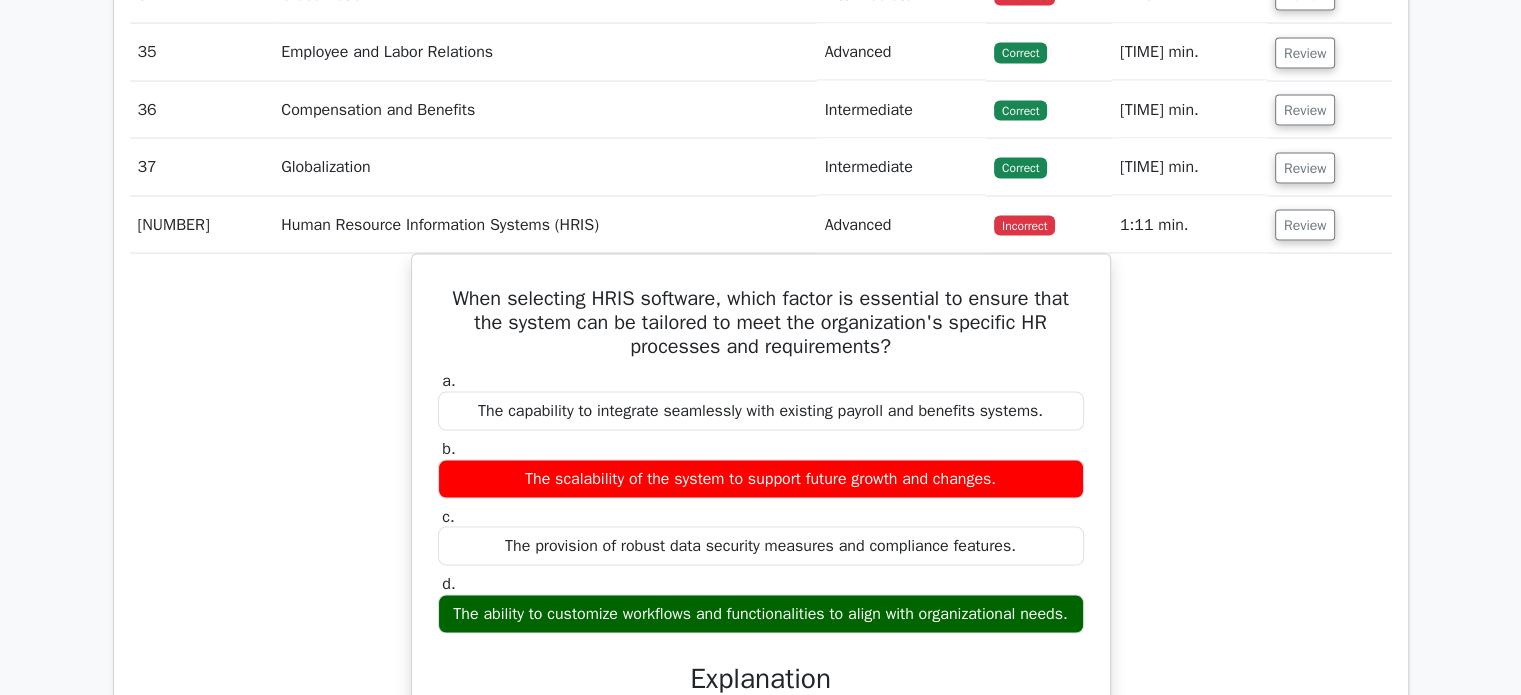 scroll, scrollTop: 4012, scrollLeft: 0, axis: vertical 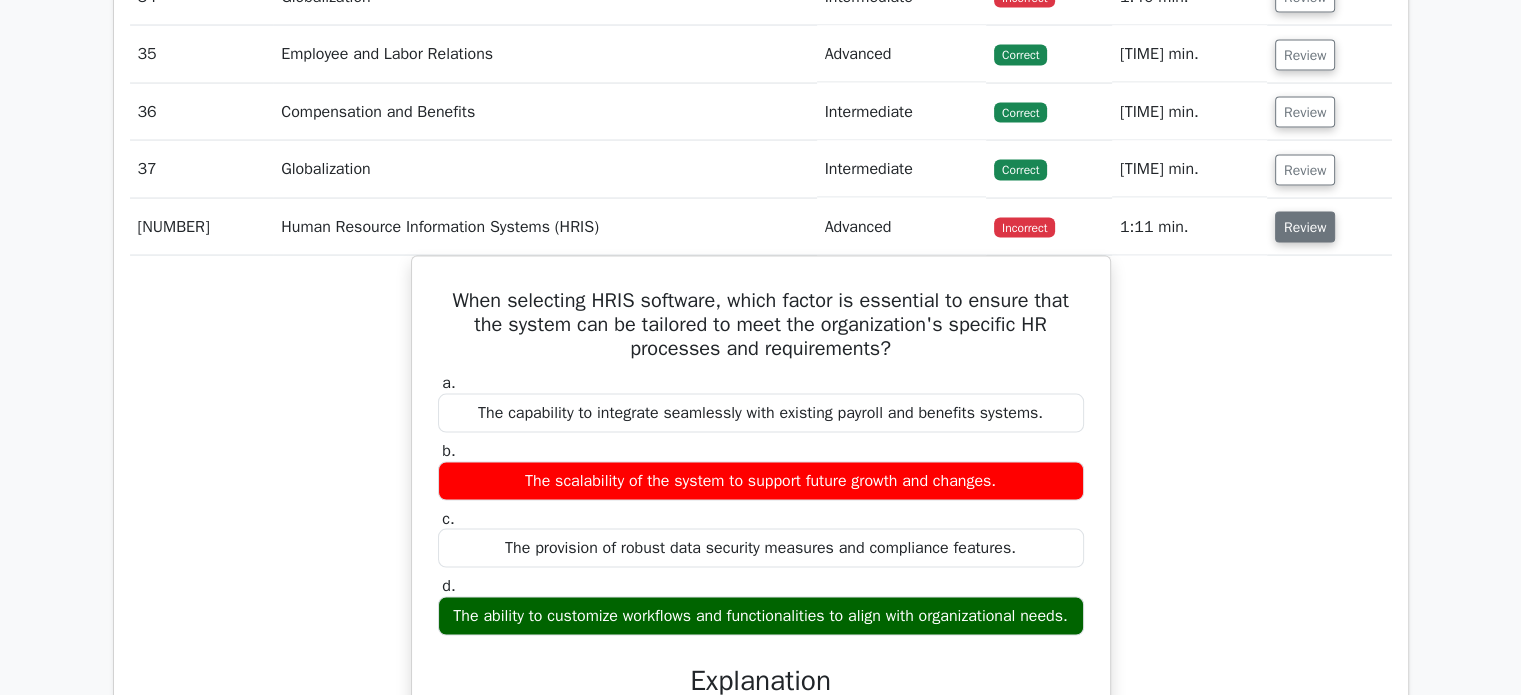click on "Review" at bounding box center [1305, 227] 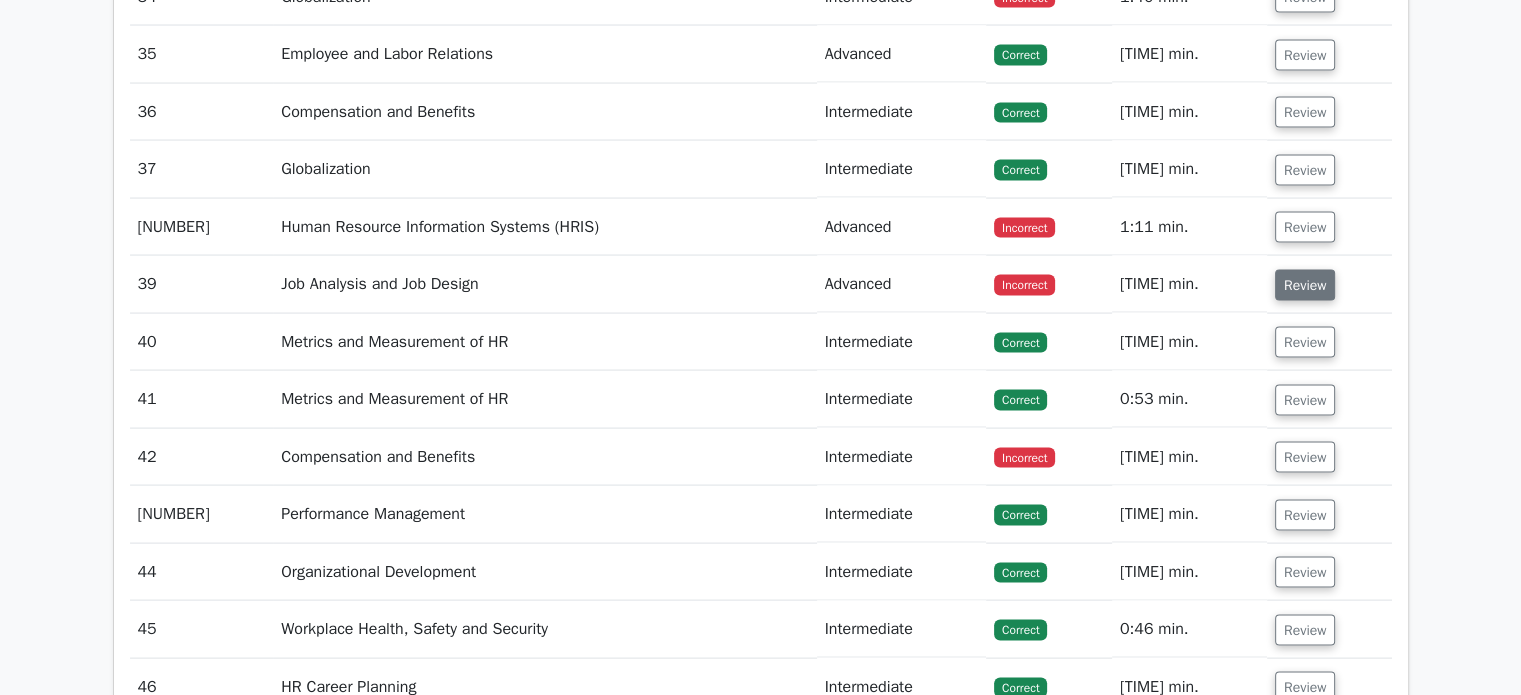 click on "Review" at bounding box center [1305, 285] 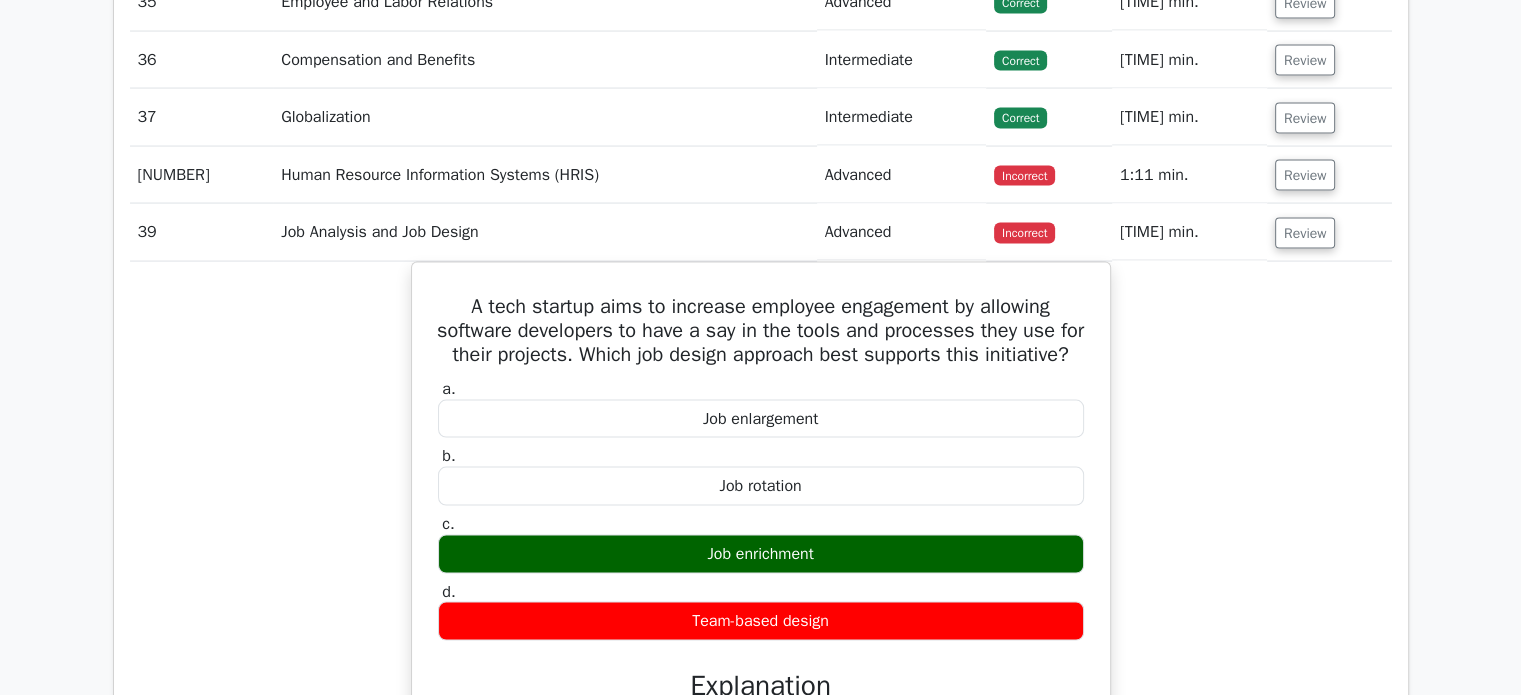 scroll, scrollTop: 4064, scrollLeft: 0, axis: vertical 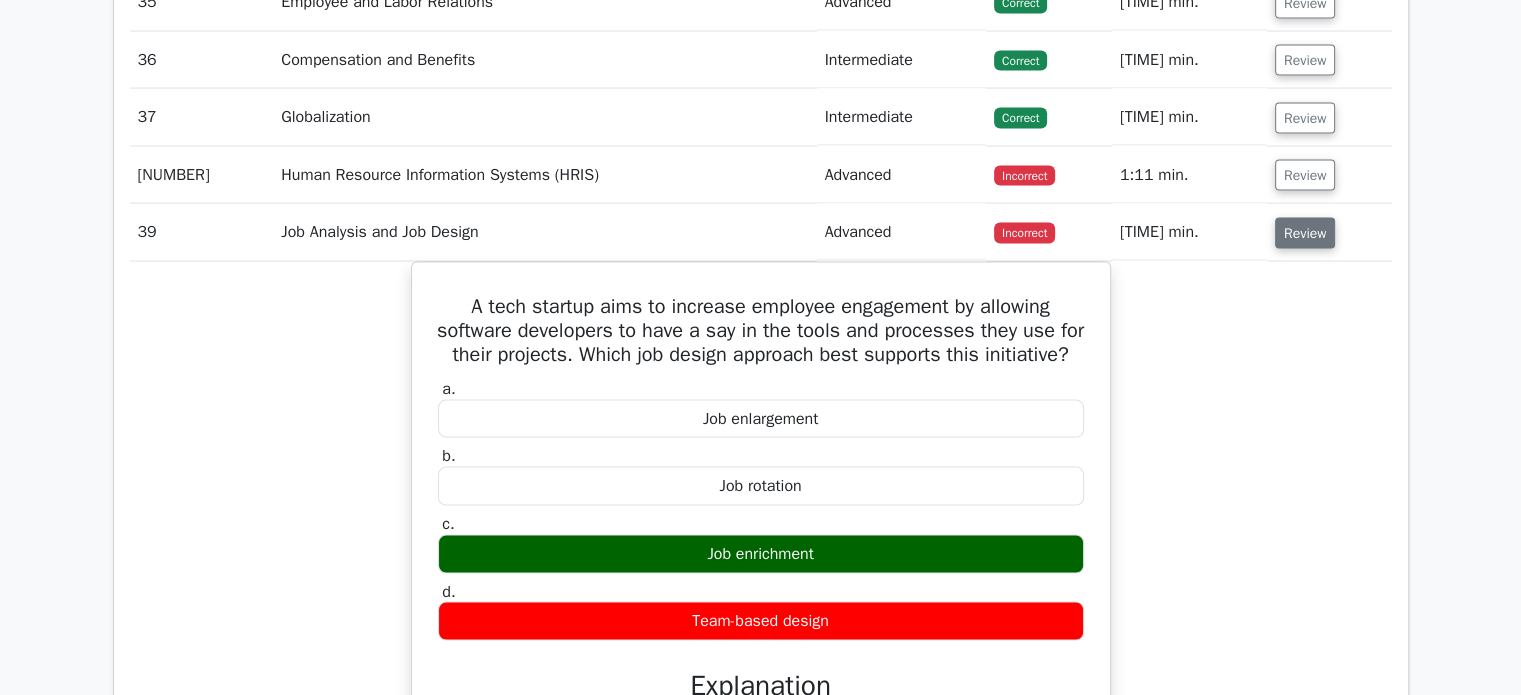 click on "Review" at bounding box center [1305, 233] 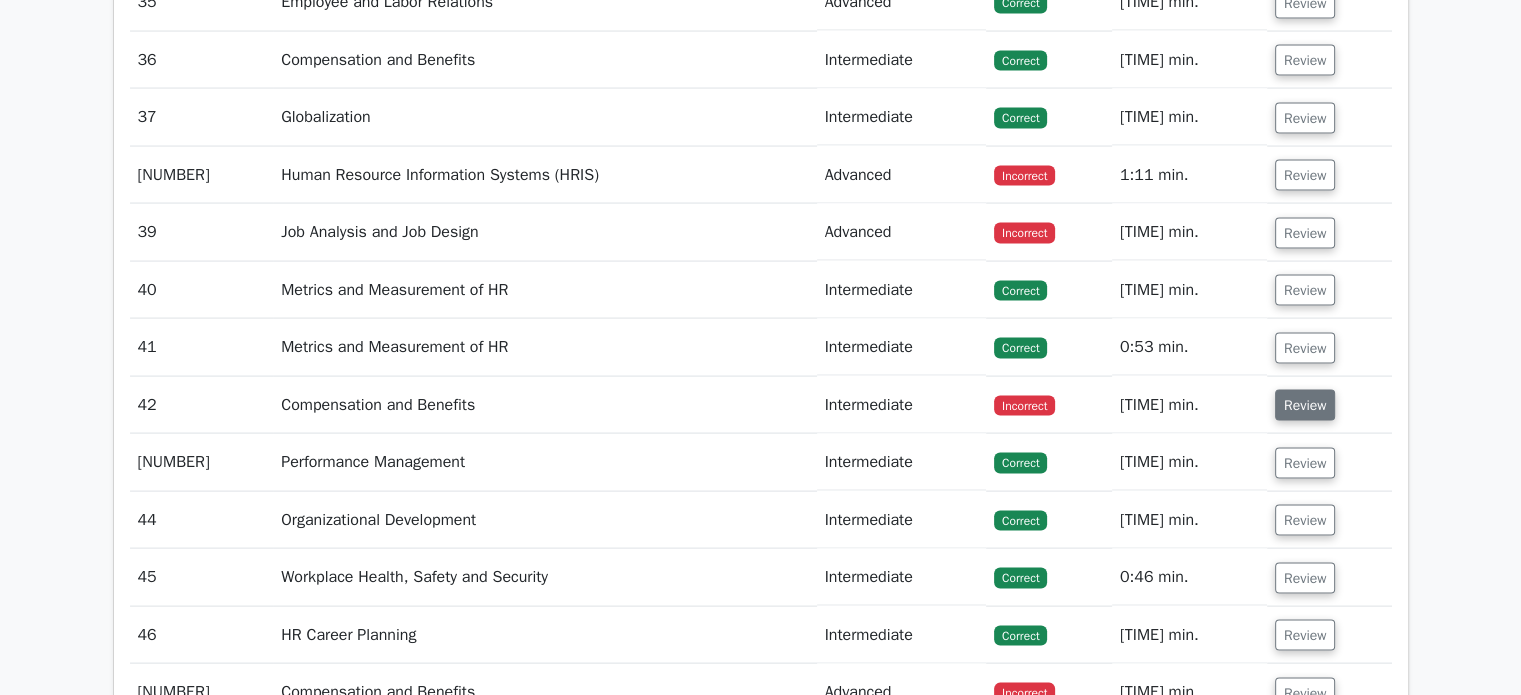 click on "Review" at bounding box center [1305, 405] 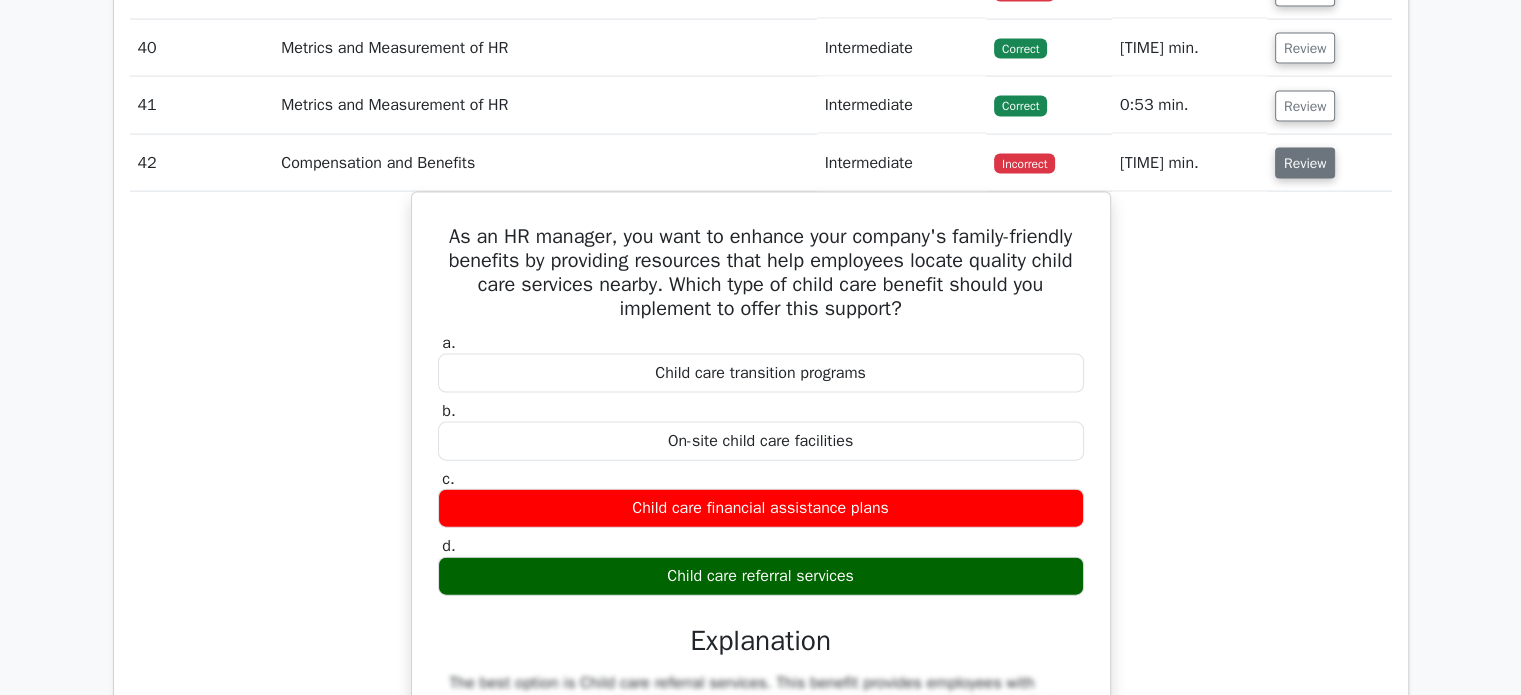 scroll, scrollTop: 4304, scrollLeft: 0, axis: vertical 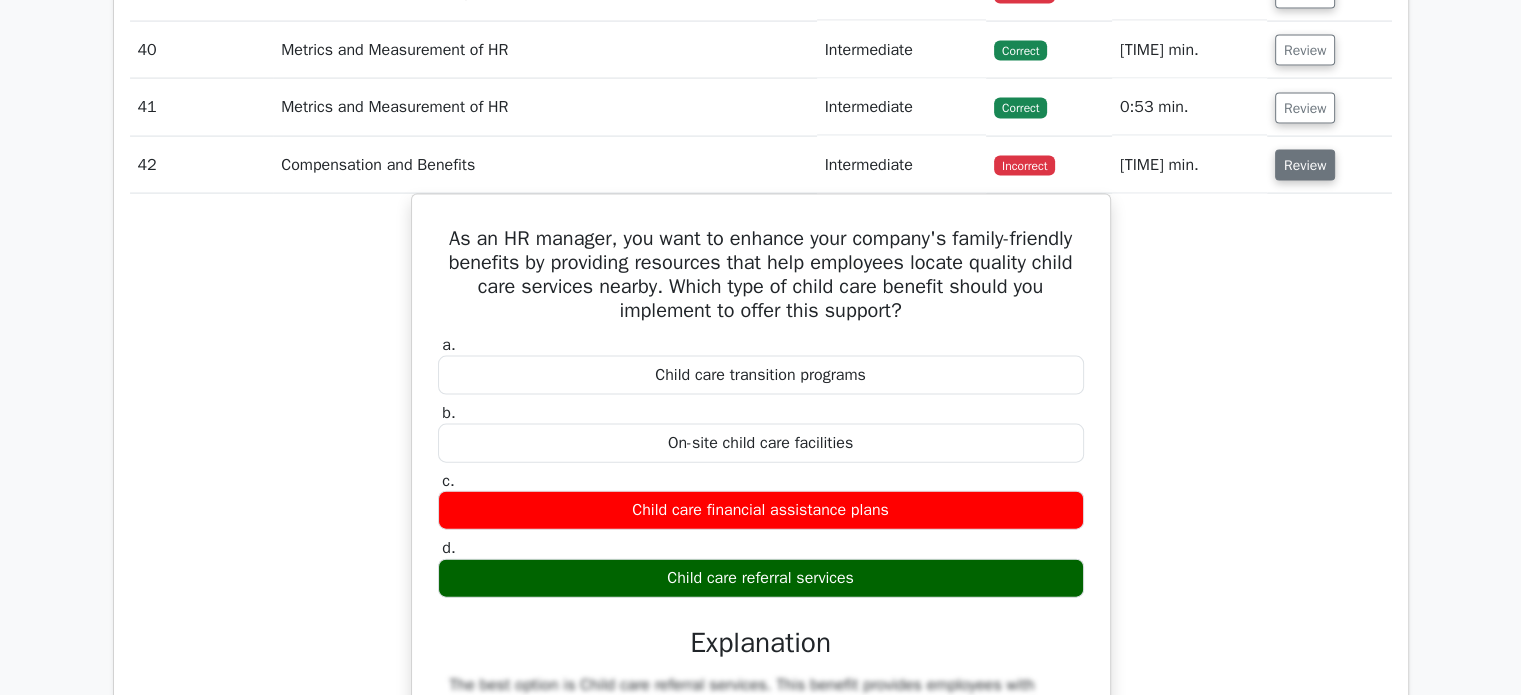 click on "Review" at bounding box center [1305, 165] 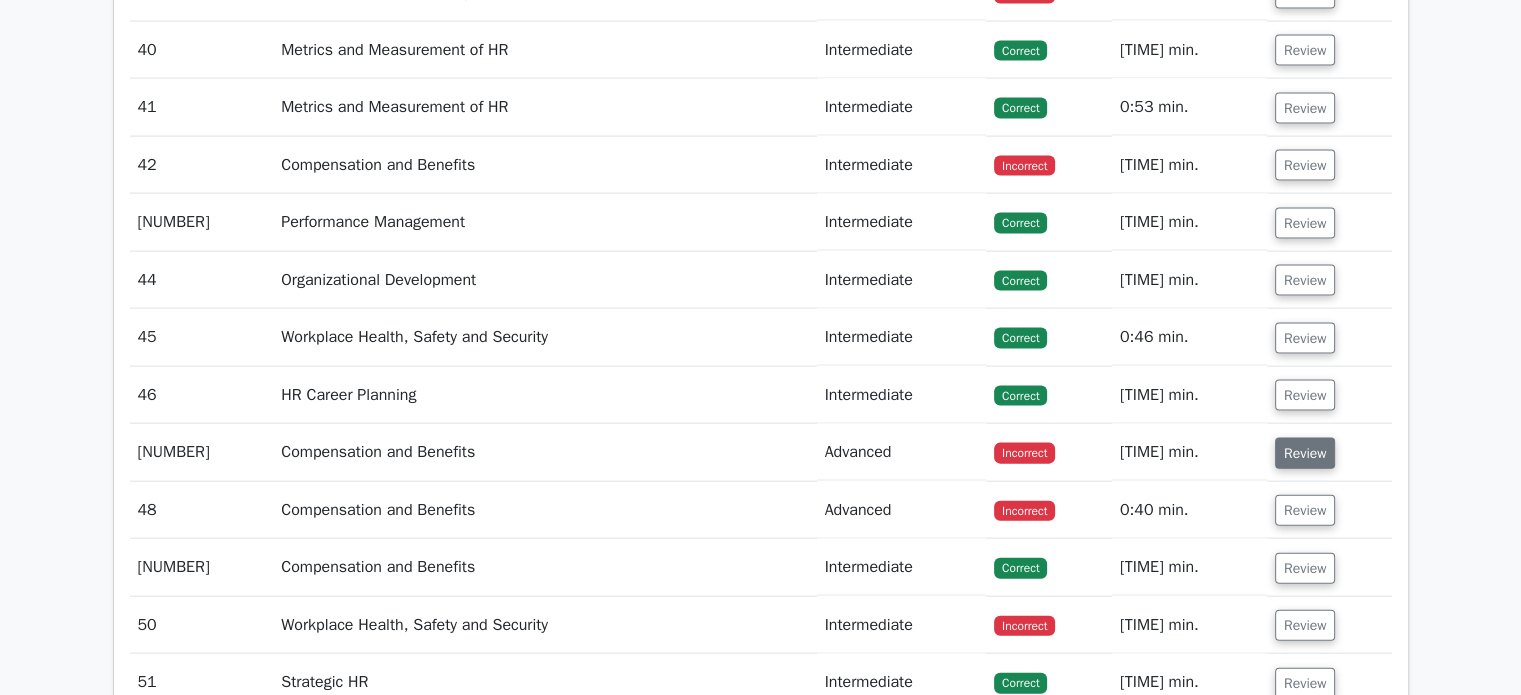 click on "Review" at bounding box center [1305, 453] 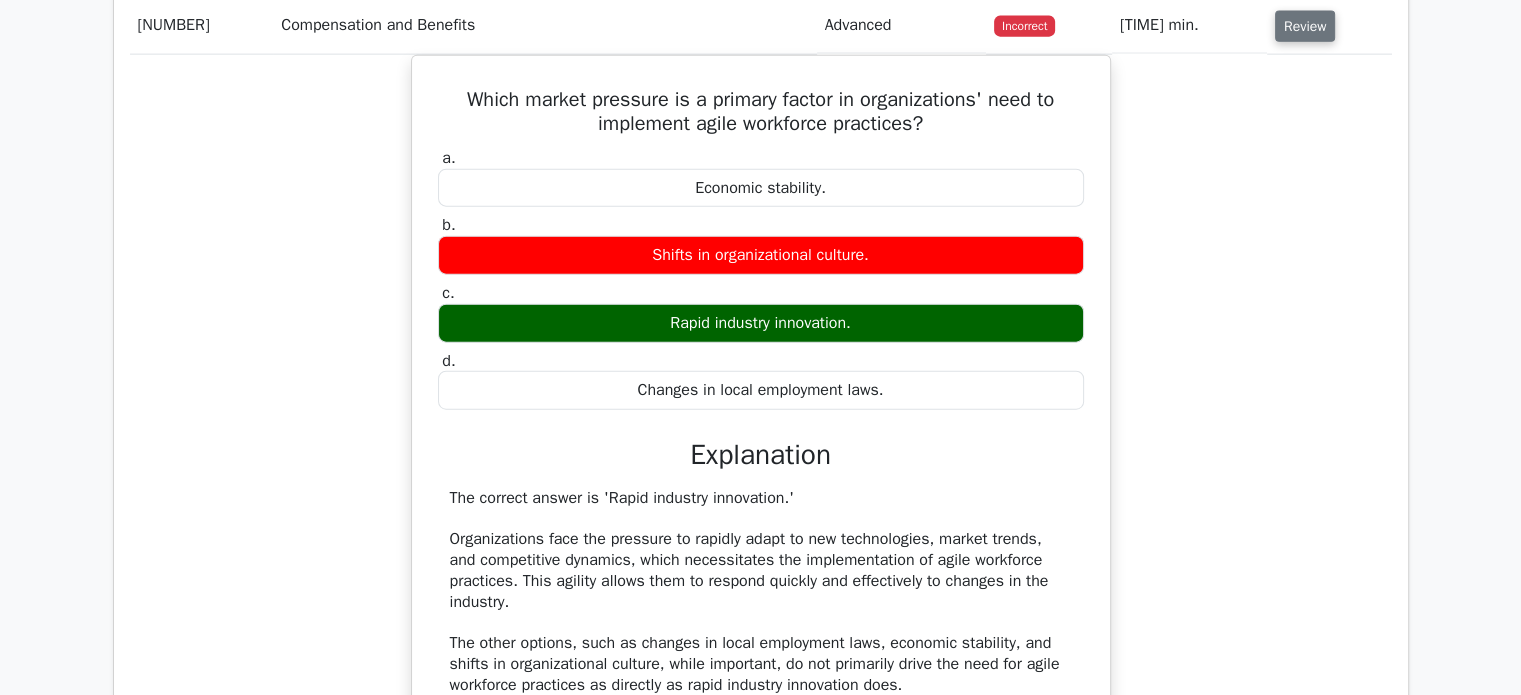 scroll, scrollTop: 4732, scrollLeft: 0, axis: vertical 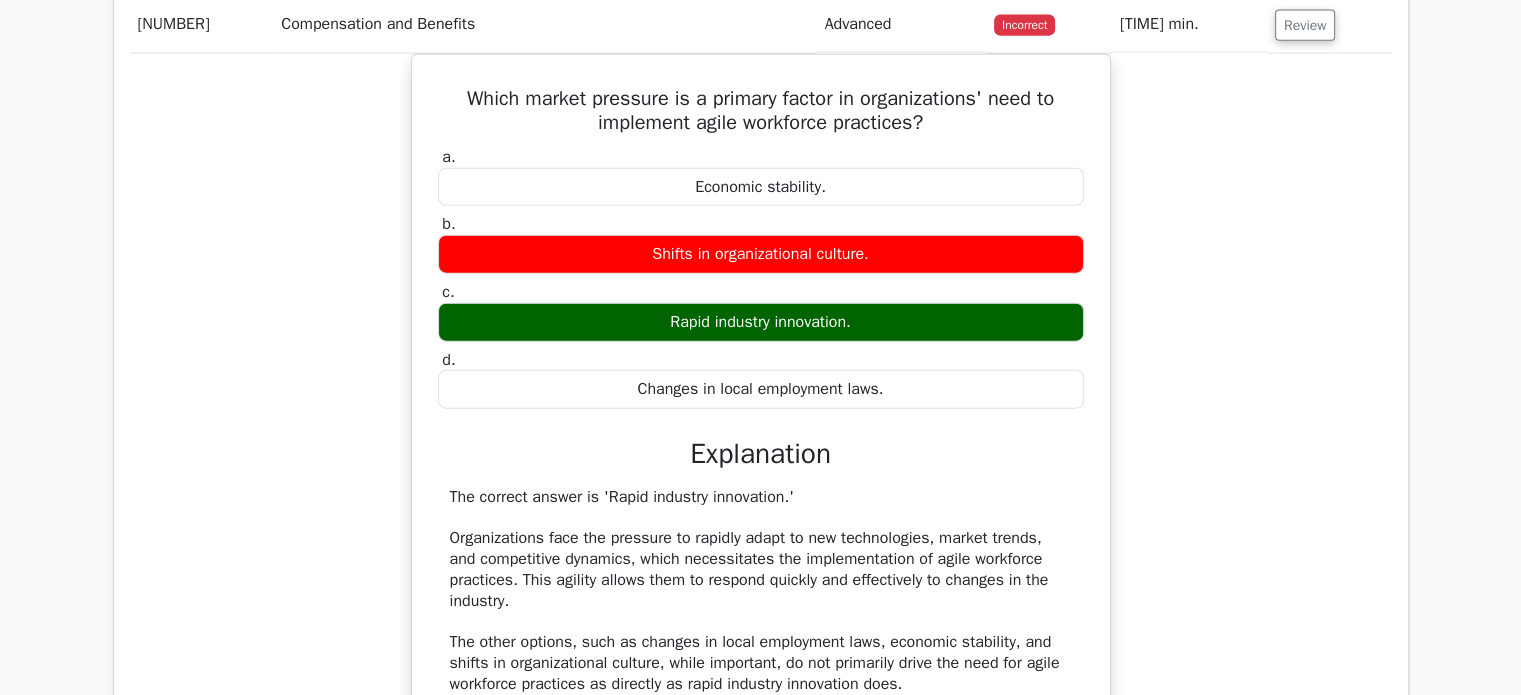 drag, startPoint x: 1309, startPoint y: 11, endPoint x: 1341, endPoint y: 89, distance: 84.30895 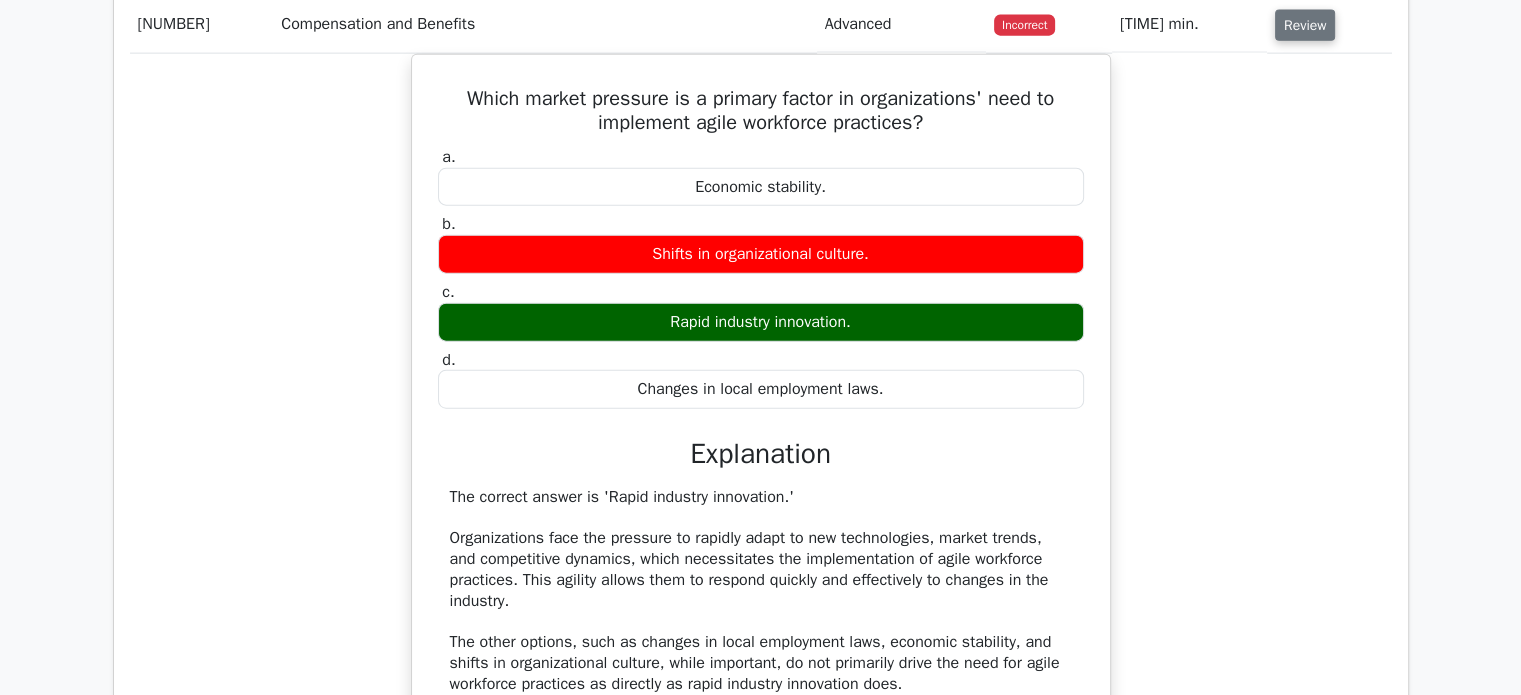 click on "Review" at bounding box center (1305, 25) 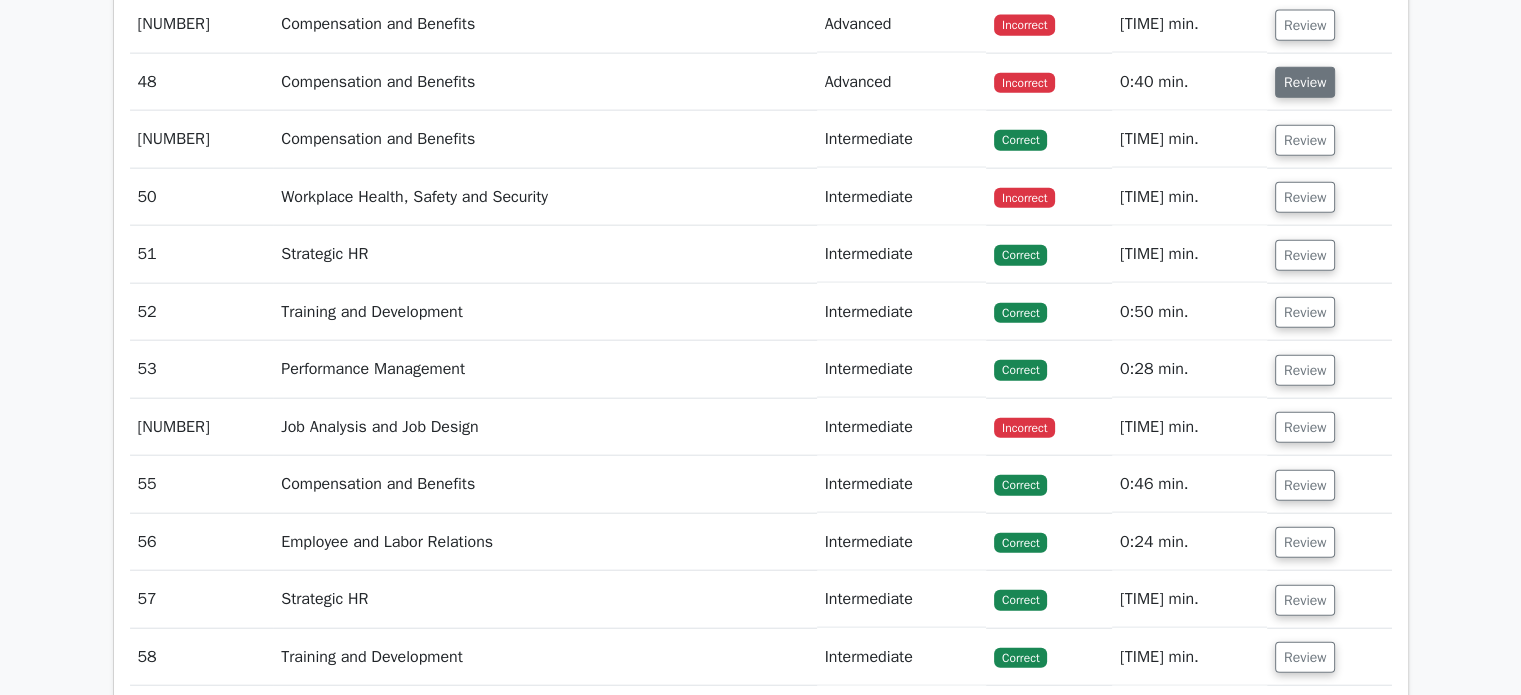 click on "Review" at bounding box center [1305, 82] 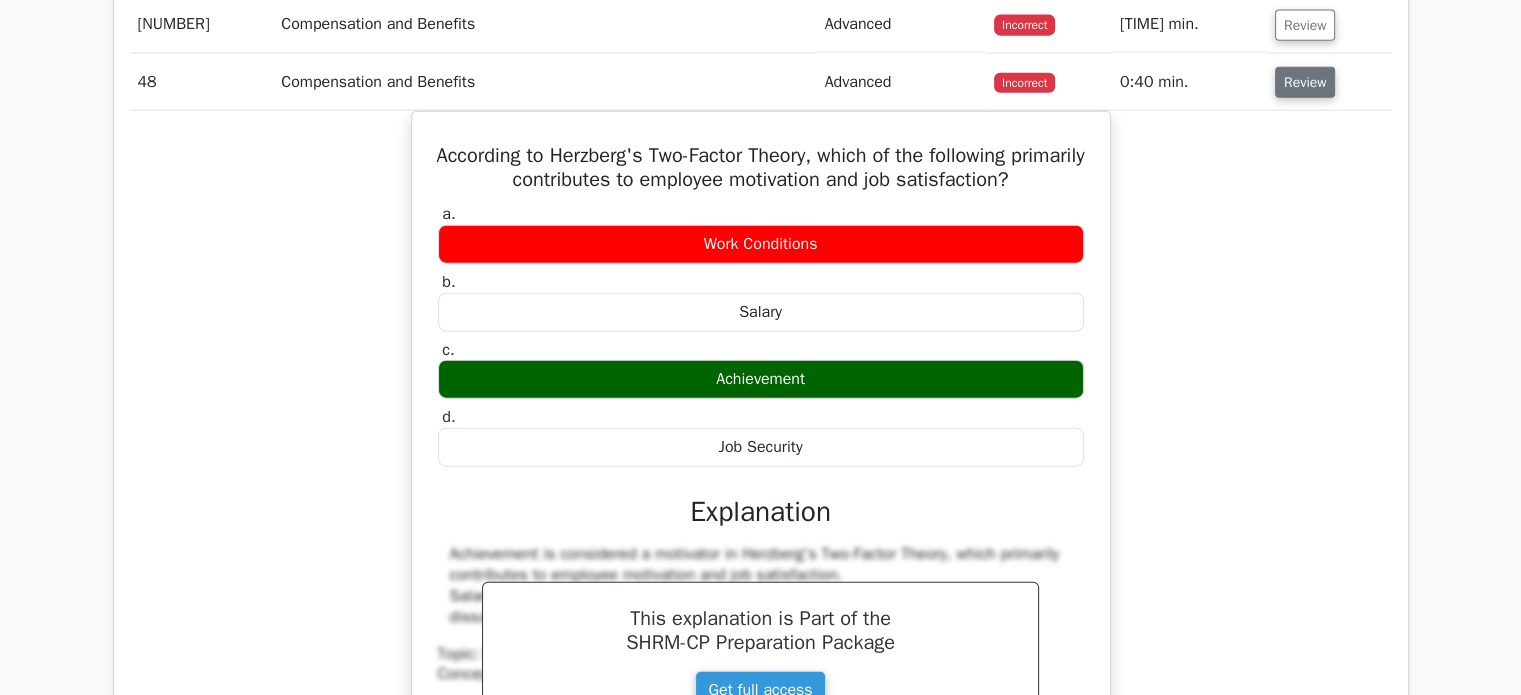 click on "Review" at bounding box center (1305, 82) 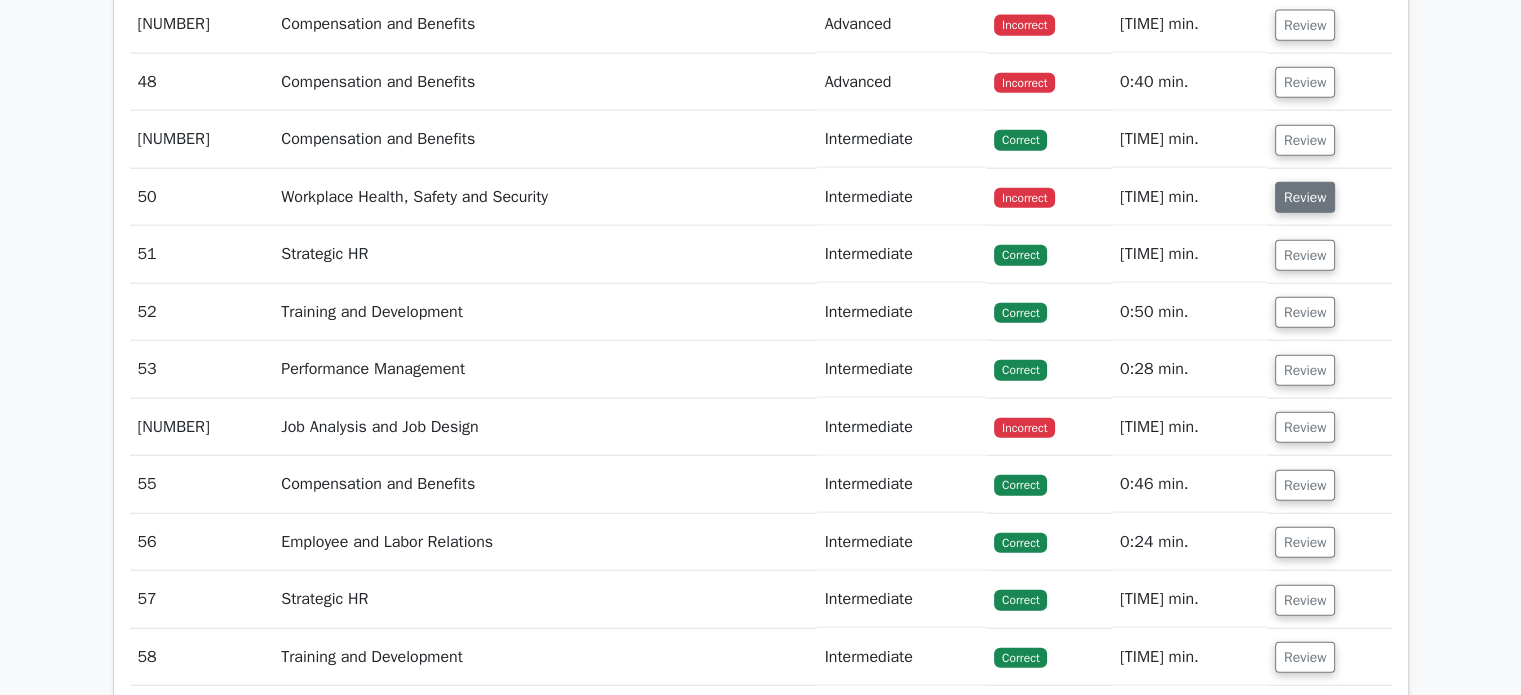 click on "Review" at bounding box center (1305, 197) 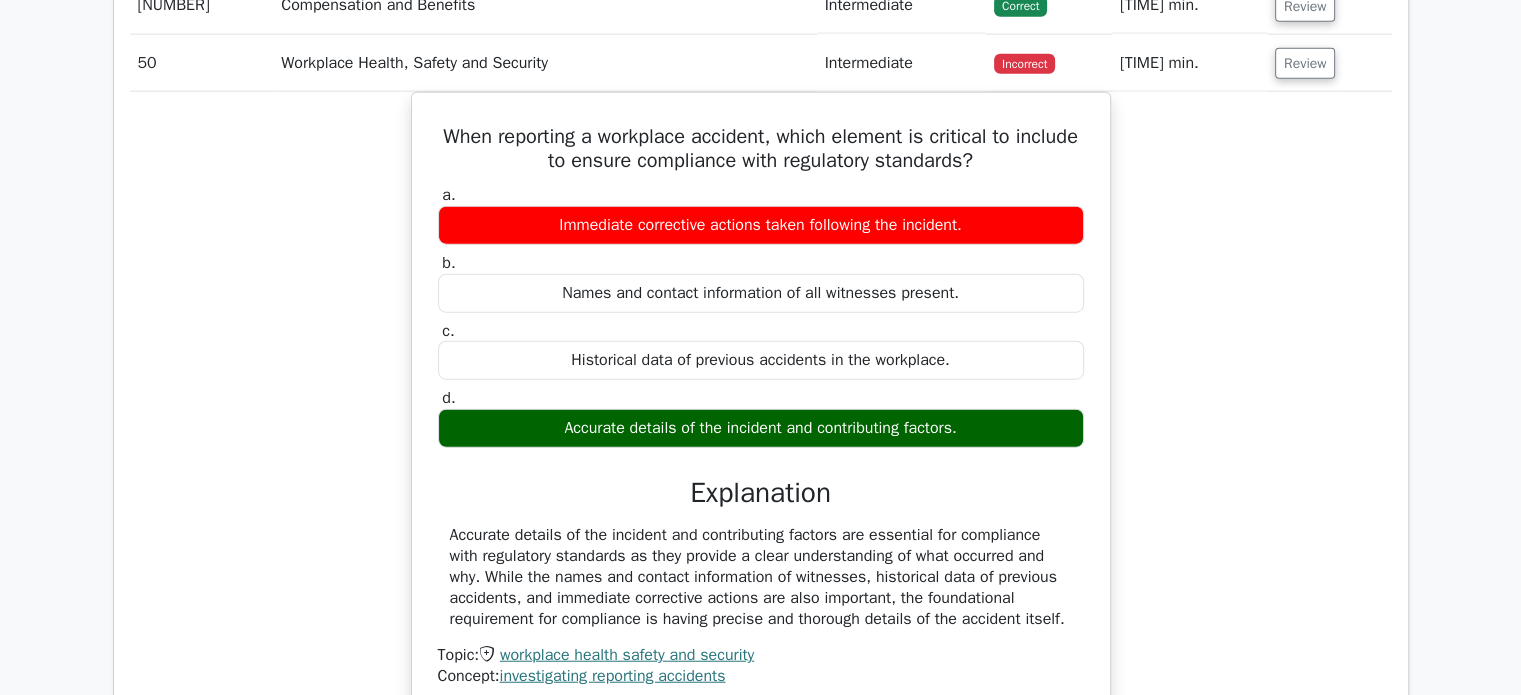 scroll, scrollTop: 4867, scrollLeft: 0, axis: vertical 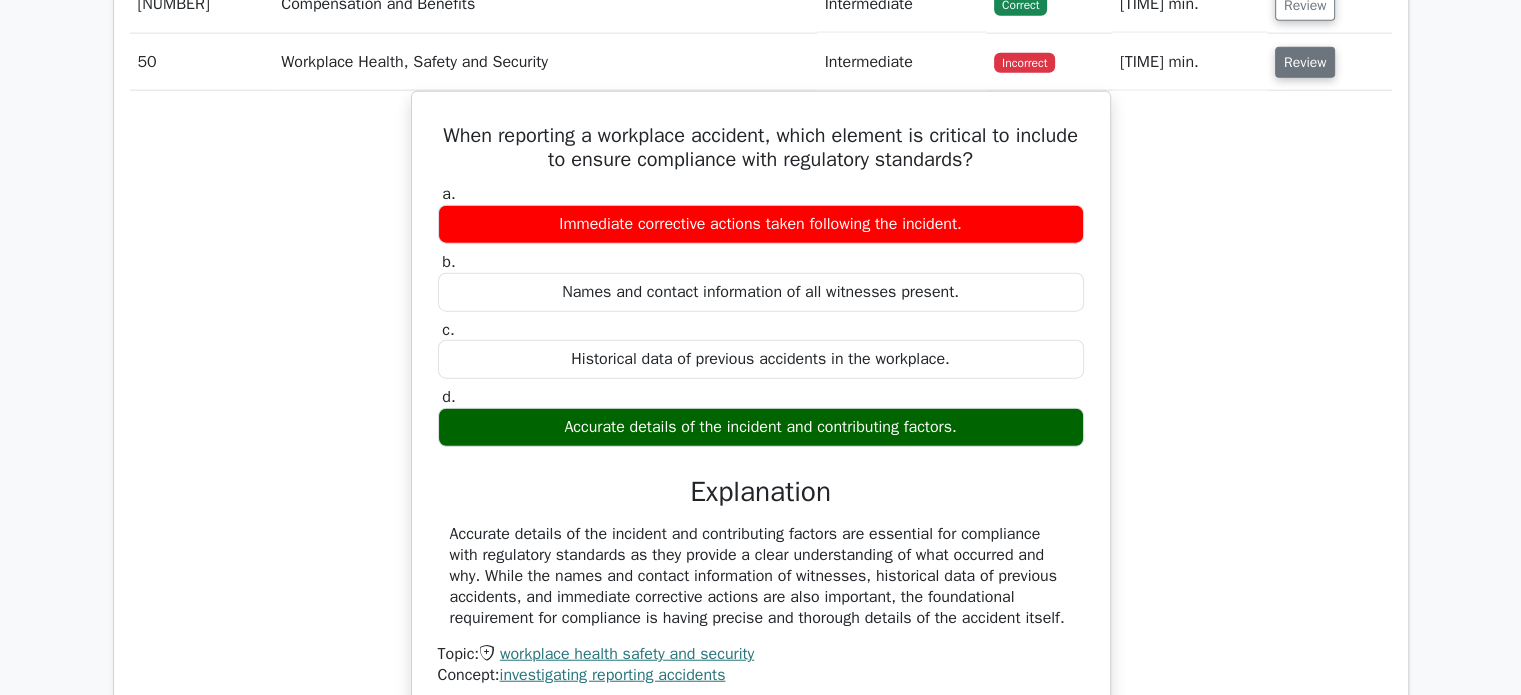 click on "Review" at bounding box center (1305, 62) 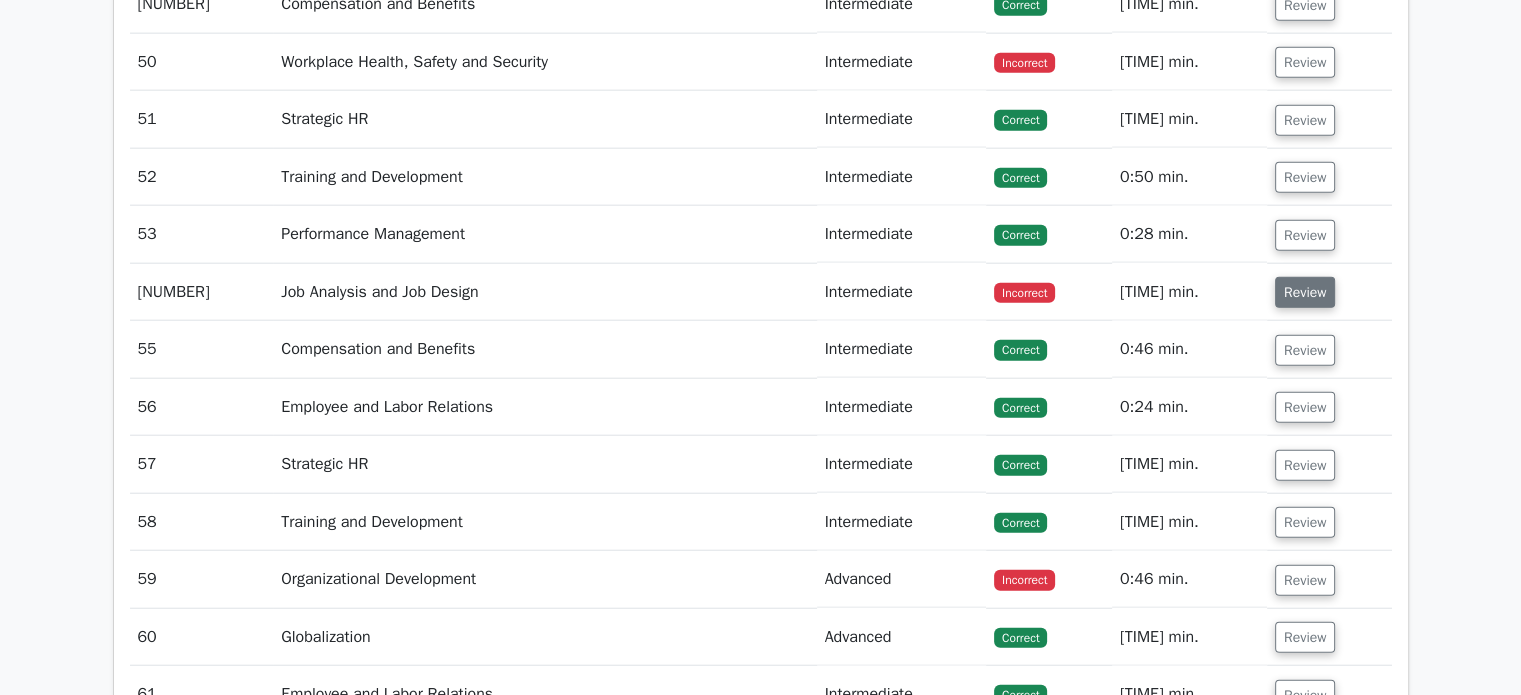 click on "Review" at bounding box center (1305, 292) 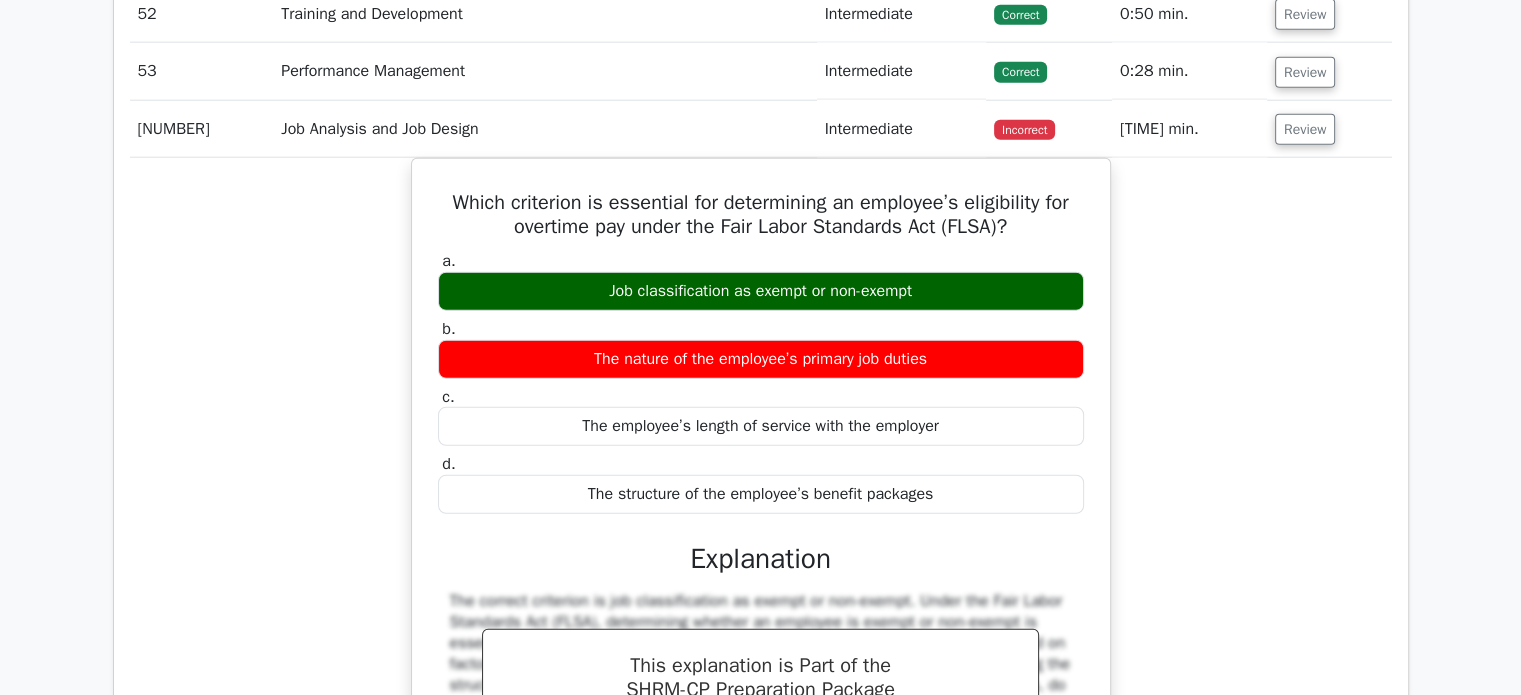 scroll, scrollTop: 5028, scrollLeft: 0, axis: vertical 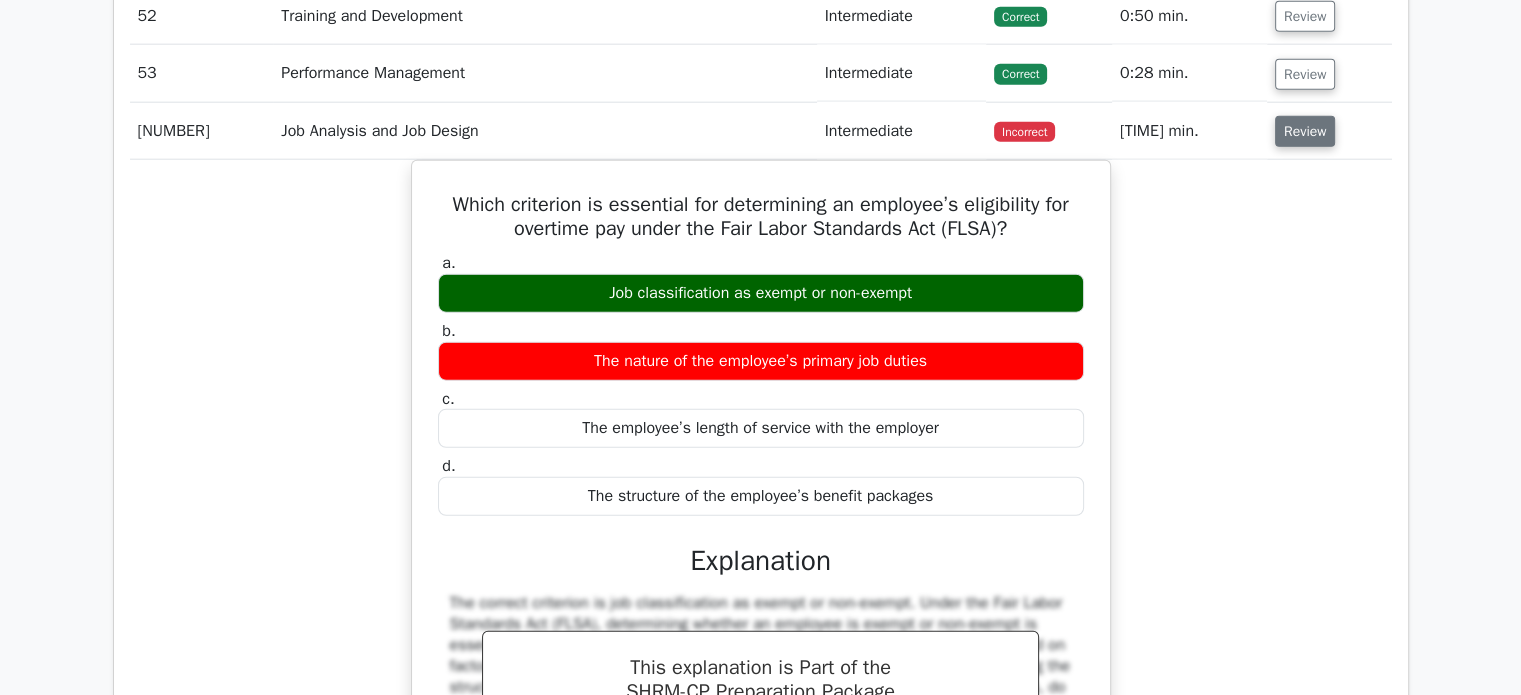 click on "Review" at bounding box center (1305, 131) 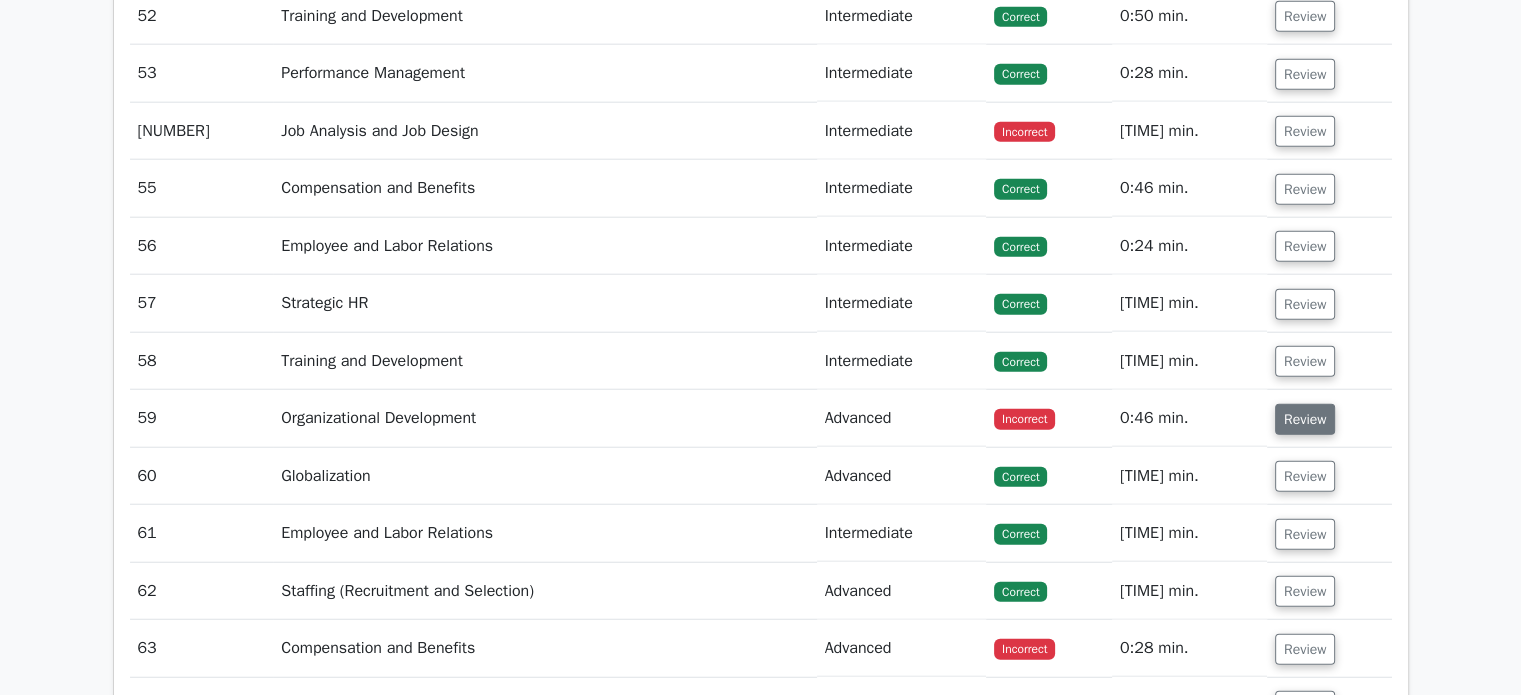 click on "Review" at bounding box center (1305, 419) 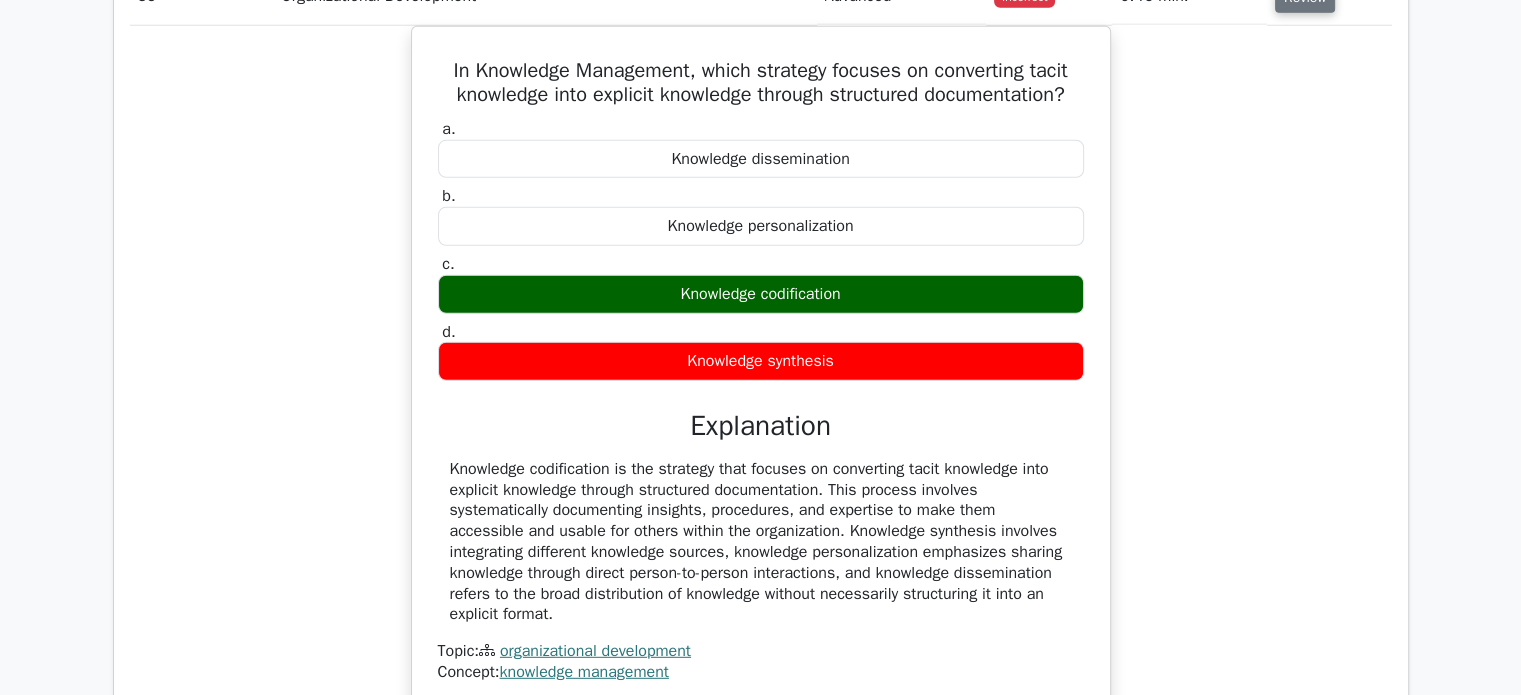 scroll, scrollTop: 5396, scrollLeft: 0, axis: vertical 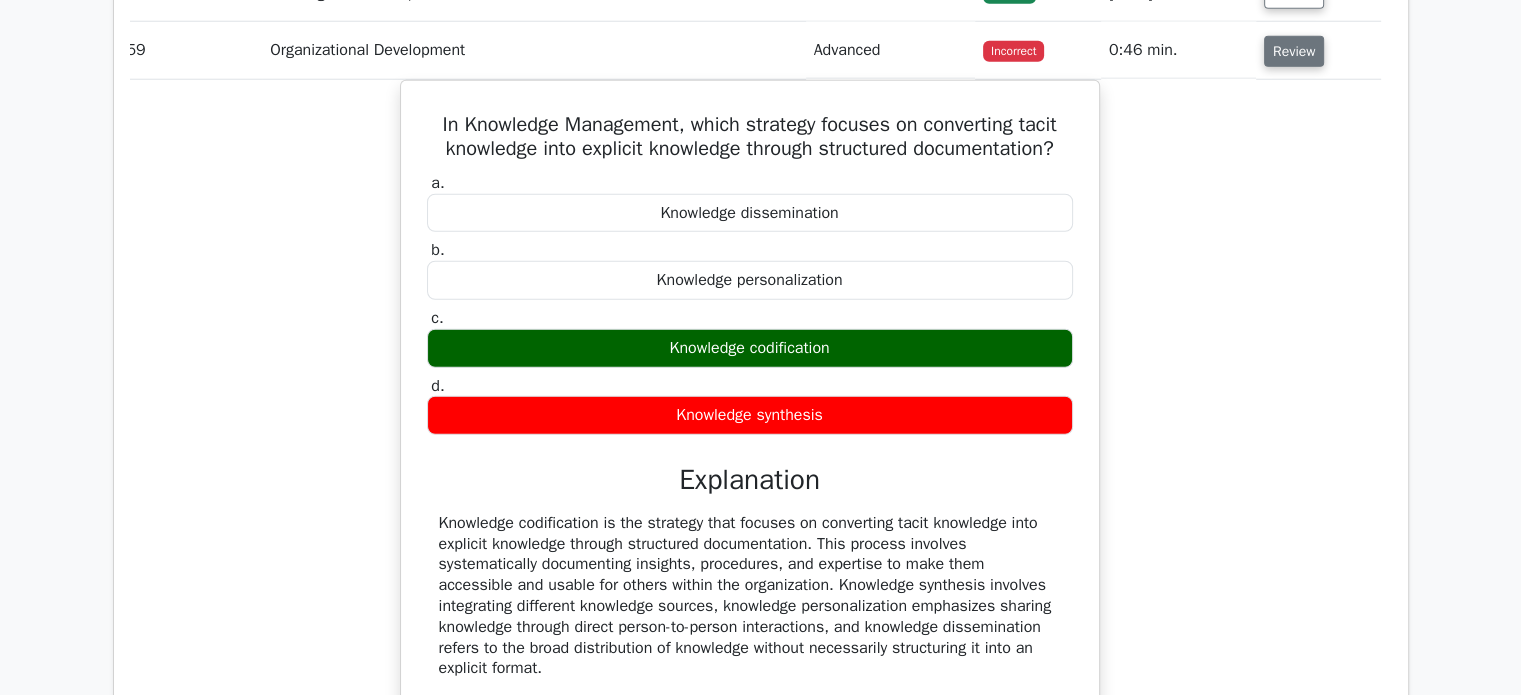 click on "Review" at bounding box center [1294, 51] 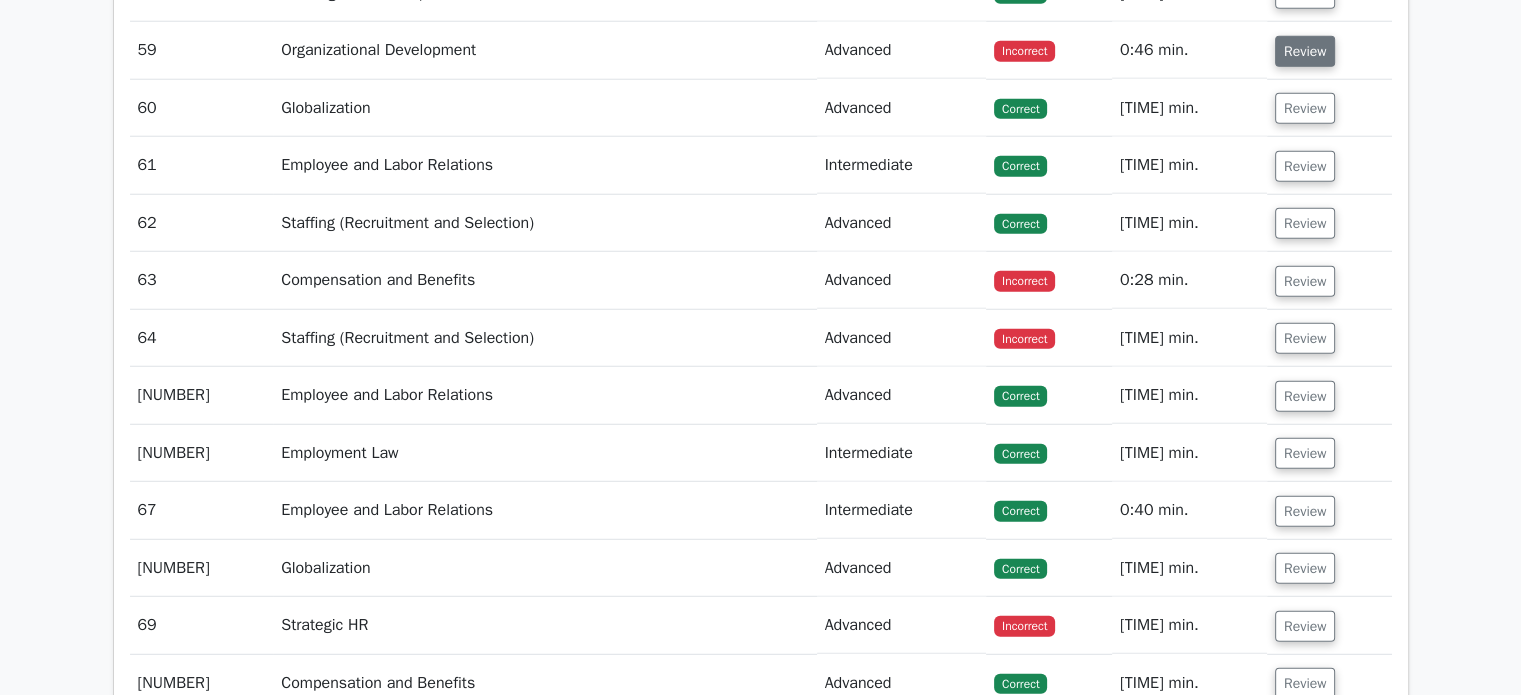 scroll, scrollTop: 0, scrollLeft: 0, axis: both 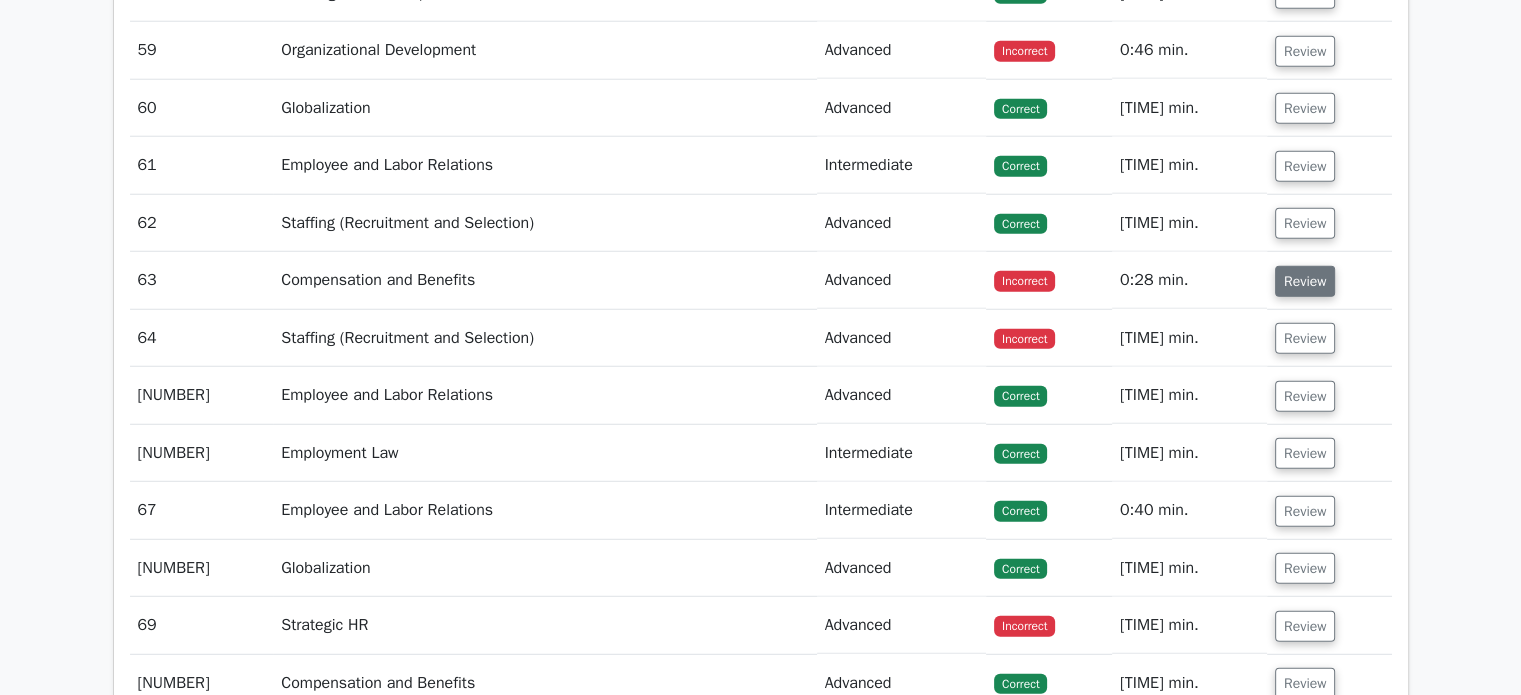 click on "Review" at bounding box center [1305, 281] 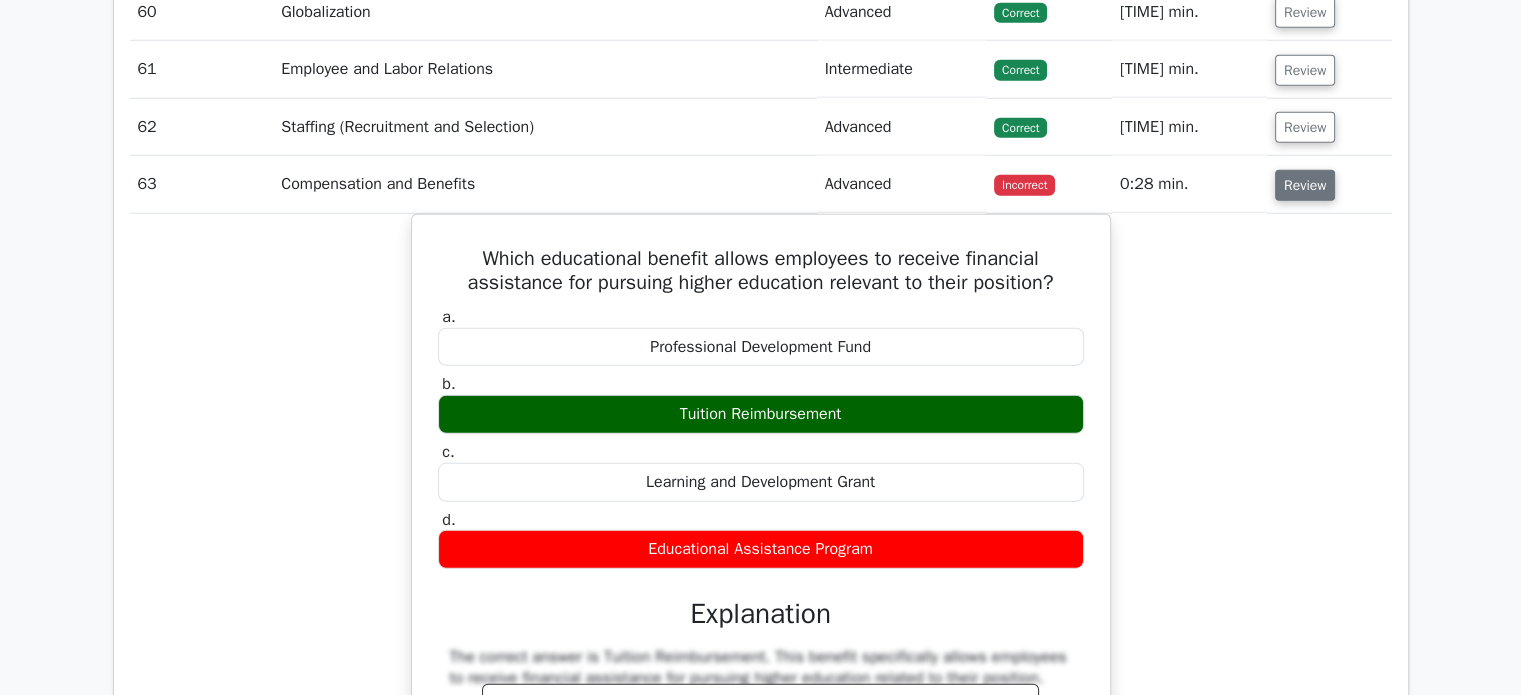 scroll, scrollTop: 5492, scrollLeft: 0, axis: vertical 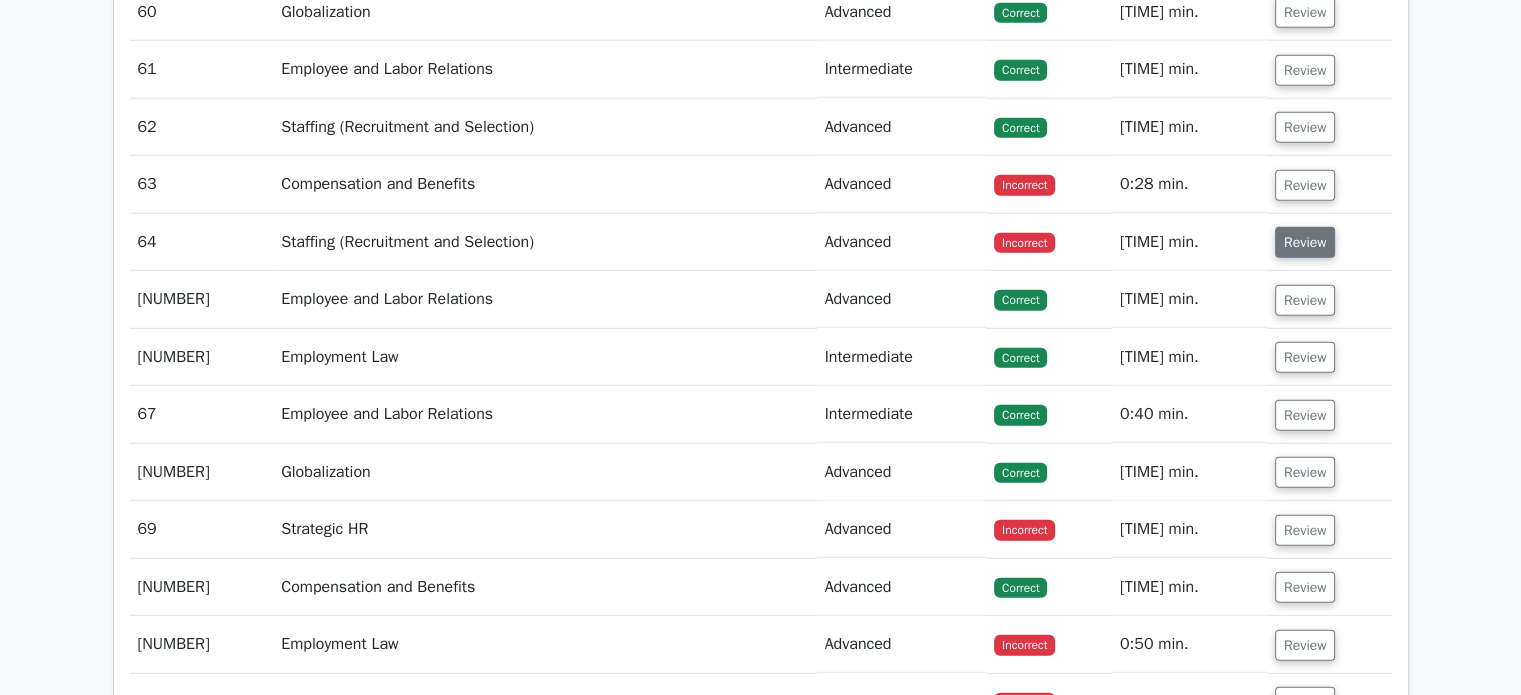 click on "Review" at bounding box center (1305, 242) 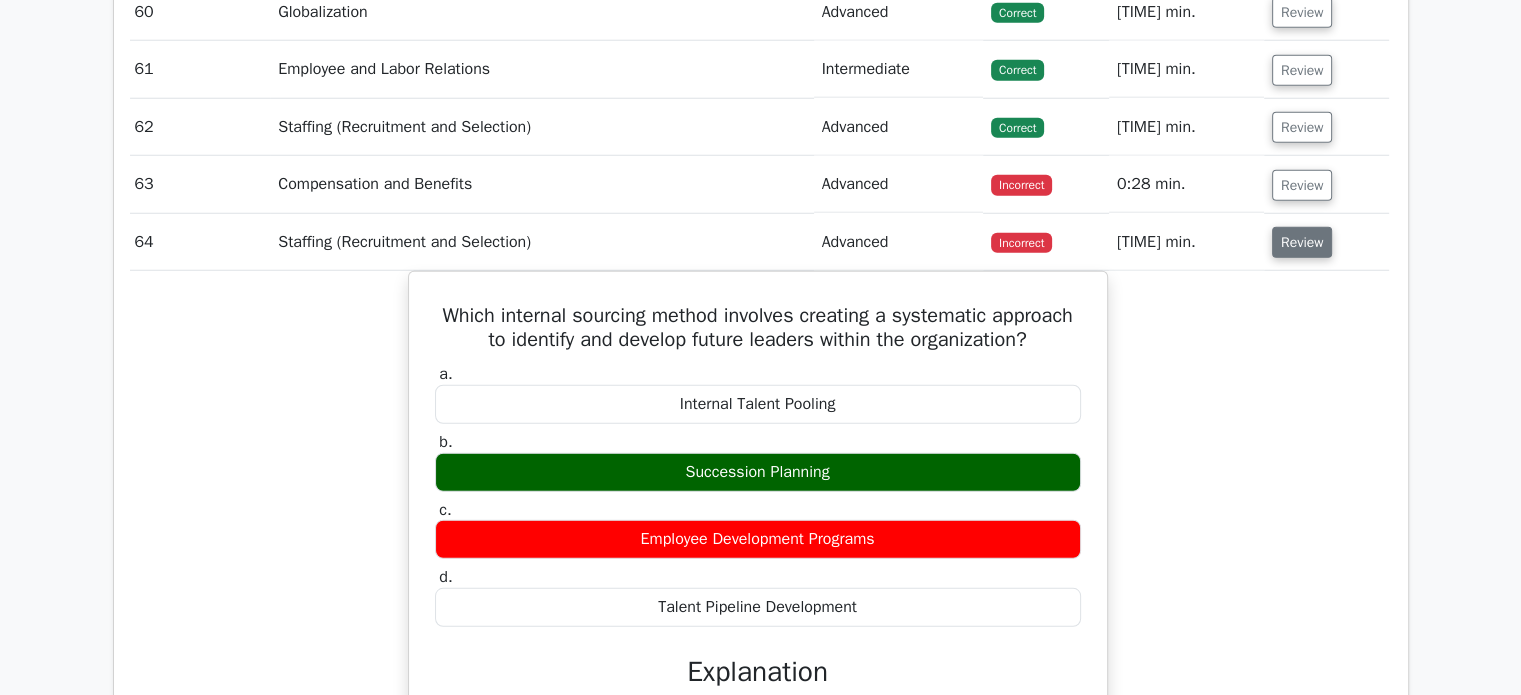 scroll, scrollTop: 0, scrollLeft: 4, axis: horizontal 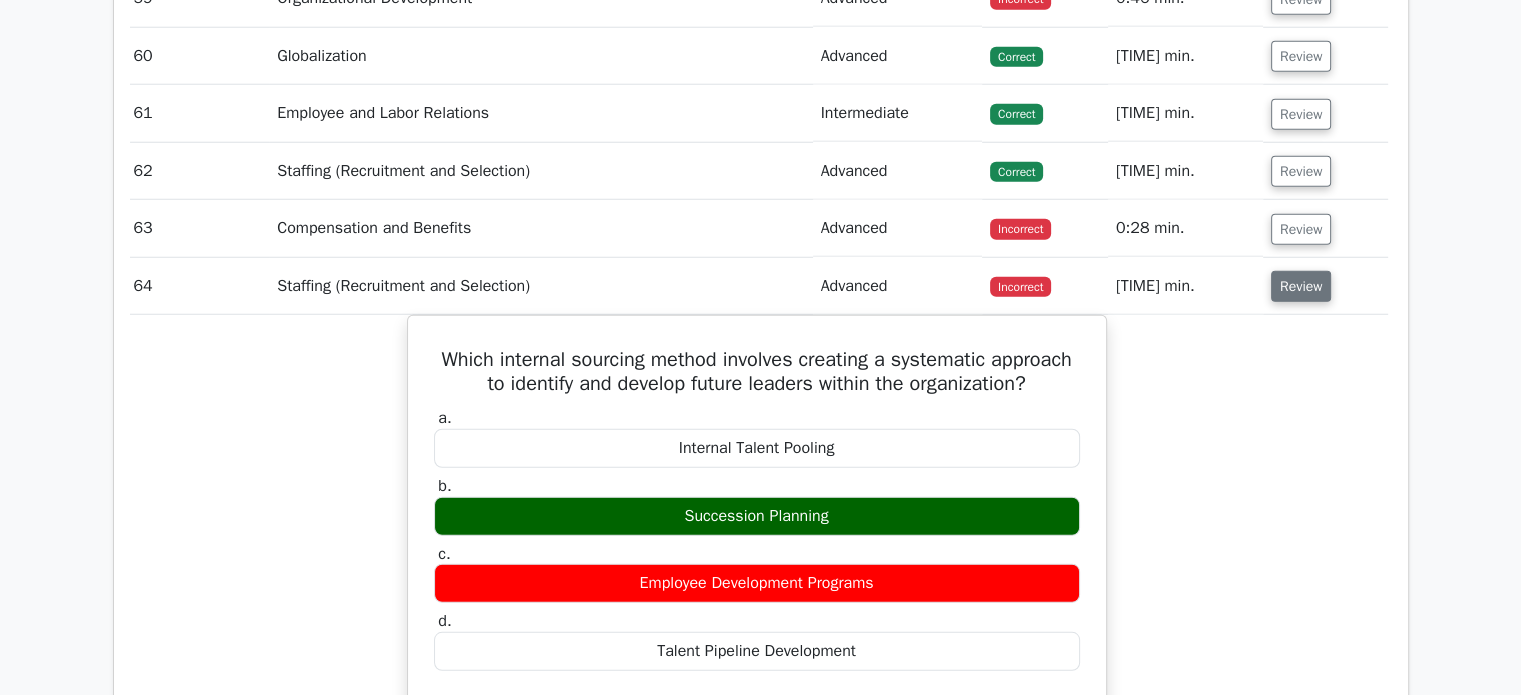 click on "Review" at bounding box center (1301, 286) 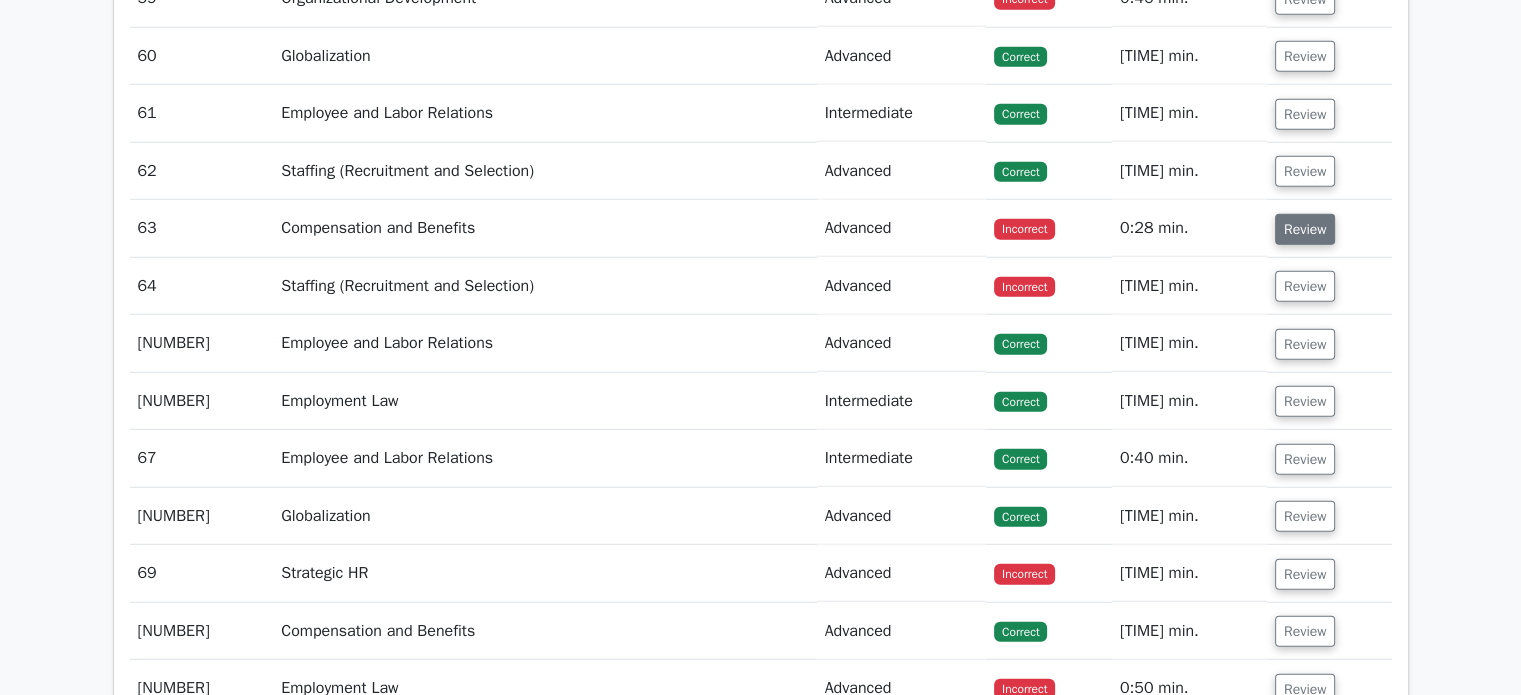 click on "Review" at bounding box center [1305, 229] 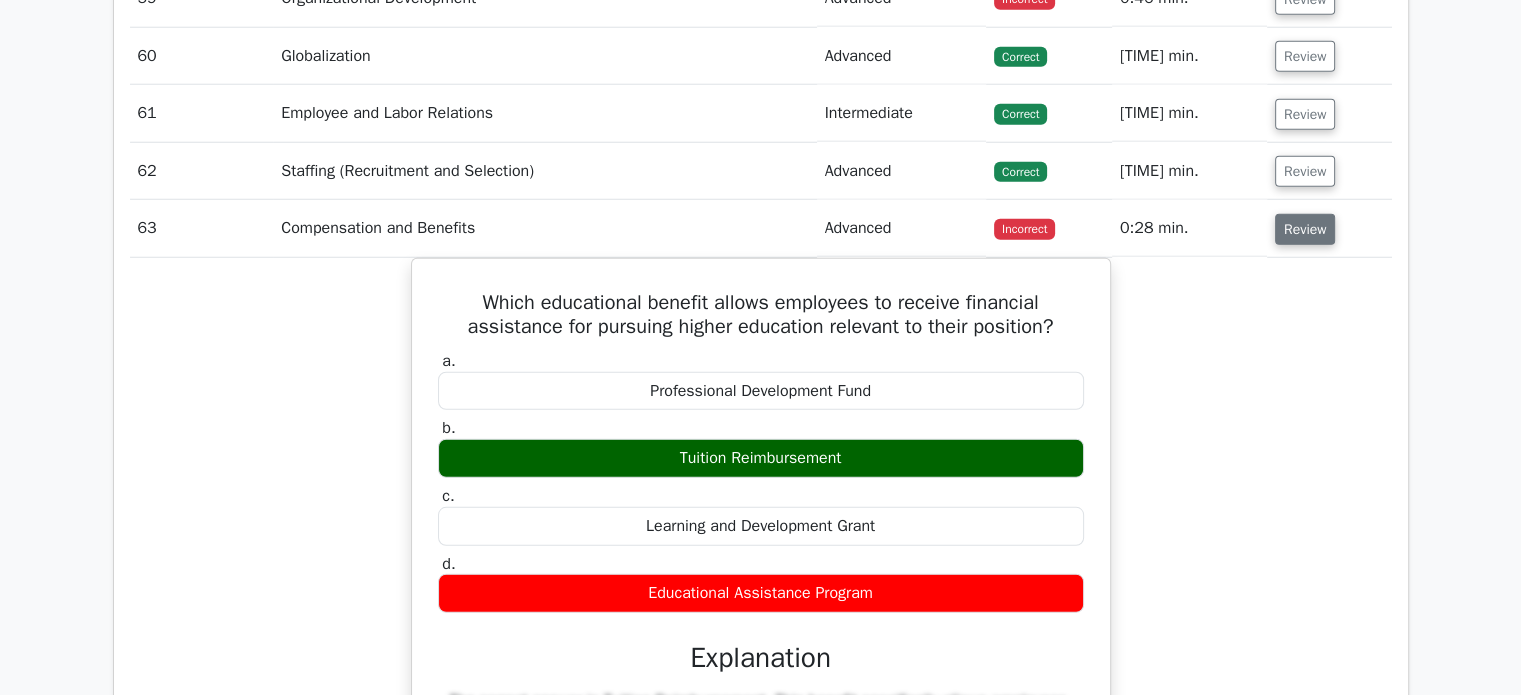click on "Review" at bounding box center [1305, 229] 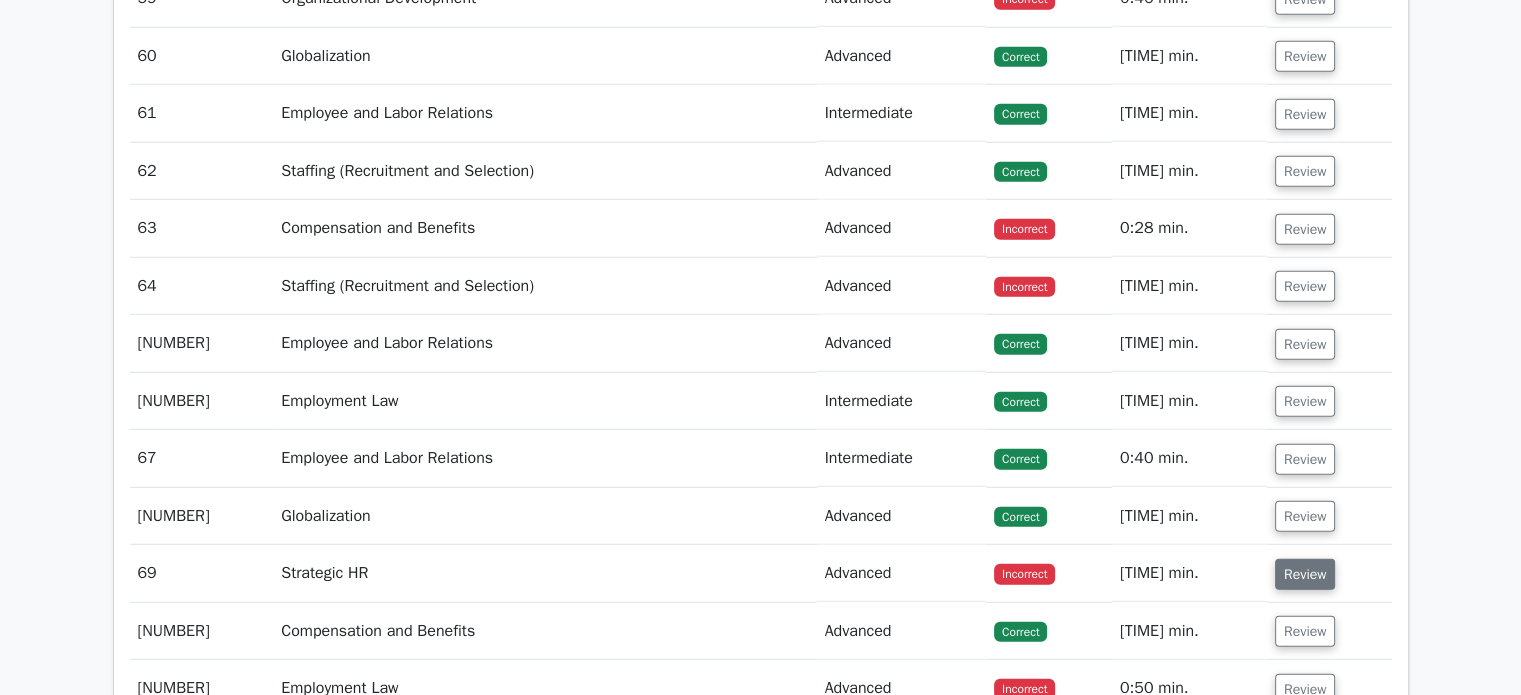 click on "Review" at bounding box center [1305, 574] 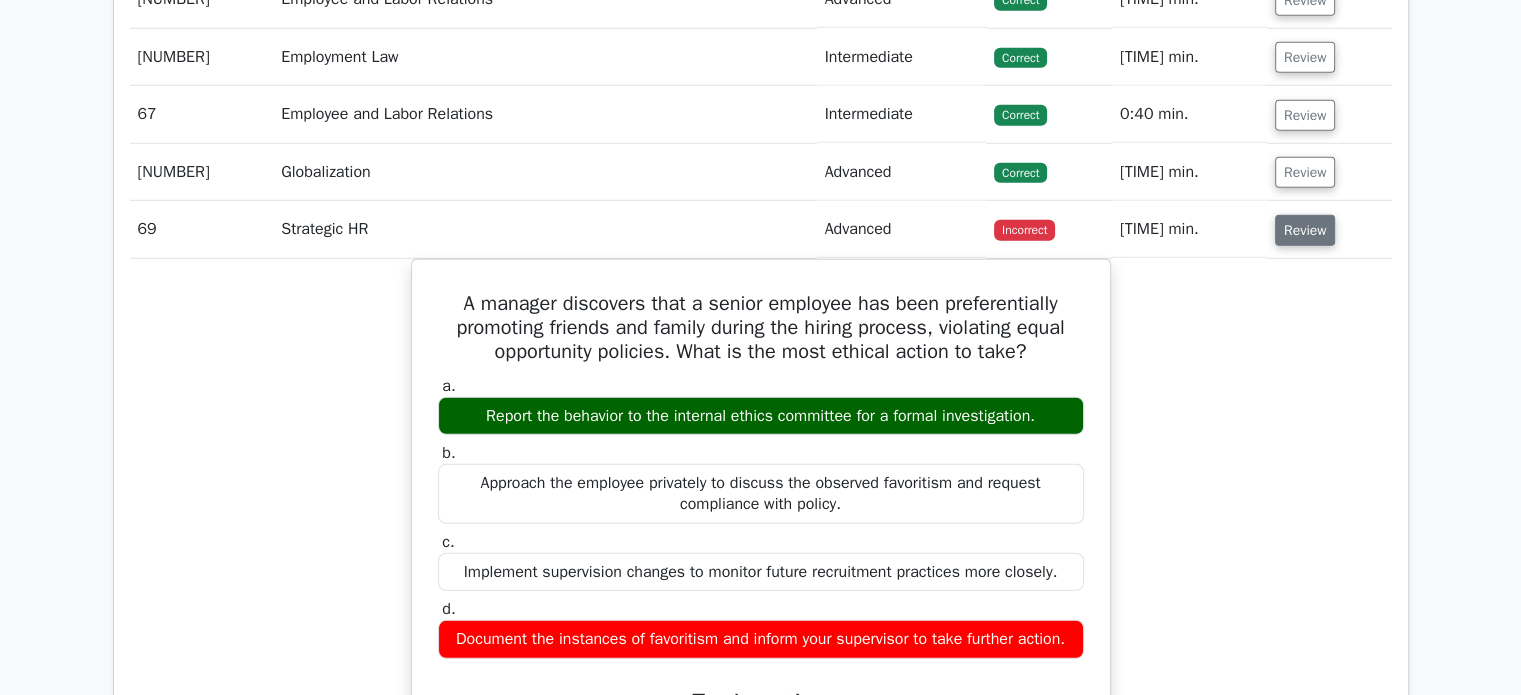 scroll, scrollTop: 5786, scrollLeft: 0, axis: vertical 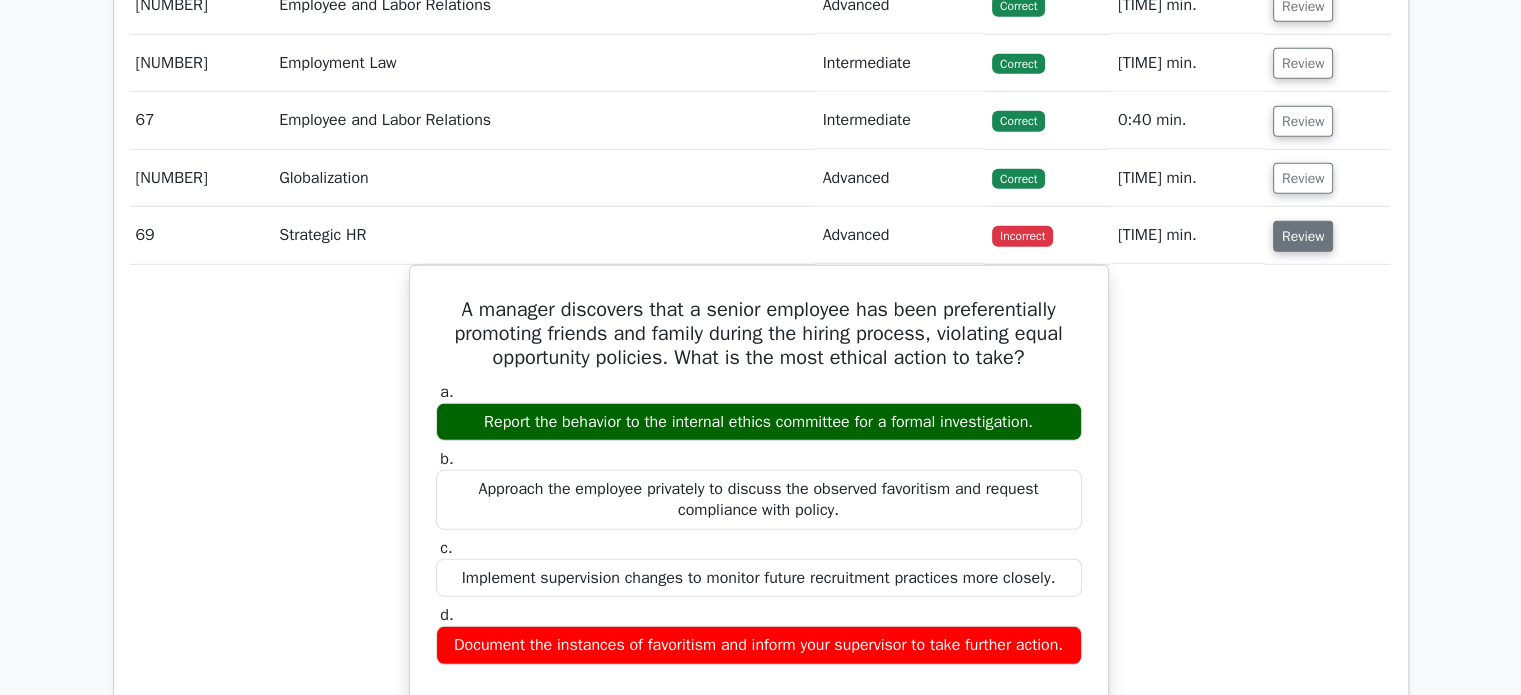 click on "Review" at bounding box center [1303, 236] 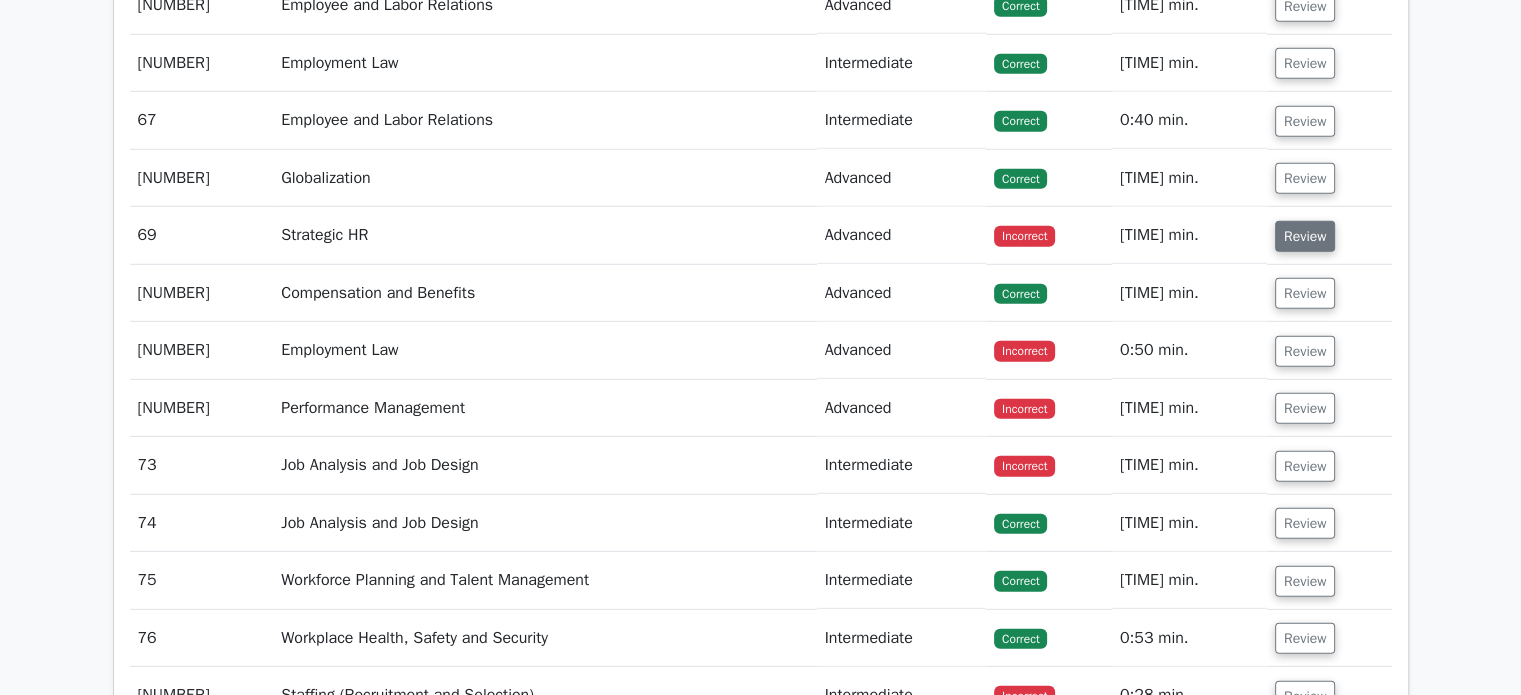 scroll, scrollTop: 0, scrollLeft: 0, axis: both 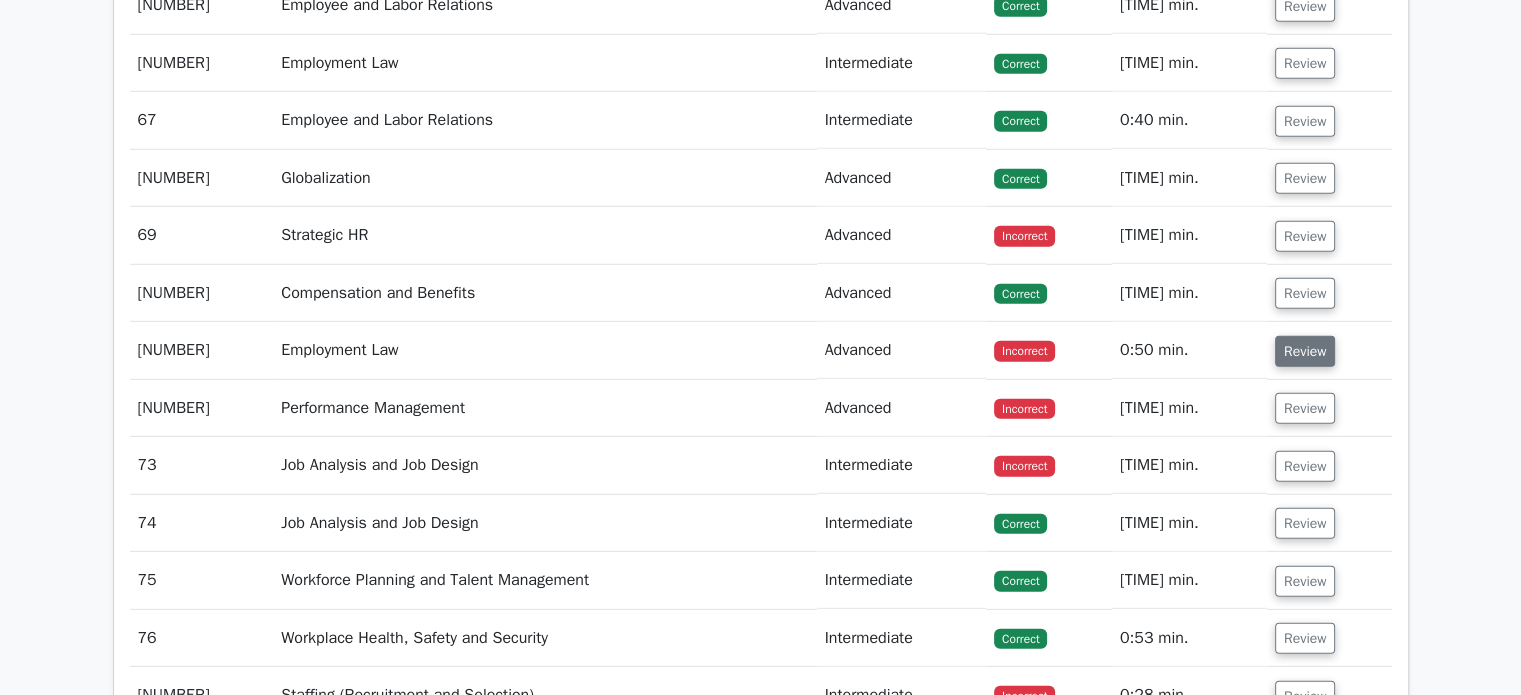 click on "Review" at bounding box center (1305, 351) 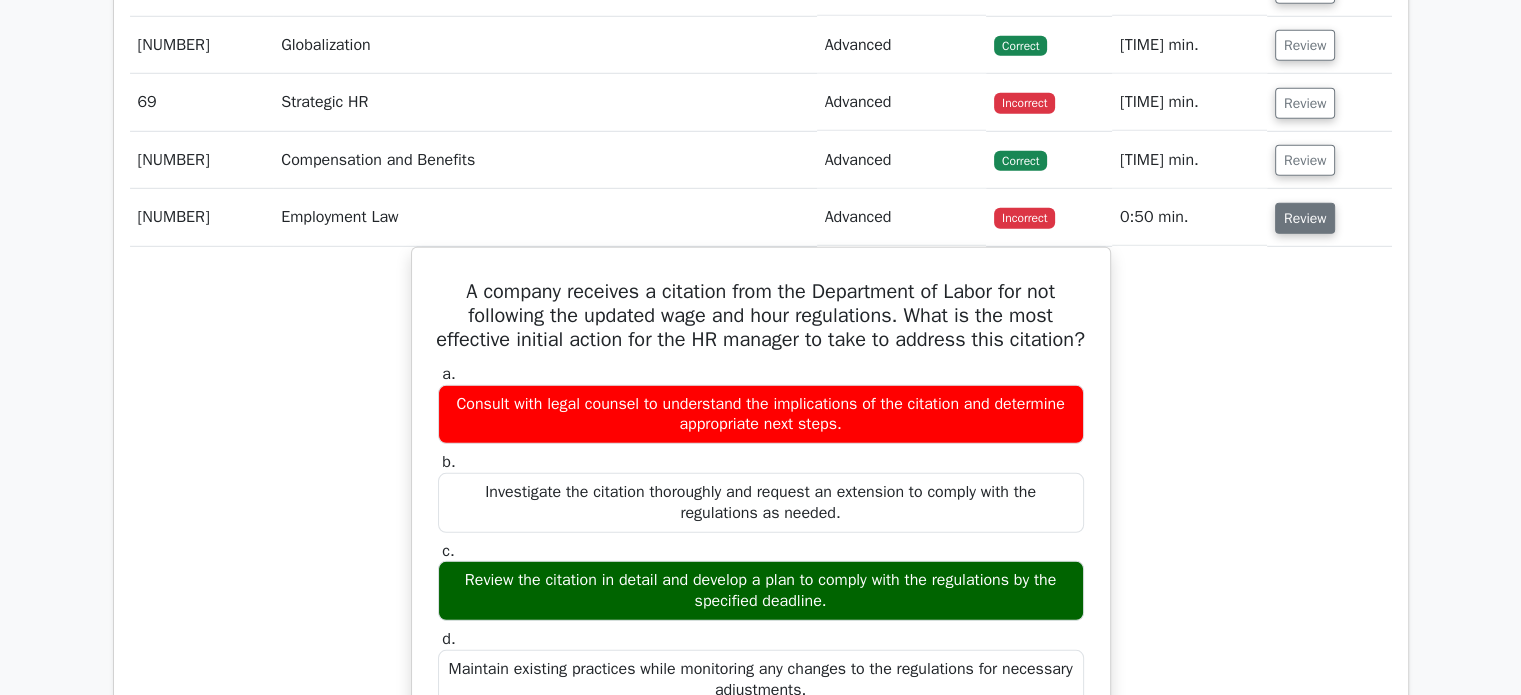 scroll, scrollTop: 5918, scrollLeft: 0, axis: vertical 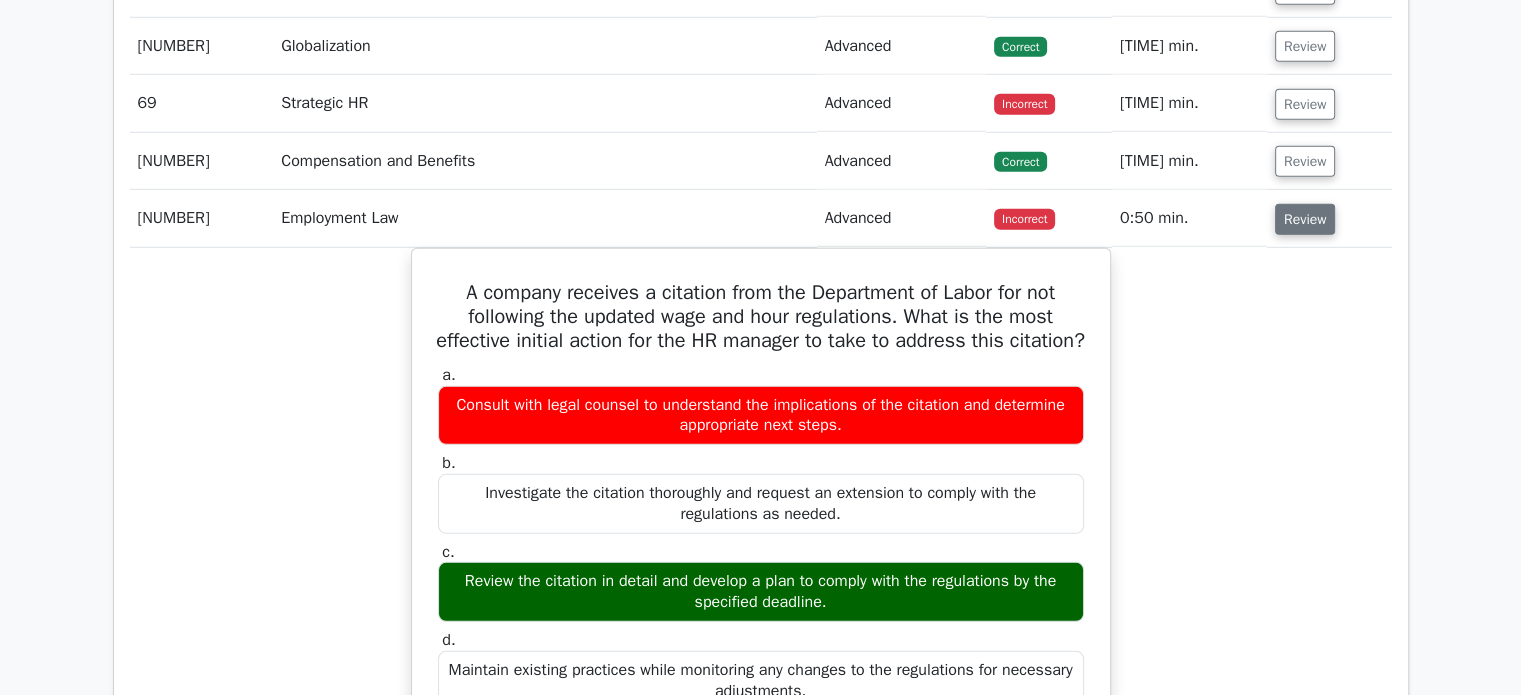 click on "Review" at bounding box center (1305, 219) 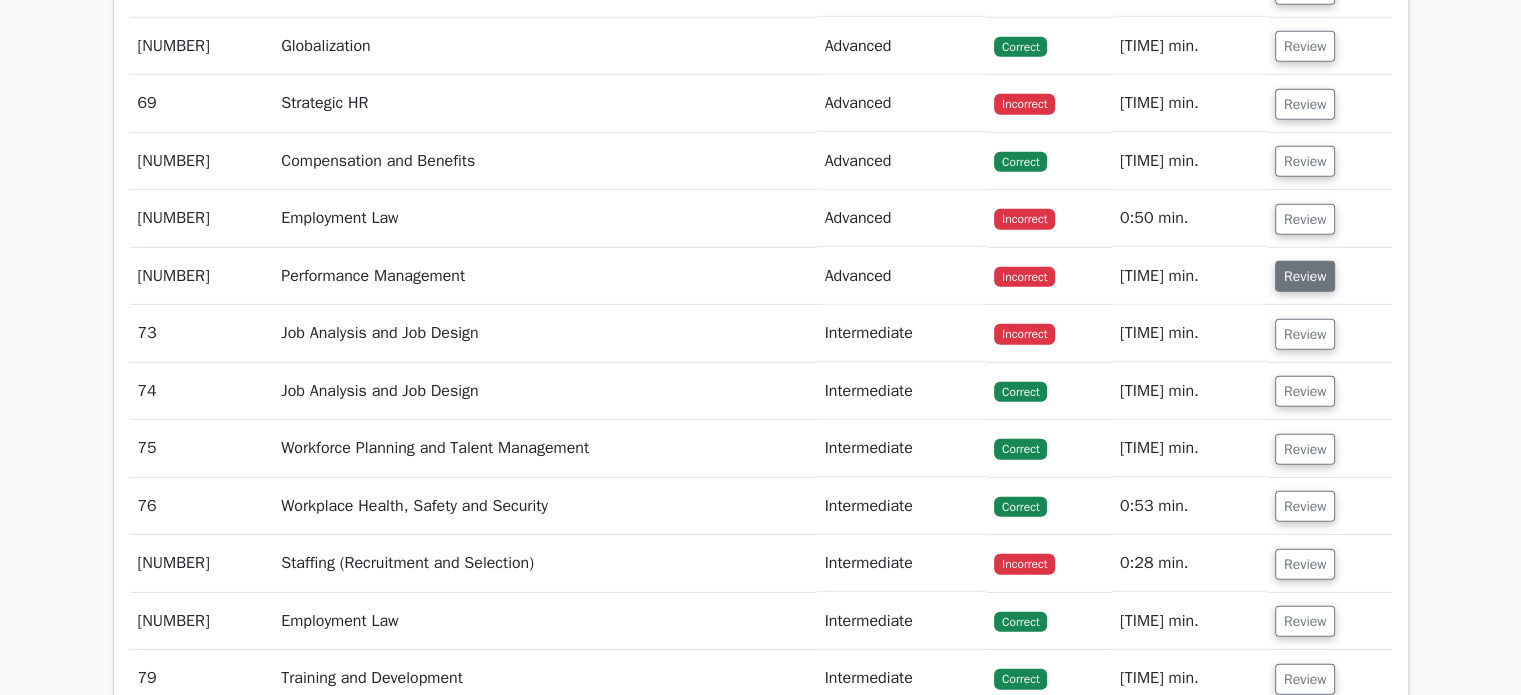 click on "Review" at bounding box center (1305, 276) 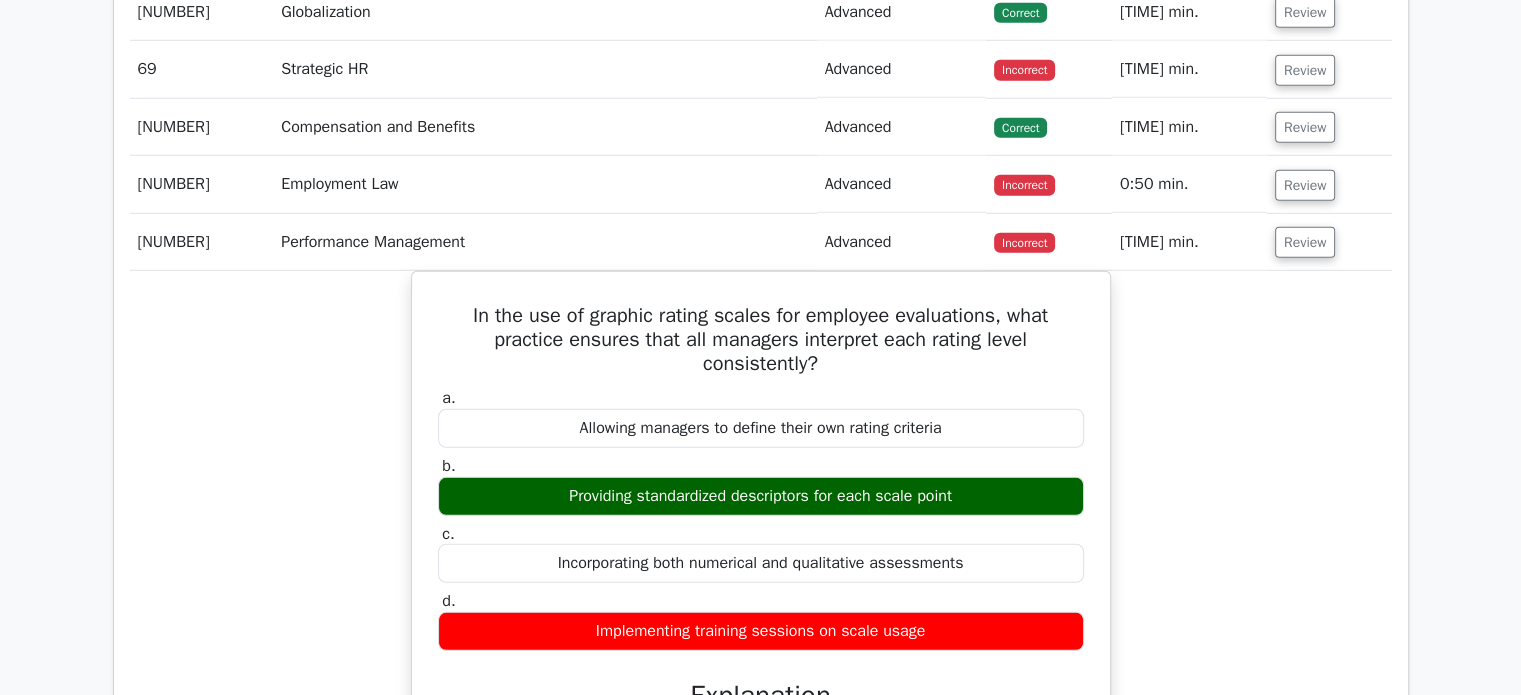 scroll, scrollTop: 5951, scrollLeft: 0, axis: vertical 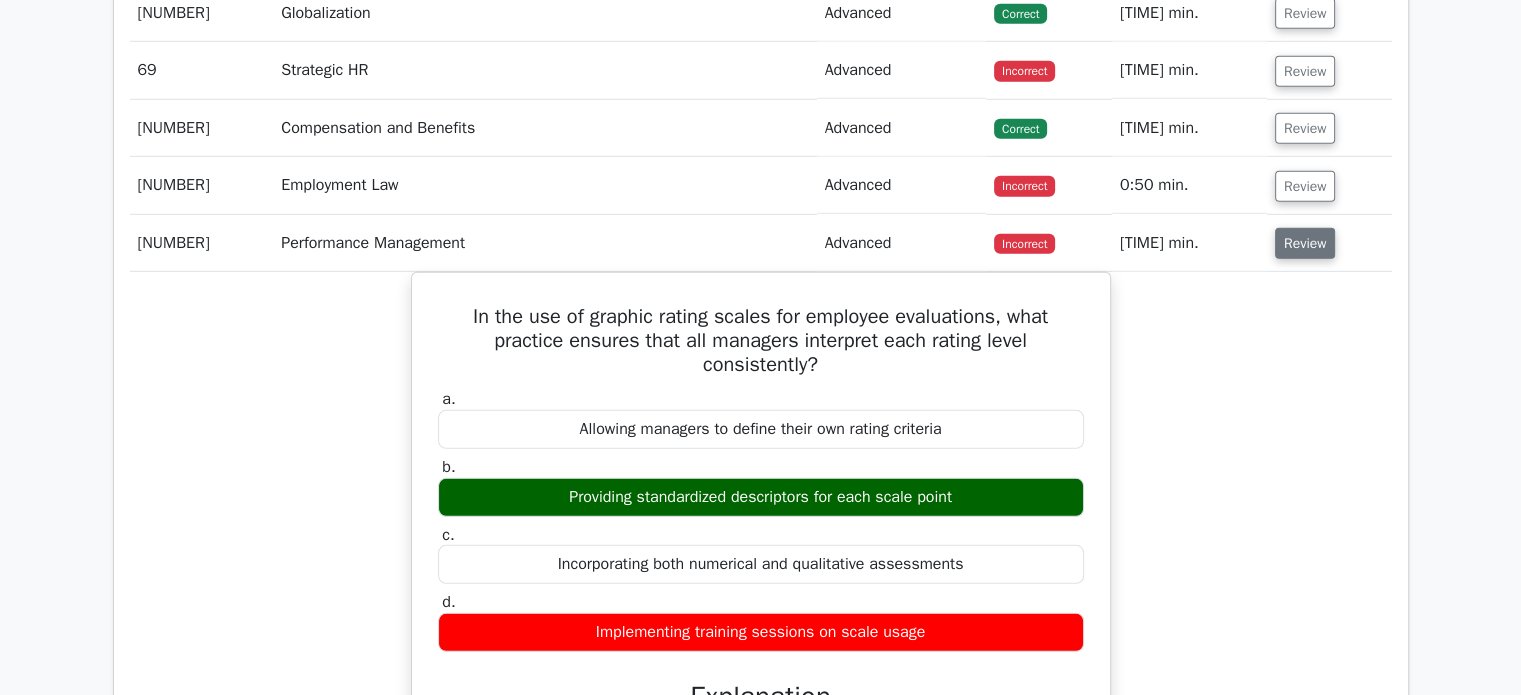click on "Review" at bounding box center (1305, 243) 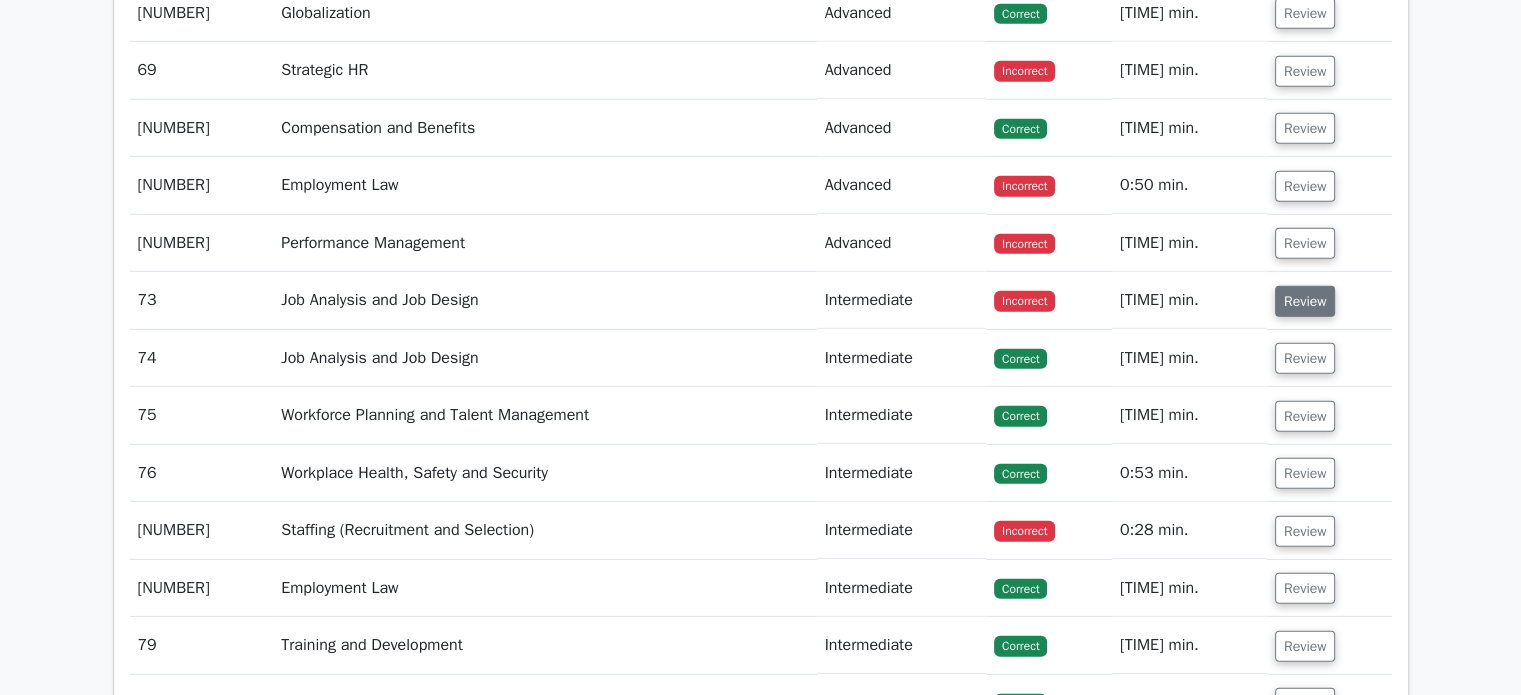 click on "Review" at bounding box center [1305, 301] 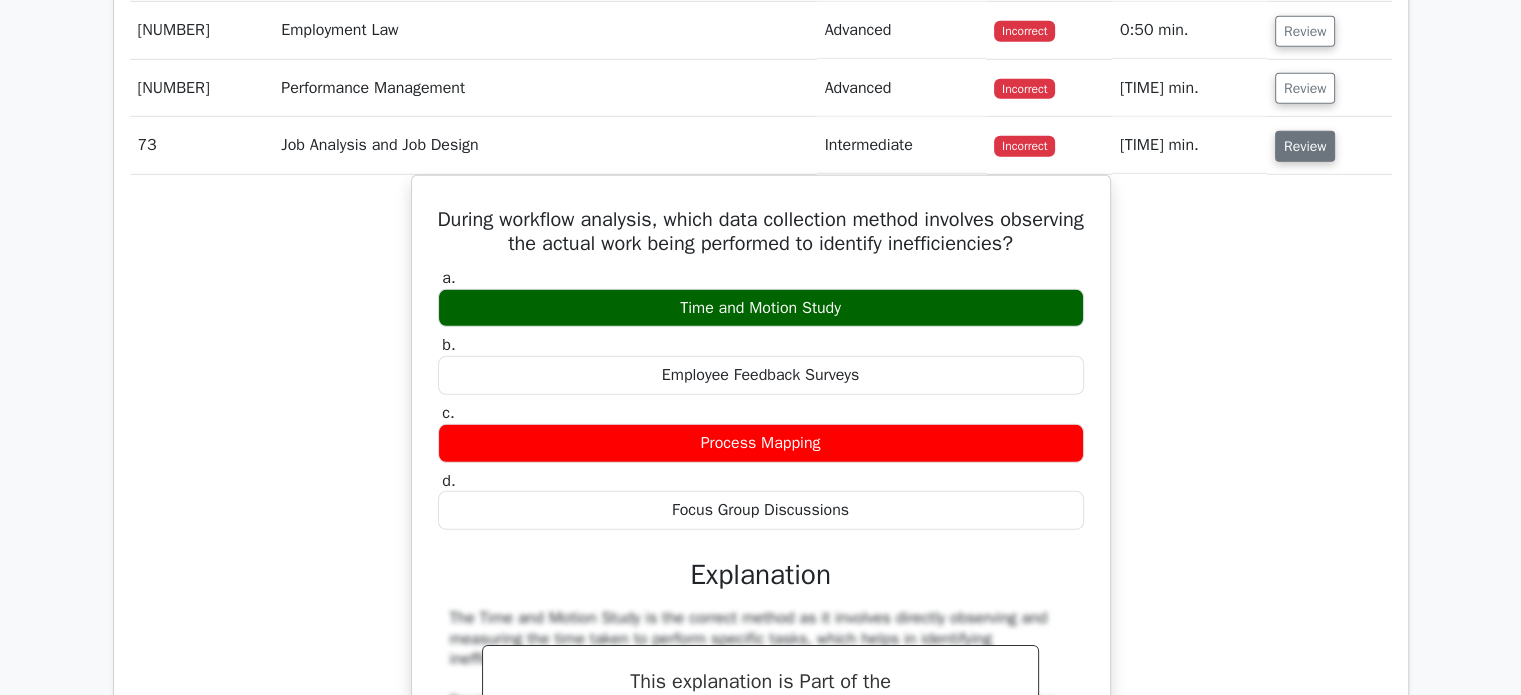 scroll, scrollTop: 6104, scrollLeft: 0, axis: vertical 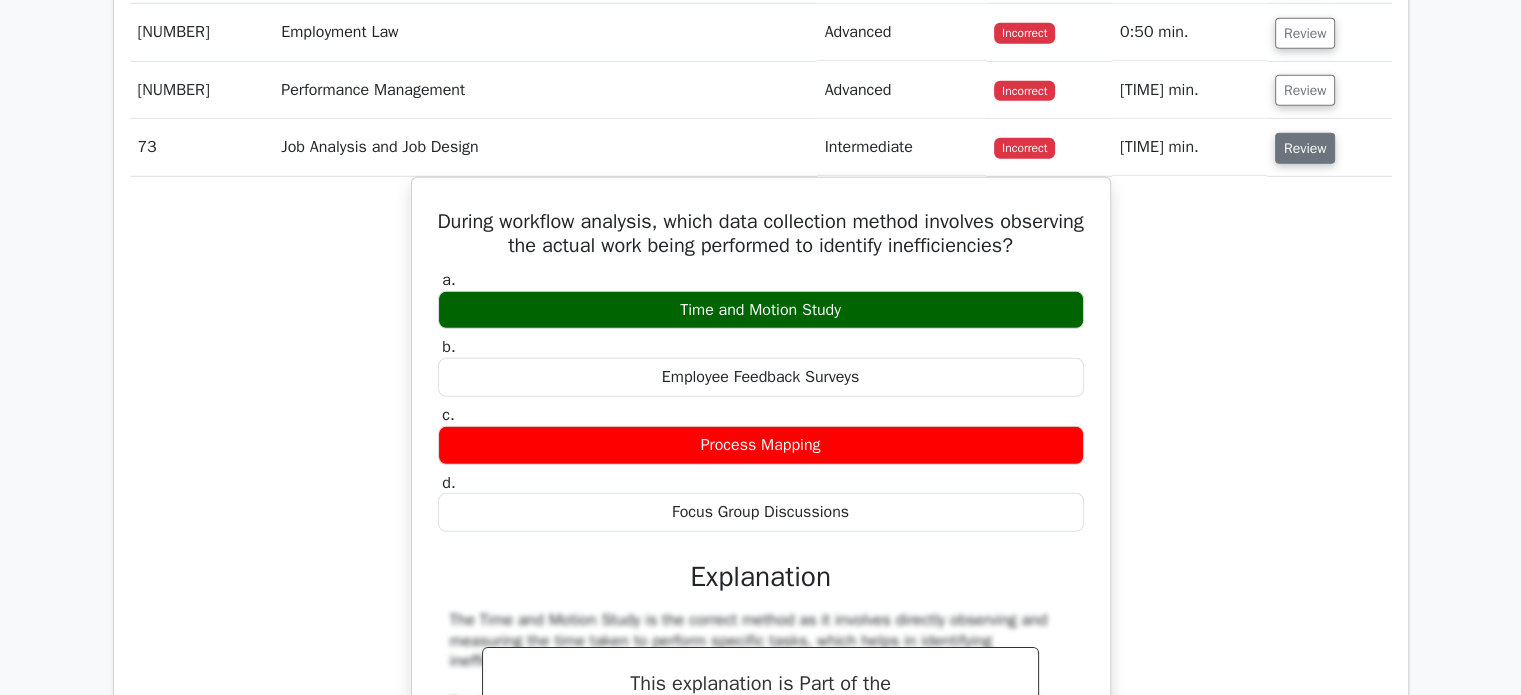 drag, startPoint x: 1315, startPoint y: 127, endPoint x: 1296, endPoint y: 114, distance: 23.021729 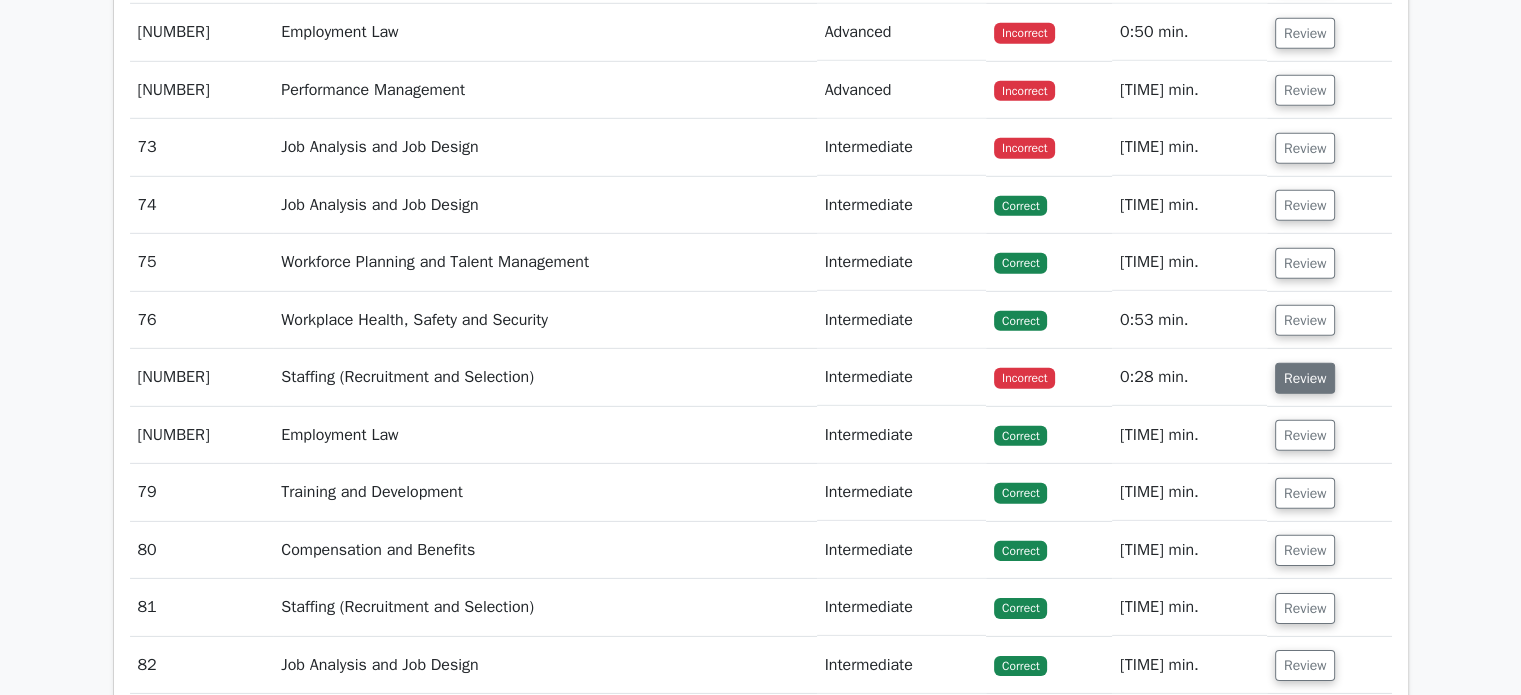 click on "Review" at bounding box center [1305, 378] 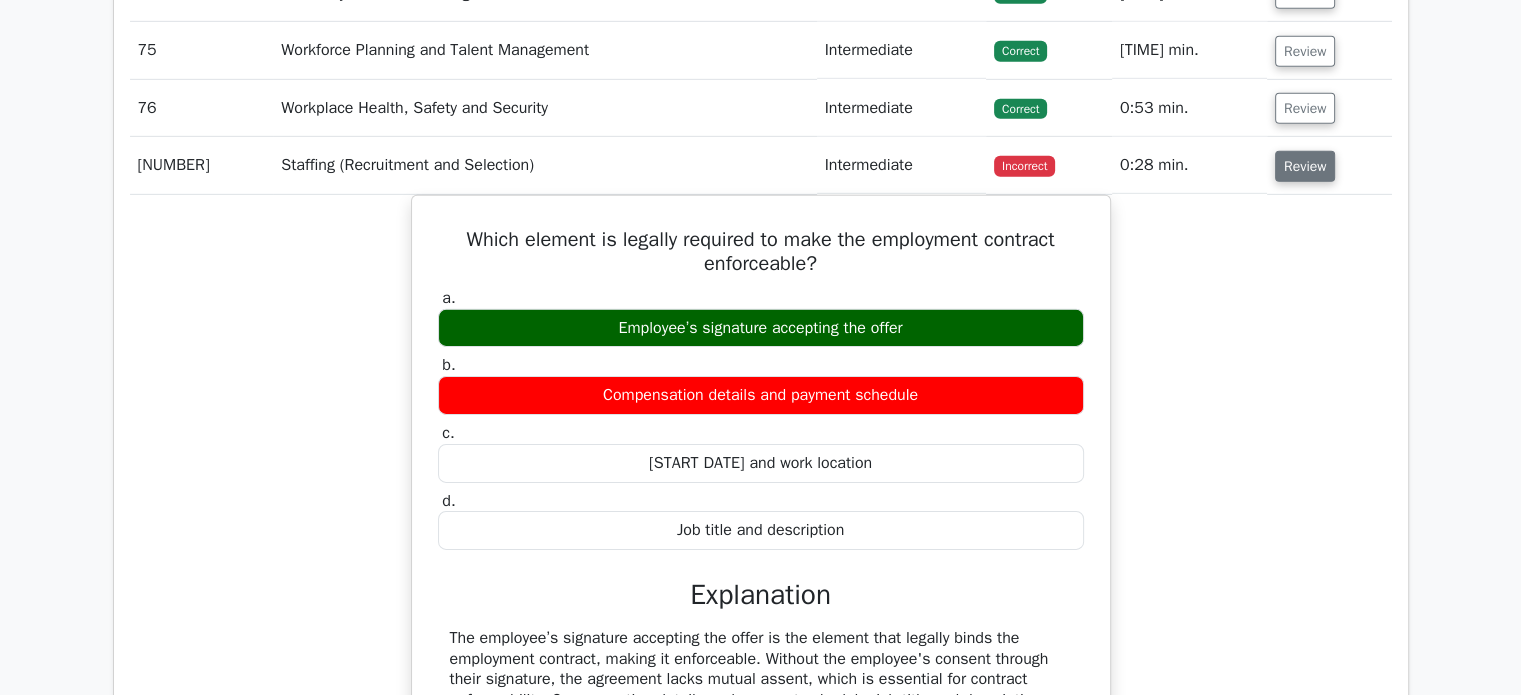scroll, scrollTop: 6331, scrollLeft: 0, axis: vertical 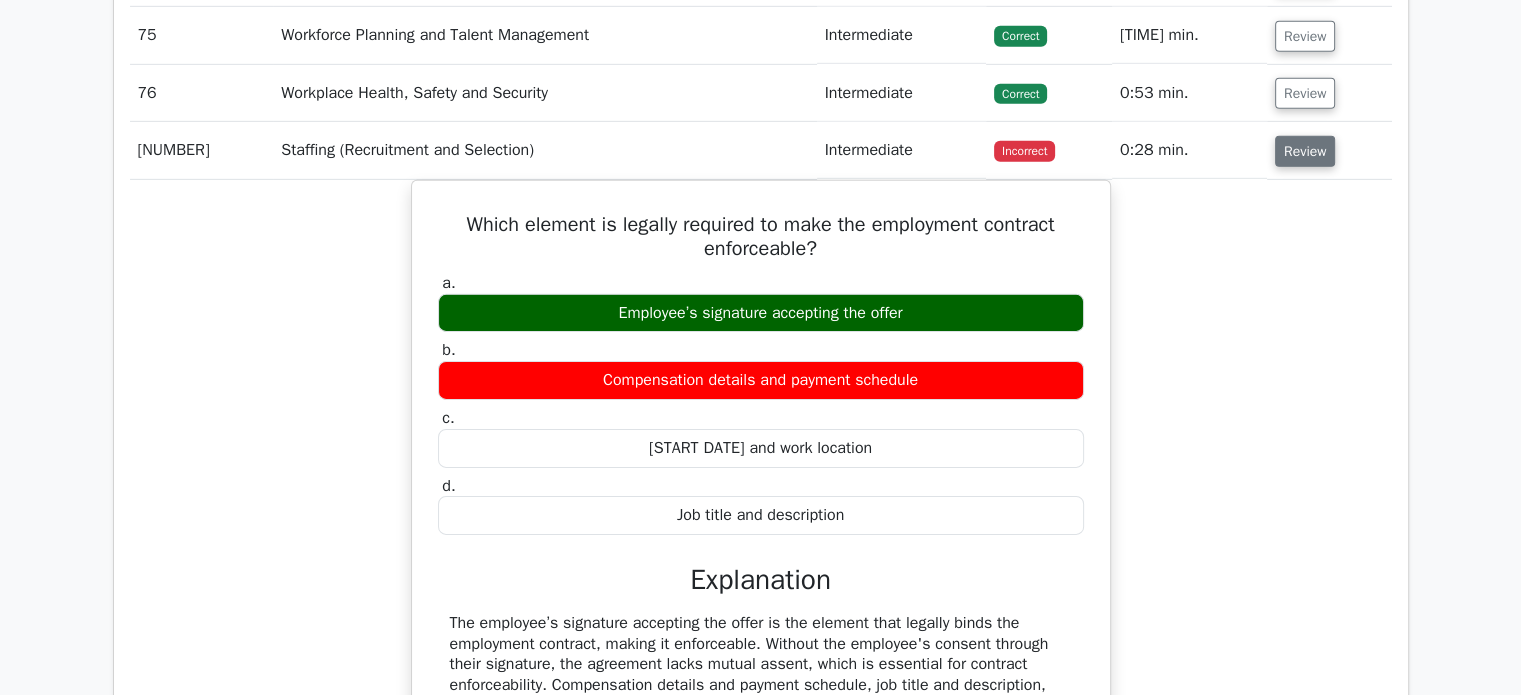 click on "Review" at bounding box center (1305, 151) 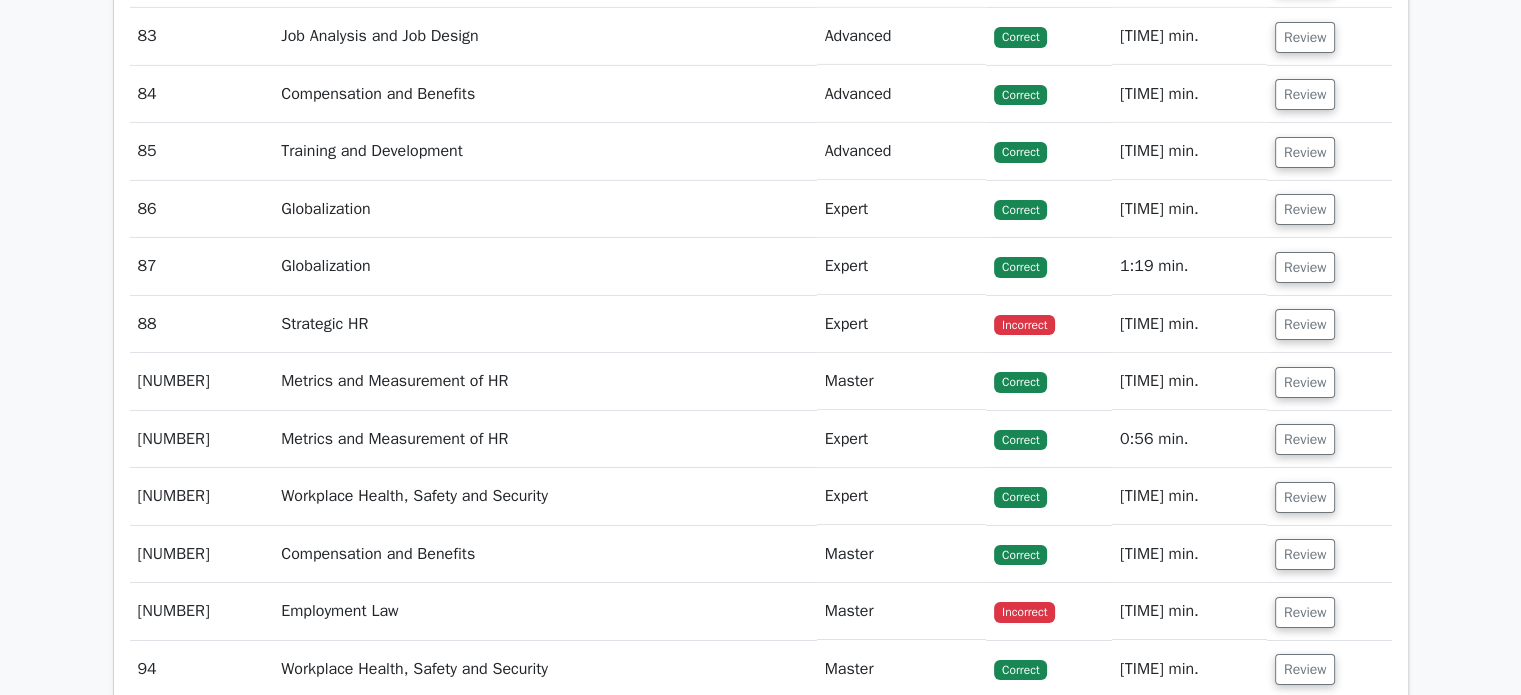 scroll, scrollTop: 6878, scrollLeft: 0, axis: vertical 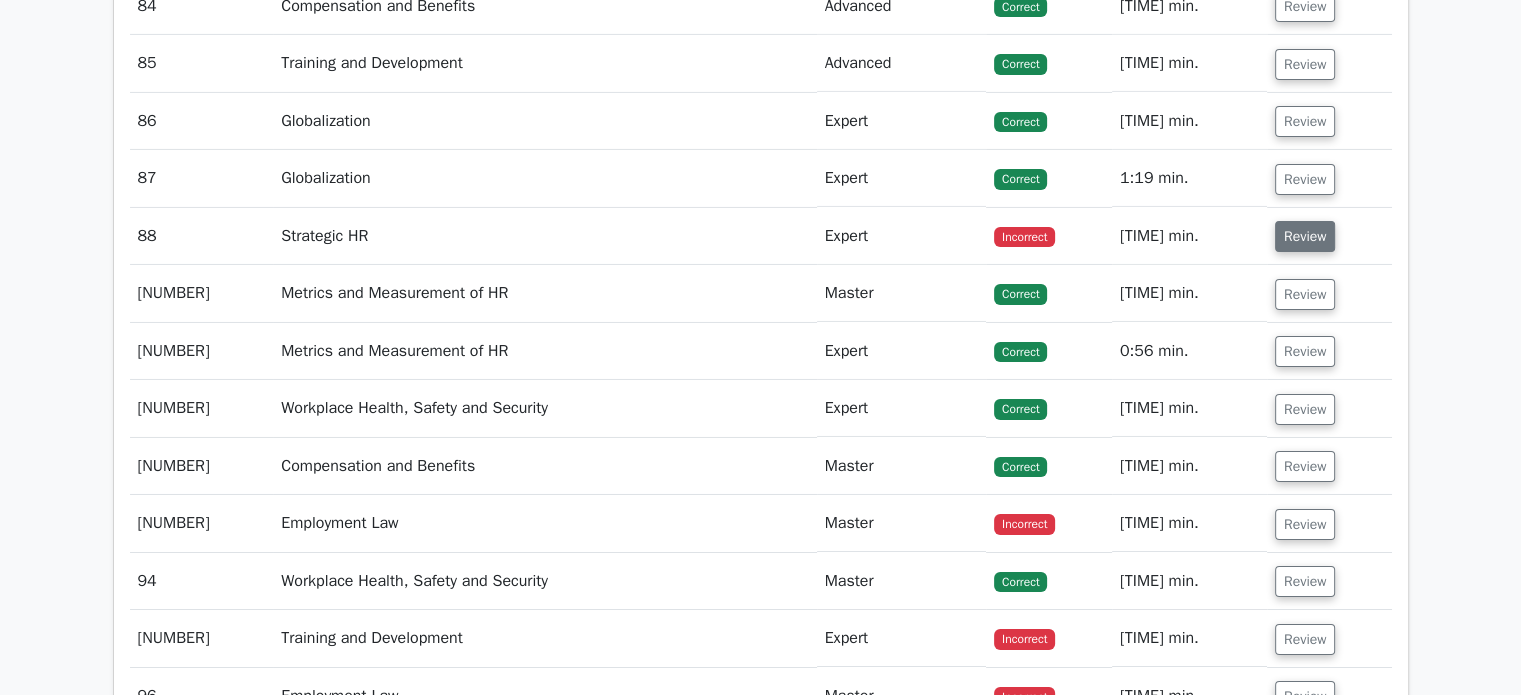 click on "Review" at bounding box center [1305, 236] 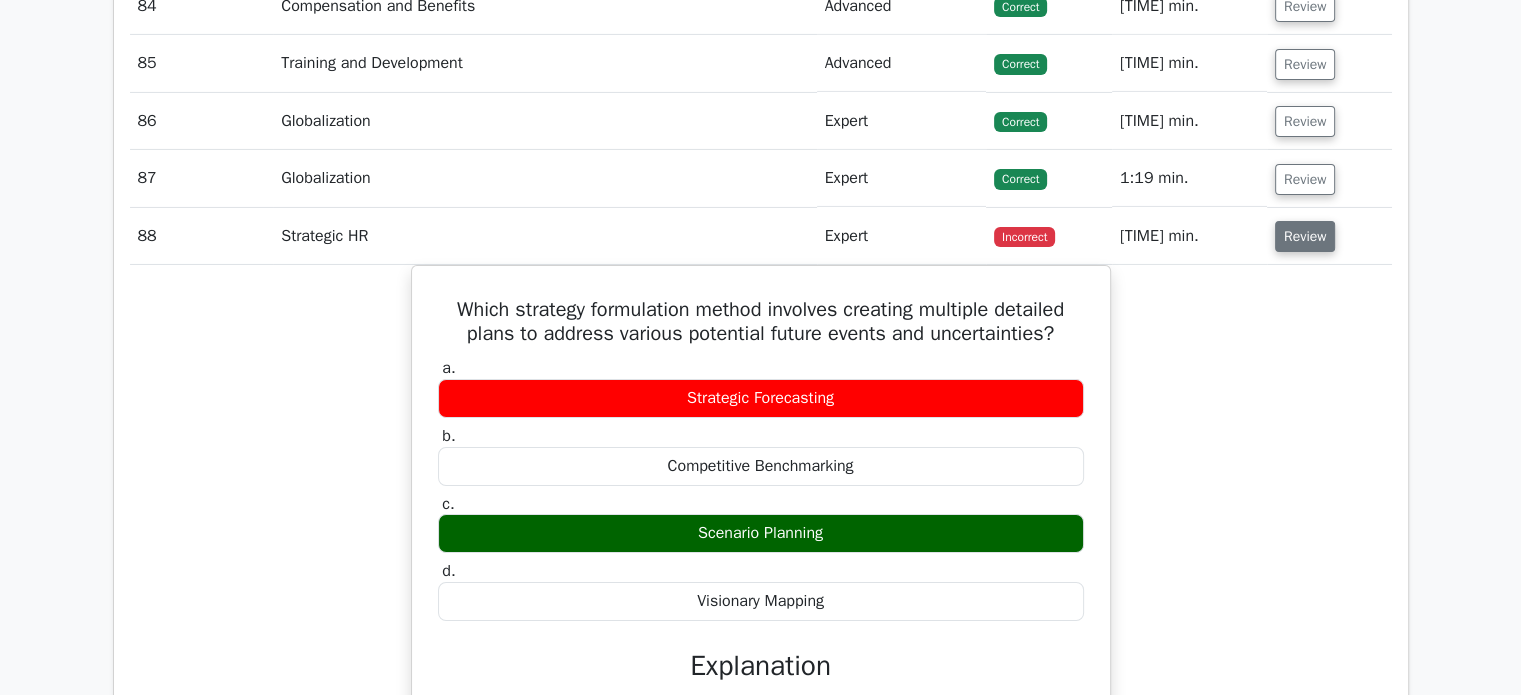 click on "Review" at bounding box center (1305, 236) 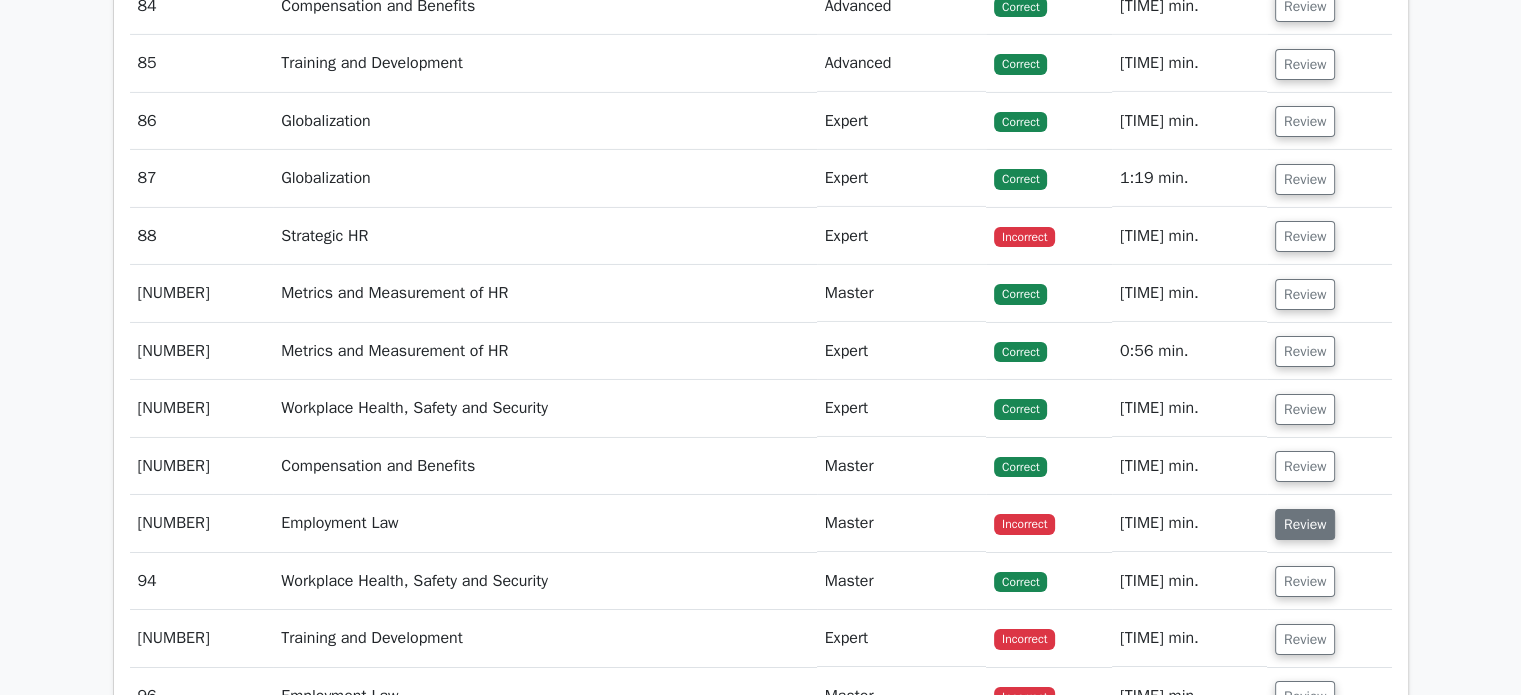 click on "Review" at bounding box center (1305, 524) 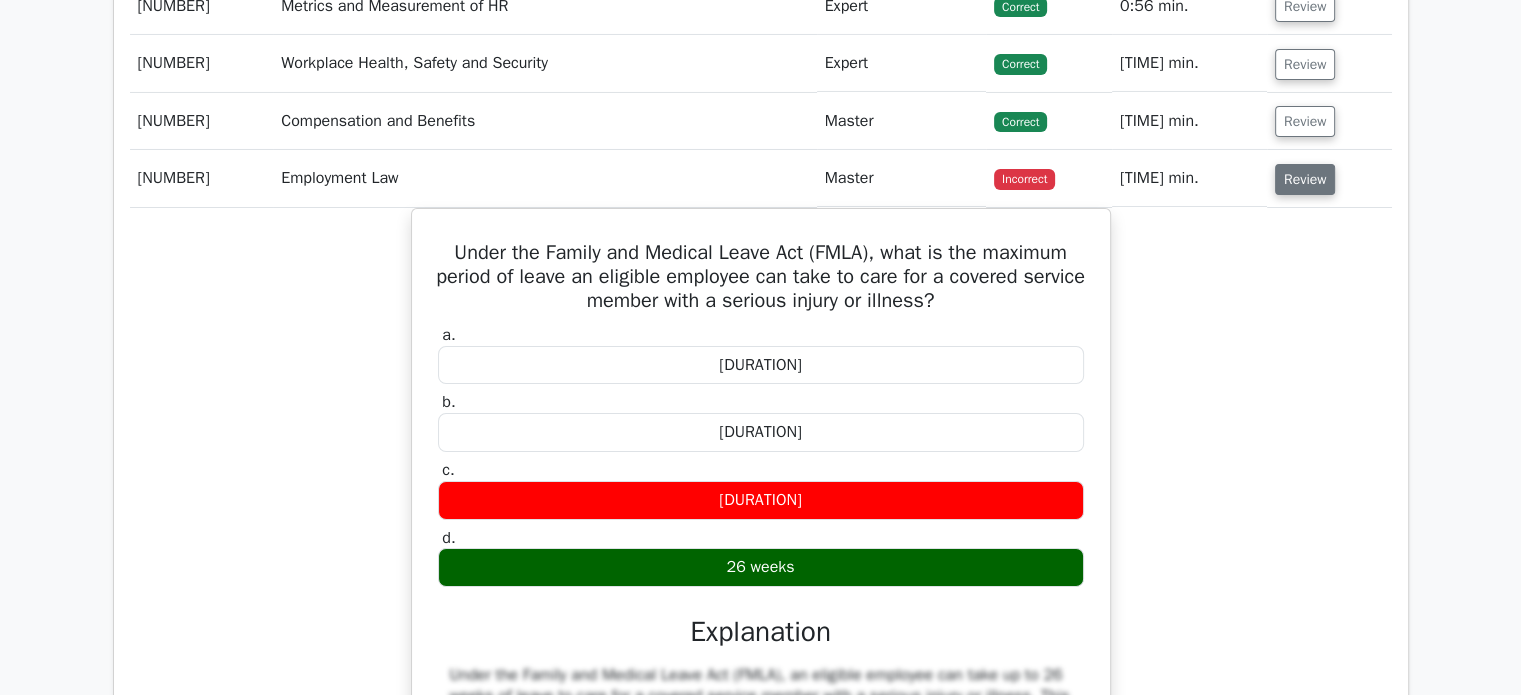 scroll, scrollTop: 7324, scrollLeft: 0, axis: vertical 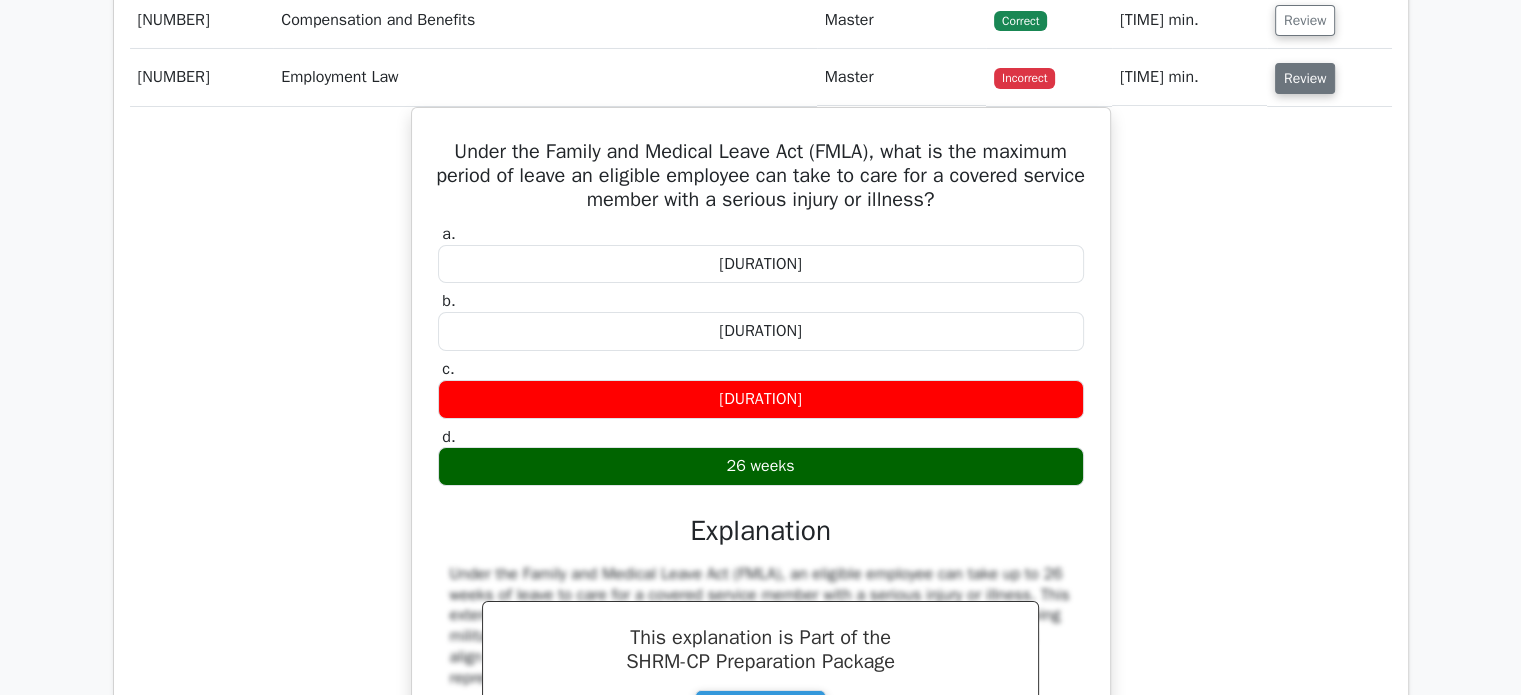 click on "Review" at bounding box center [1305, 78] 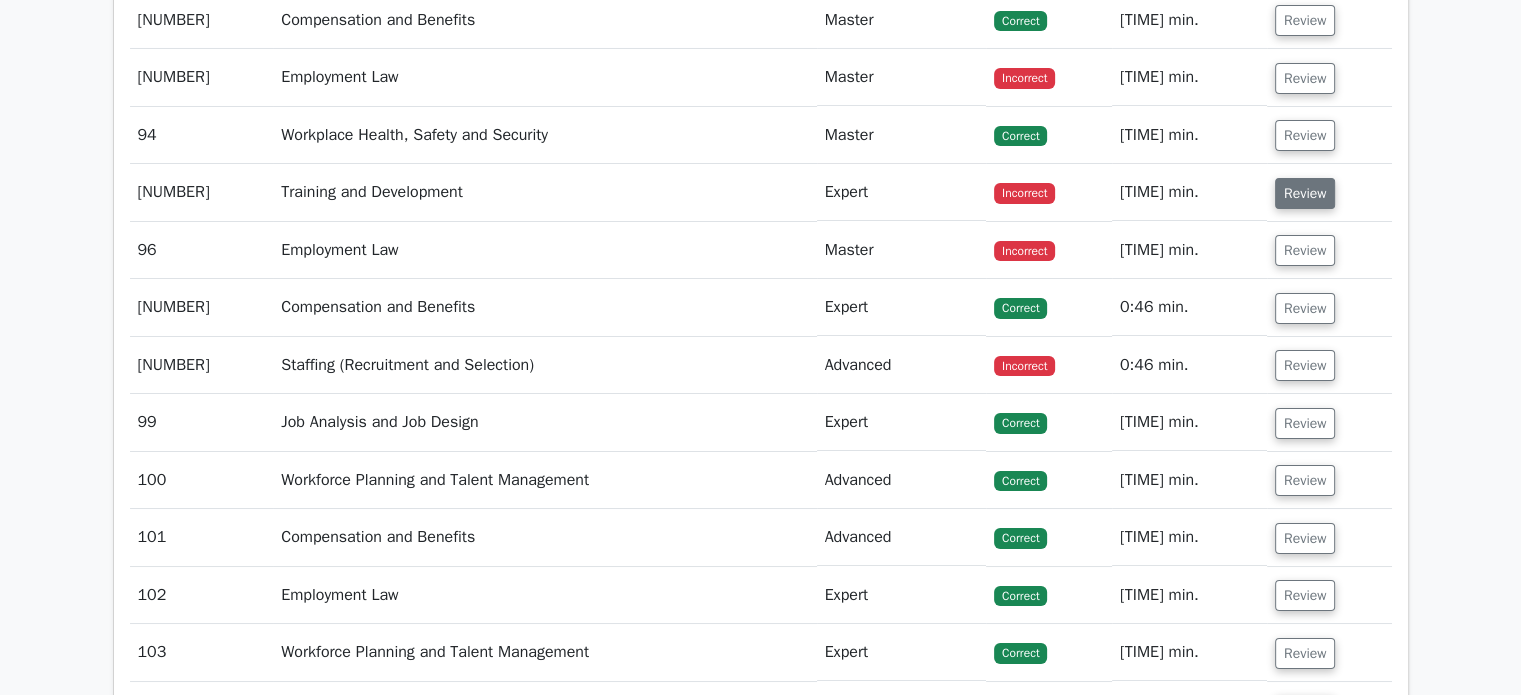 click on "Review" at bounding box center [1305, 193] 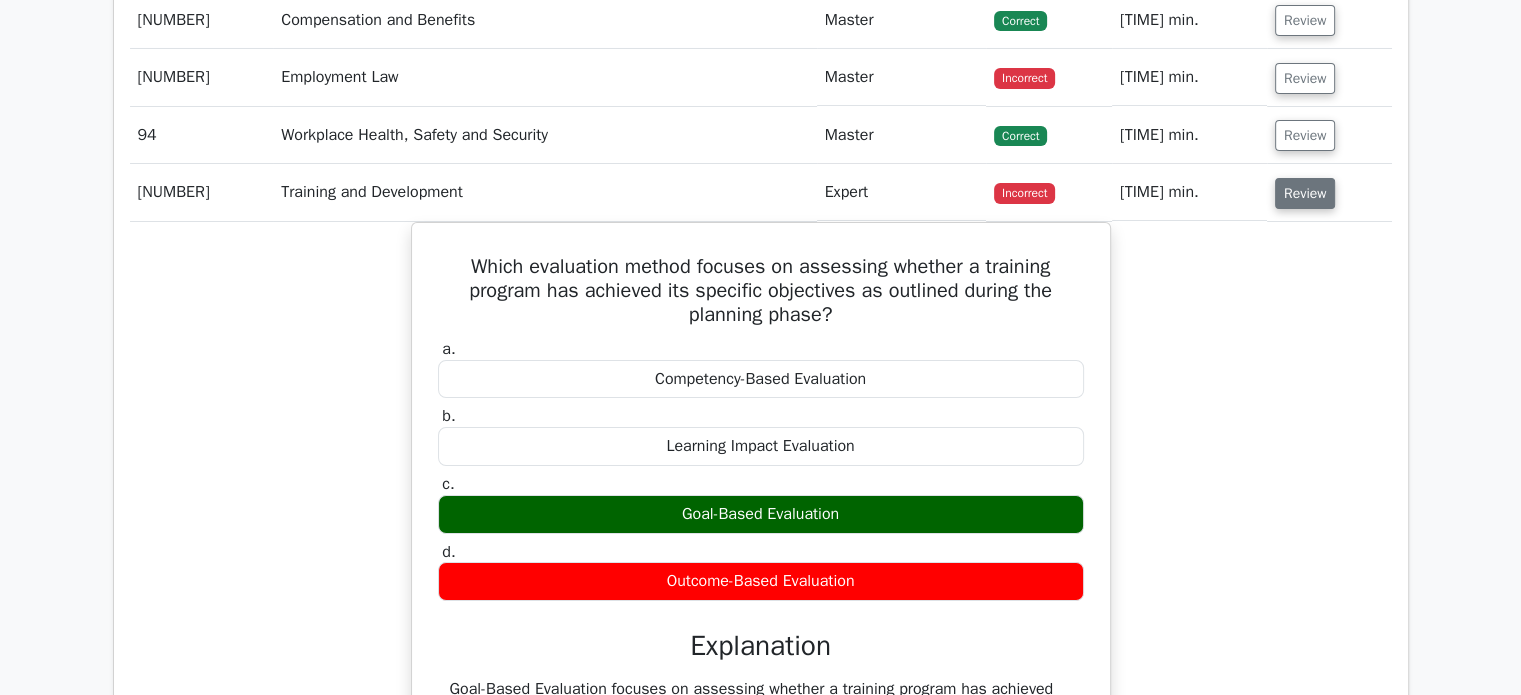 click on "Review" at bounding box center (1305, 193) 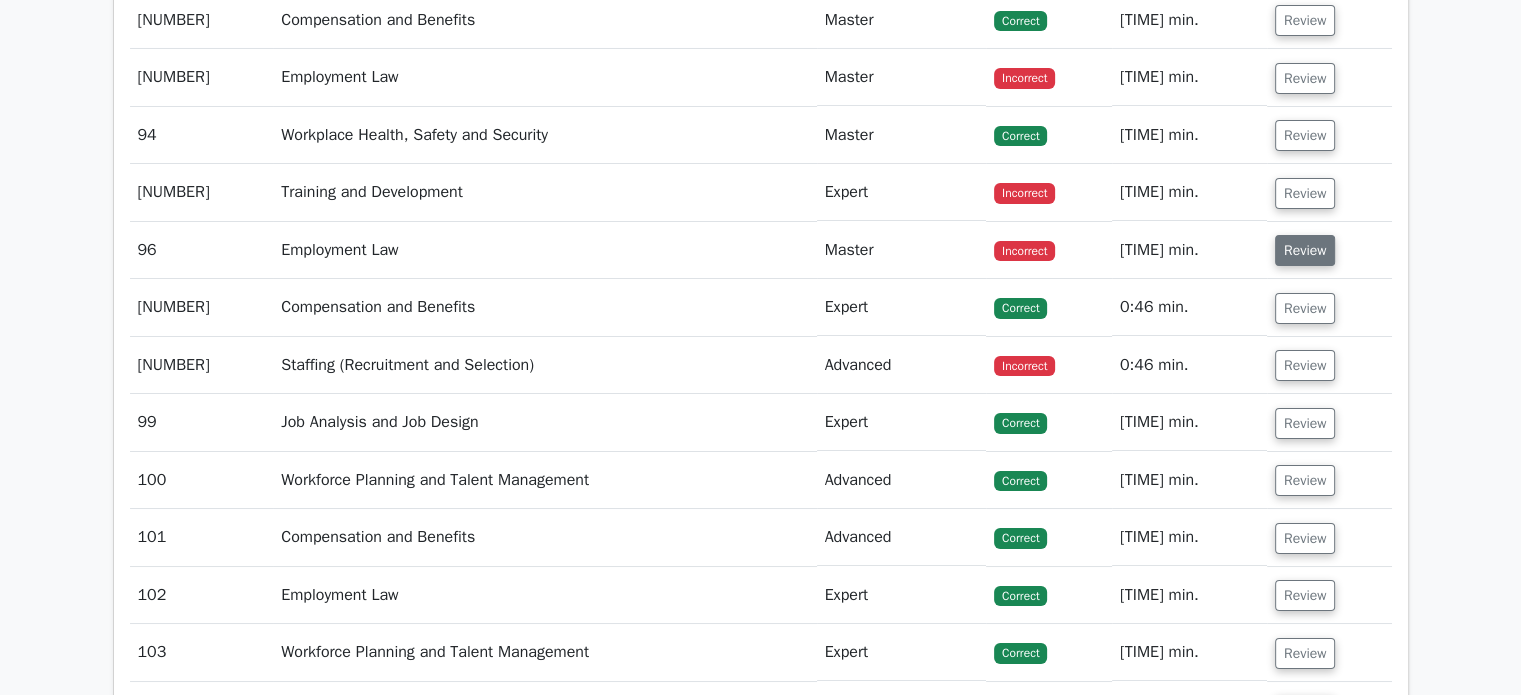 click on "Review" at bounding box center (1305, 250) 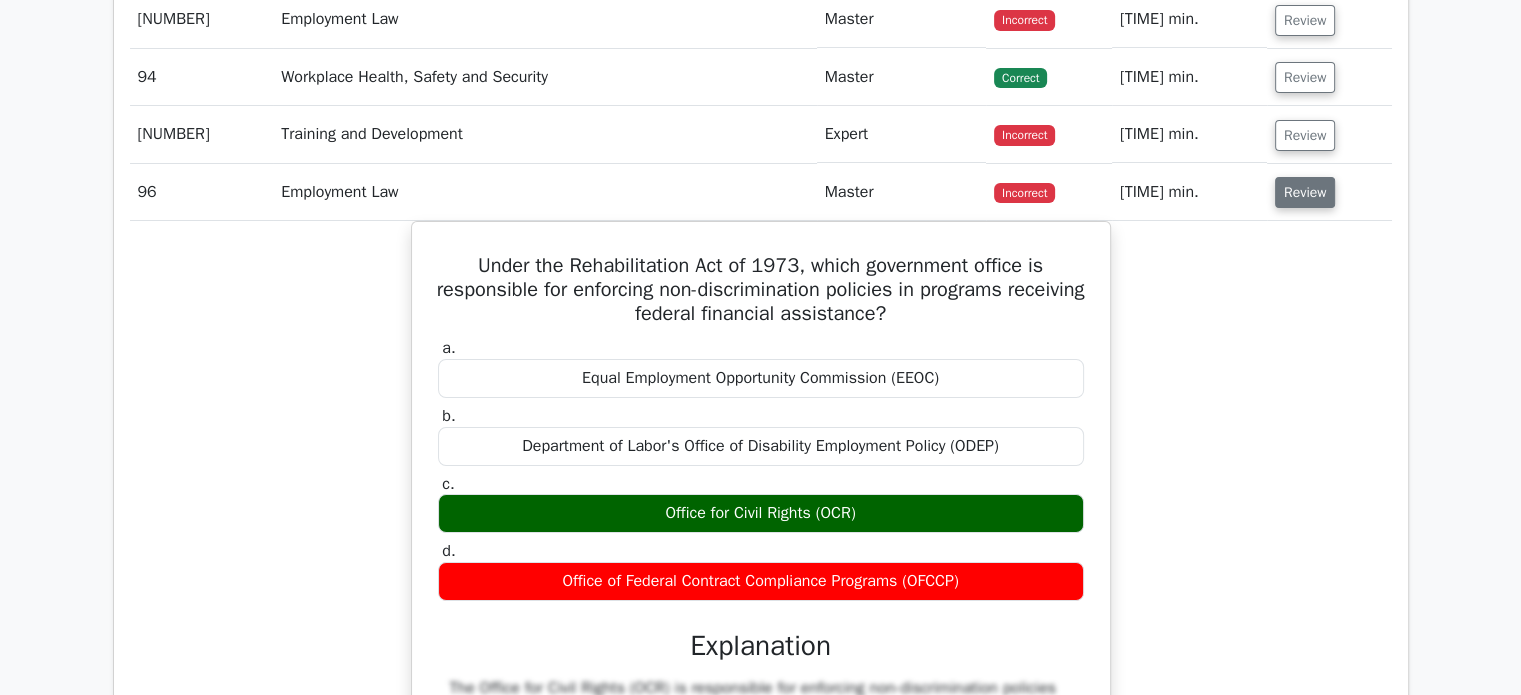 scroll, scrollTop: 7380, scrollLeft: 0, axis: vertical 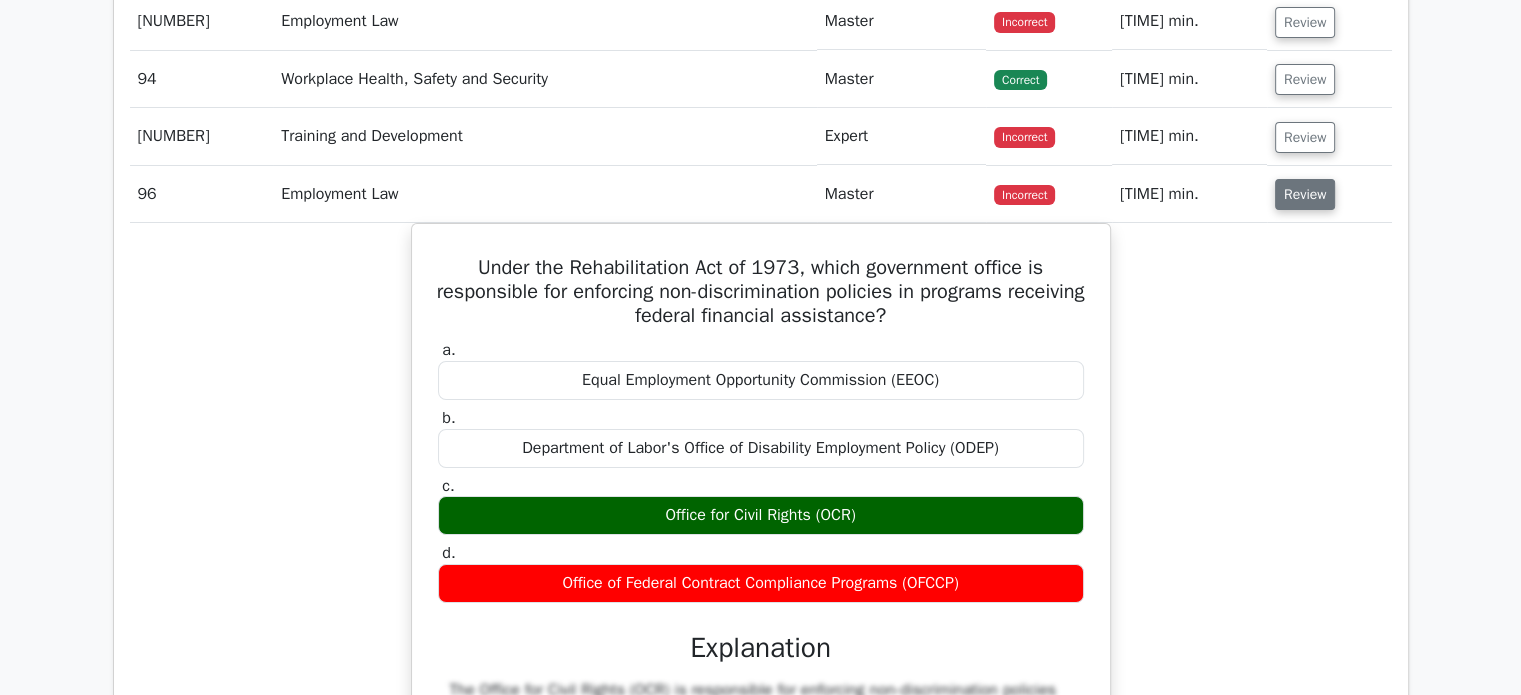 click on "Review" at bounding box center [1305, 194] 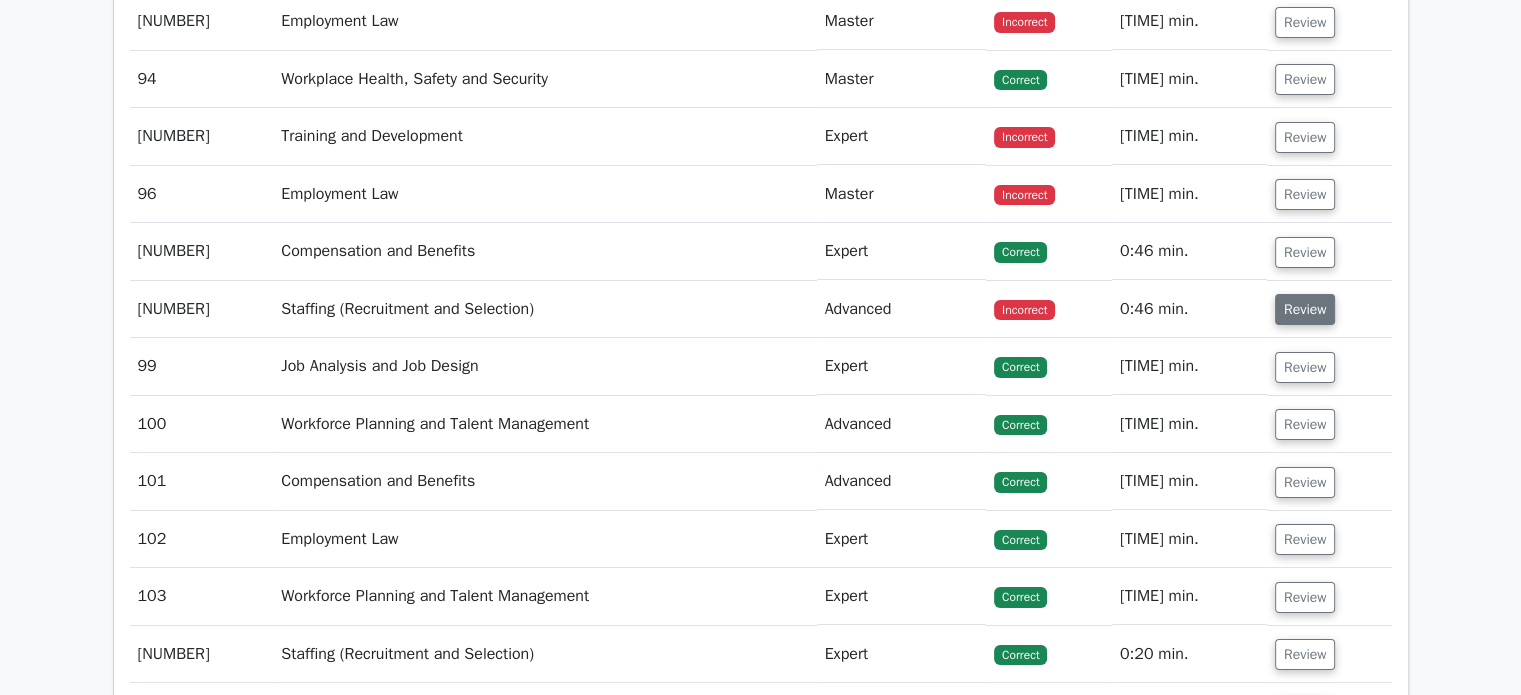 click on "Review" at bounding box center [1305, 309] 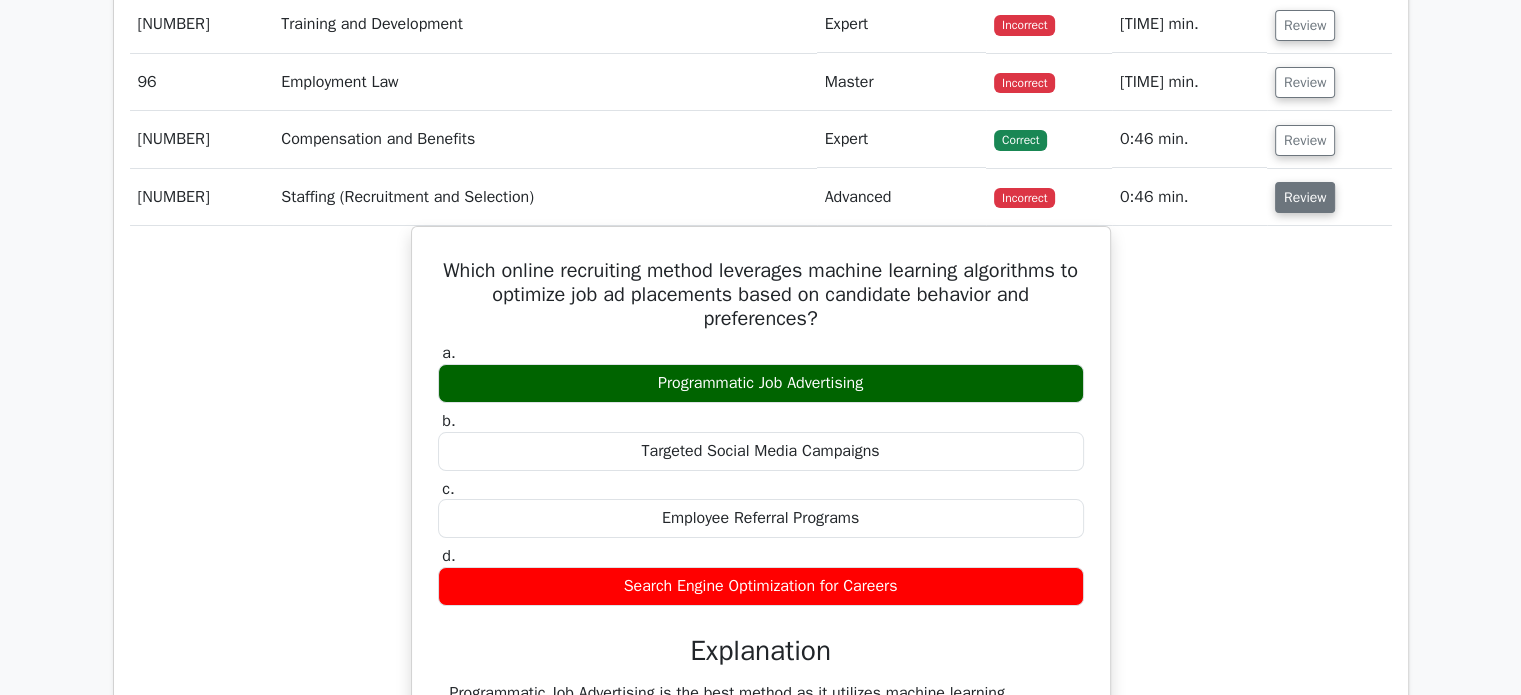 scroll, scrollTop: 7556, scrollLeft: 0, axis: vertical 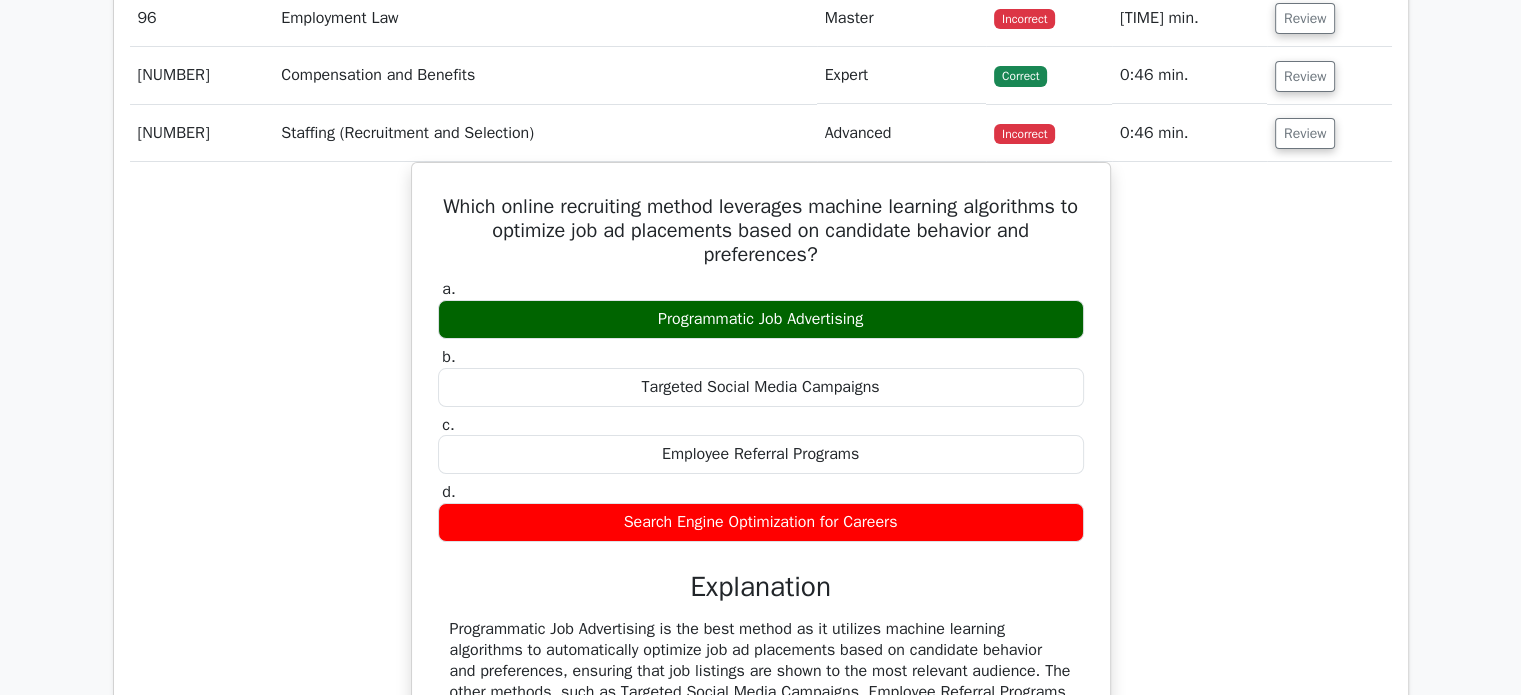 drag, startPoint x: 1296, startPoint y: 285, endPoint x: 1302, endPoint y: 252, distance: 33.54102 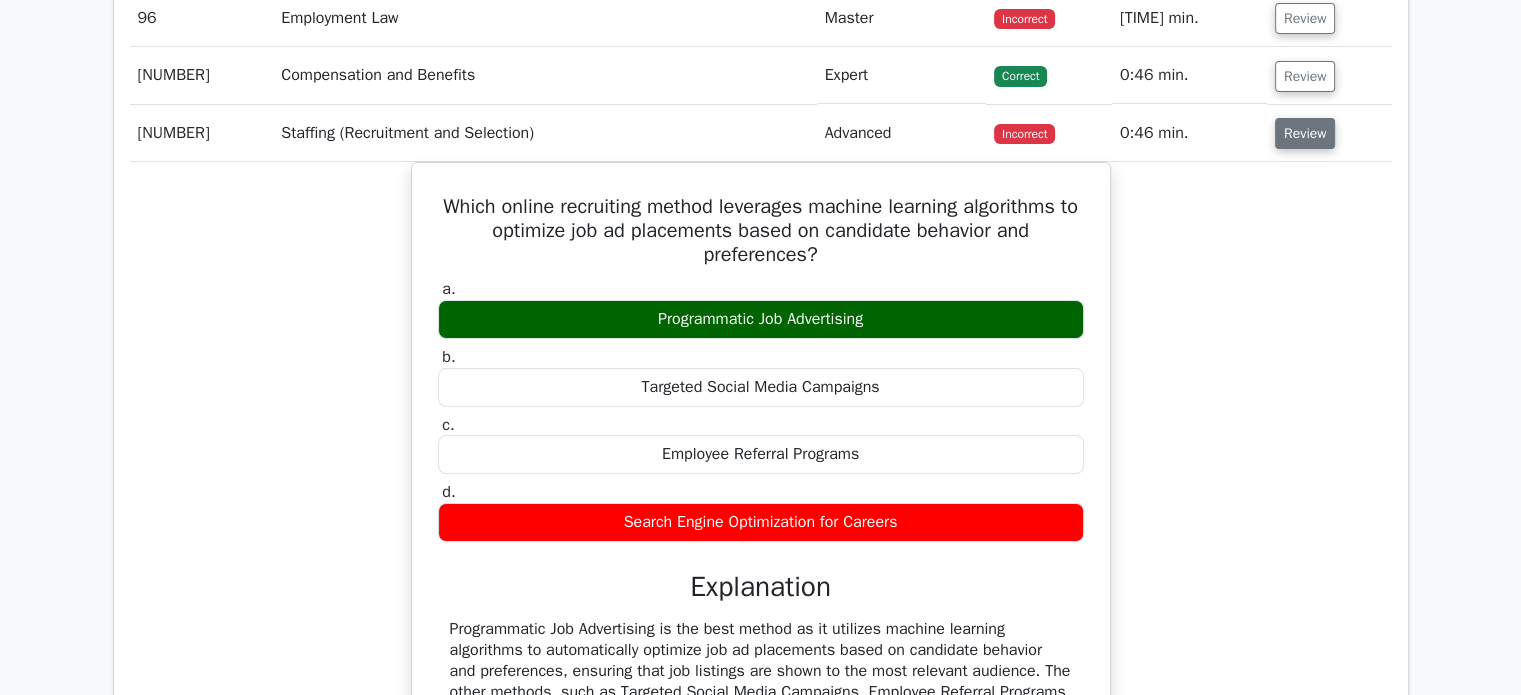 click on "Review" at bounding box center [1305, 133] 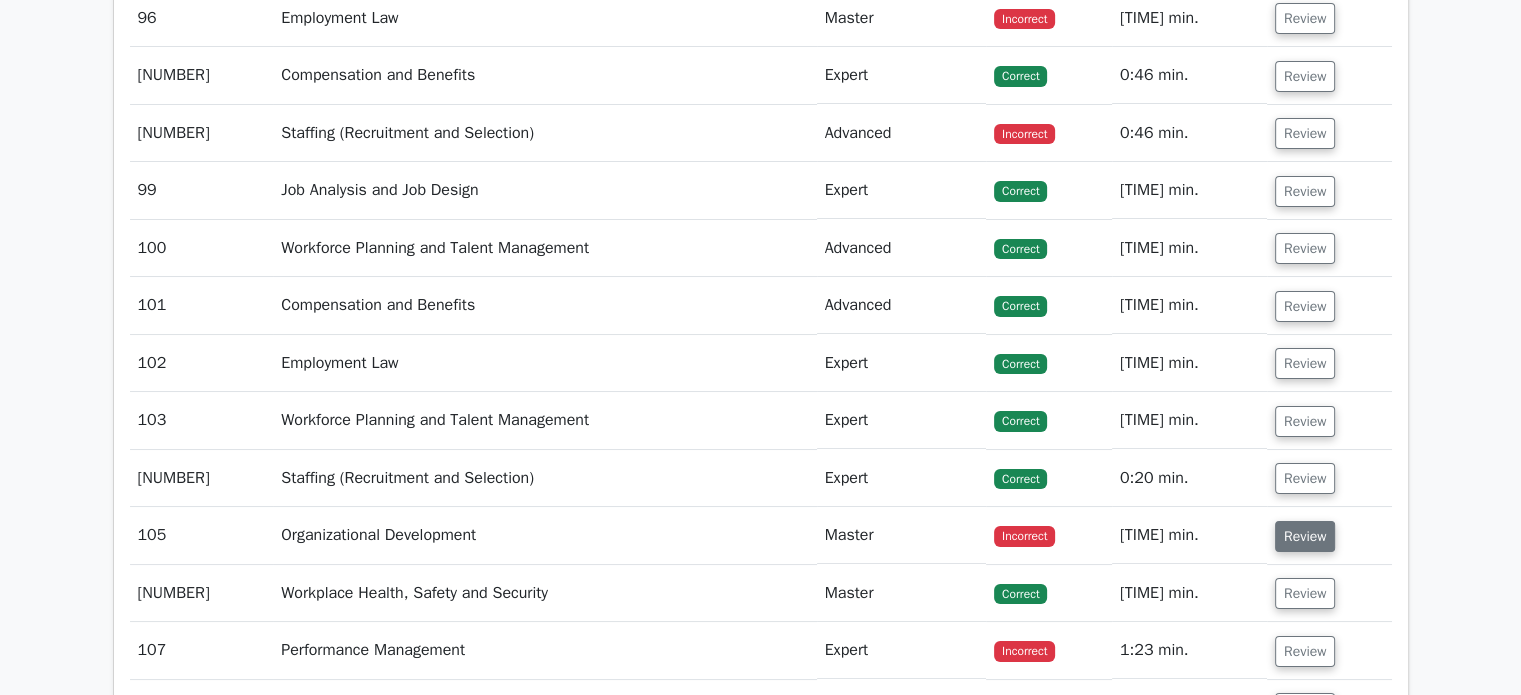 click on "Review" at bounding box center (1305, 536) 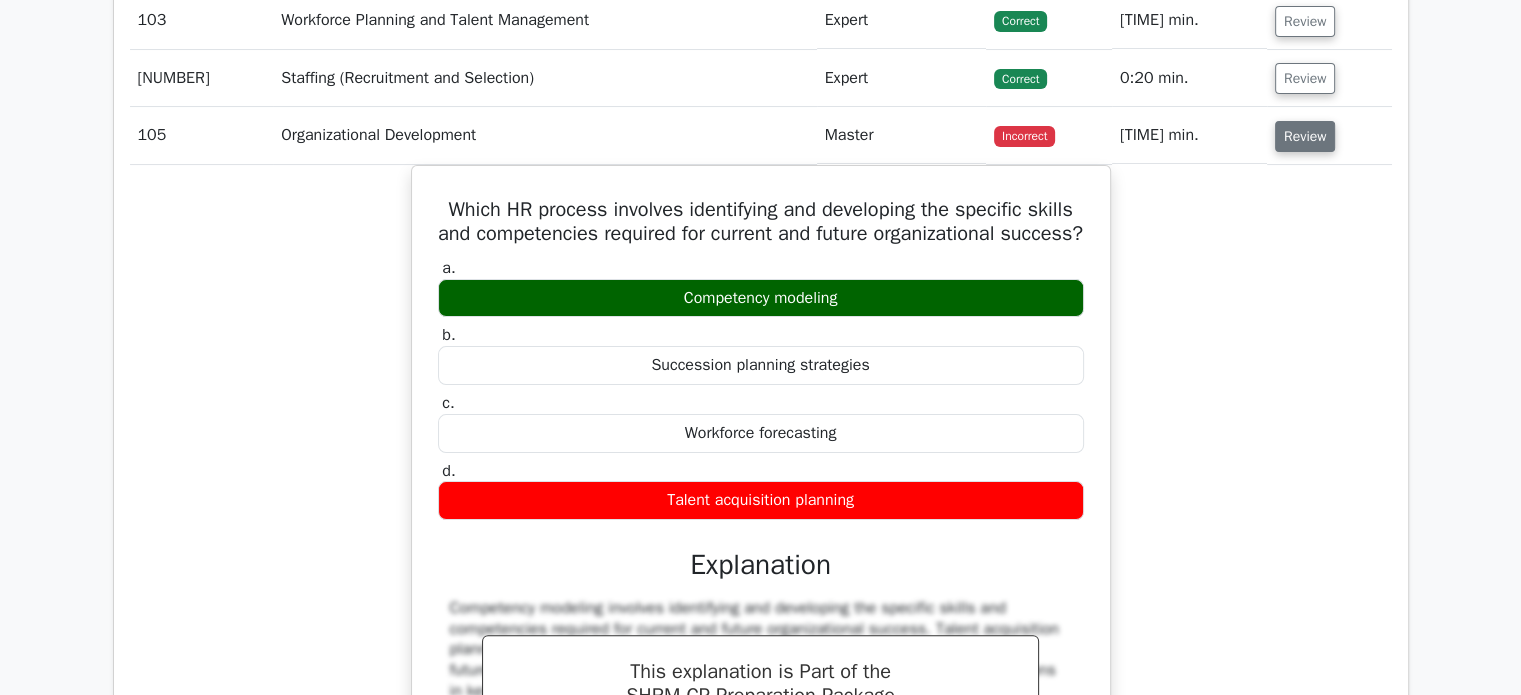 scroll, scrollTop: 7952, scrollLeft: 0, axis: vertical 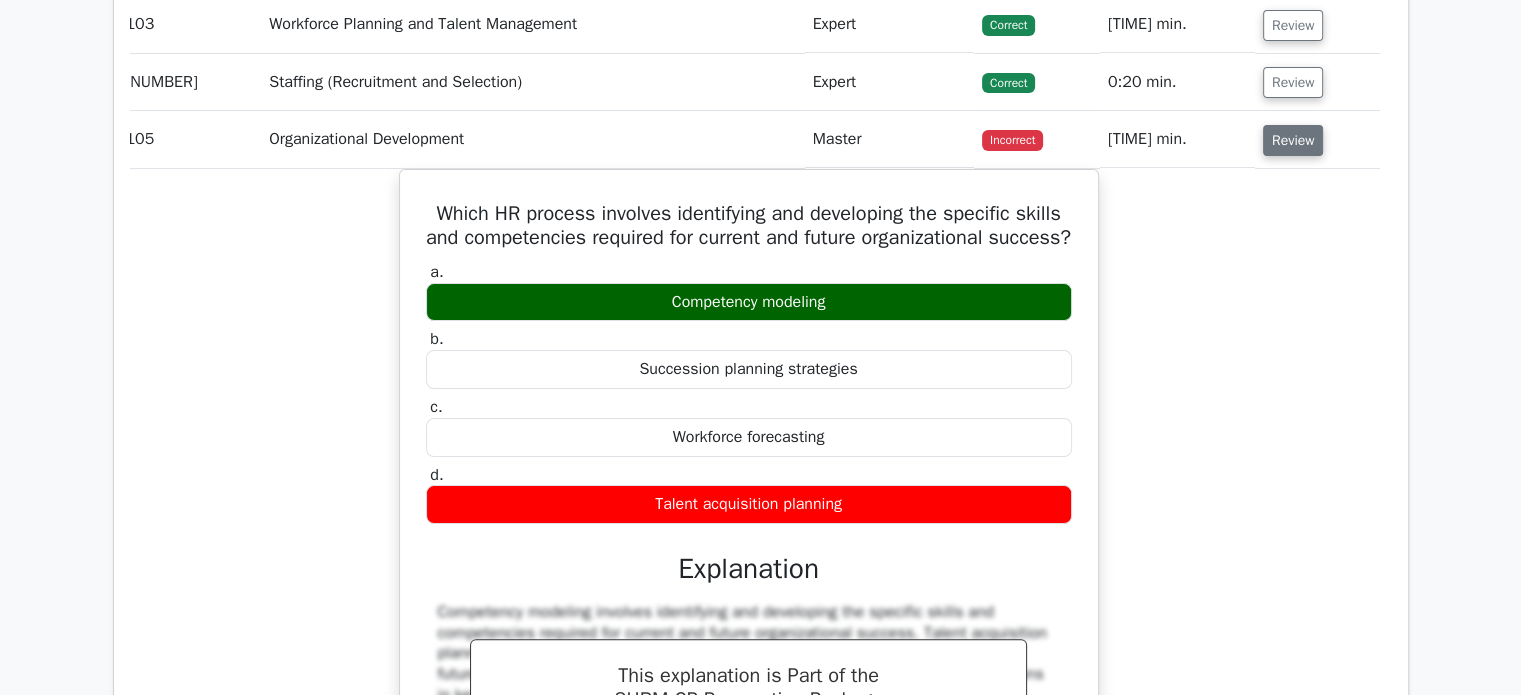click on "Review" at bounding box center [1293, 140] 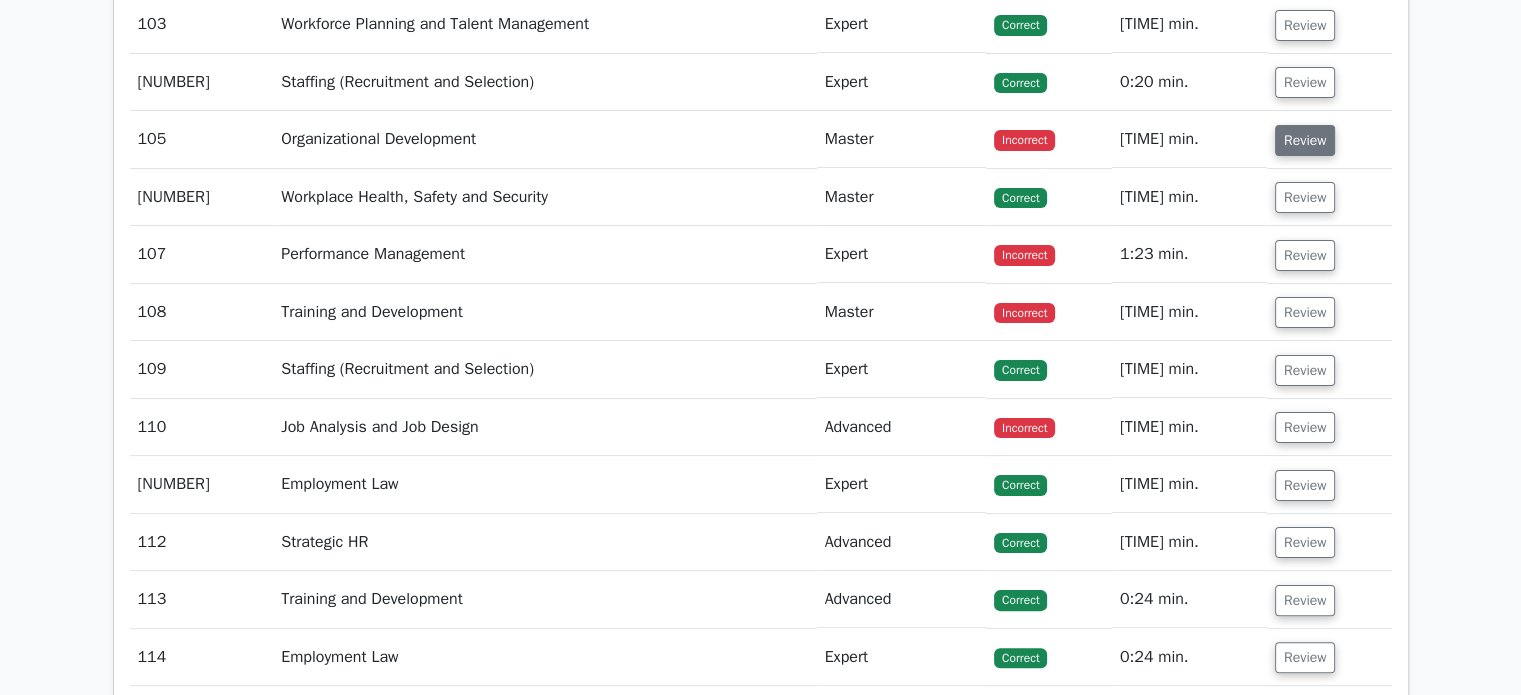 scroll, scrollTop: 0, scrollLeft: 0, axis: both 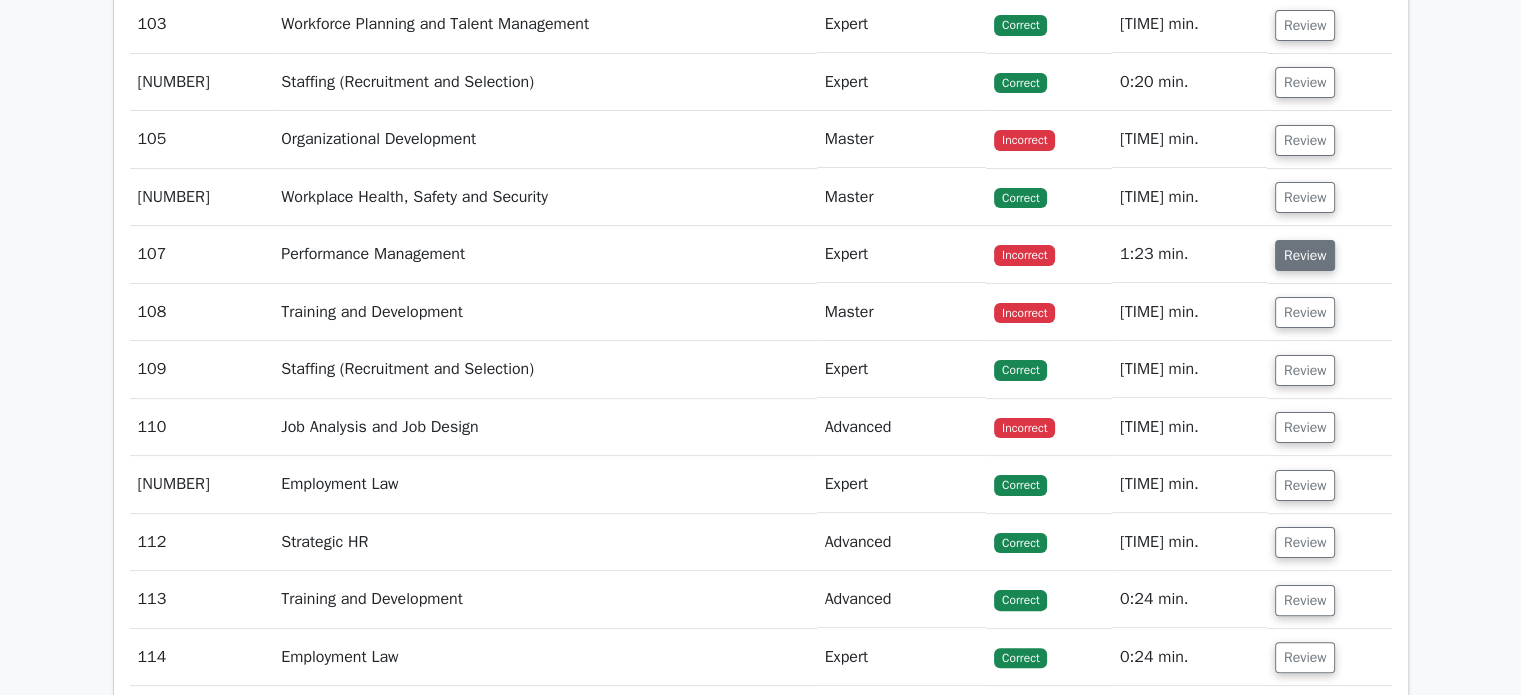 click on "Review" at bounding box center [1305, 255] 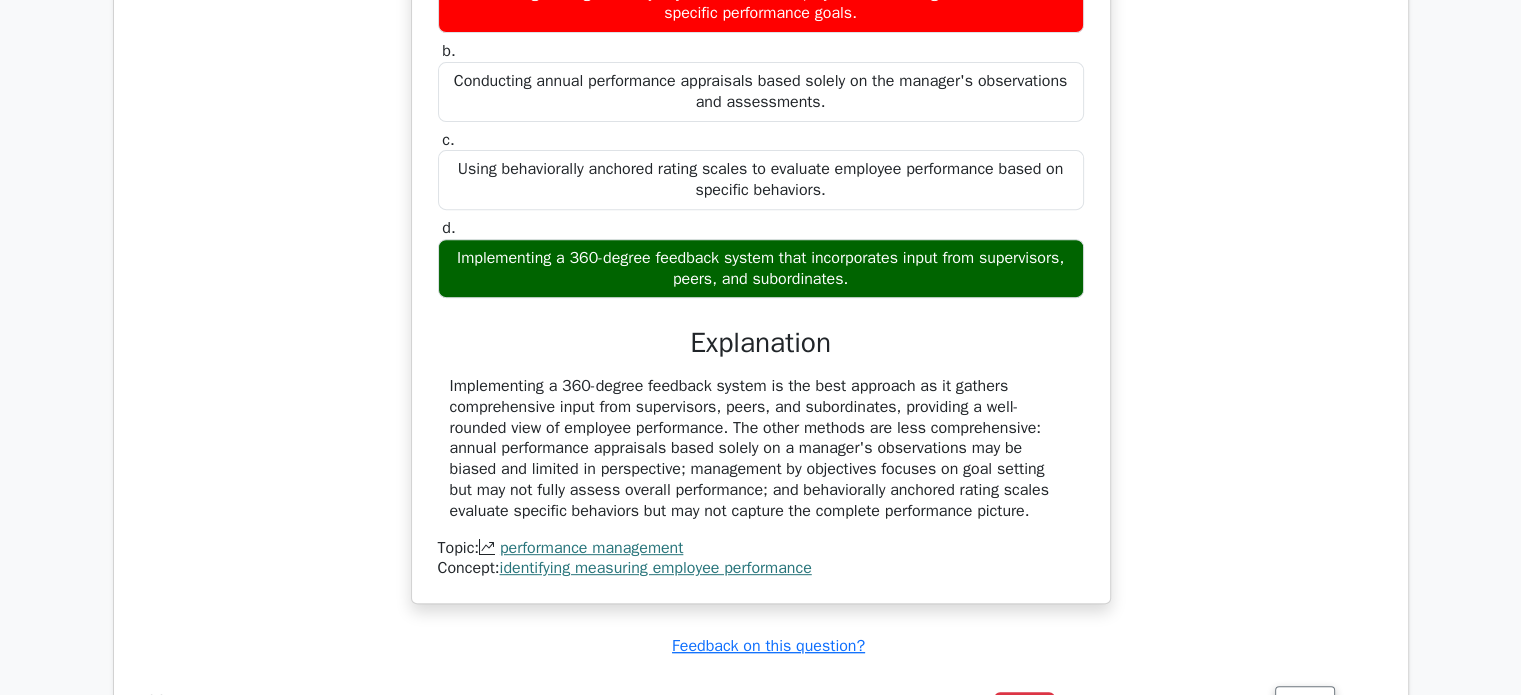 scroll, scrollTop: 8400, scrollLeft: 0, axis: vertical 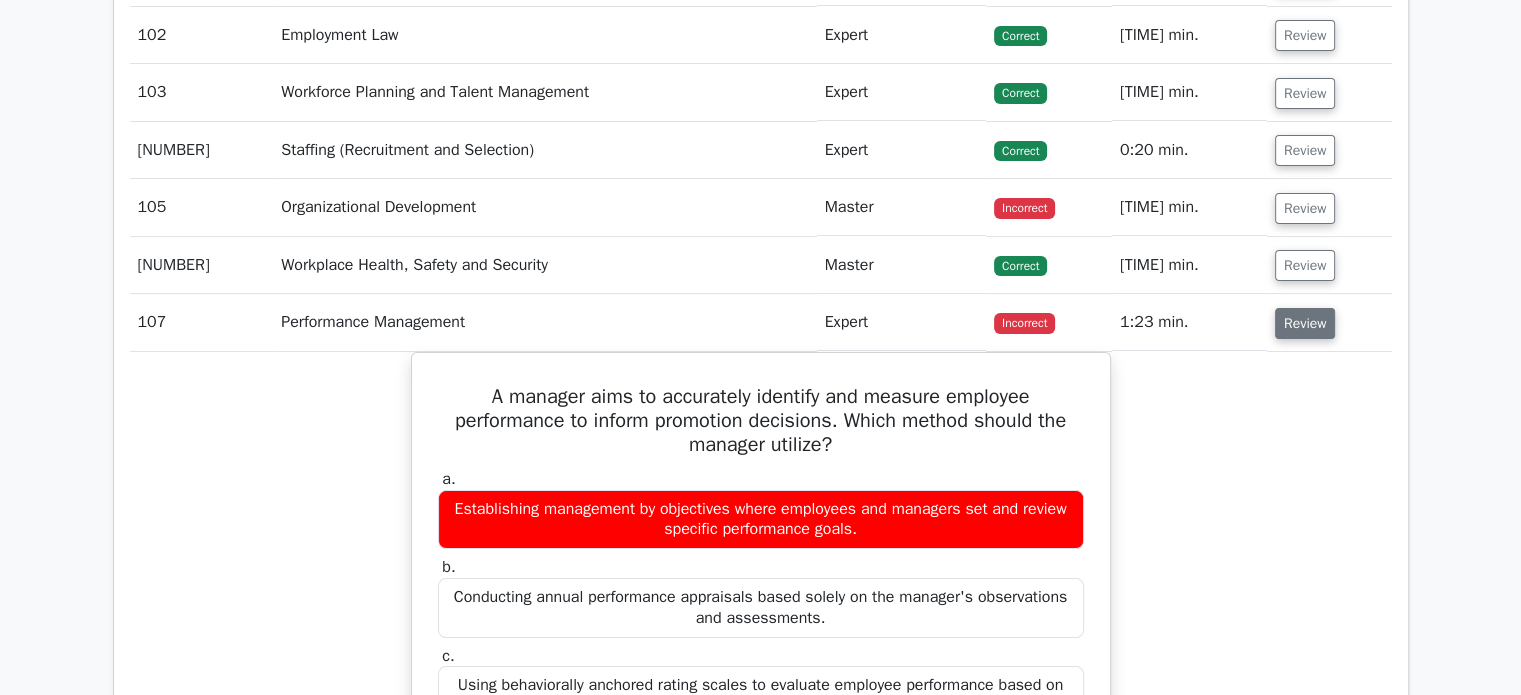 click on "Review" at bounding box center (1305, 323) 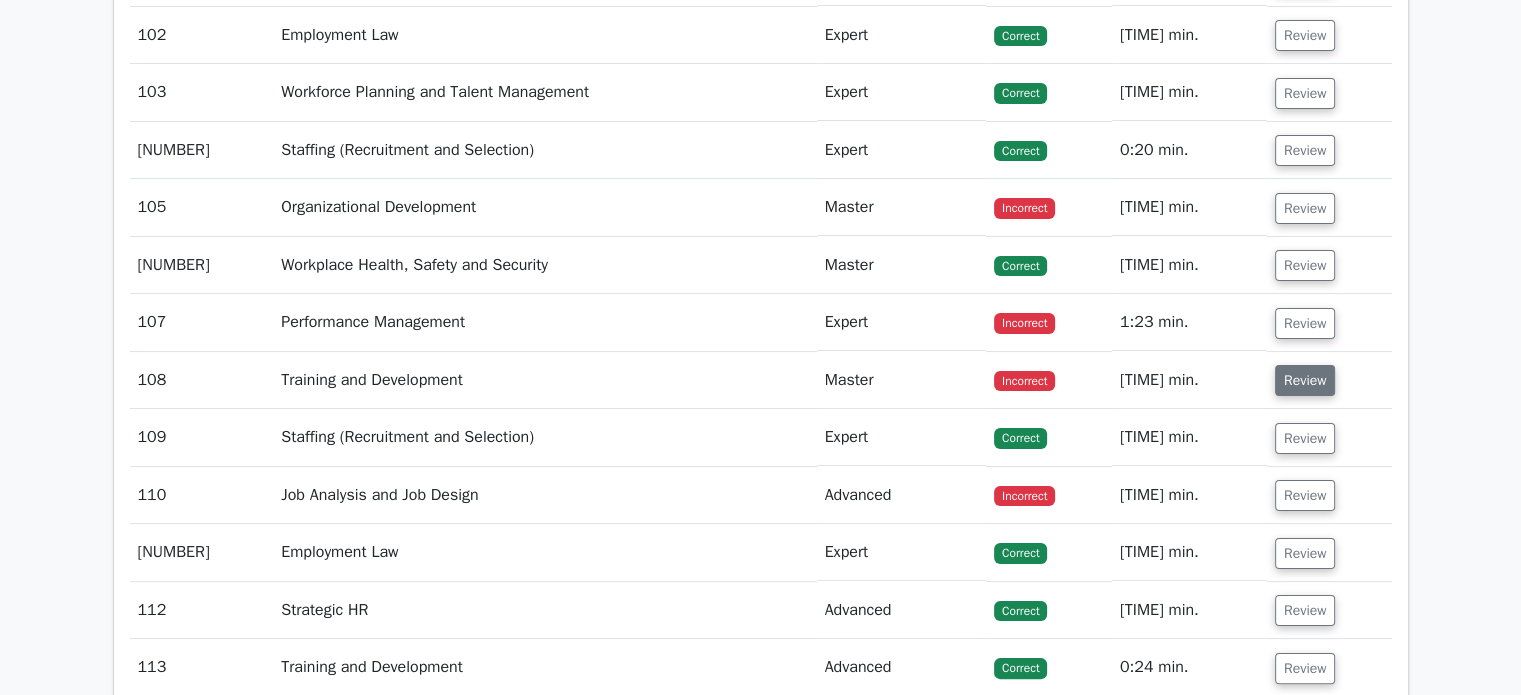 click on "Review" at bounding box center (1305, 380) 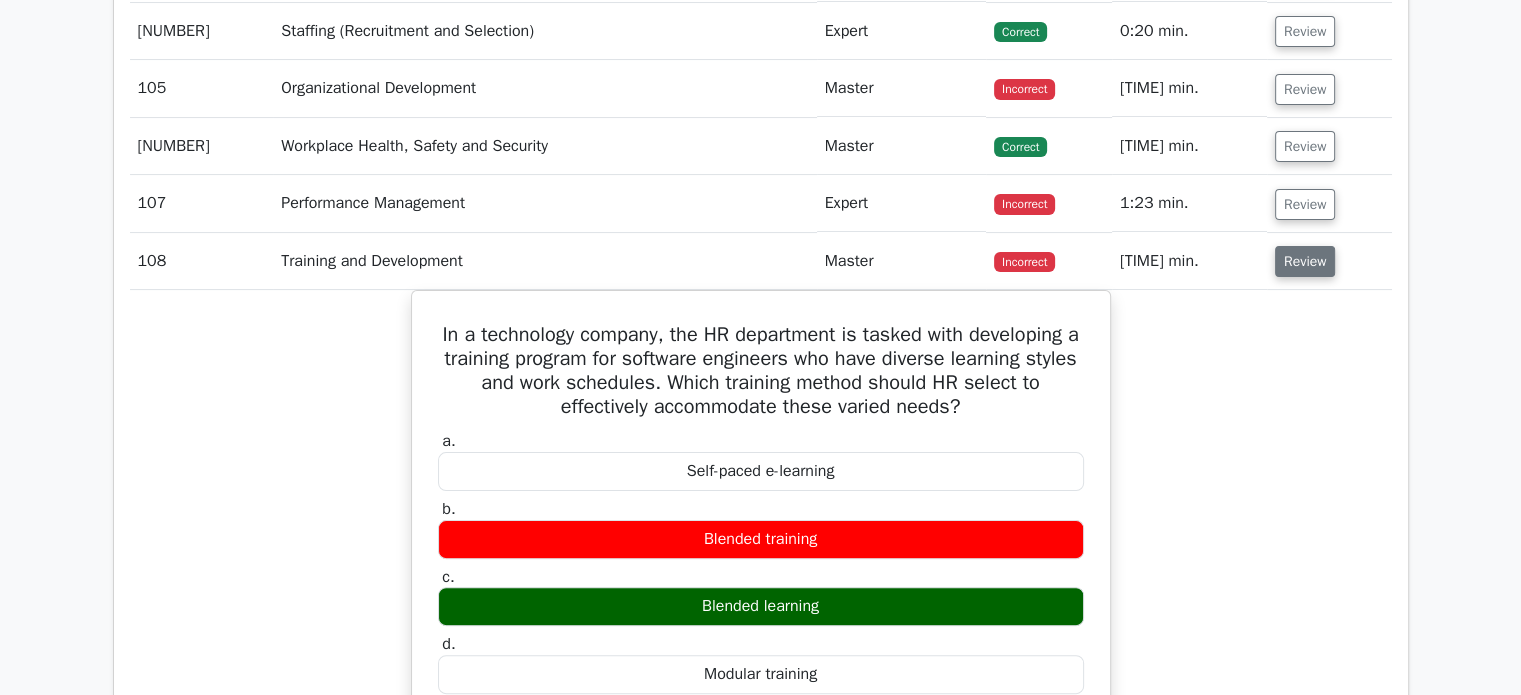 scroll, scrollTop: 7992, scrollLeft: 0, axis: vertical 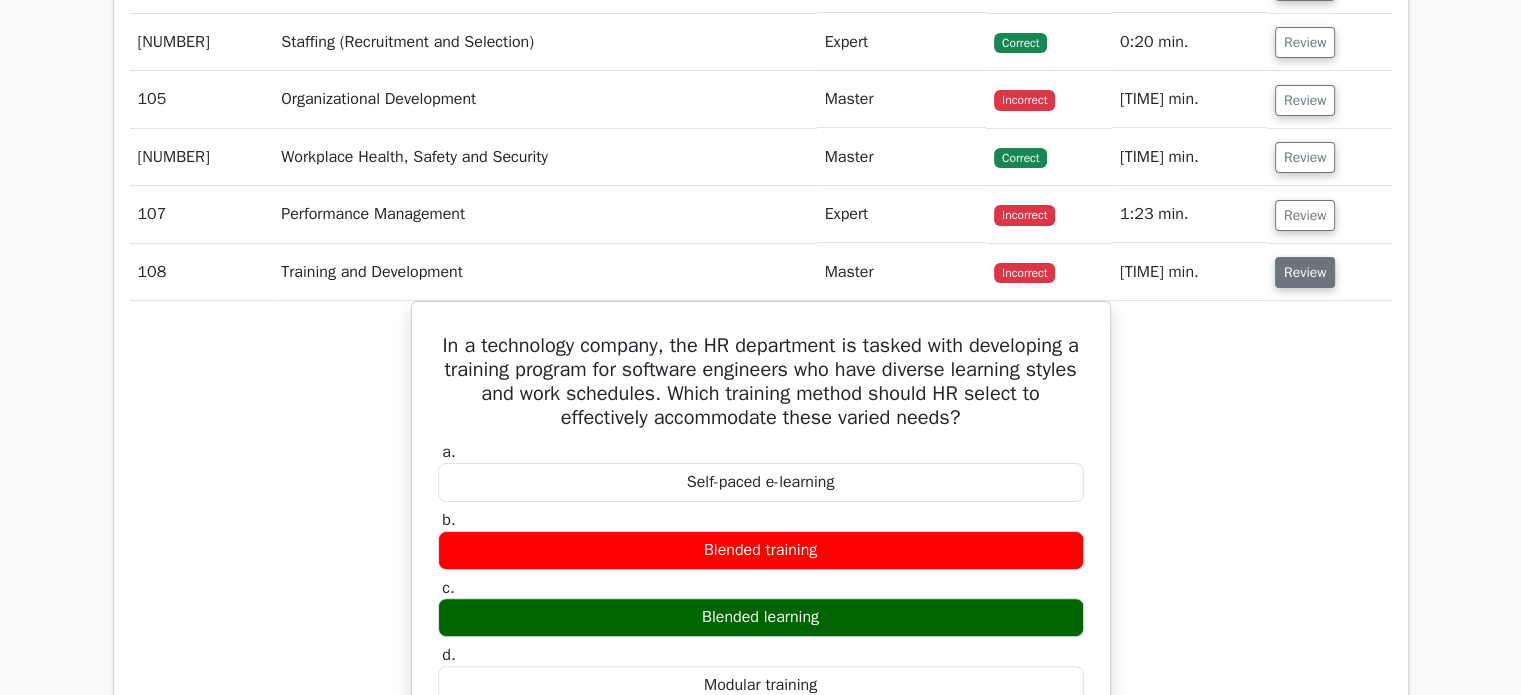 click on "Review" at bounding box center [1305, 272] 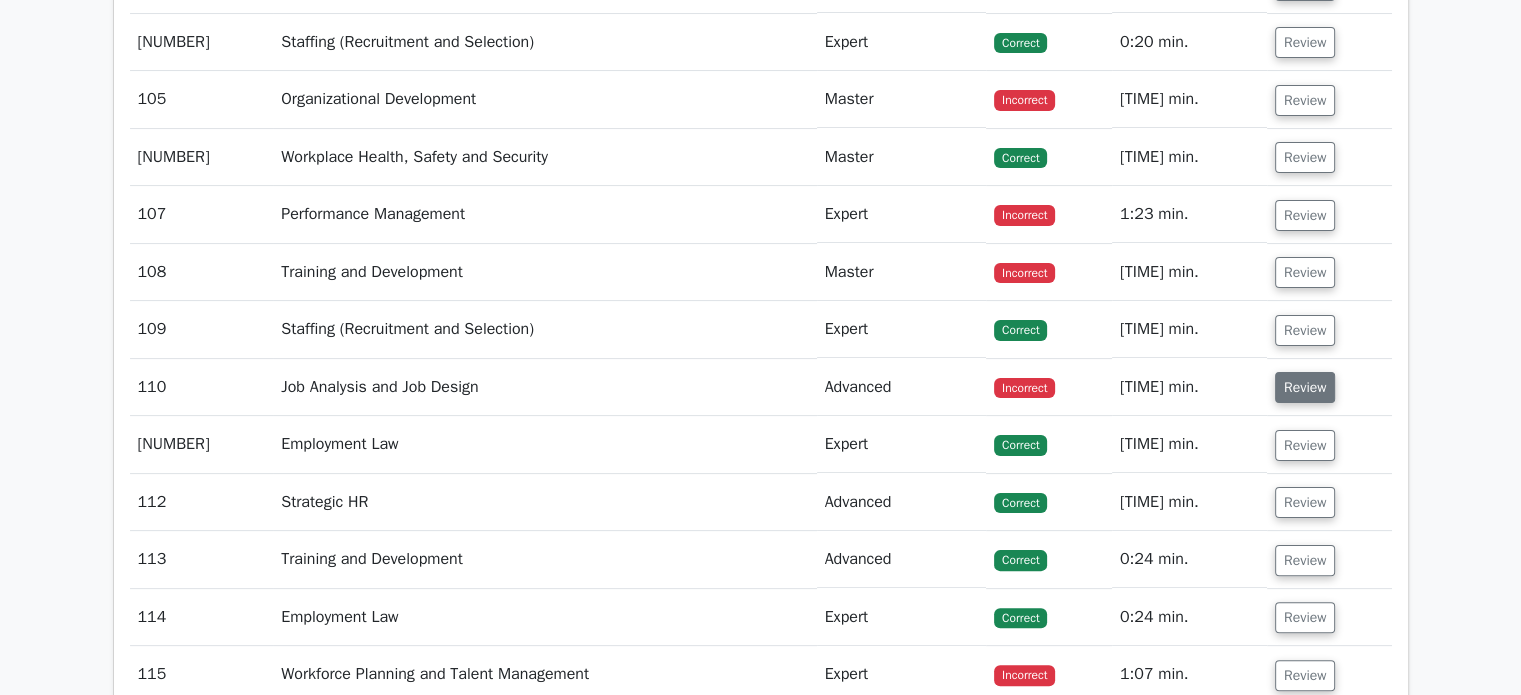 click on "Review" at bounding box center (1305, 387) 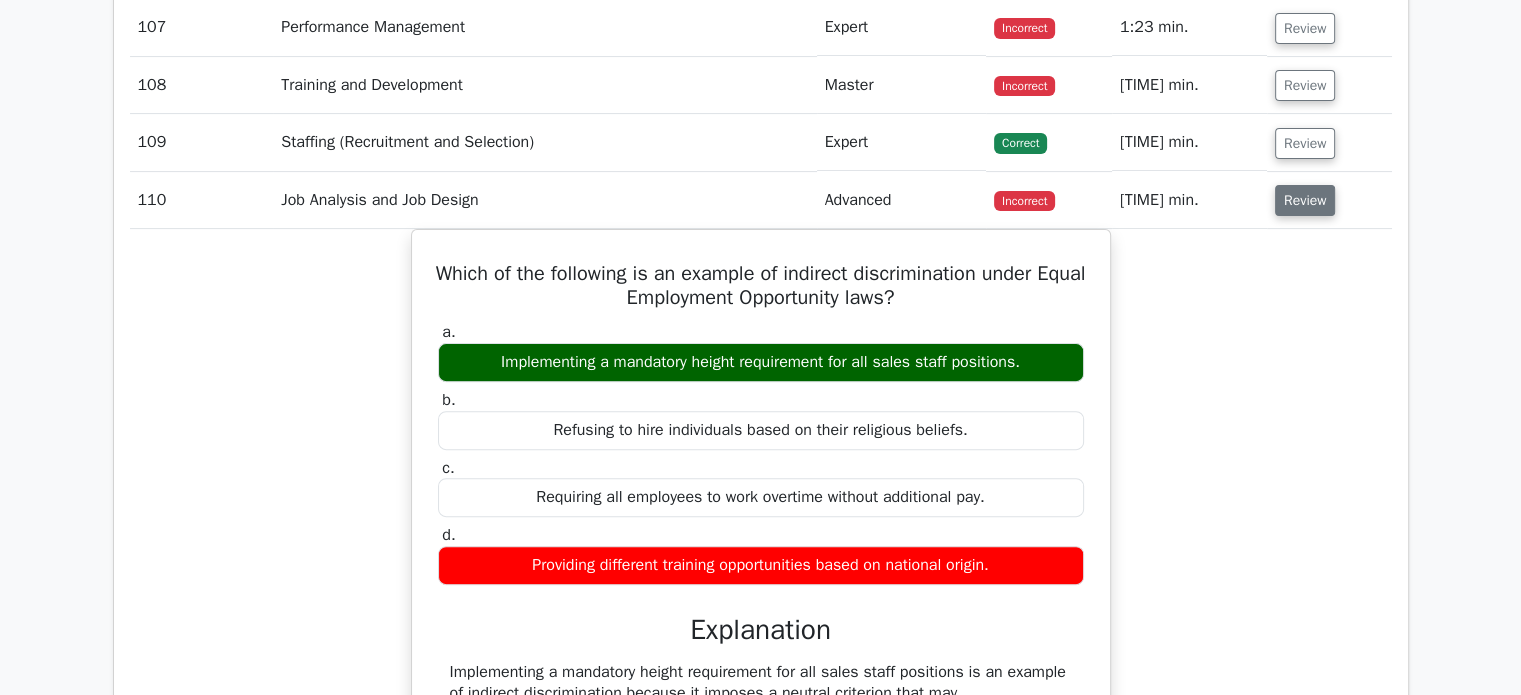 scroll, scrollTop: 8180, scrollLeft: 0, axis: vertical 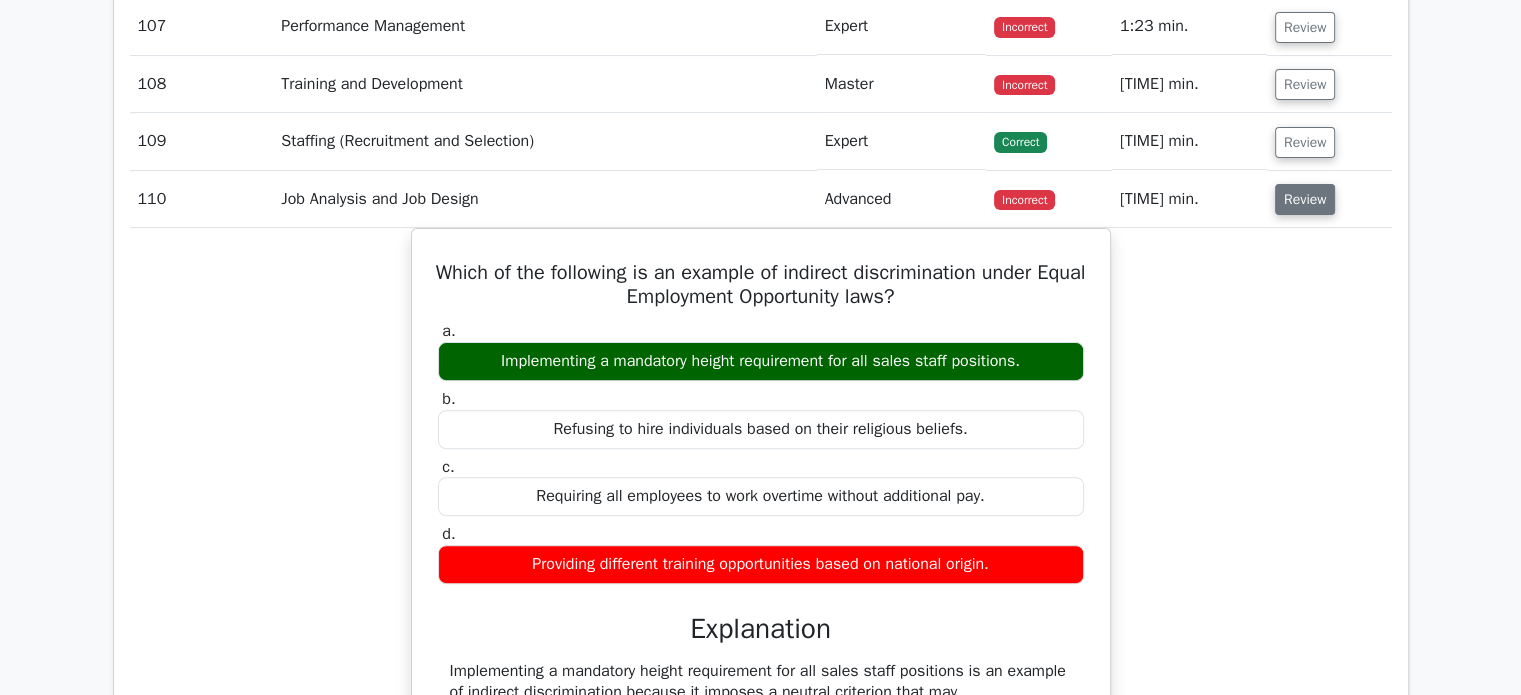 click on "Review" at bounding box center (1305, 199) 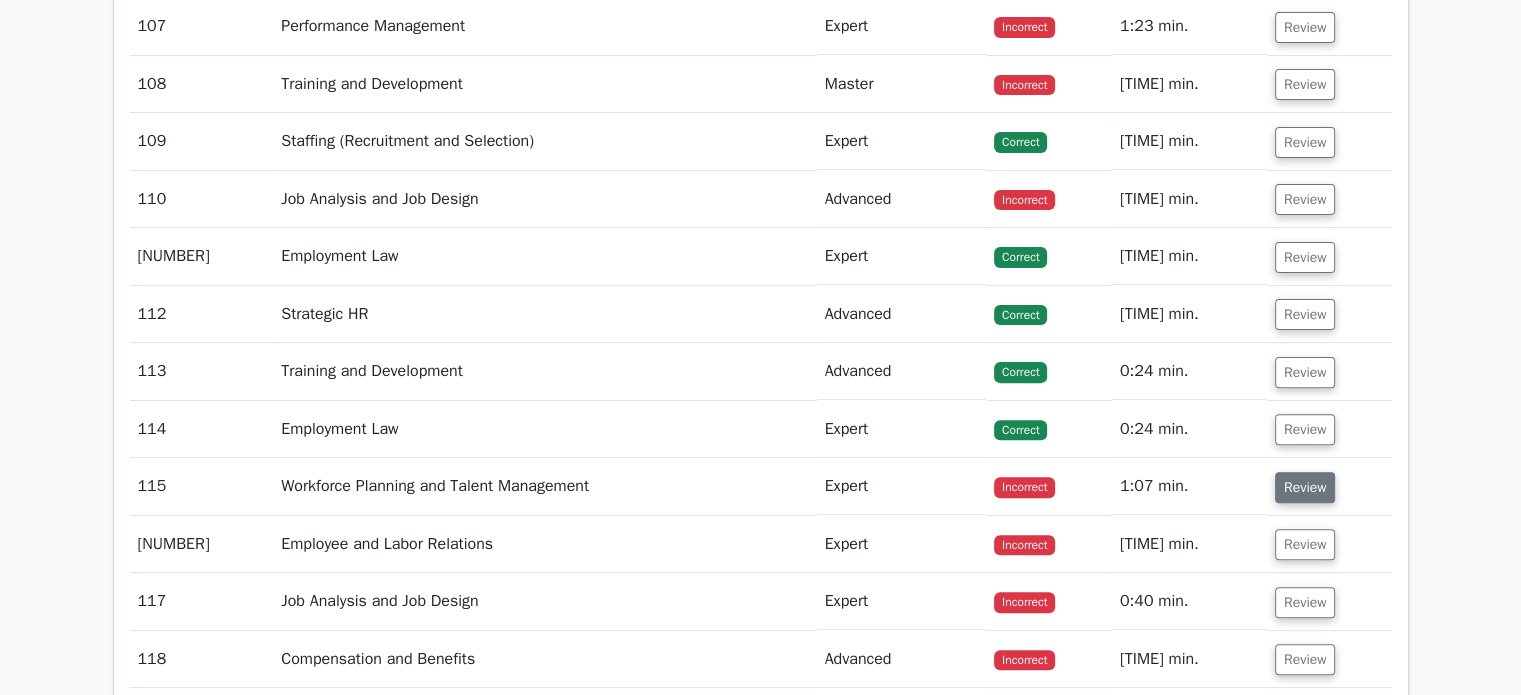 click on "Review" at bounding box center (1305, 487) 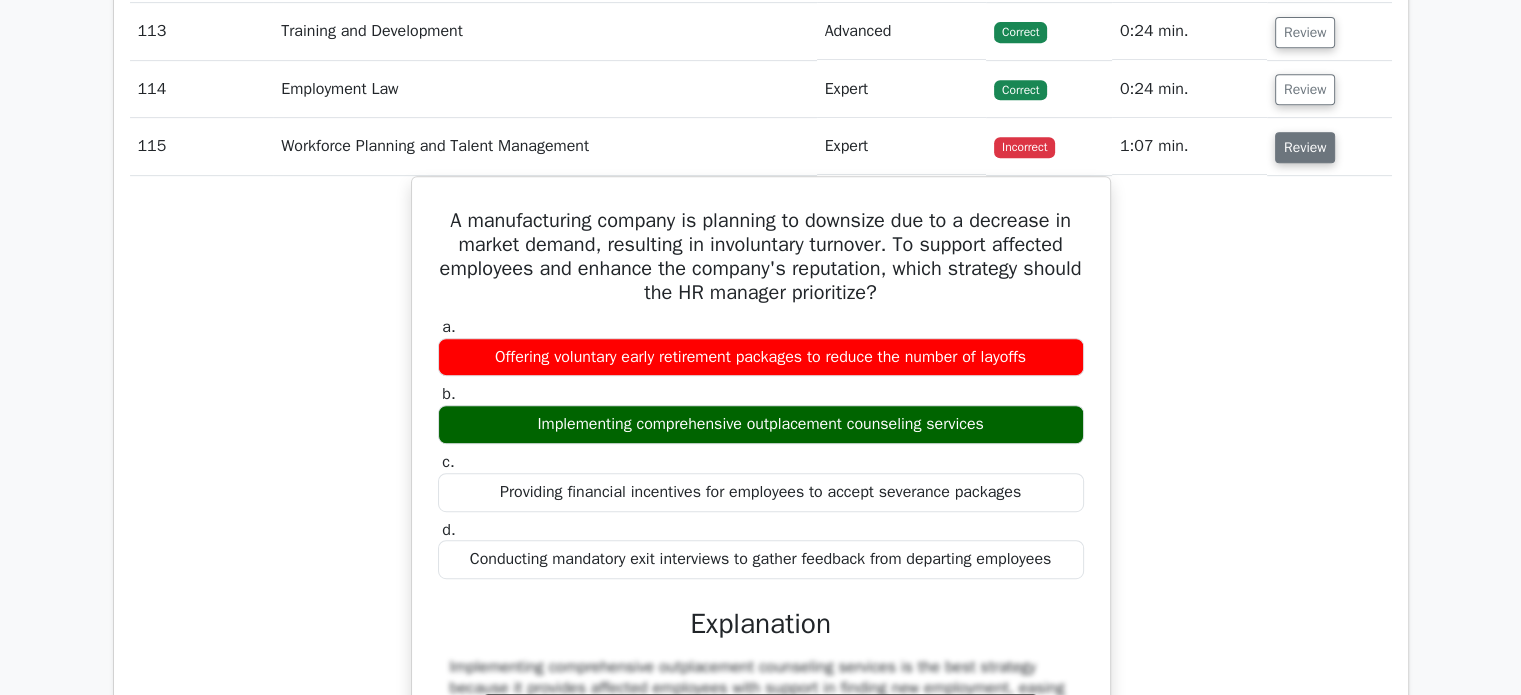 scroll, scrollTop: 8519, scrollLeft: 0, axis: vertical 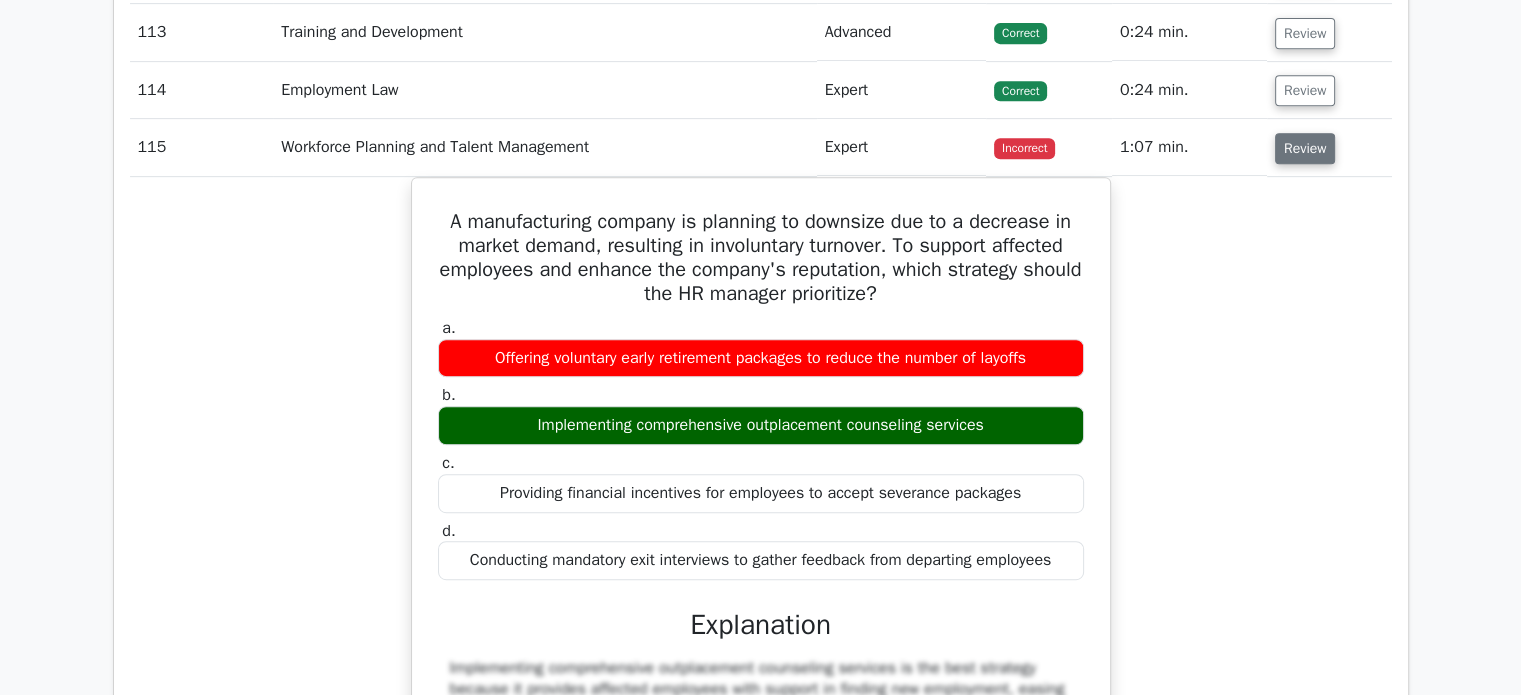 click on "Review" at bounding box center [1305, 148] 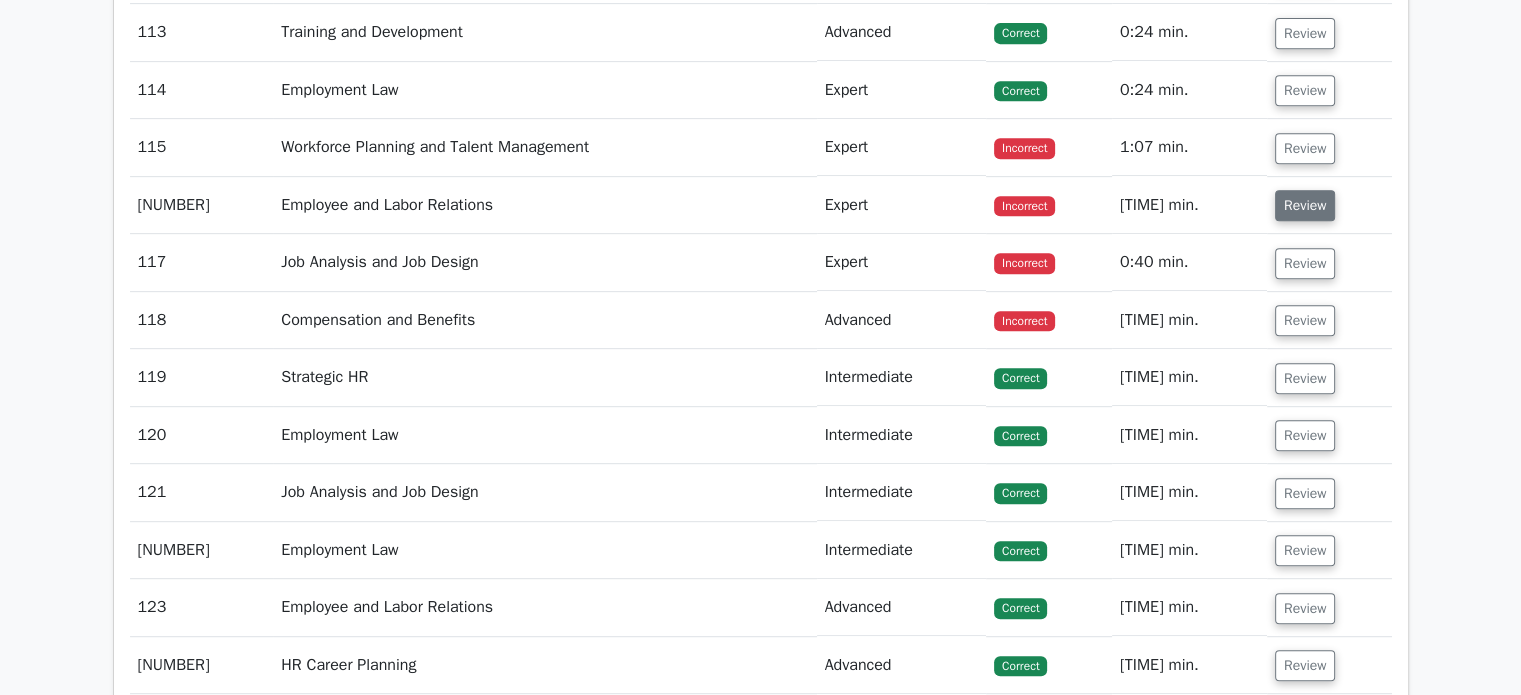 click on "Review" at bounding box center (1305, 205) 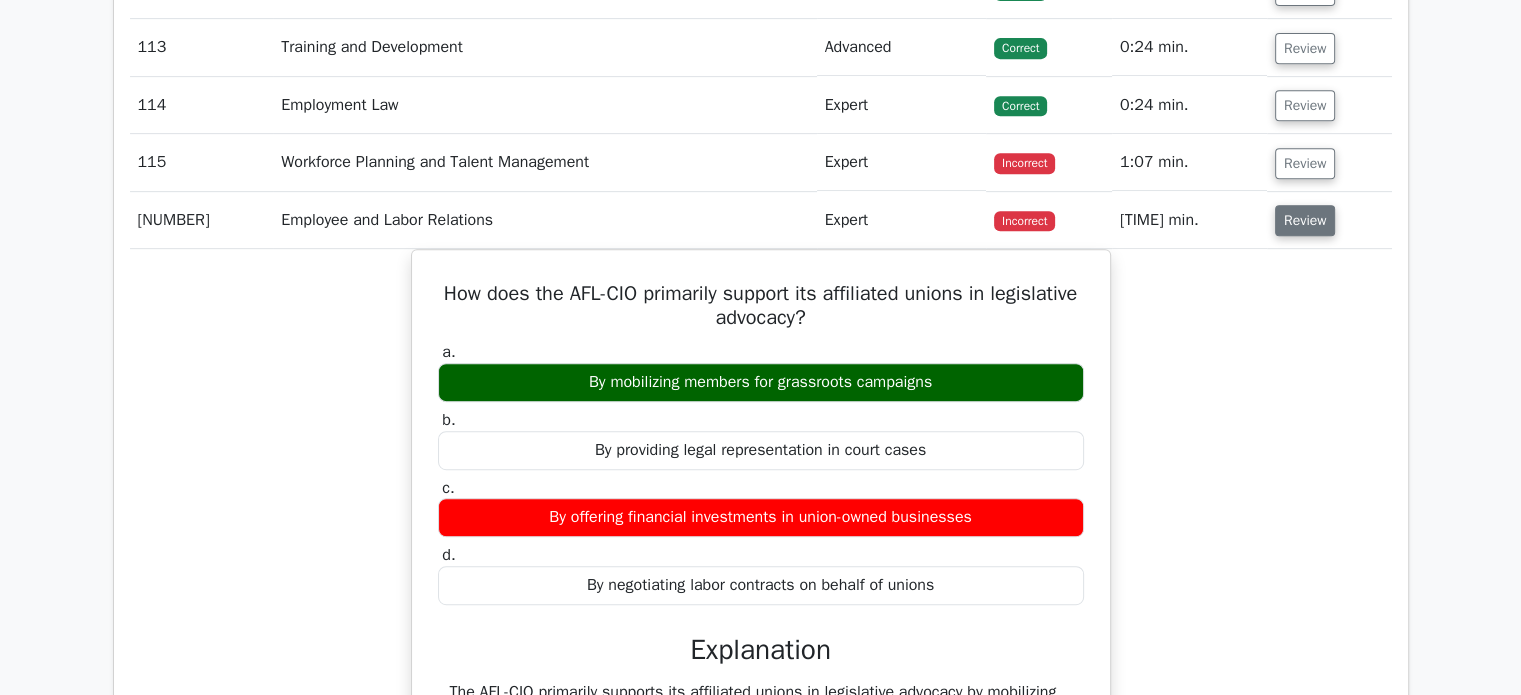 scroll, scrollTop: 8503, scrollLeft: 0, axis: vertical 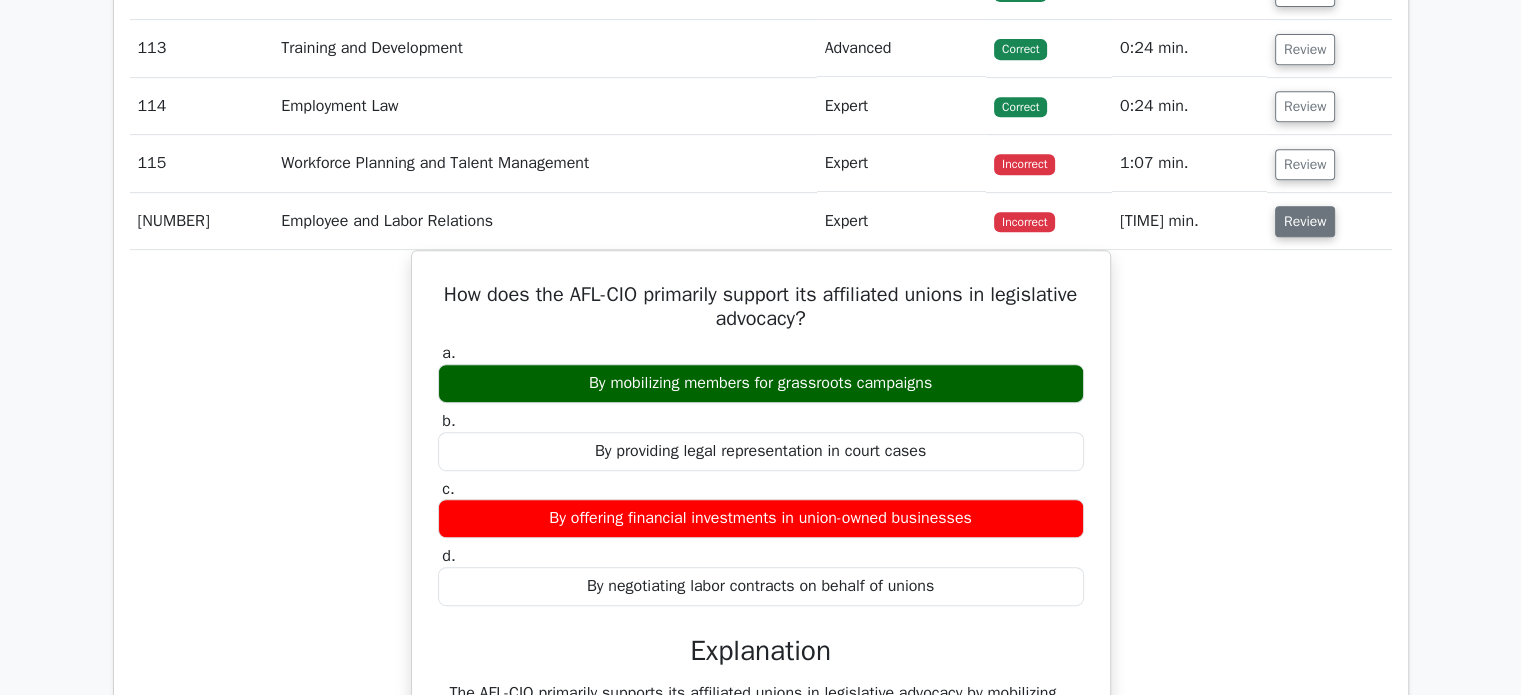 click on "Review" at bounding box center (1305, 221) 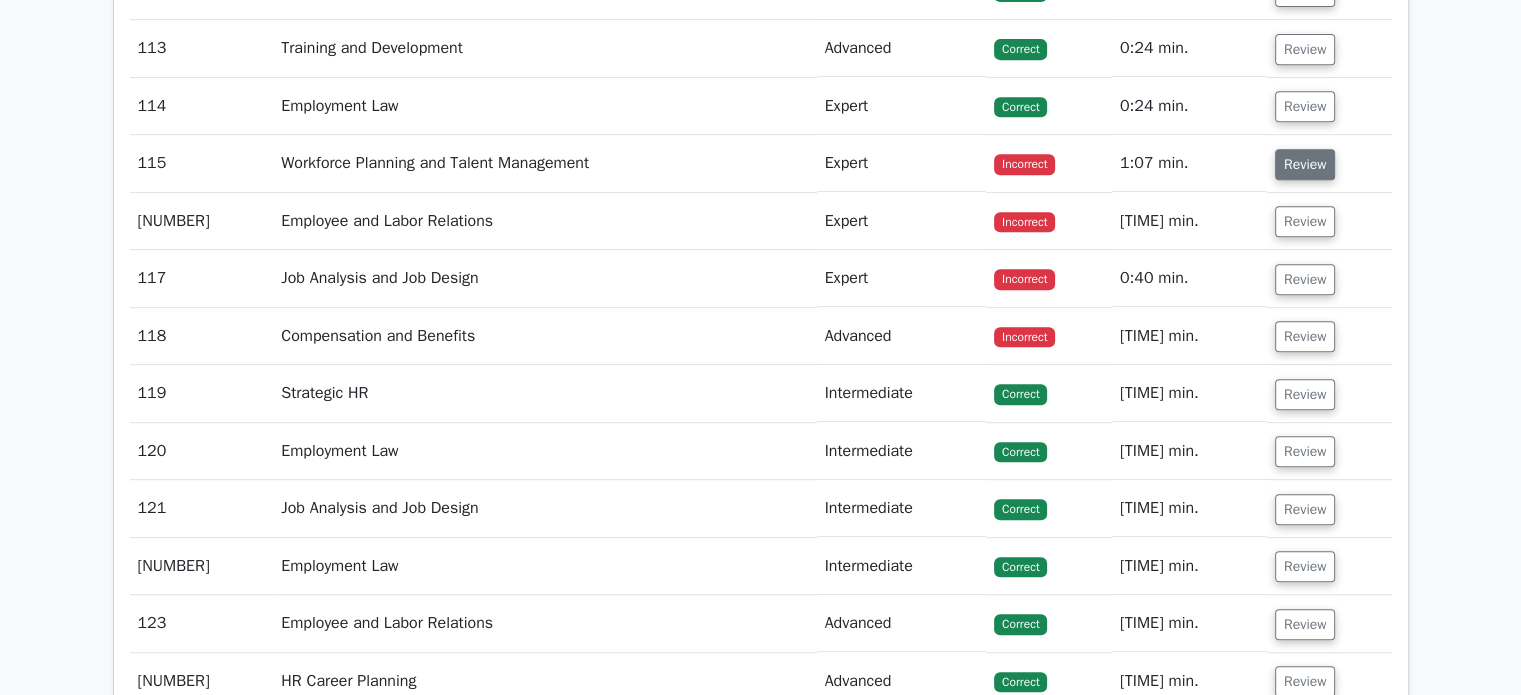 click on "Review" at bounding box center [1305, 164] 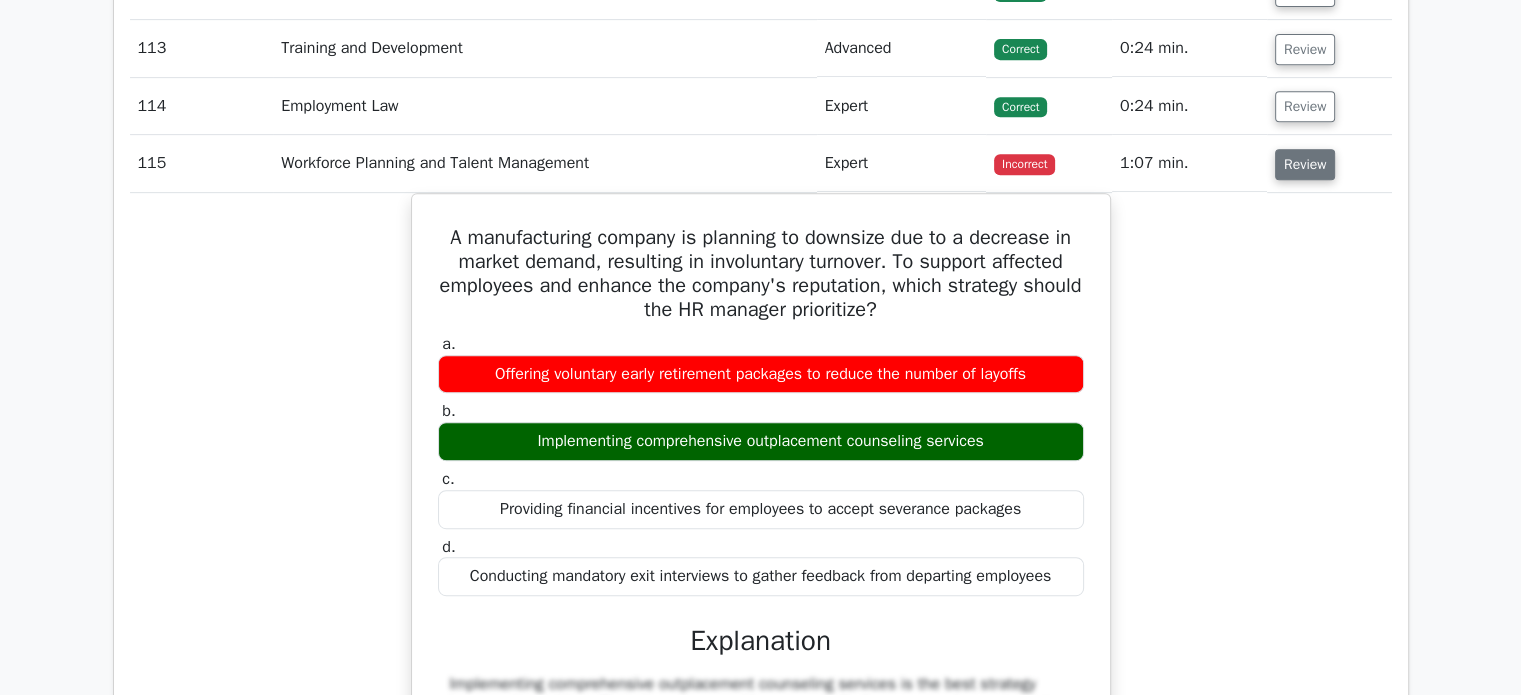 click on "Review" at bounding box center (1305, 164) 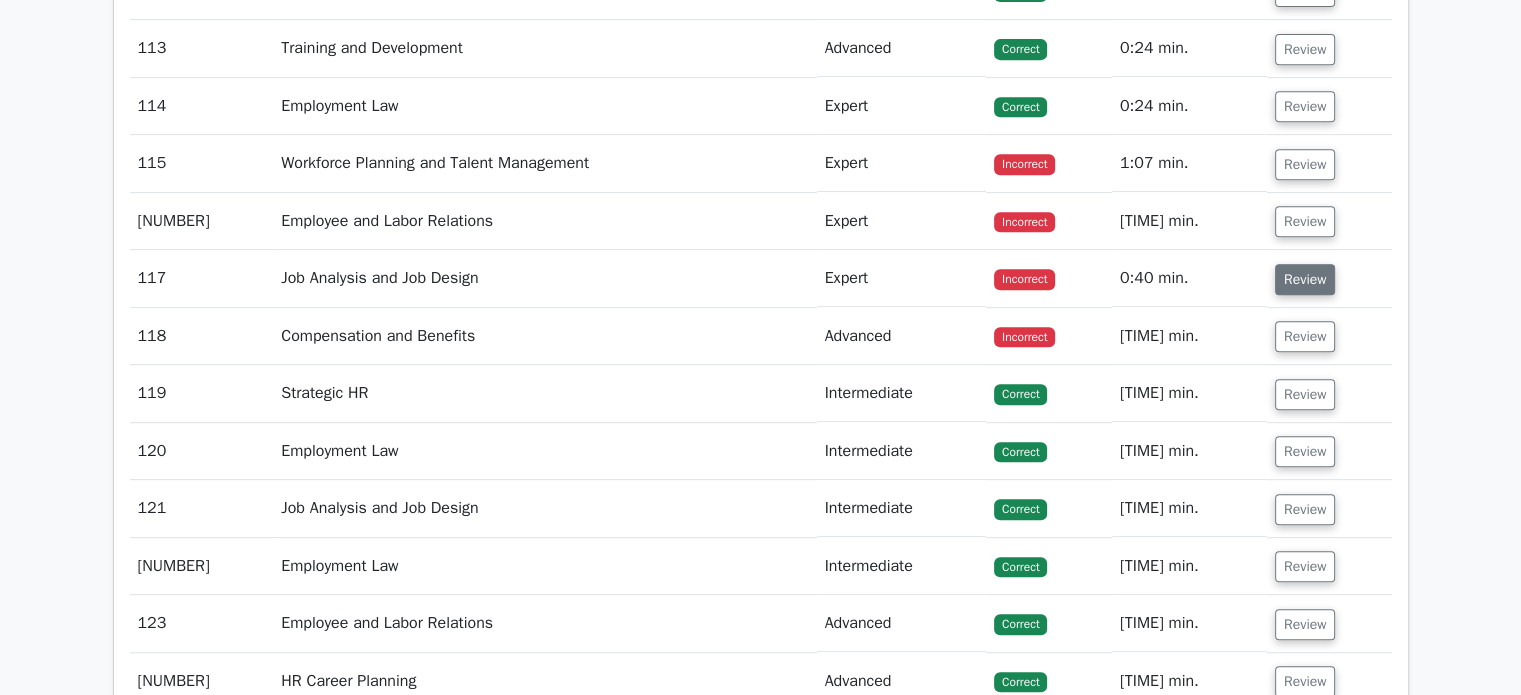 click on "Review" at bounding box center [1305, 279] 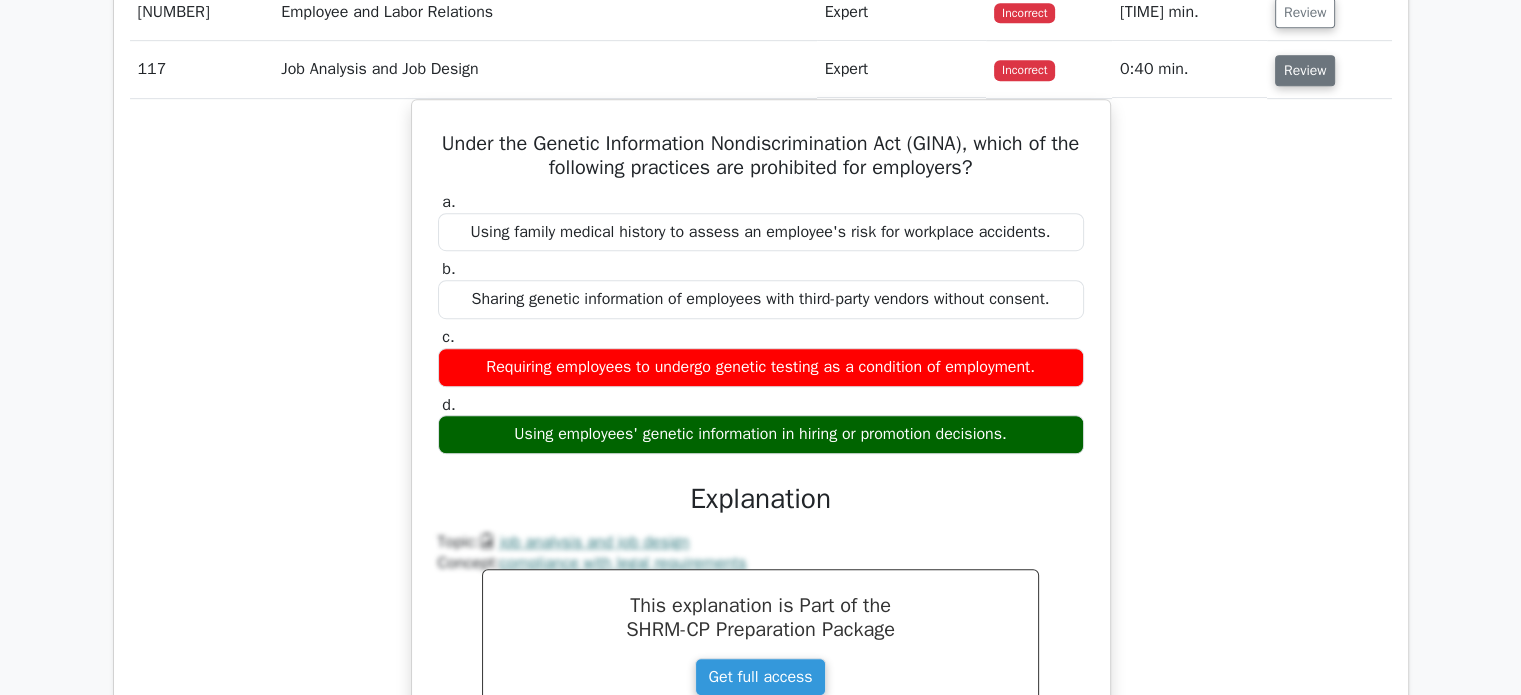 scroll, scrollTop: 8712, scrollLeft: 0, axis: vertical 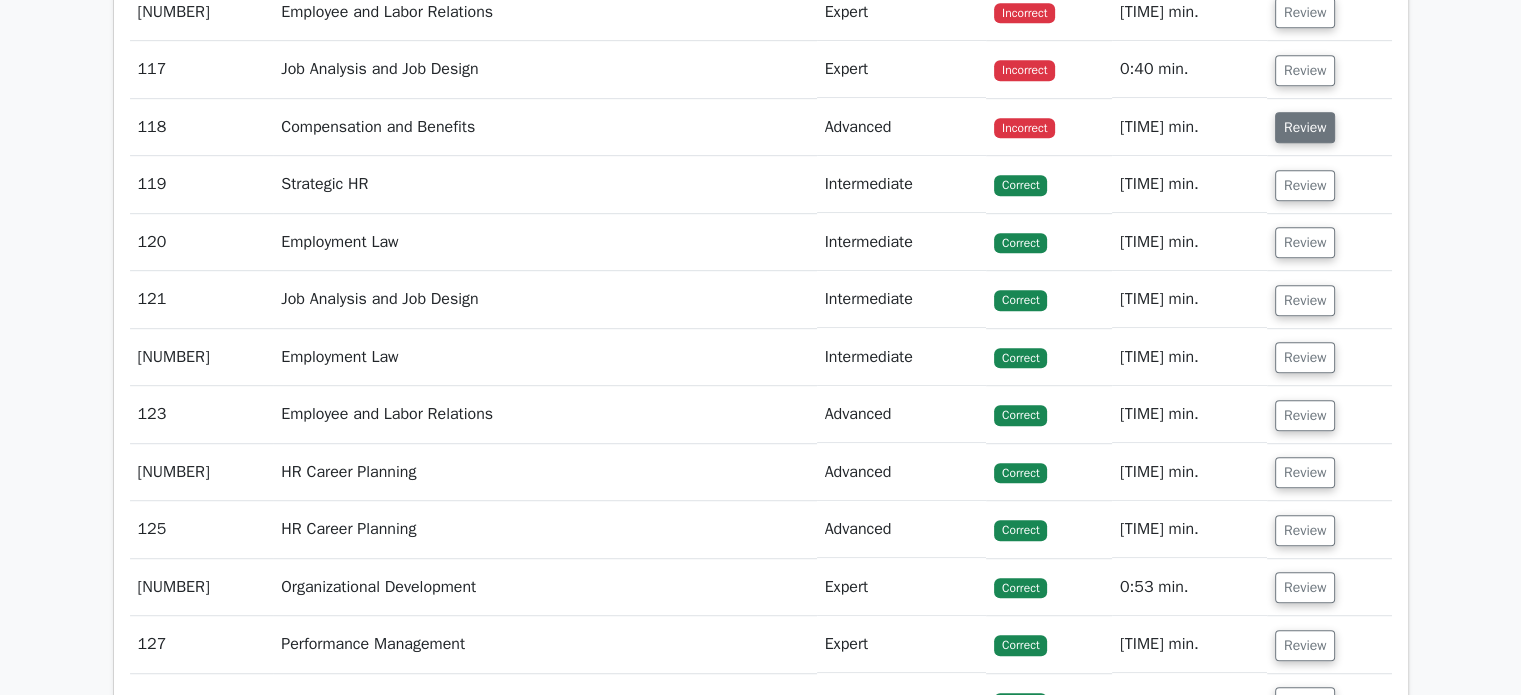 click on "Review" at bounding box center [1305, 127] 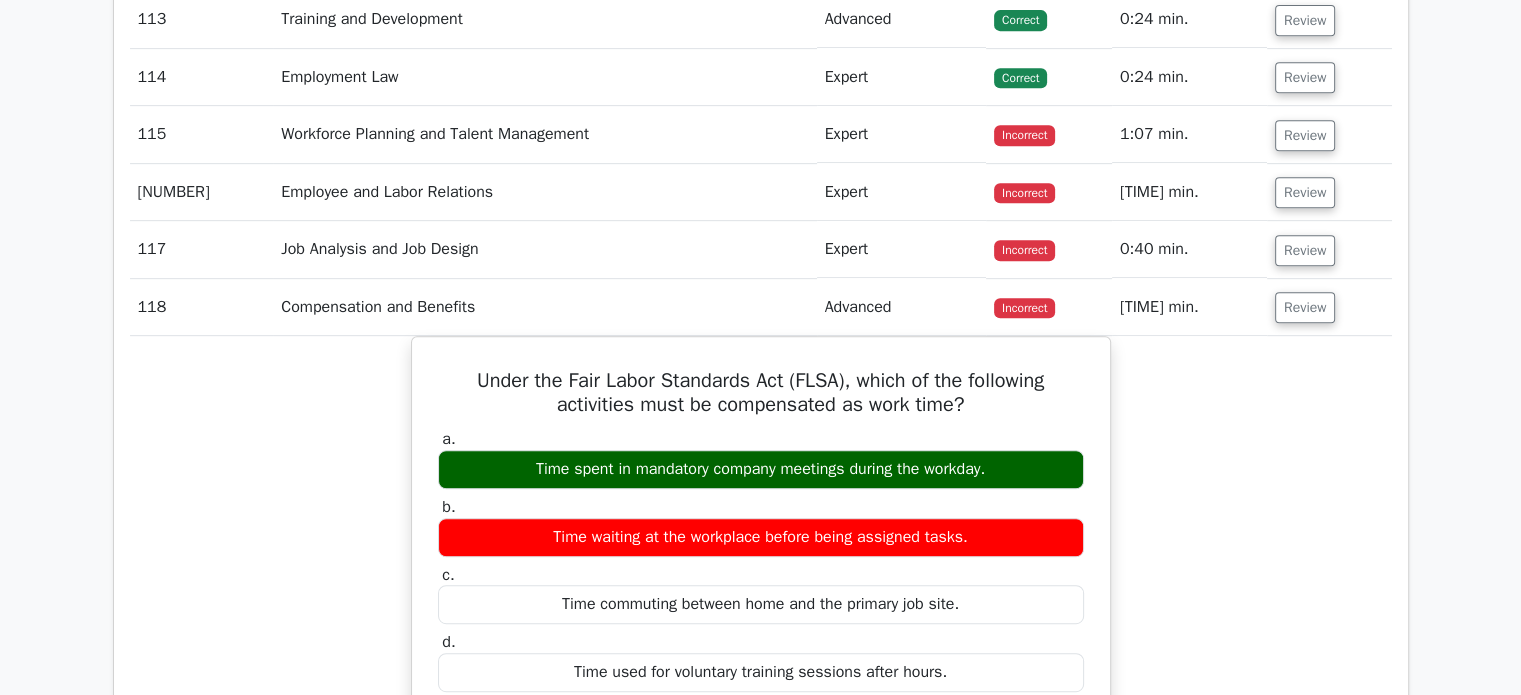 scroll, scrollTop: 8532, scrollLeft: 0, axis: vertical 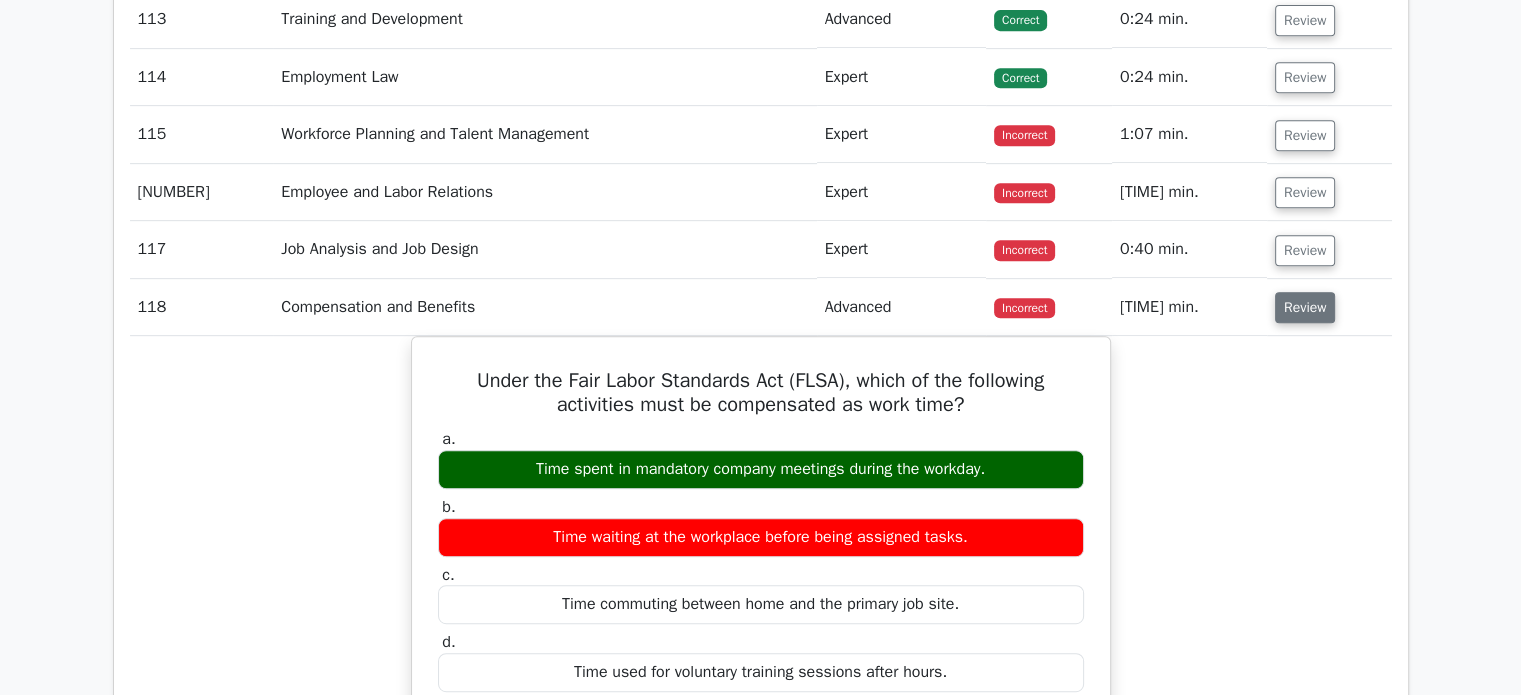 click on "Review" at bounding box center (1305, 307) 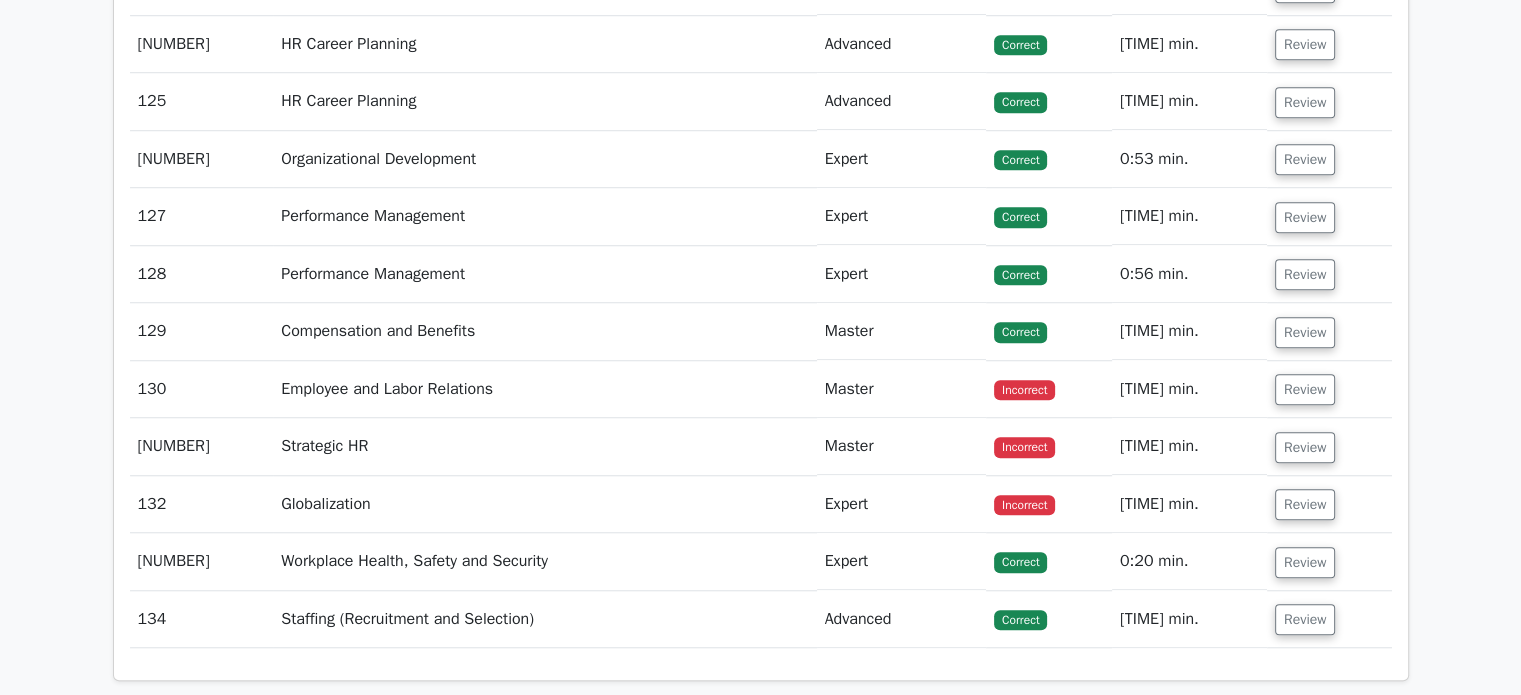 scroll, scrollTop: 9223, scrollLeft: 0, axis: vertical 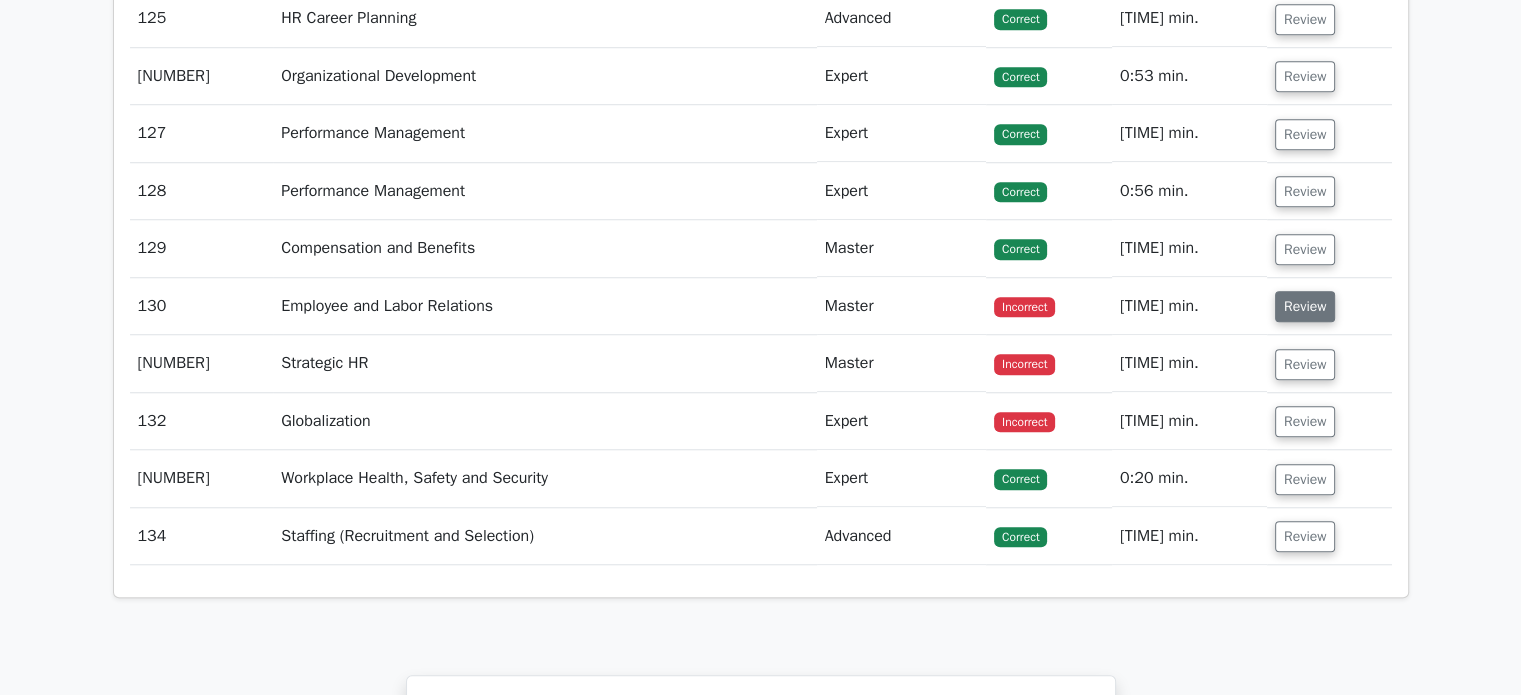 click on "Review" at bounding box center [1305, 306] 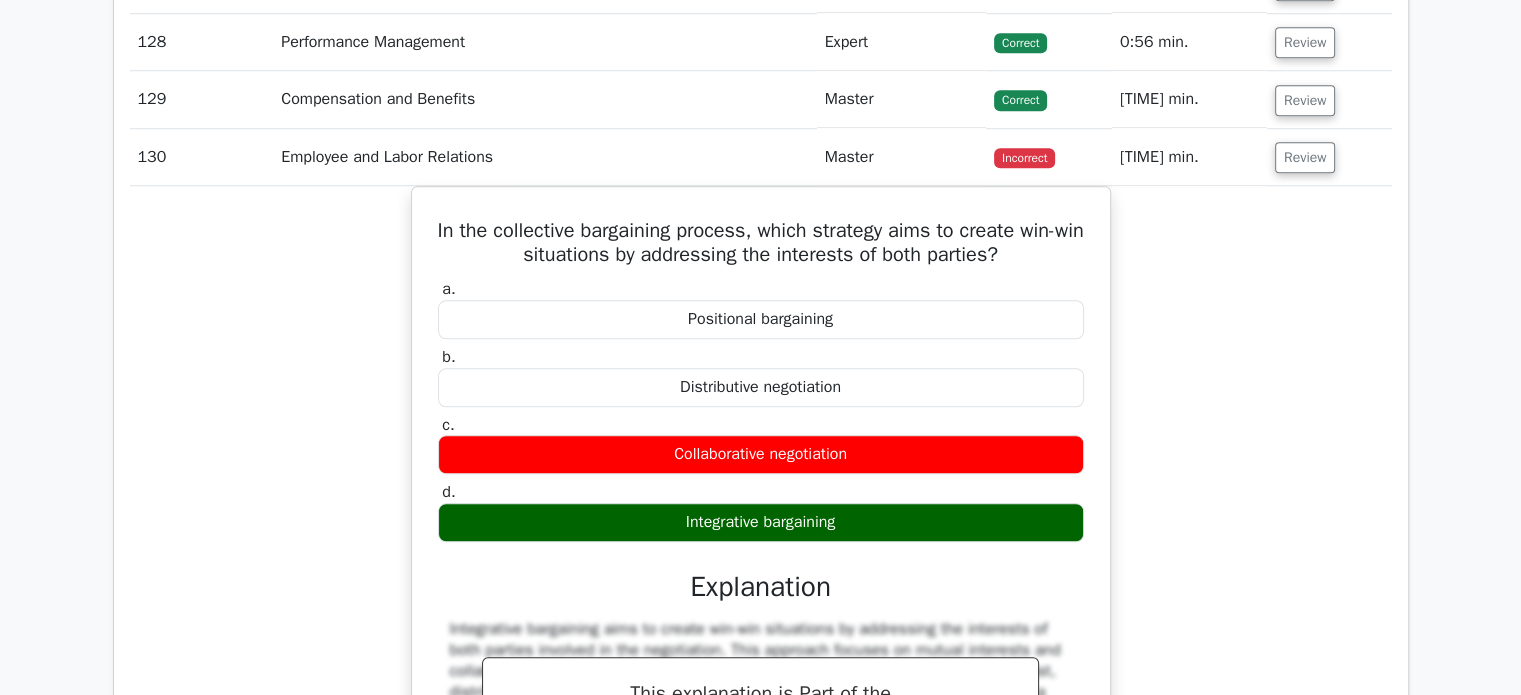 scroll, scrollTop: 9374, scrollLeft: 0, axis: vertical 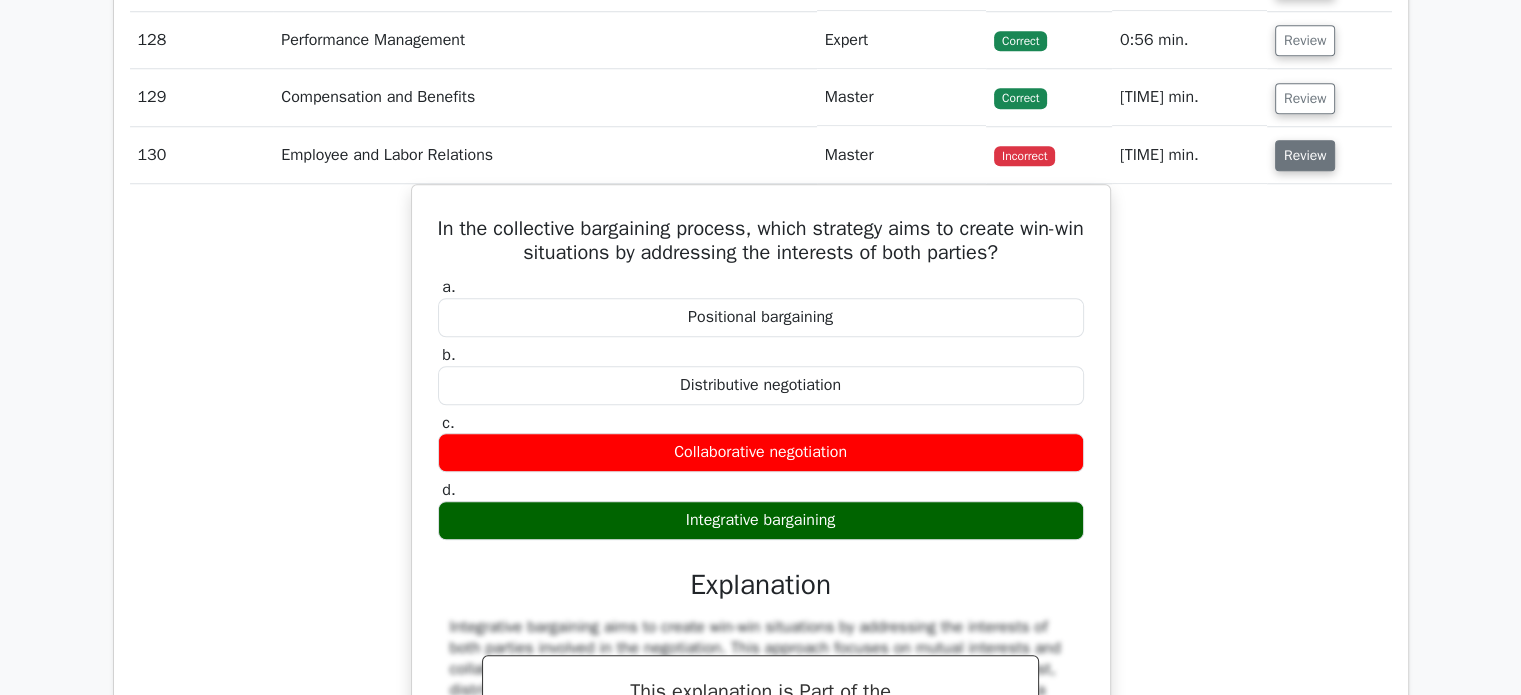 click on "Review" at bounding box center [1305, 155] 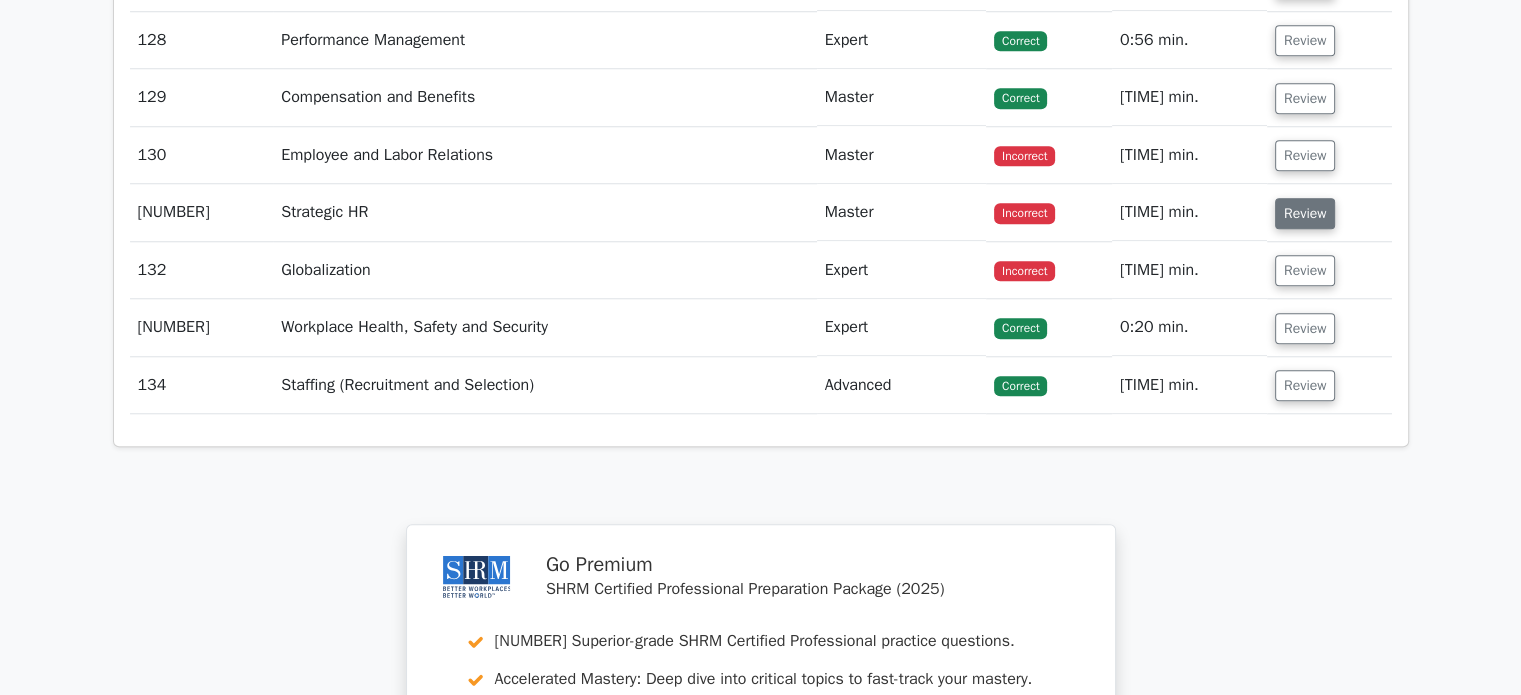 click on "Review" at bounding box center (1305, 213) 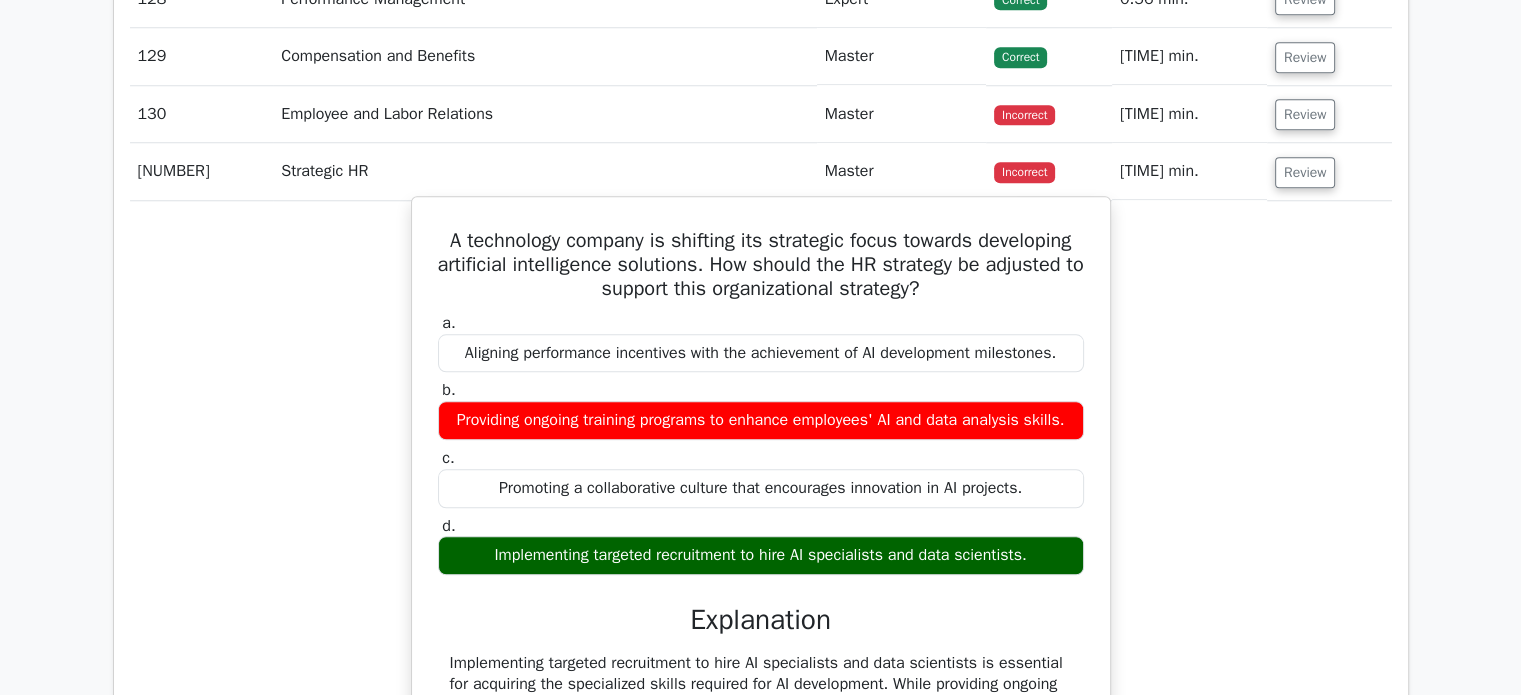 scroll, scrollTop: 9412, scrollLeft: 0, axis: vertical 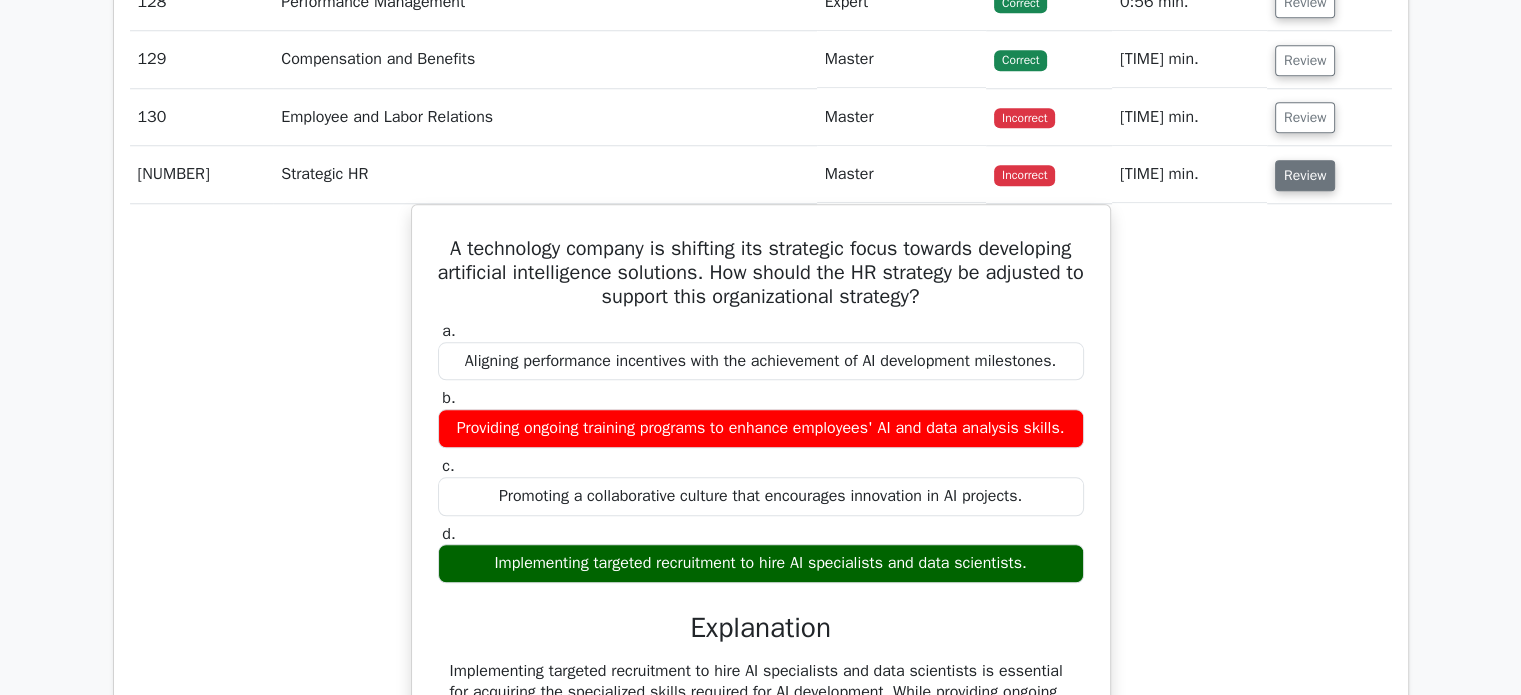 click on "Review" at bounding box center (1305, 175) 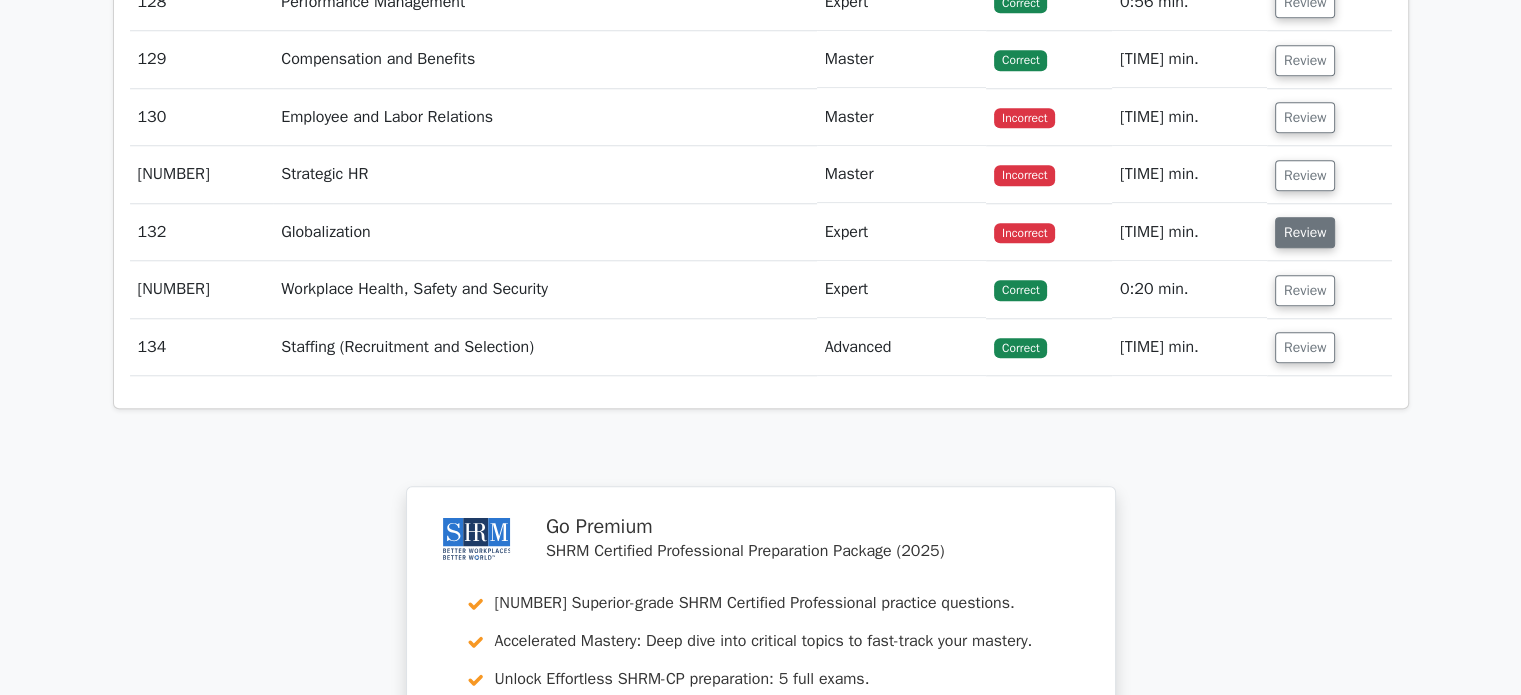 click on "Review" at bounding box center (1305, 232) 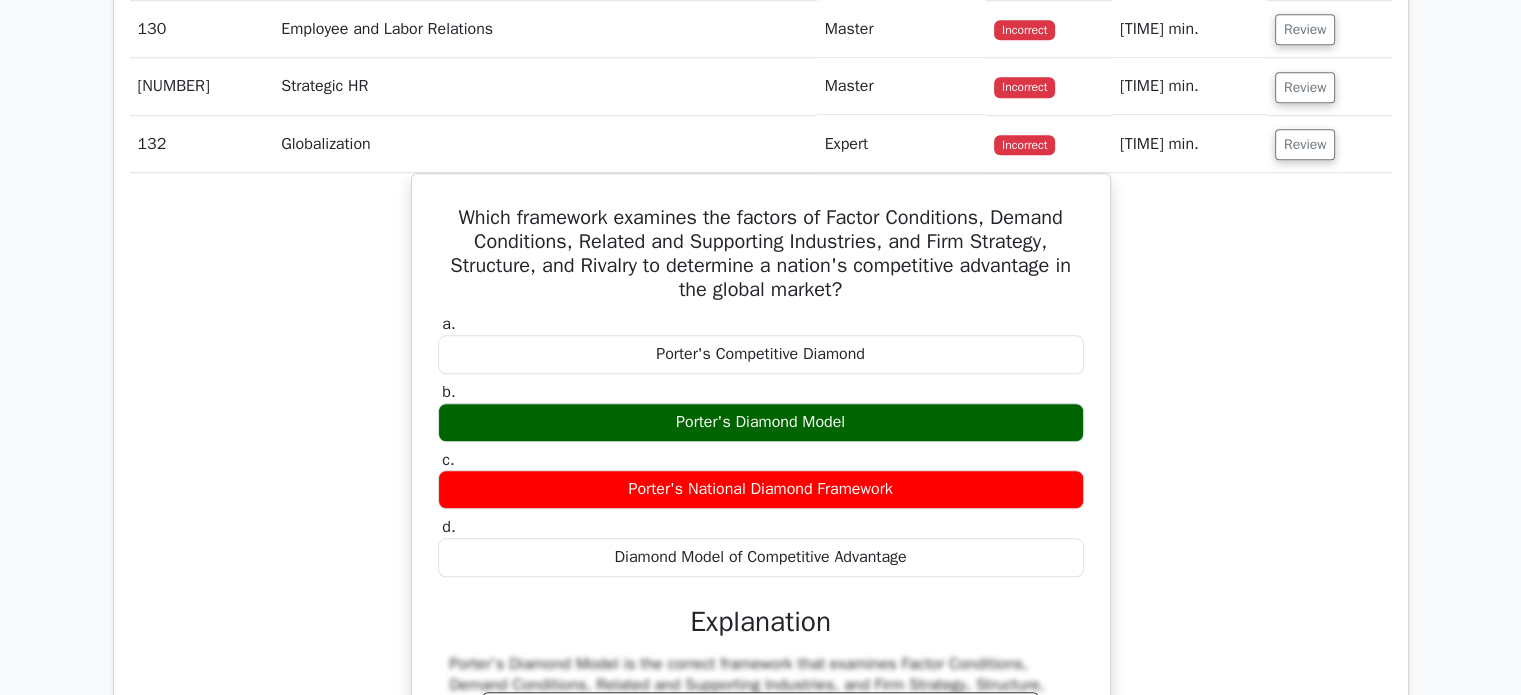 scroll, scrollTop: 9536, scrollLeft: 0, axis: vertical 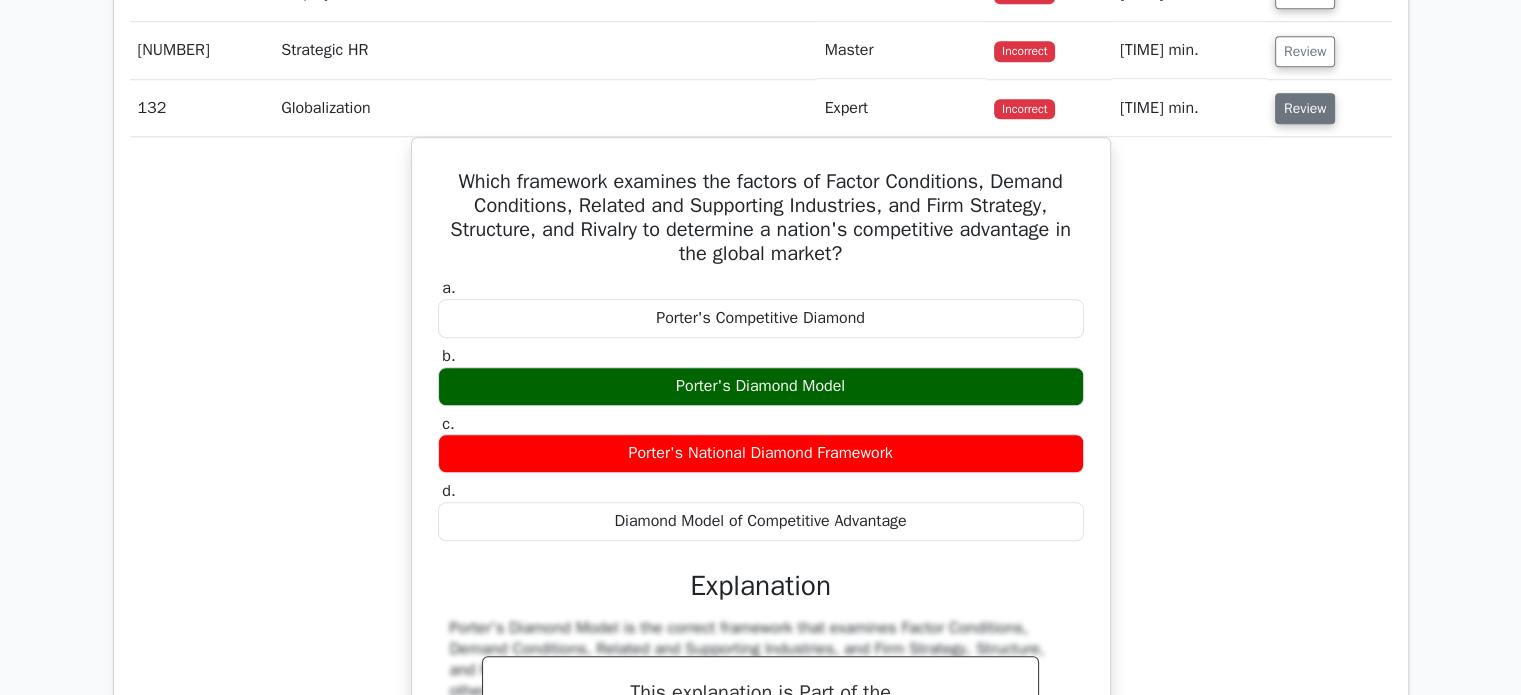 click on "Review" at bounding box center (1305, 108) 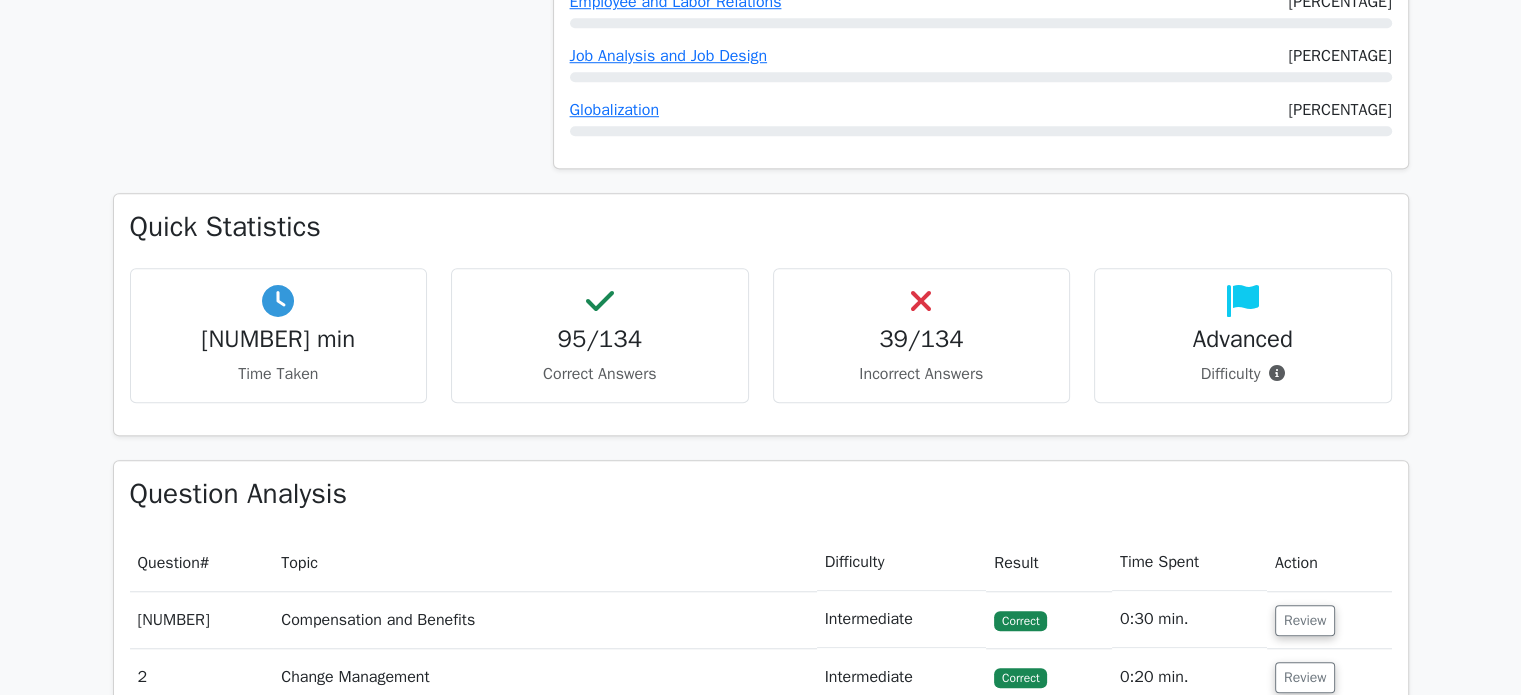 scroll, scrollTop: 1651, scrollLeft: 0, axis: vertical 